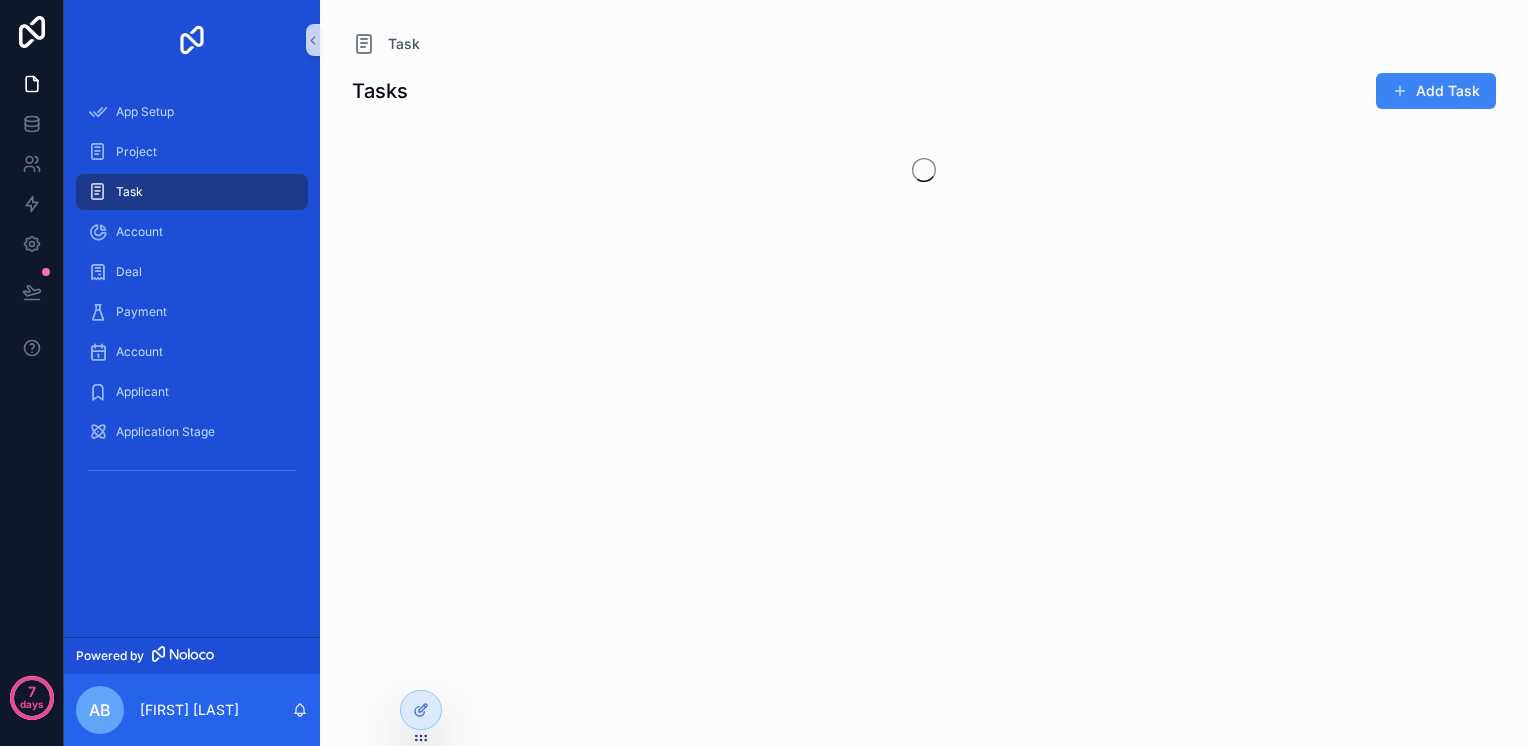 scroll, scrollTop: 0, scrollLeft: 0, axis: both 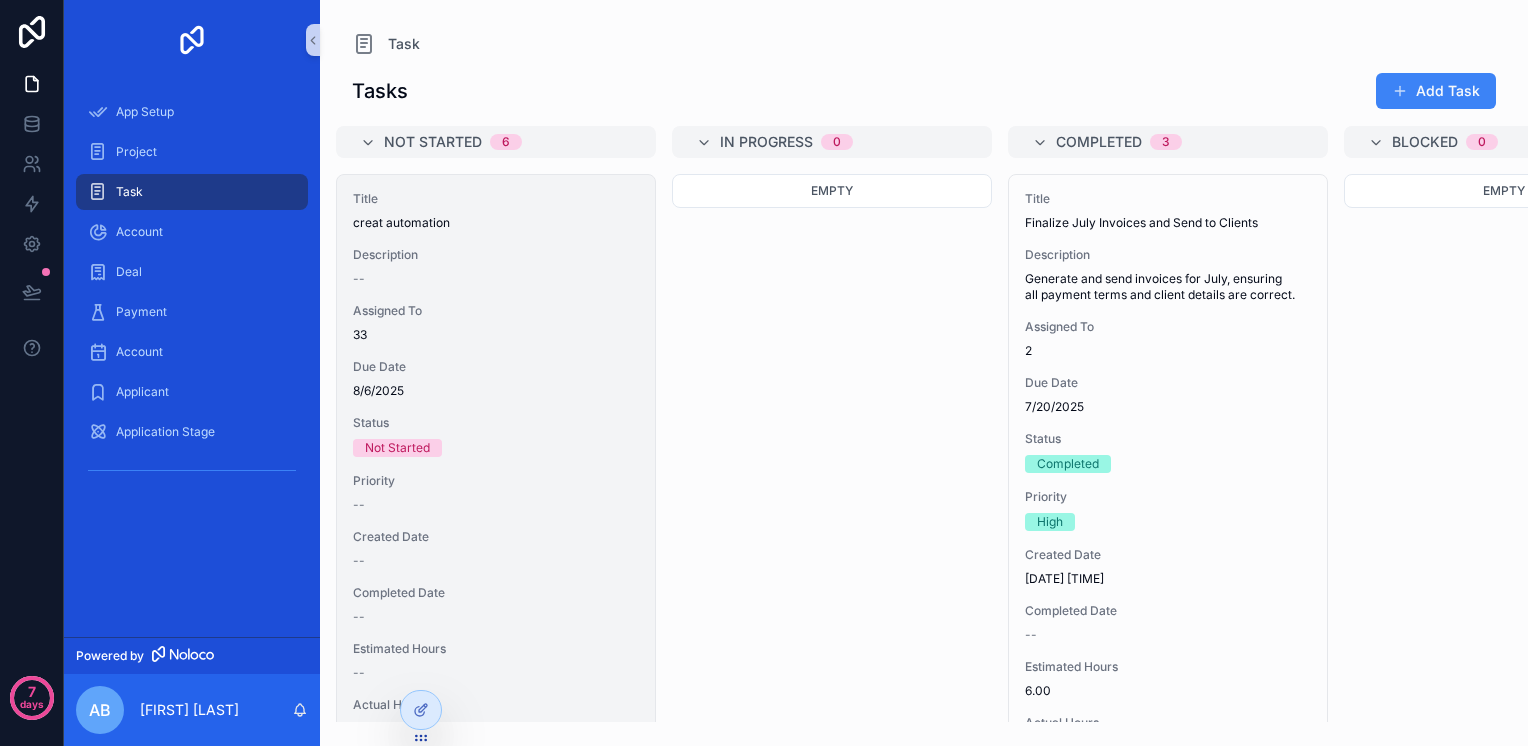 drag, startPoint x: 843, startPoint y: 242, endPoint x: 457, endPoint y: 265, distance: 386.68463 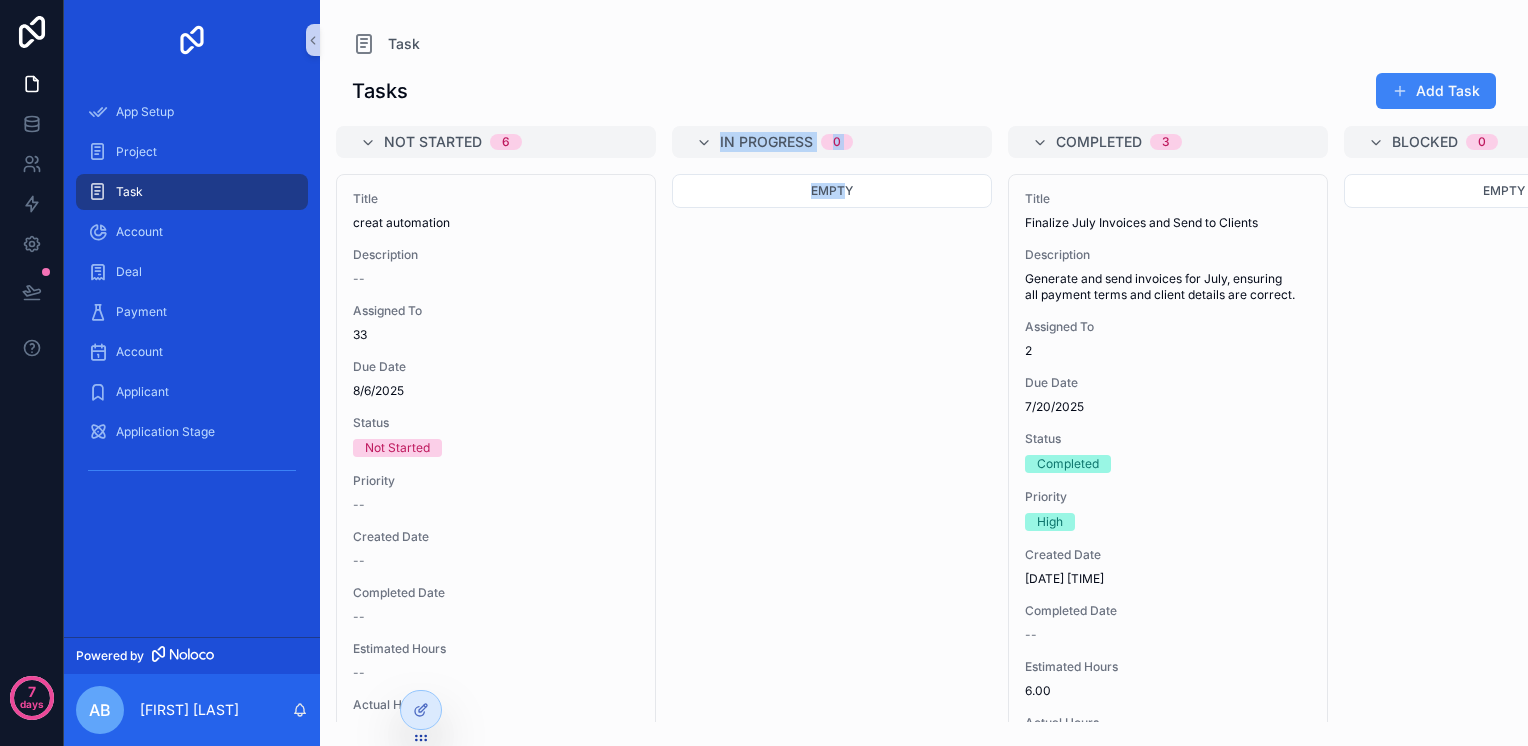 click on "Empty" at bounding box center [832, 448] 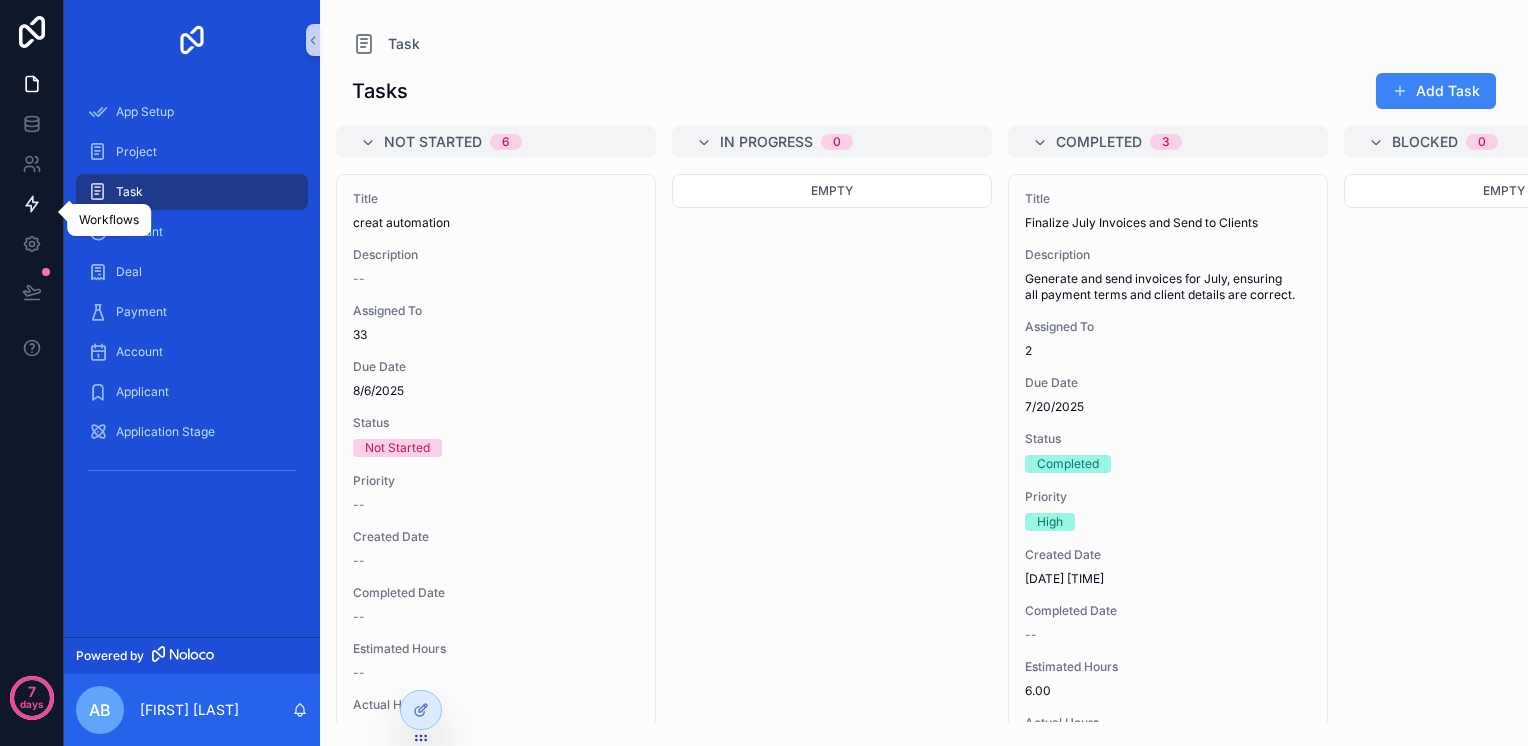 click 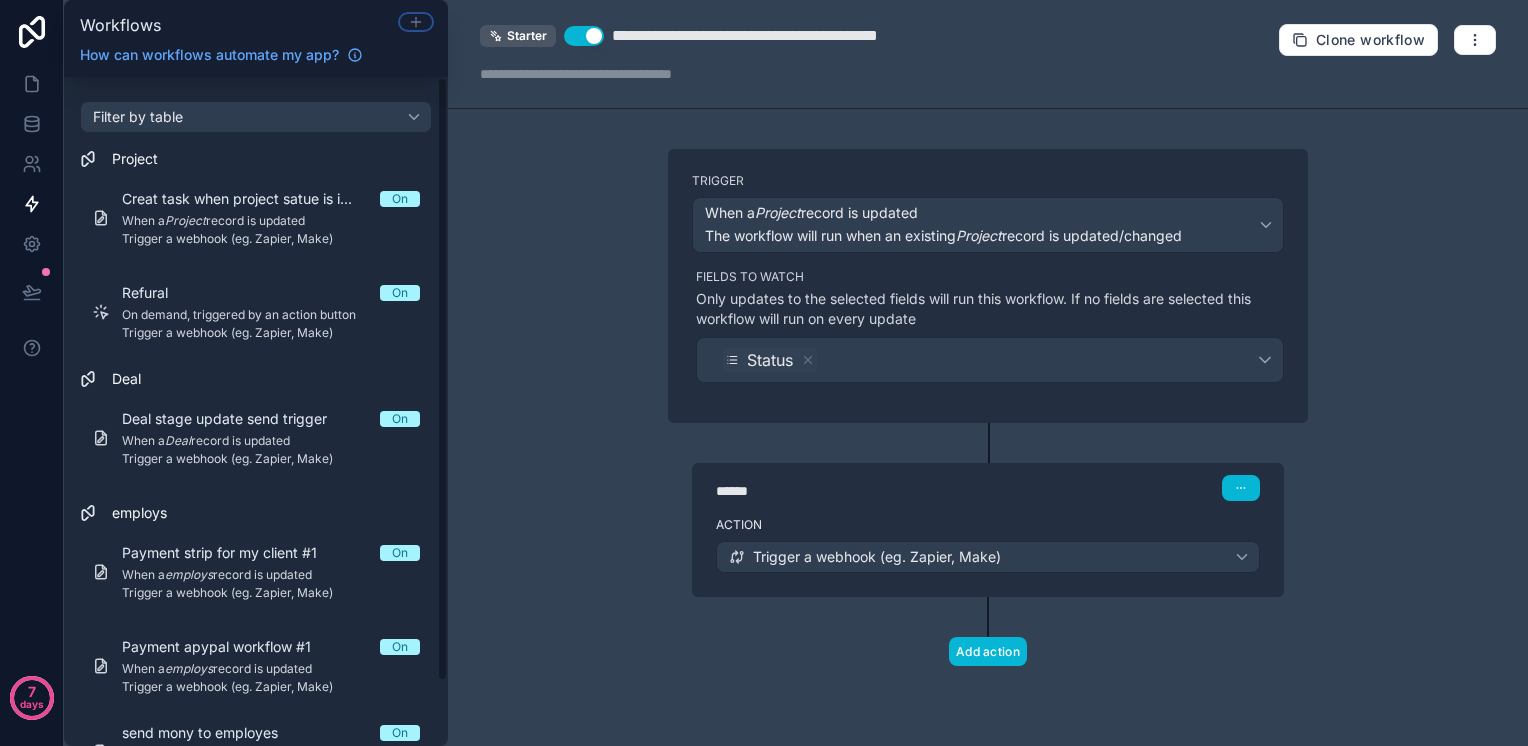 click 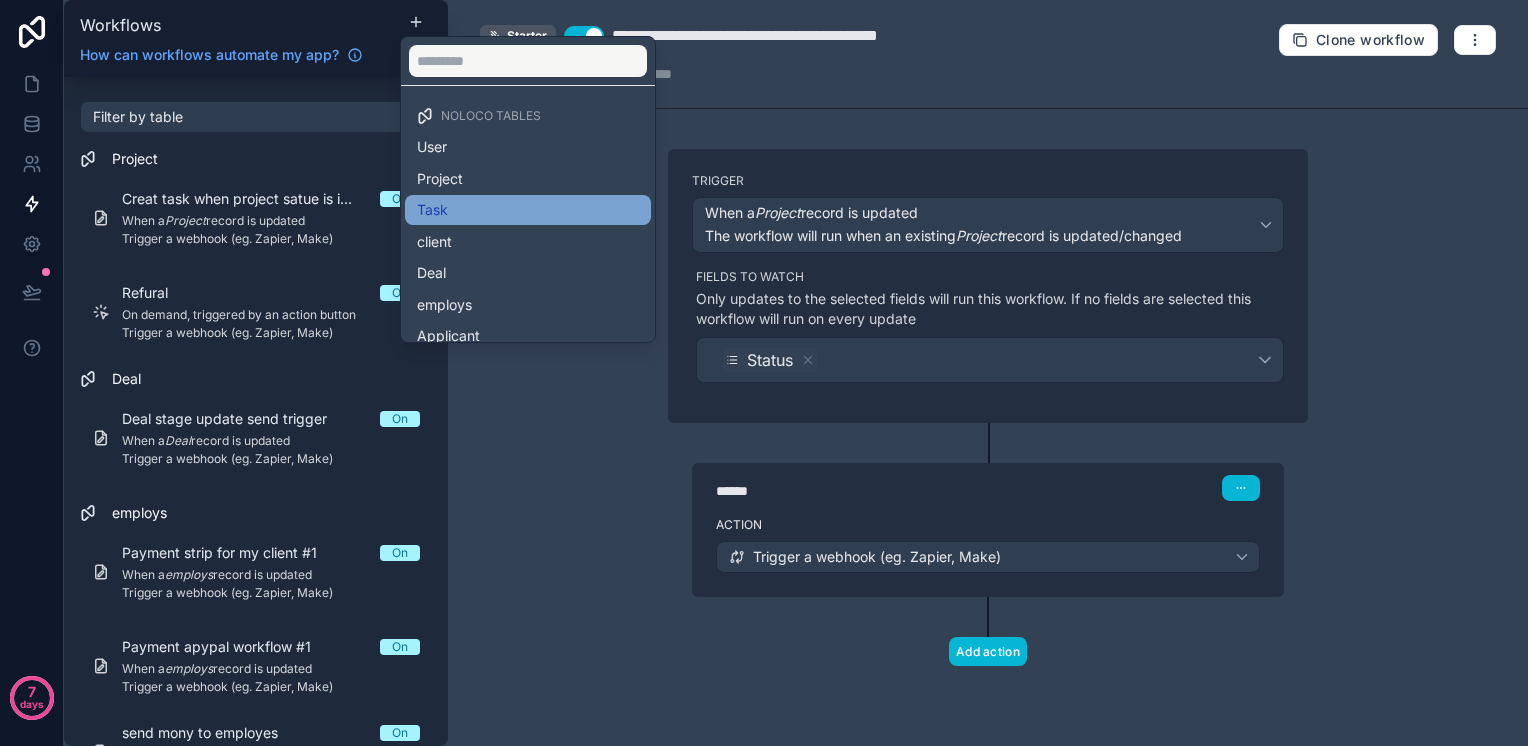 click on "Task" at bounding box center [528, 210] 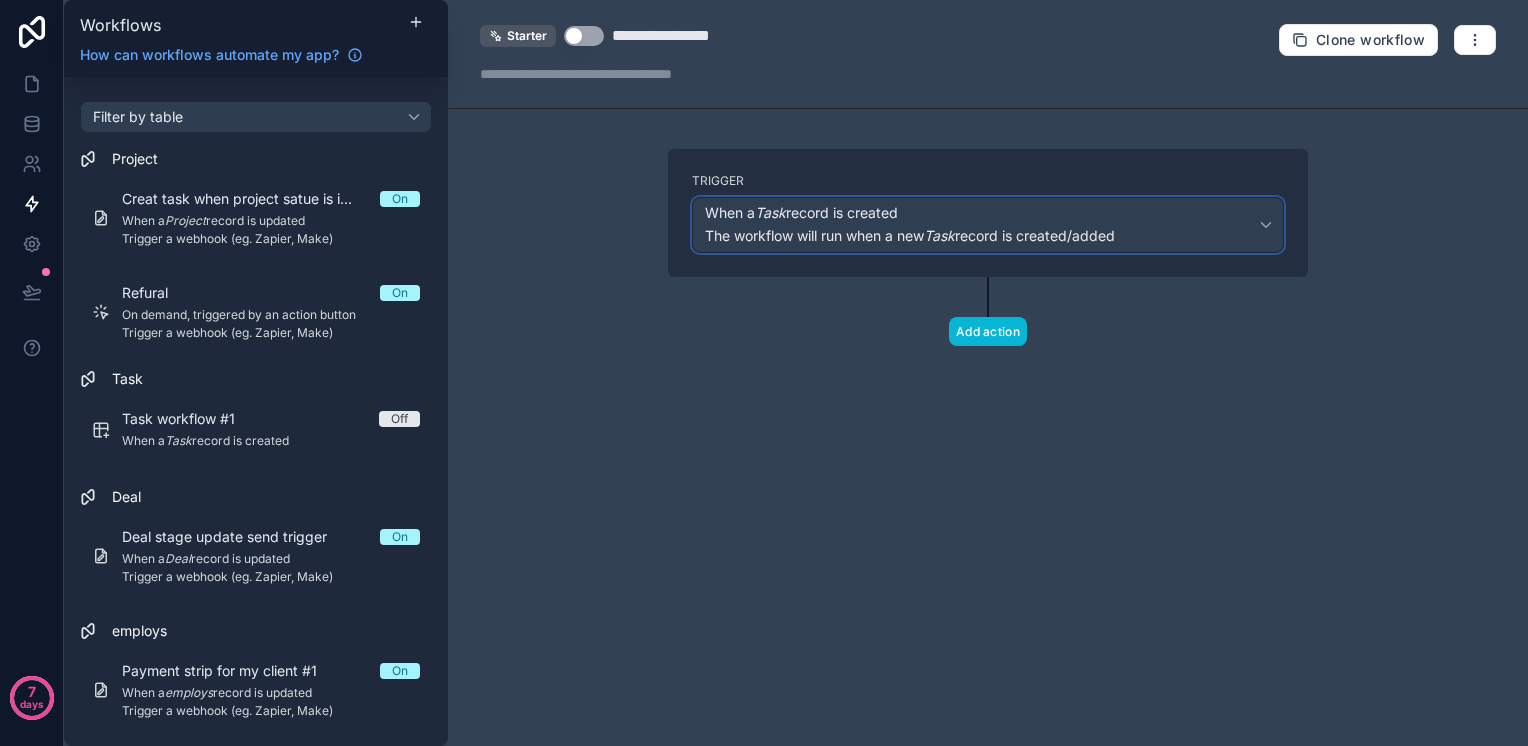 click on "When a  Task  record is created" at bounding box center [801, 213] 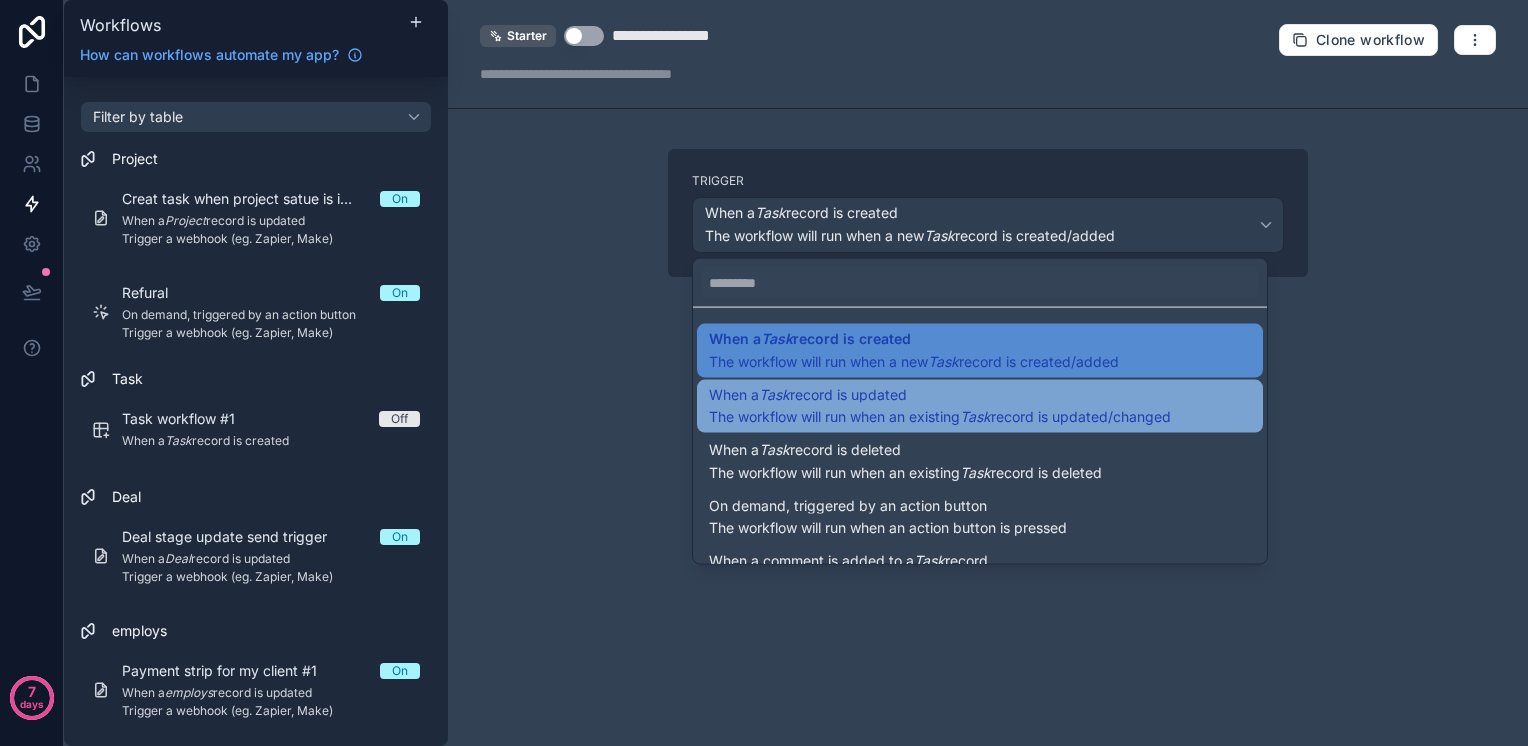 click on "When a  Task  record is updated" at bounding box center (808, 394) 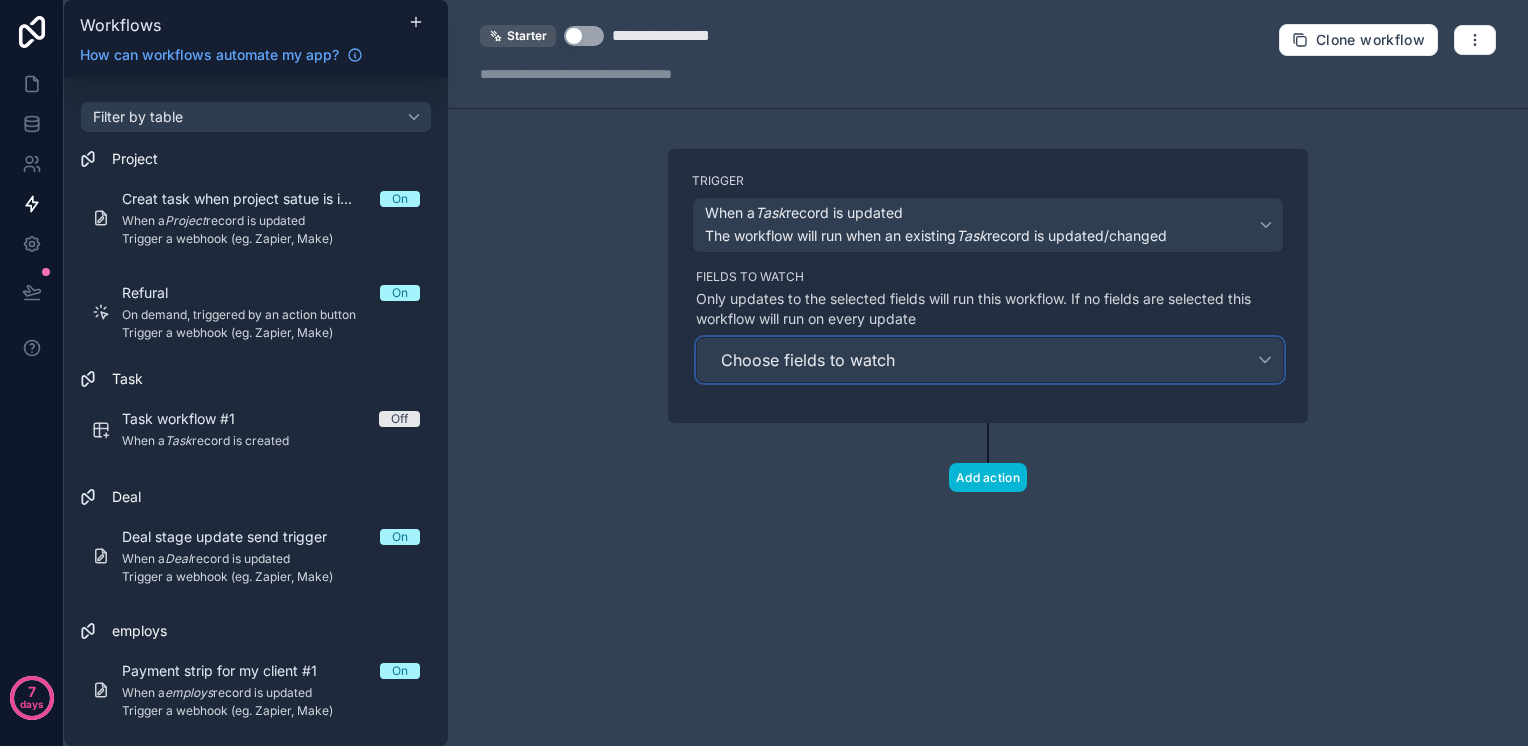 click on "Choose fields to watch" at bounding box center [808, 360] 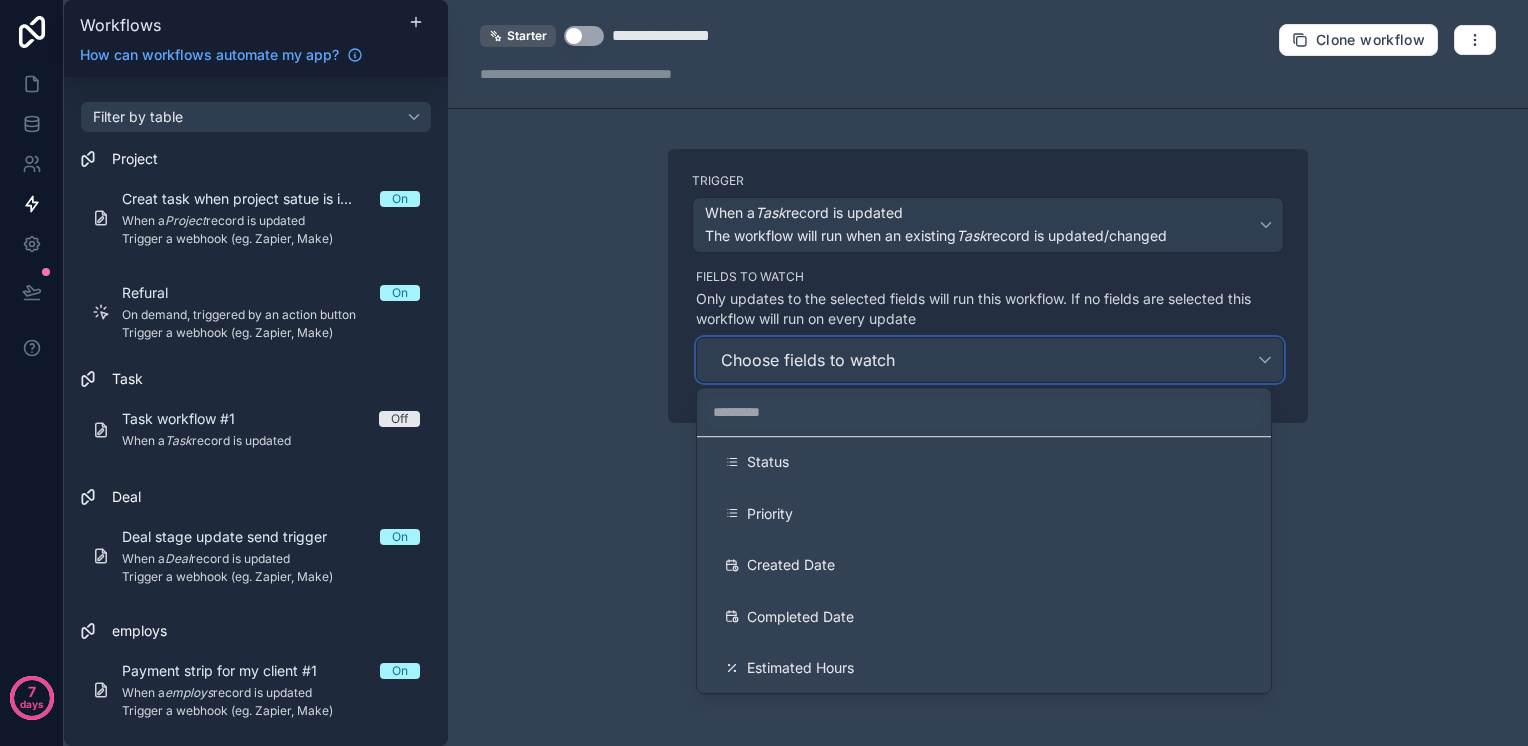 scroll, scrollTop: 233, scrollLeft: 0, axis: vertical 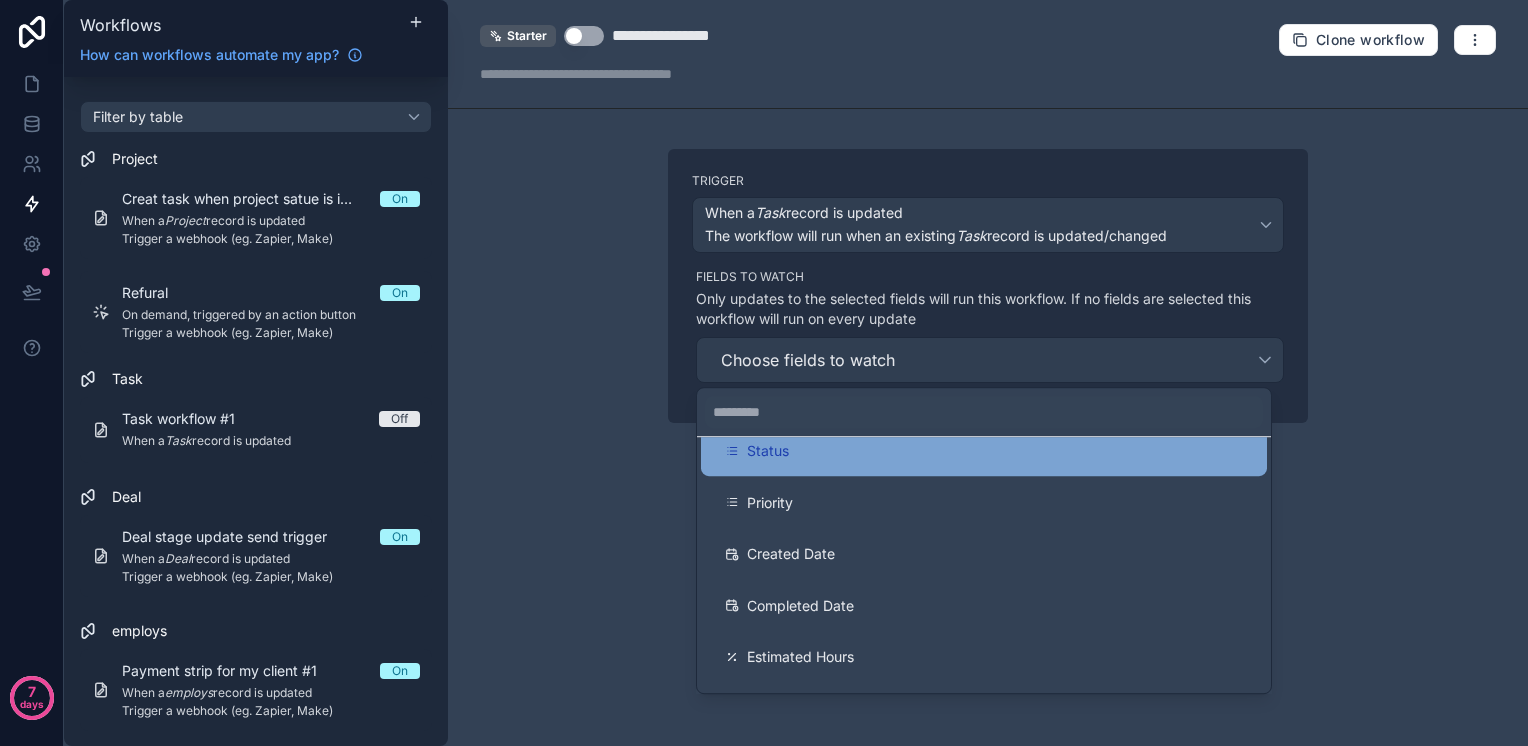 click on "Status" at bounding box center (984, 451) 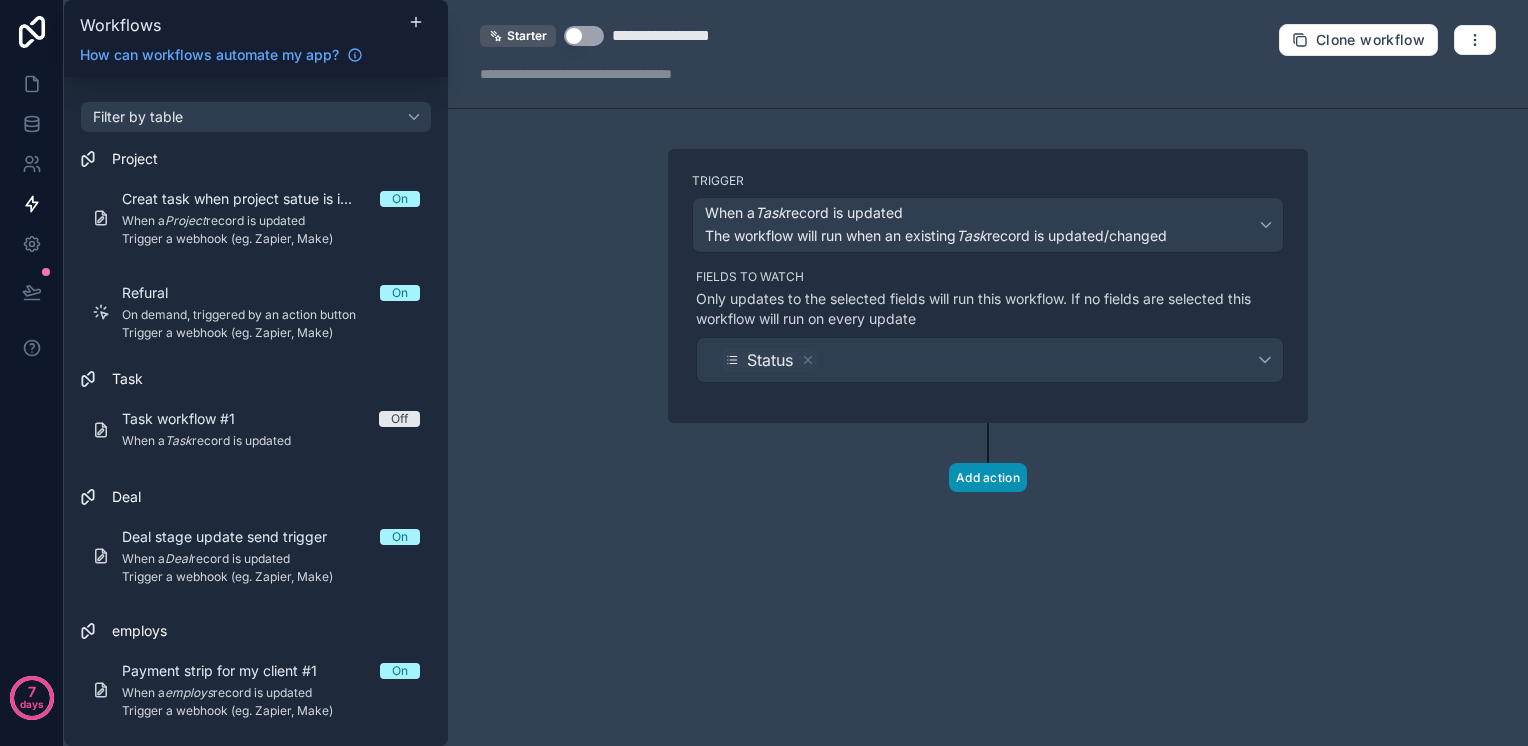 click on "Add action" at bounding box center [988, 477] 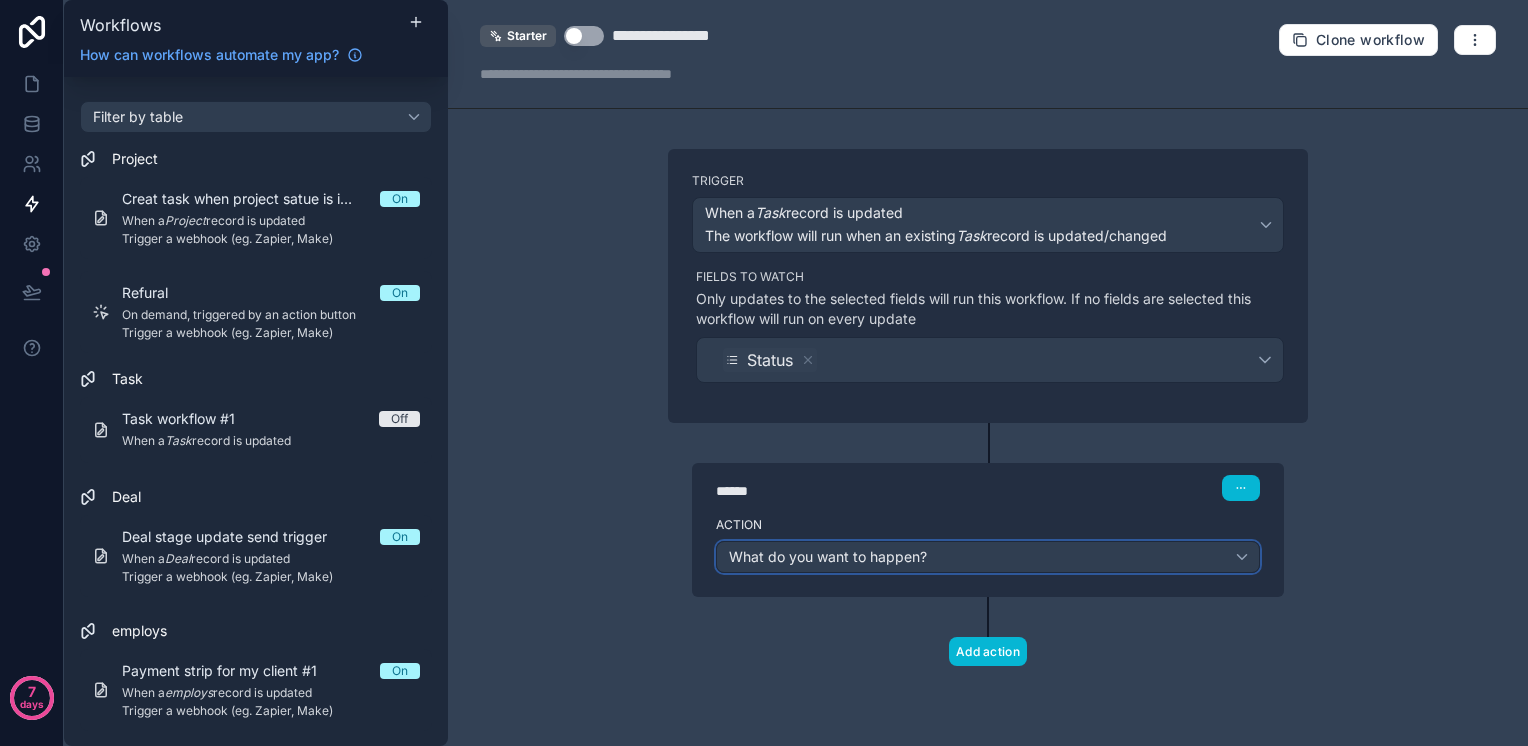 click on "What do you want to happen?" at bounding box center [988, 557] 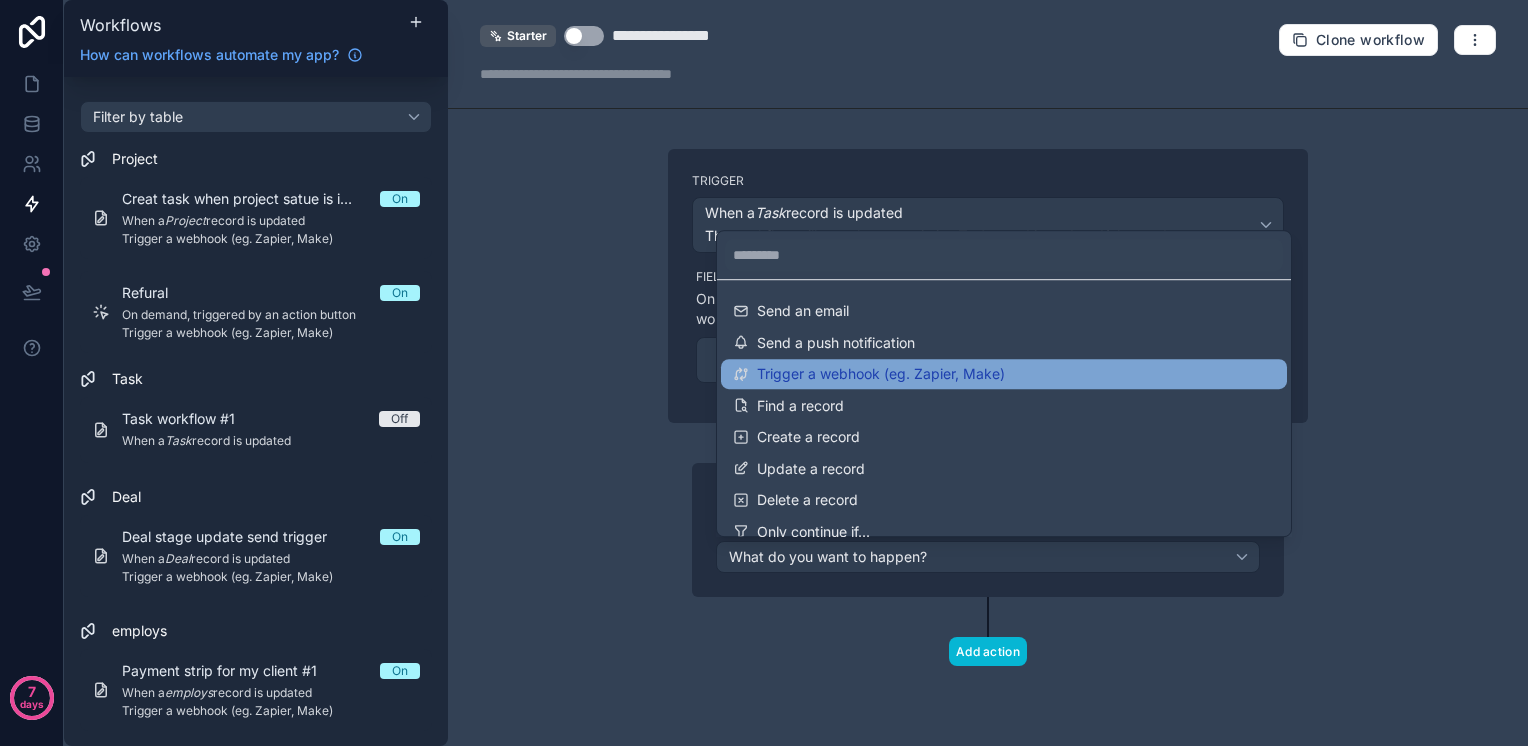 click on "Trigger a webhook (eg. Zapier, Make)" at bounding box center [881, 374] 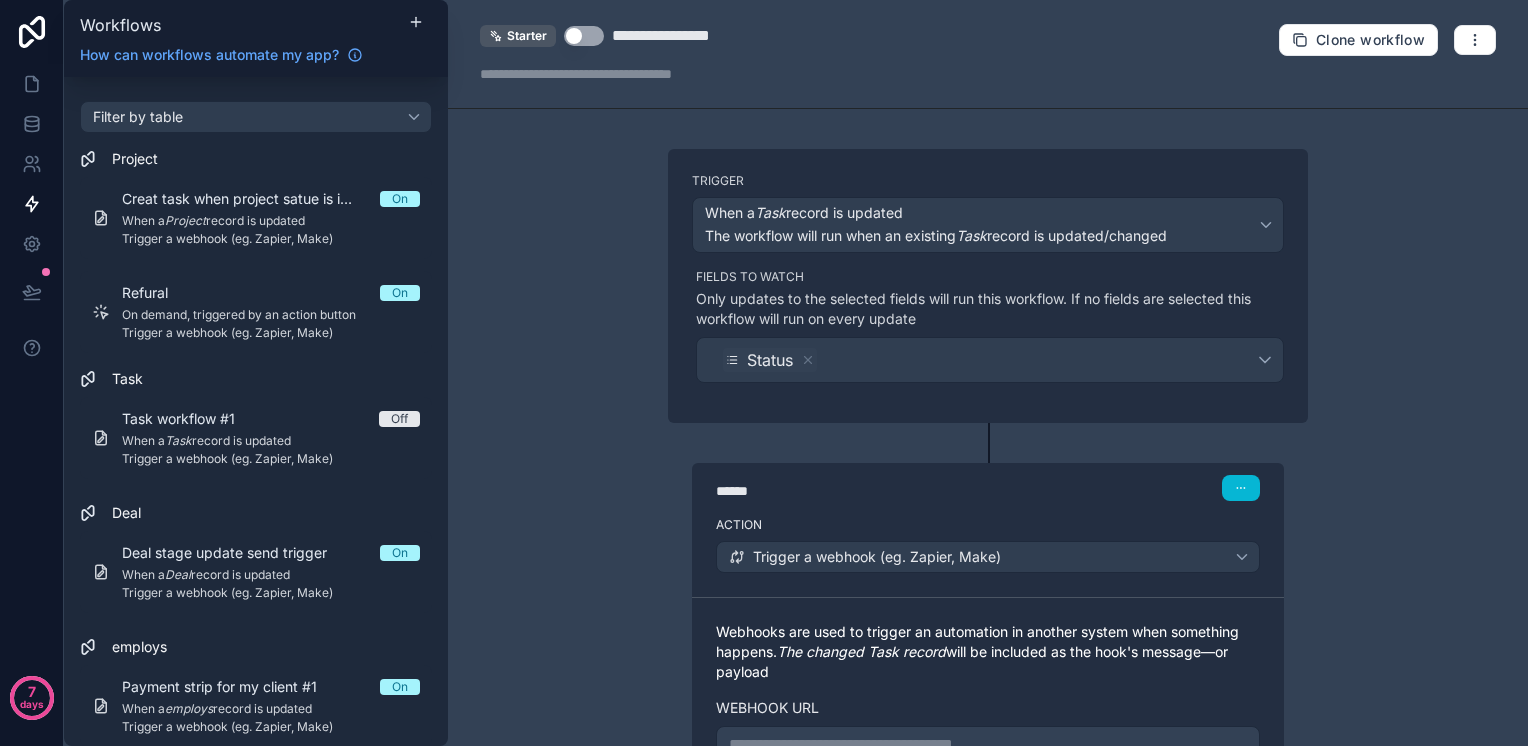 scroll, scrollTop: 224, scrollLeft: 0, axis: vertical 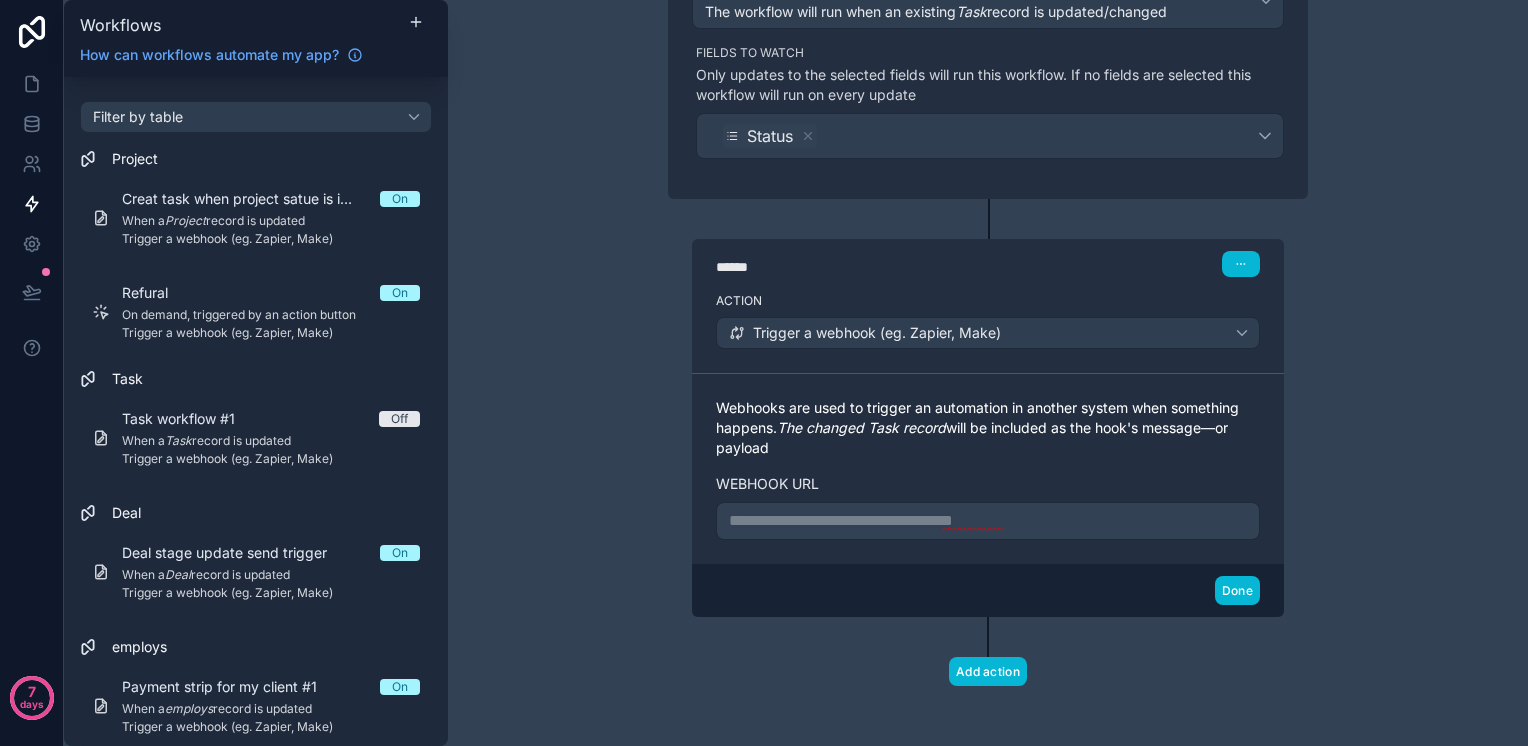 click on "**********" at bounding box center (988, 521) 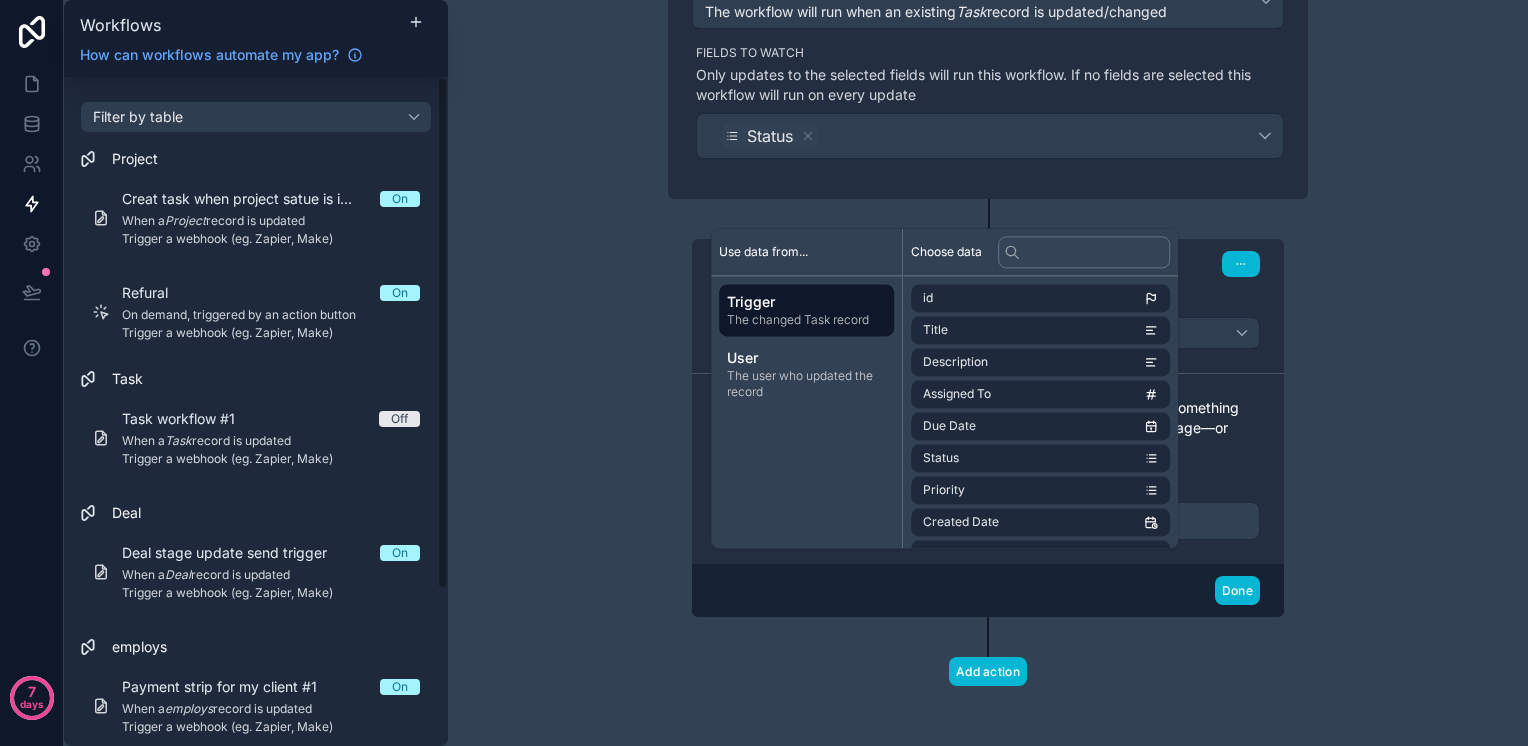 scroll, scrollTop: 0, scrollLeft: 0, axis: both 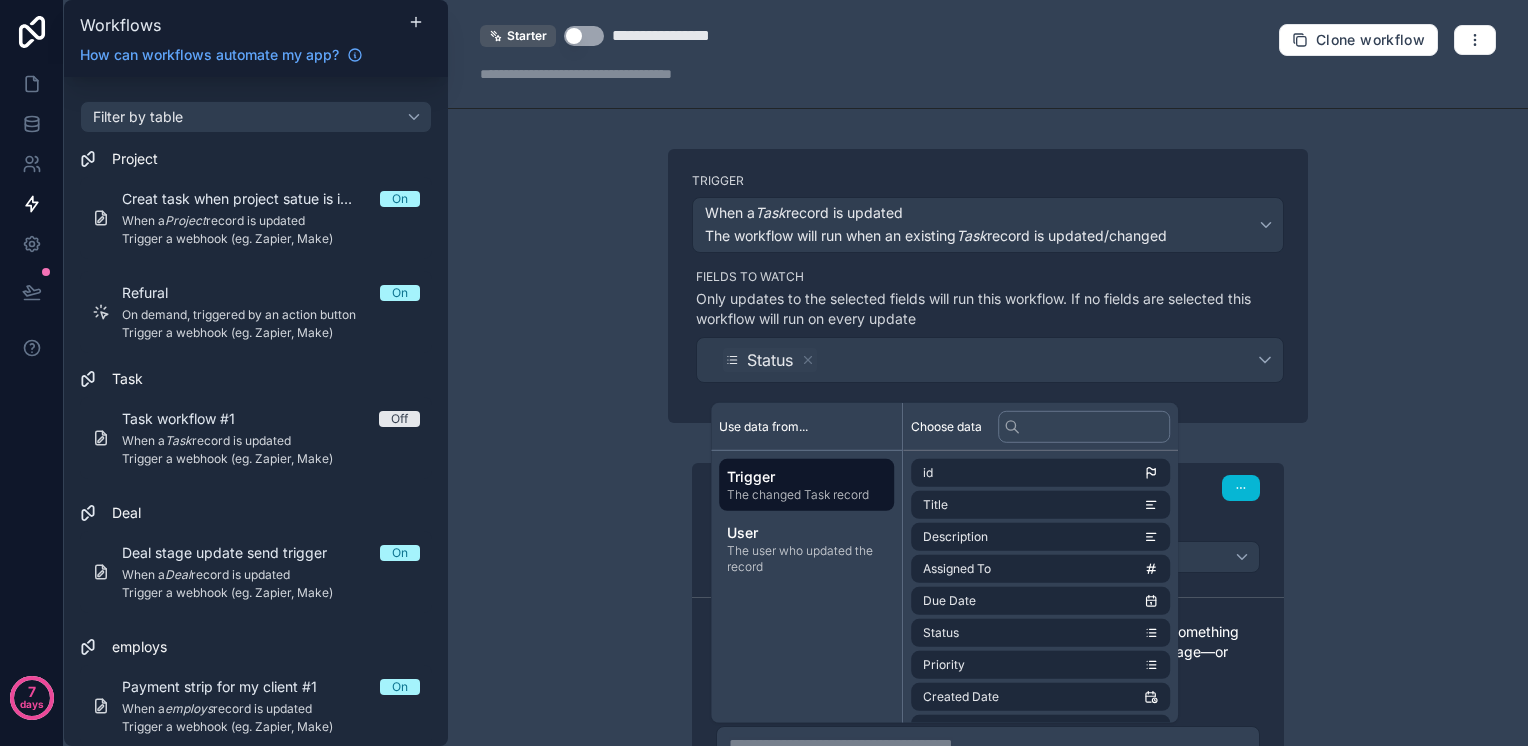 drag, startPoint x: 541, startPoint y: 223, endPoint x: 649, endPoint y: 101, distance: 162.93558 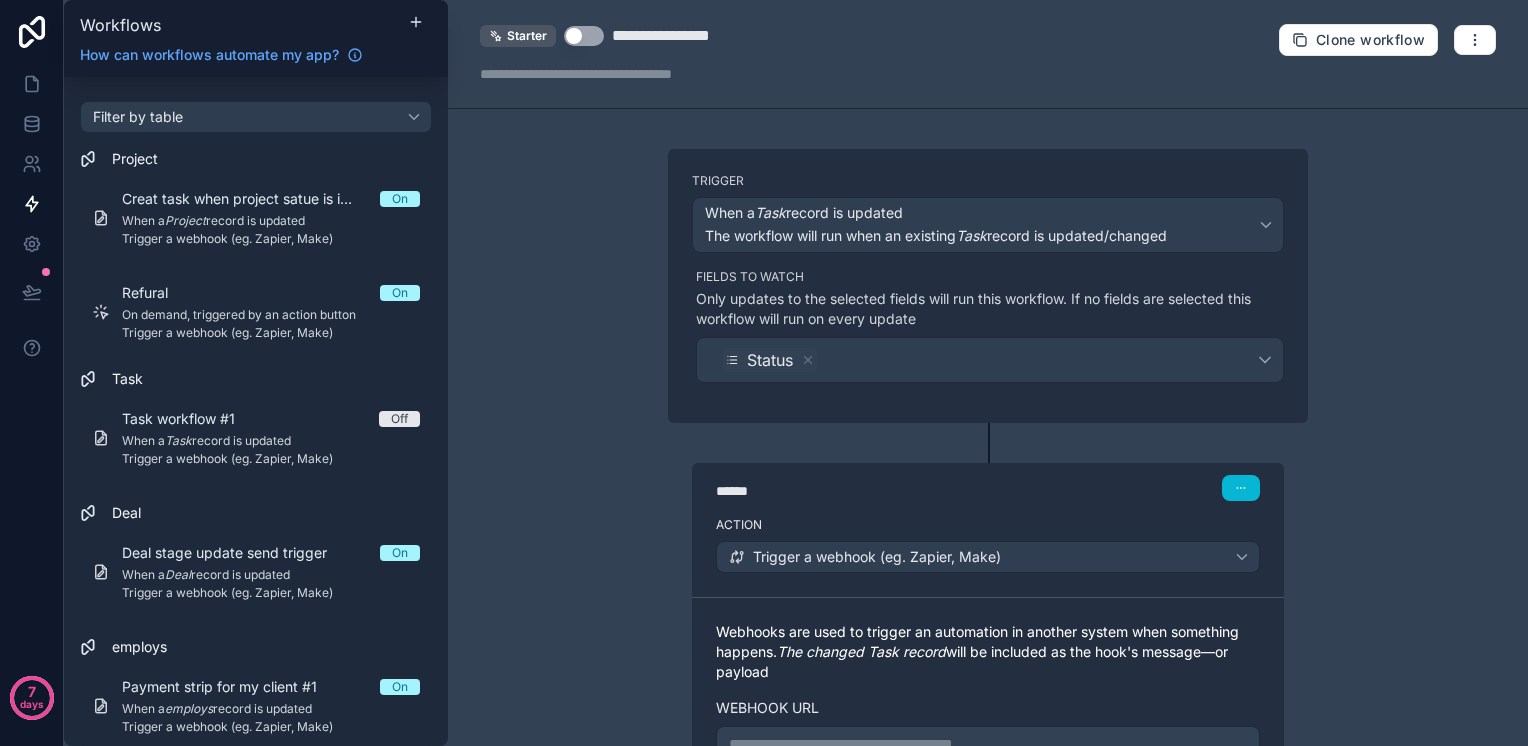 click on "**********" at bounding box center [685, 36] 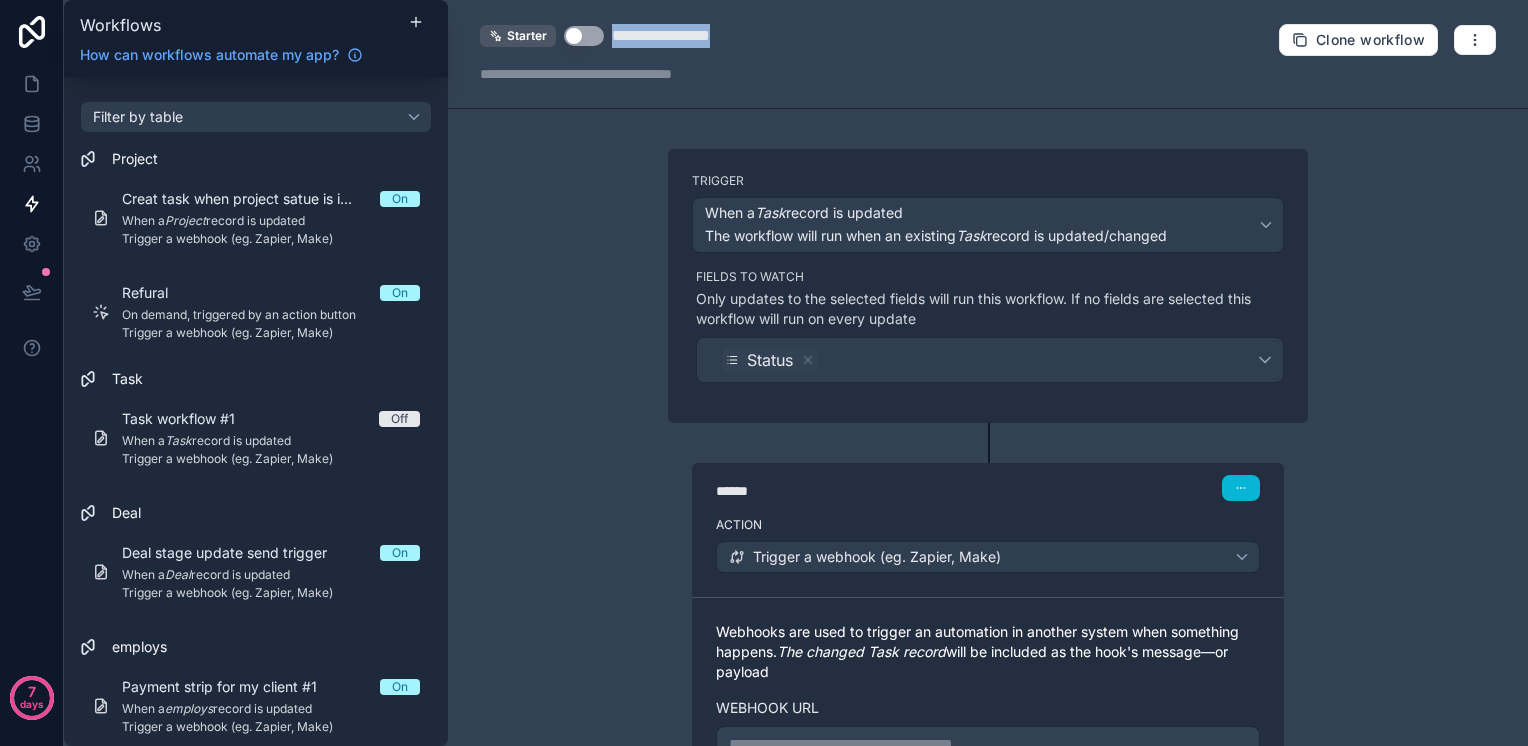 drag, startPoint x: 612, startPoint y: 34, endPoint x: 801, endPoint y: 34, distance: 189 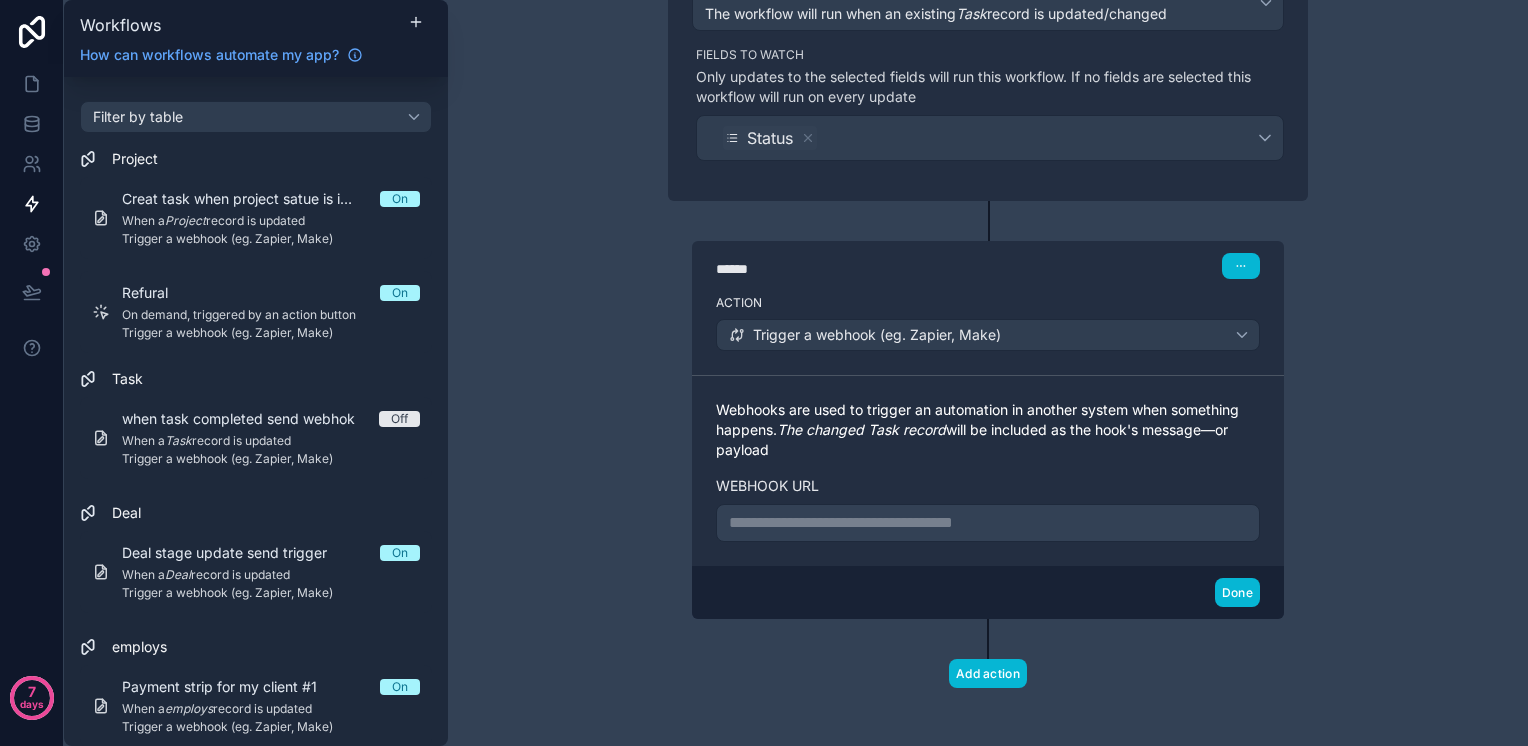 scroll, scrollTop: 224, scrollLeft: 0, axis: vertical 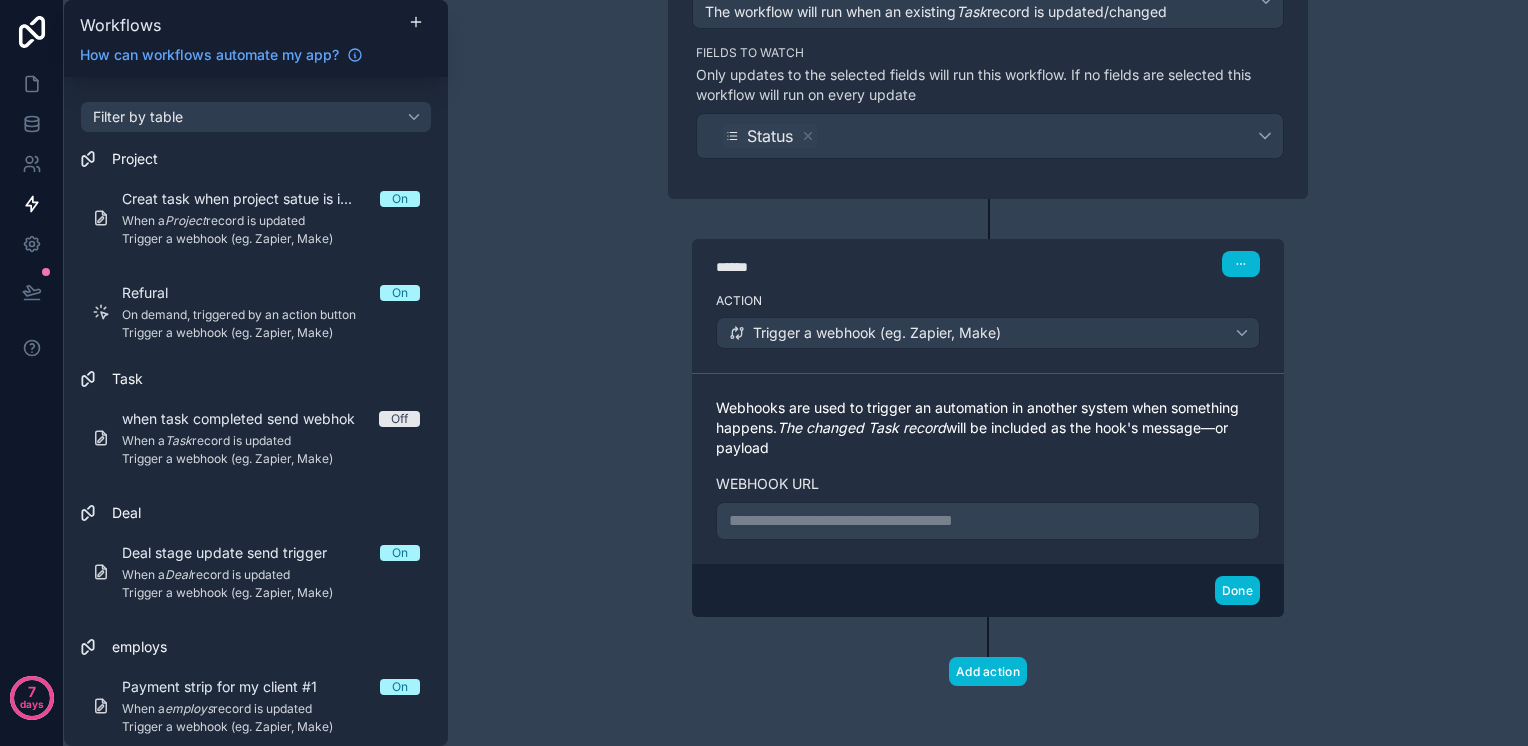 click on "**********" at bounding box center [988, 373] 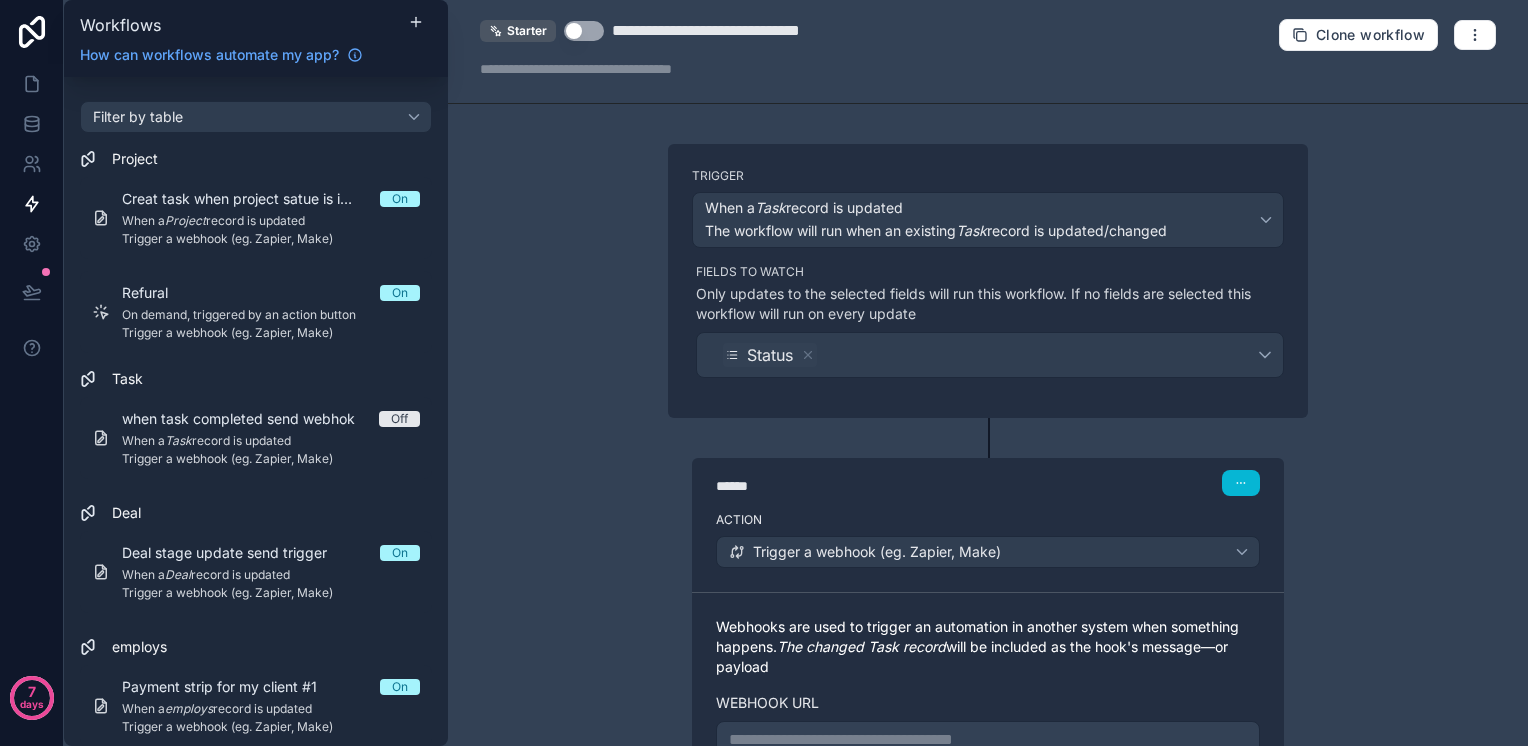 scroll, scrollTop: 0, scrollLeft: 0, axis: both 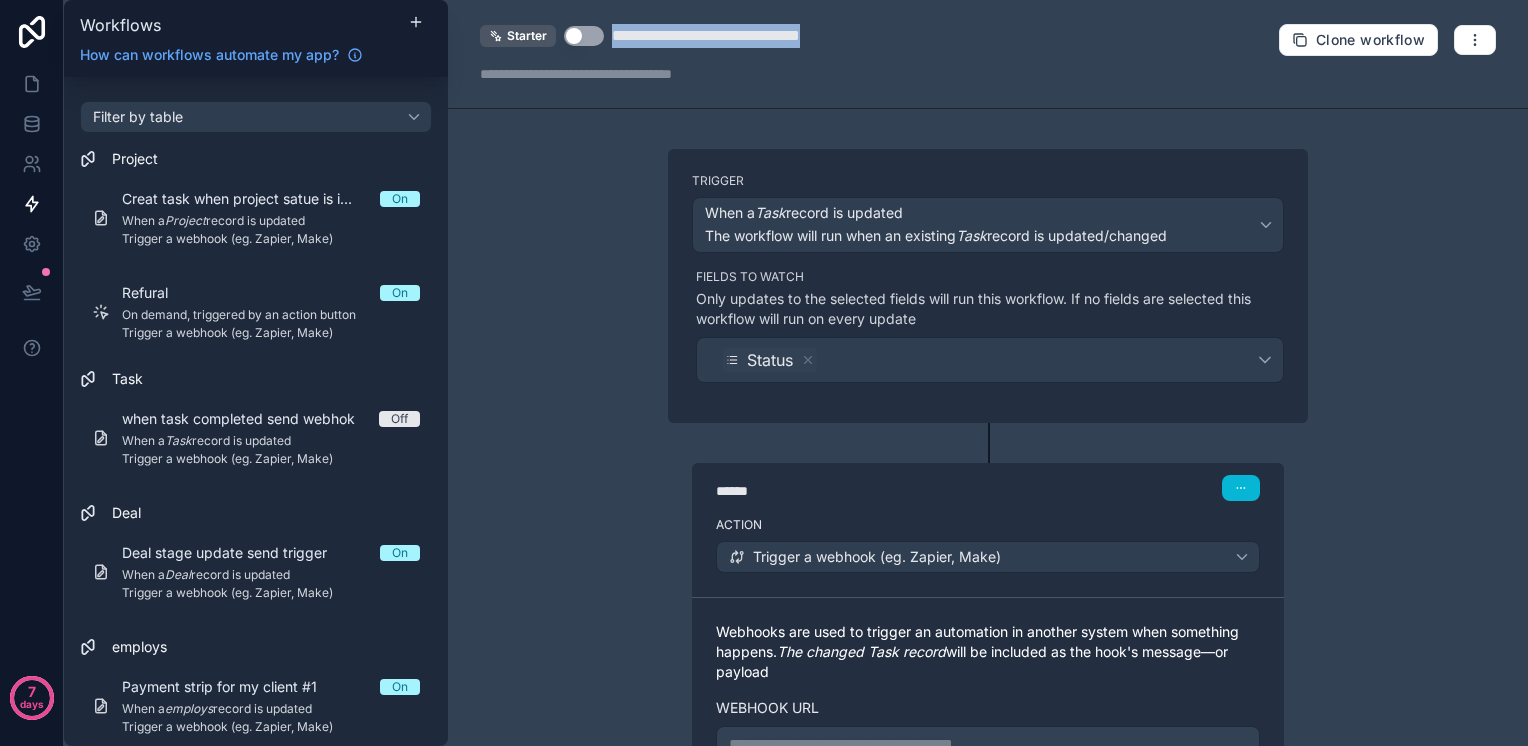 drag, startPoint x: 885, startPoint y: 34, endPoint x: 599, endPoint y: 33, distance: 286.00174 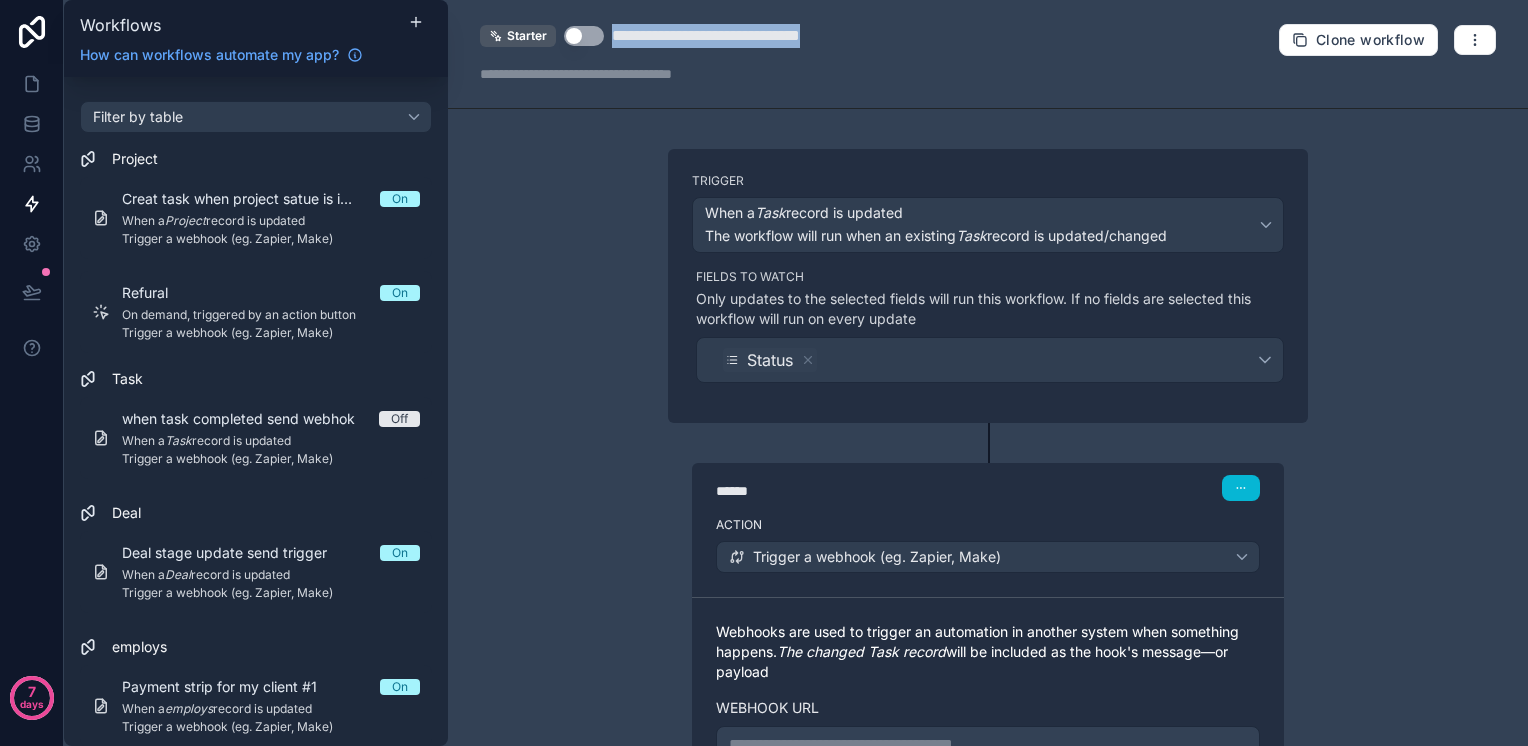 scroll, scrollTop: 224, scrollLeft: 0, axis: vertical 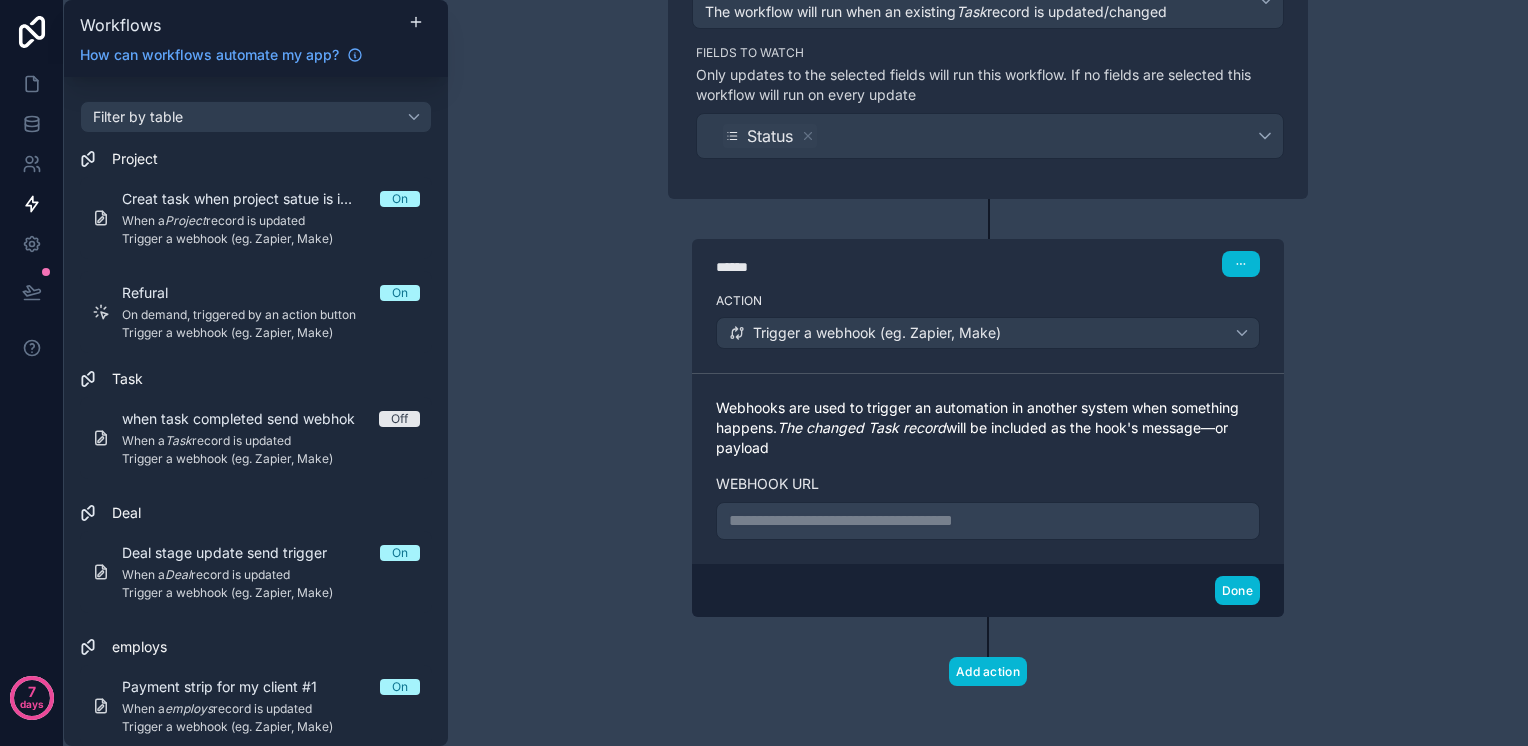 click on "**********" at bounding box center (988, 521) 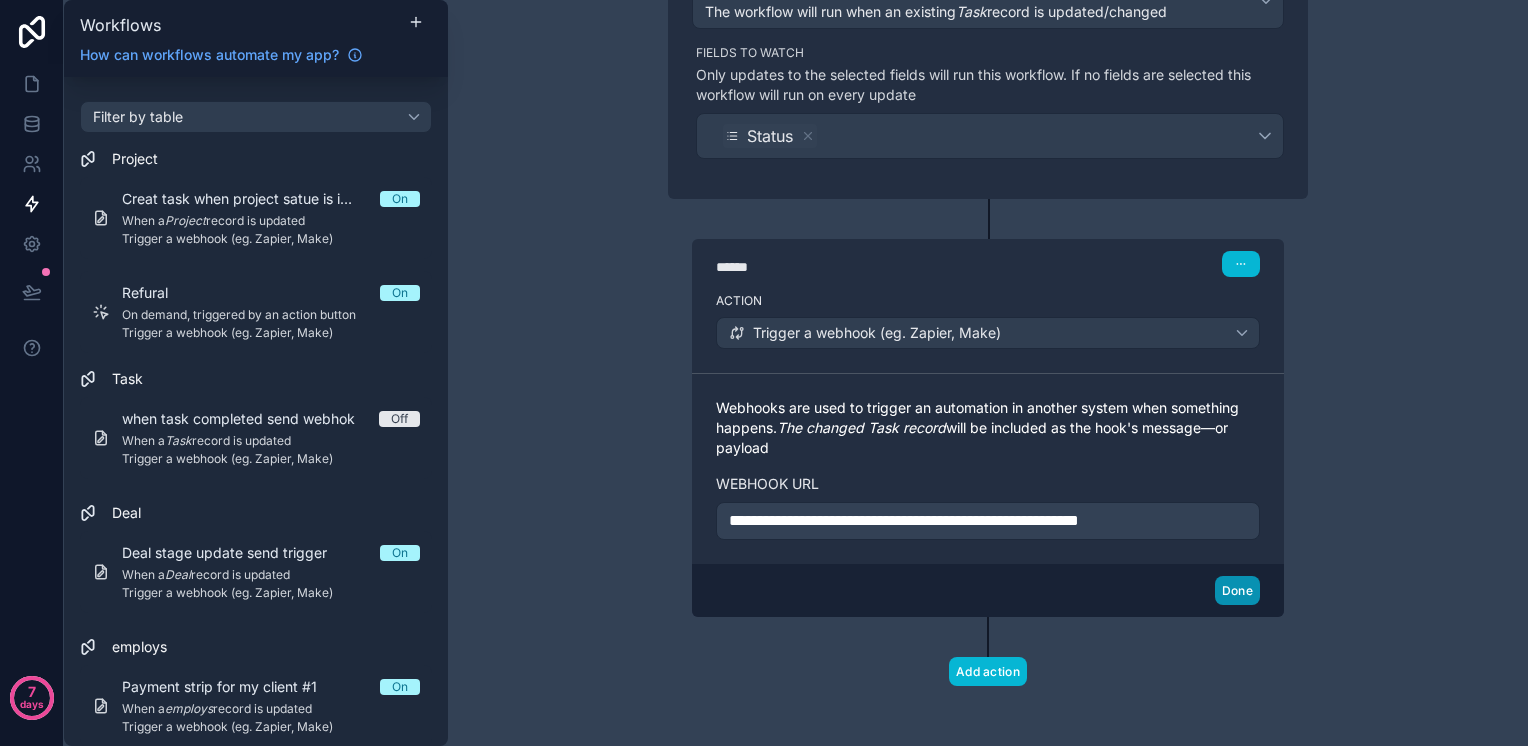 click on "Done" at bounding box center (1237, 590) 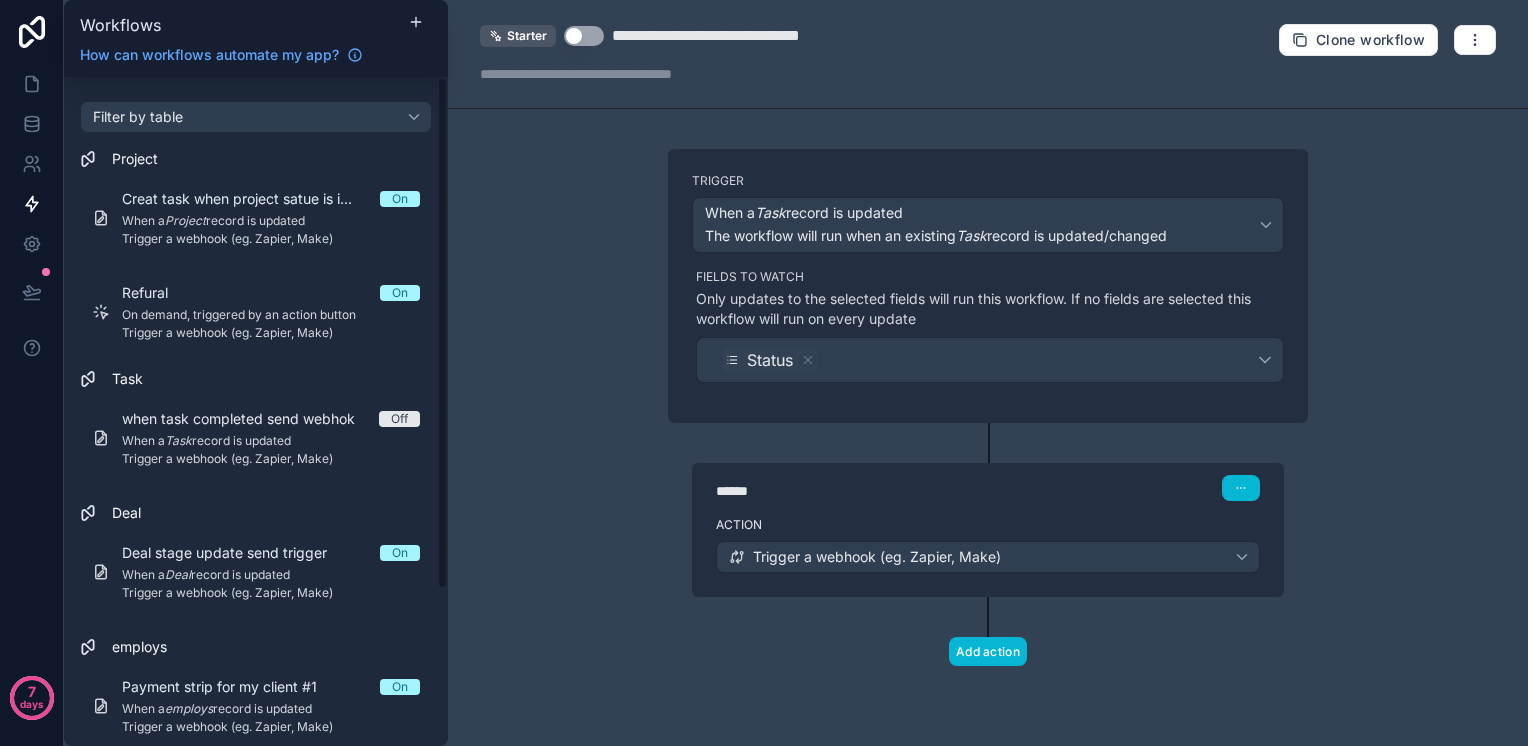 click on "Use setting" at bounding box center [584, 36] 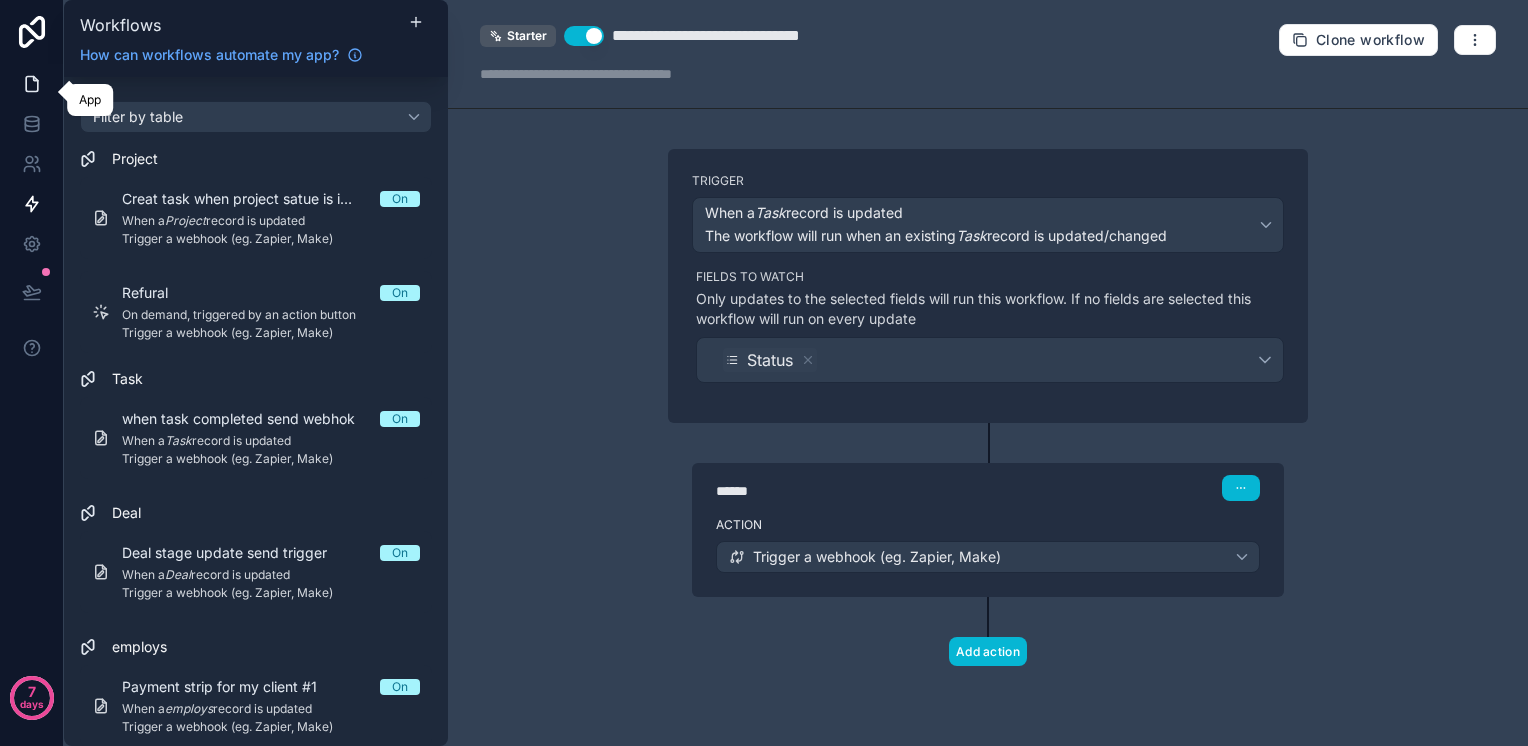click at bounding box center (31, 84) 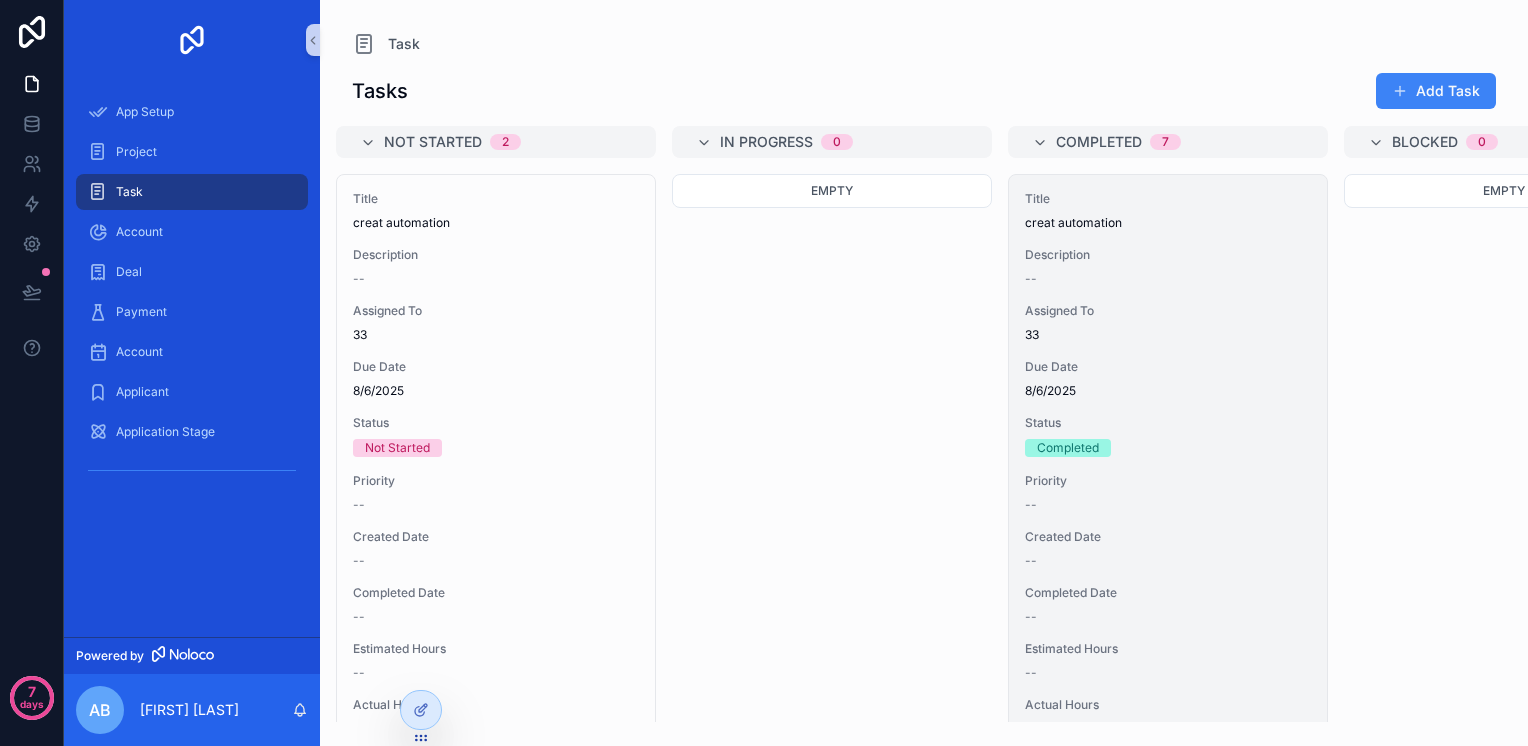 click on "Due Date" at bounding box center [1168, 367] 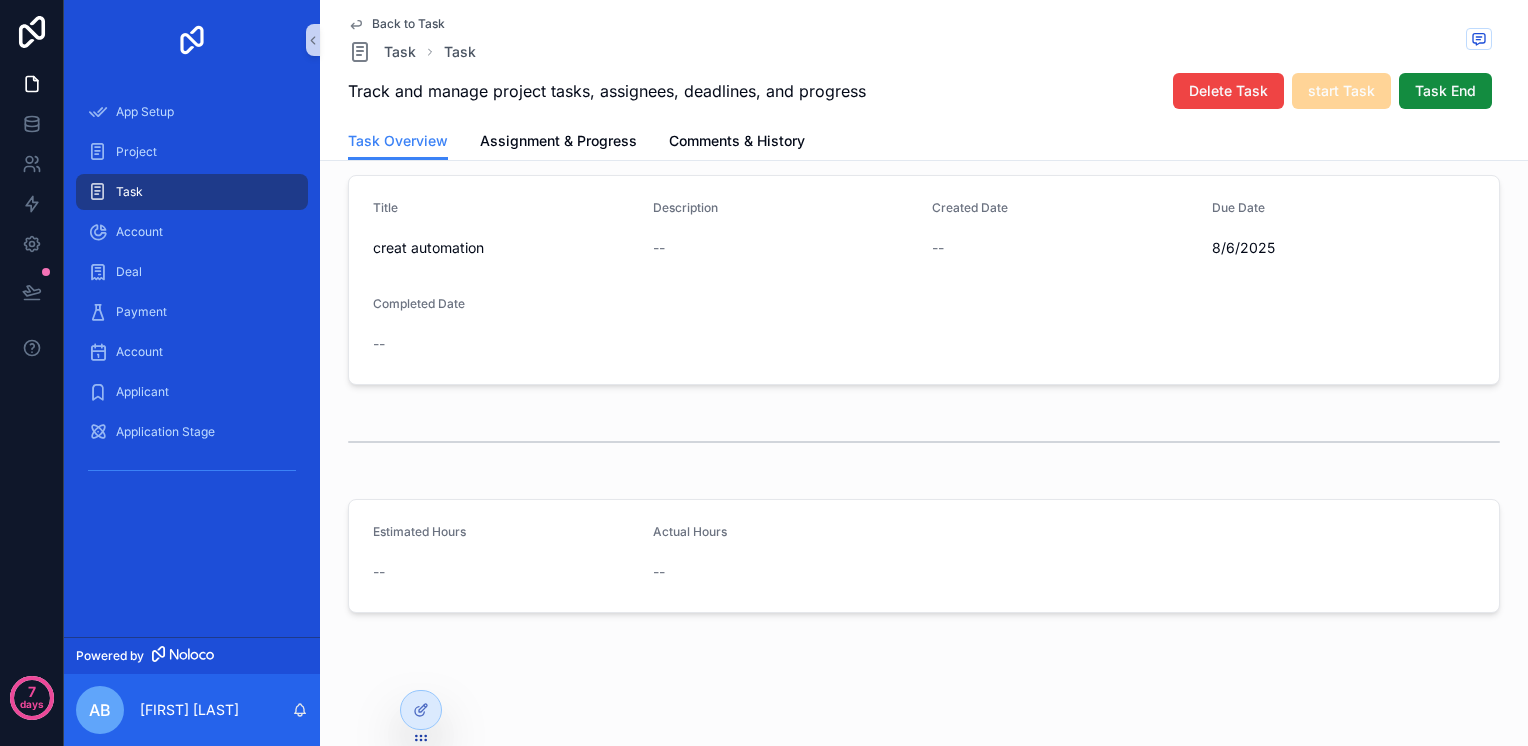 scroll, scrollTop: 0, scrollLeft: 0, axis: both 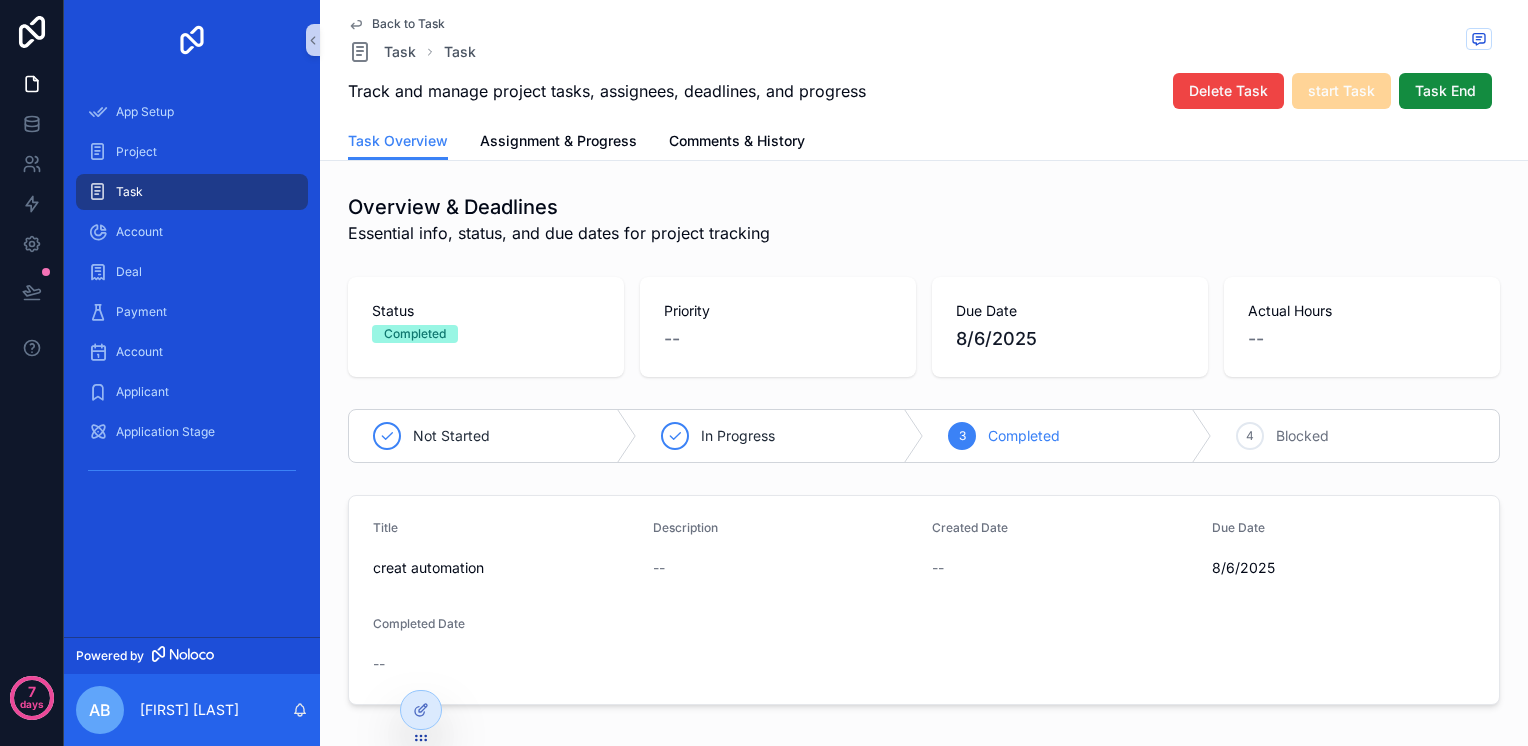 click on "Task" at bounding box center (192, 192) 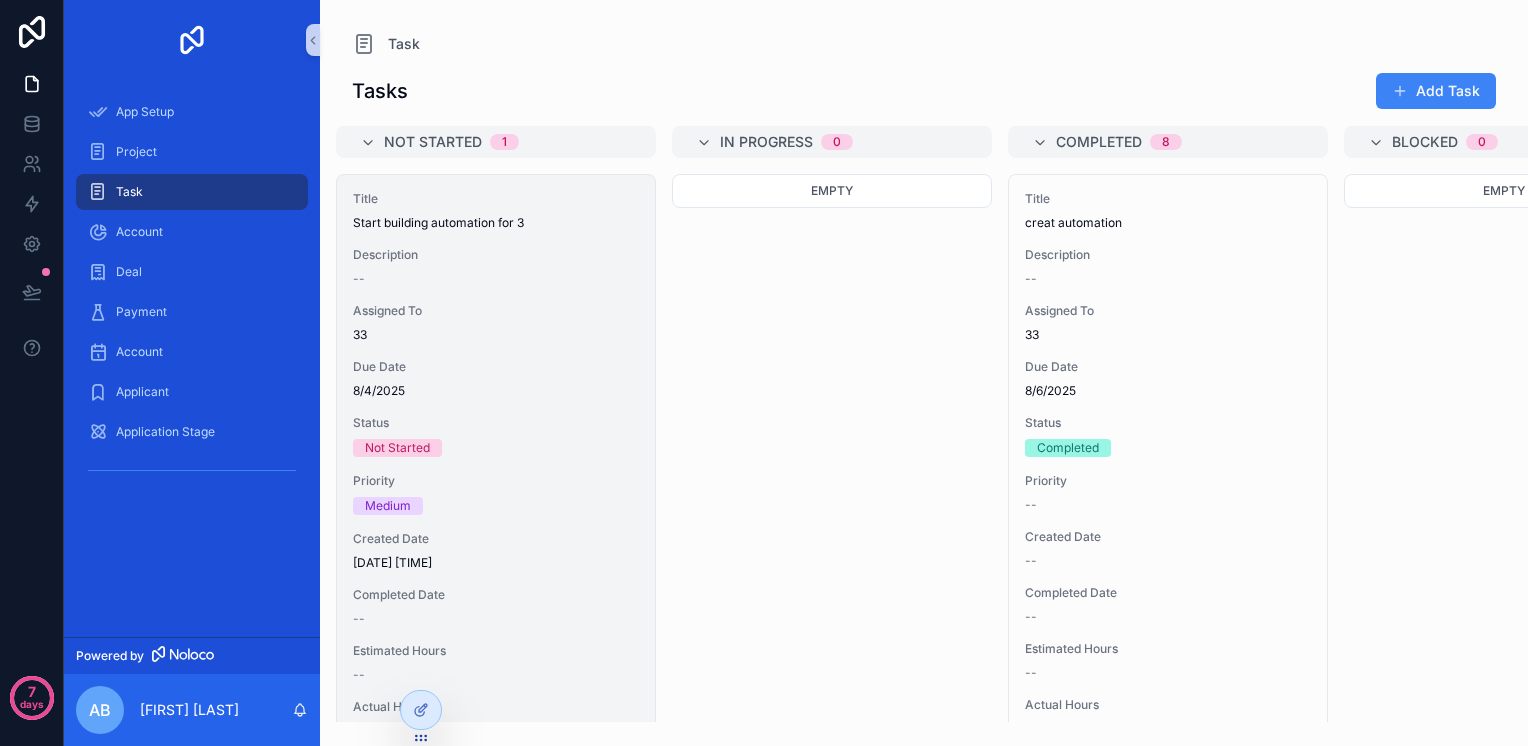 click on "Title Start building automation for 3 Description -- Assigned To 33 Due Date 8/4/2025 Status Not Started Priority Medium Created Date 3/8/2025 9:00 AM Completed Date -- Estimated Hours -- Actual Hours --" at bounding box center (496, 465) 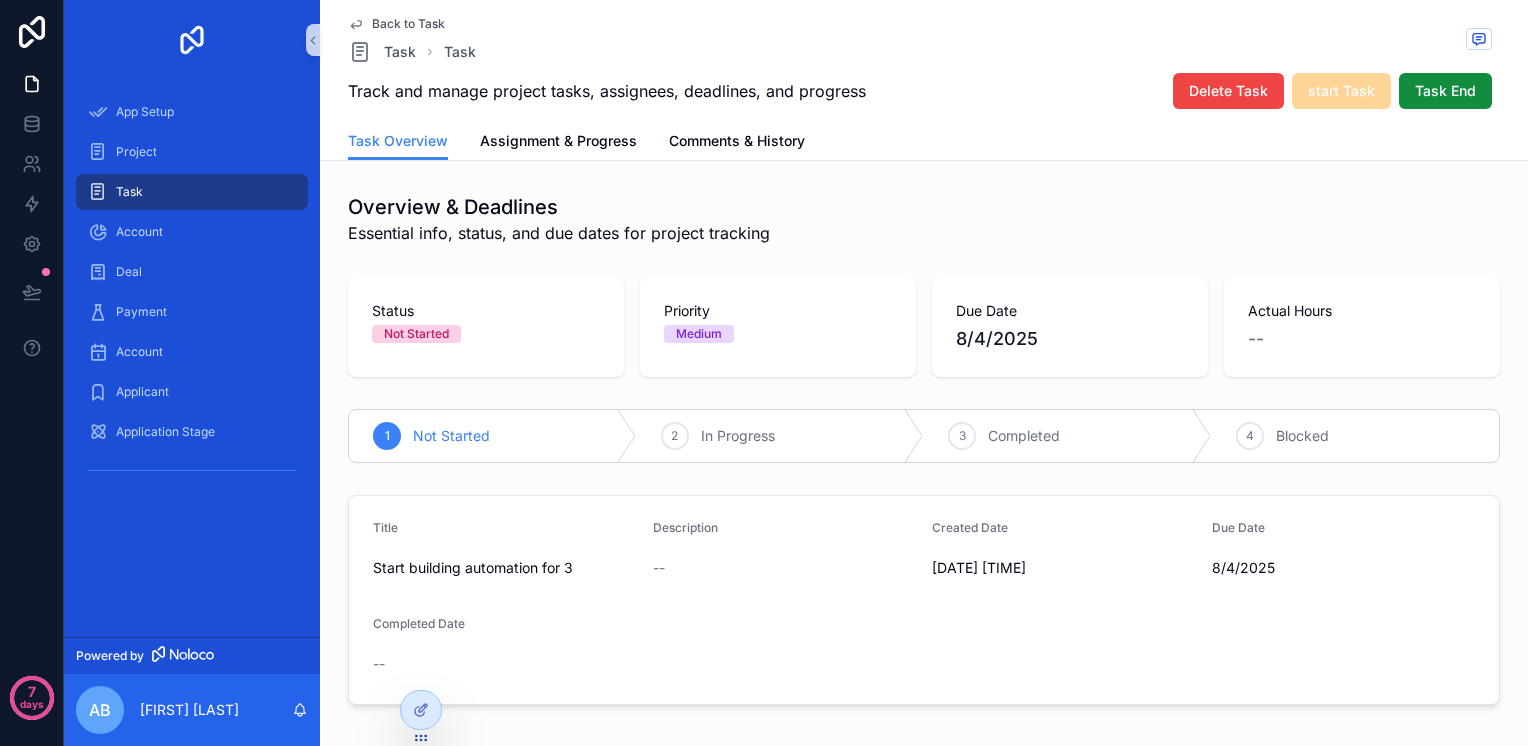 scroll, scrollTop: 0, scrollLeft: 0, axis: both 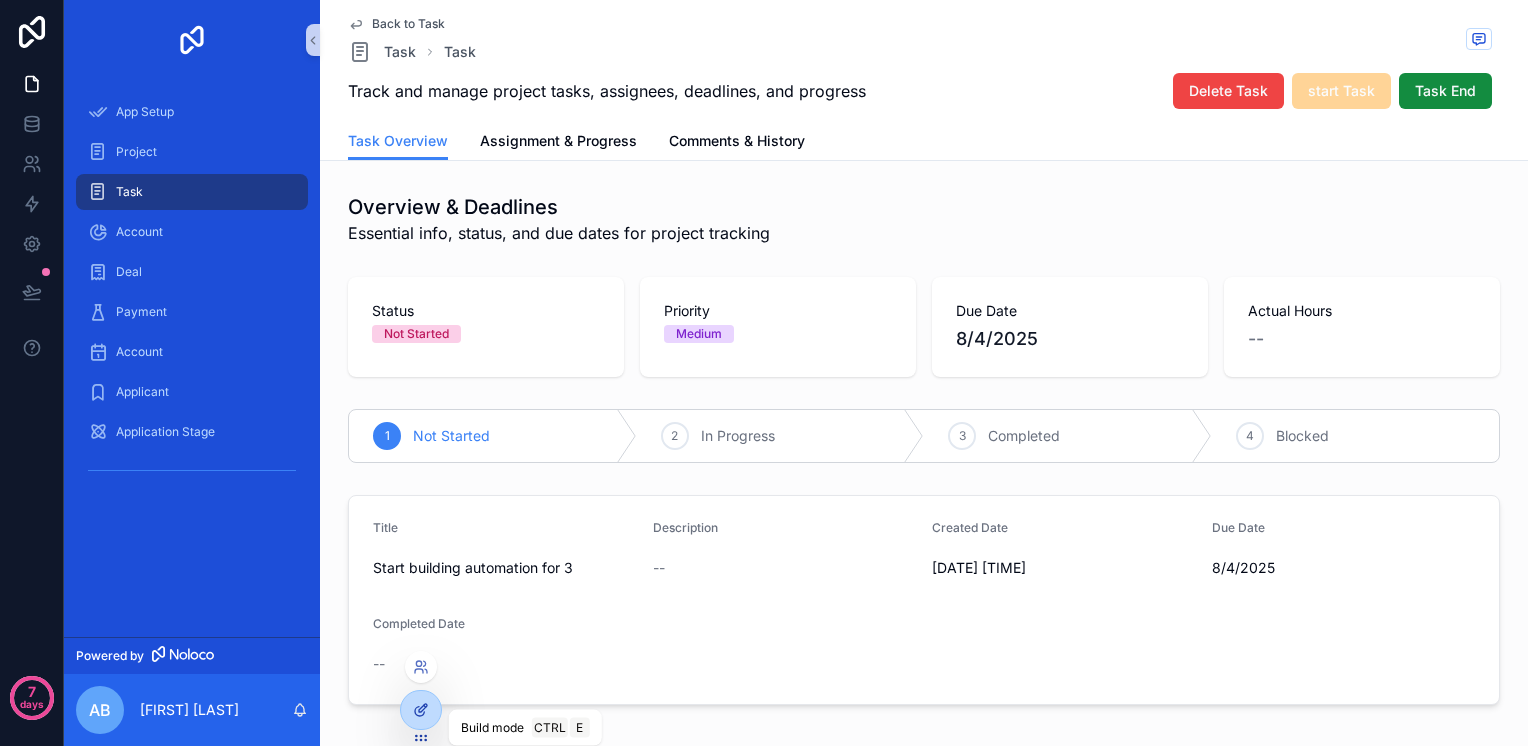 click 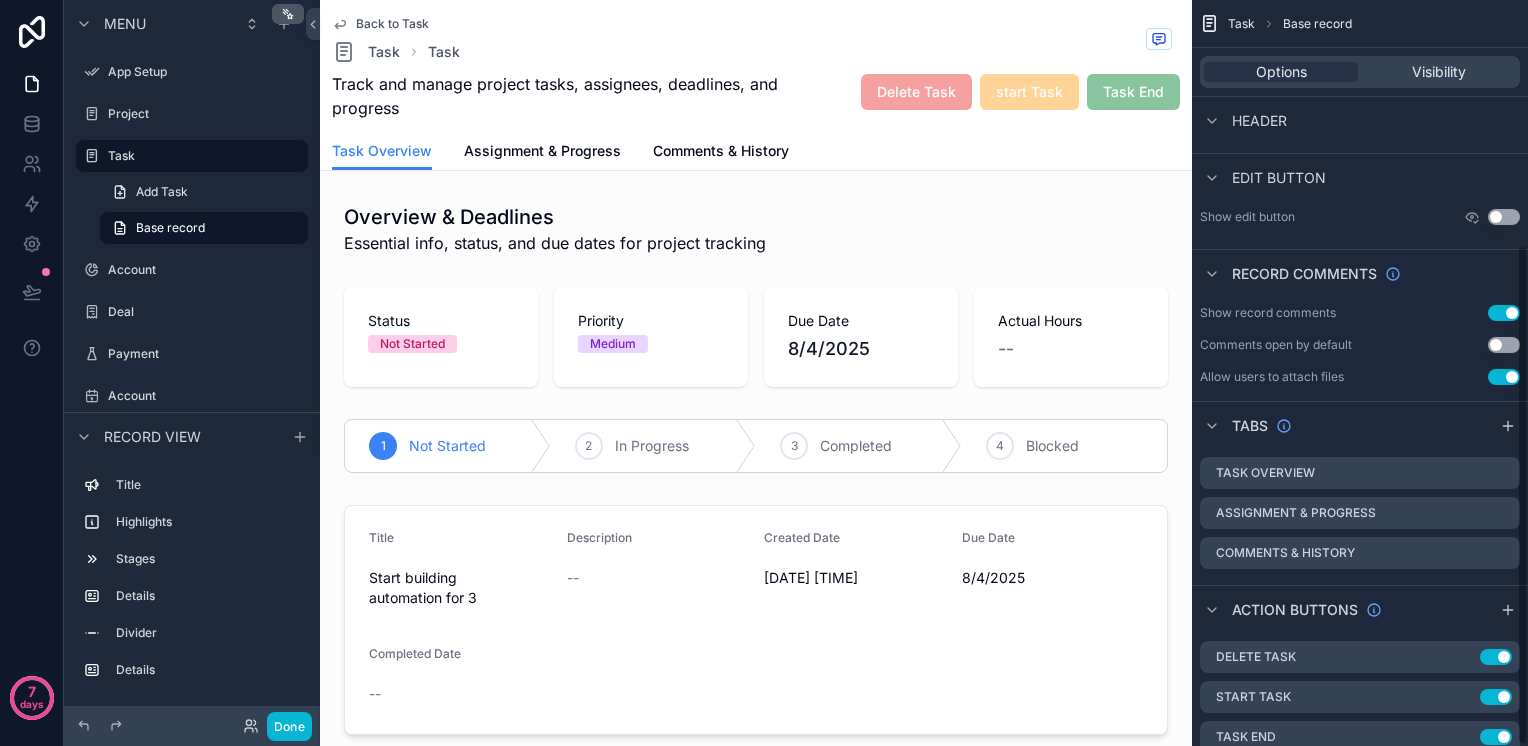 scroll, scrollTop: 365, scrollLeft: 0, axis: vertical 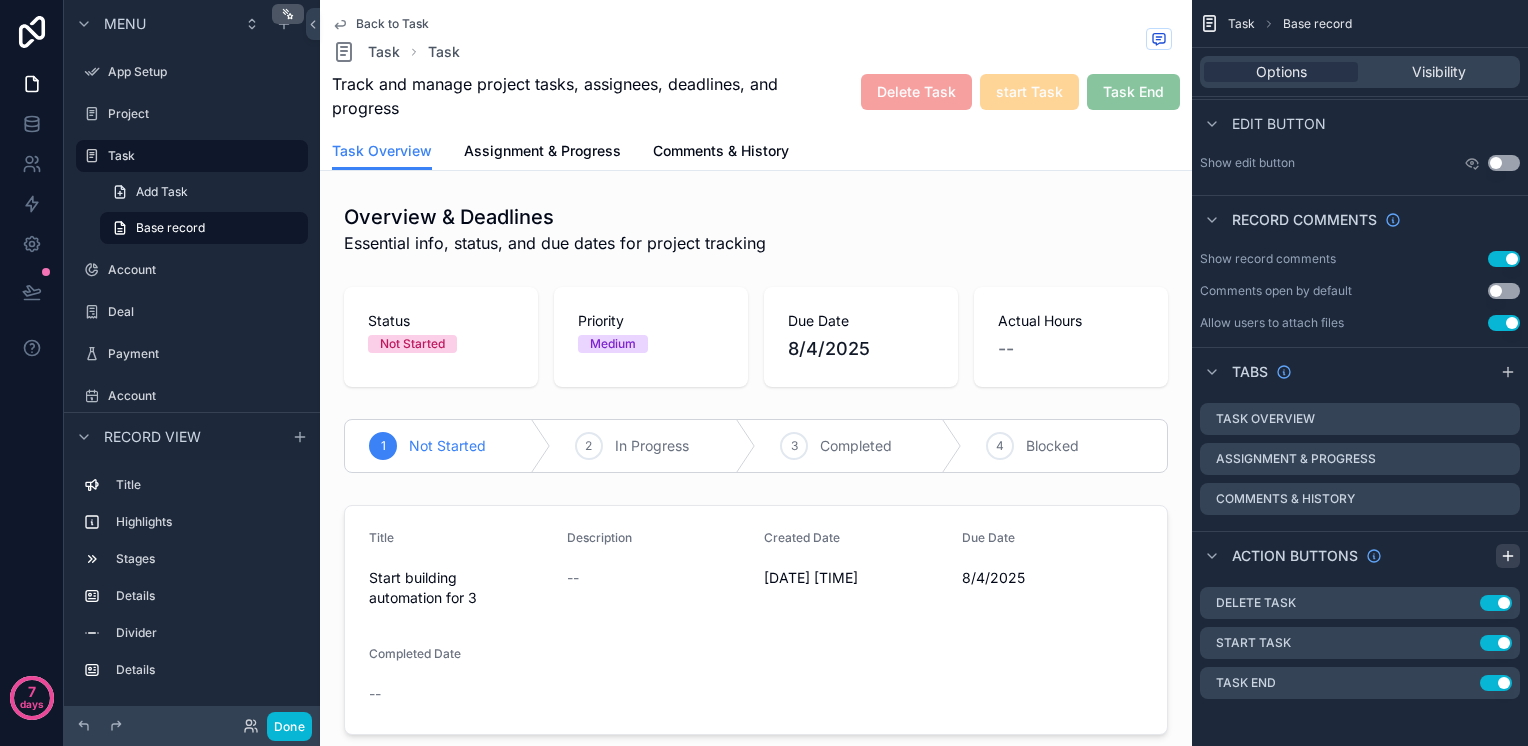 click 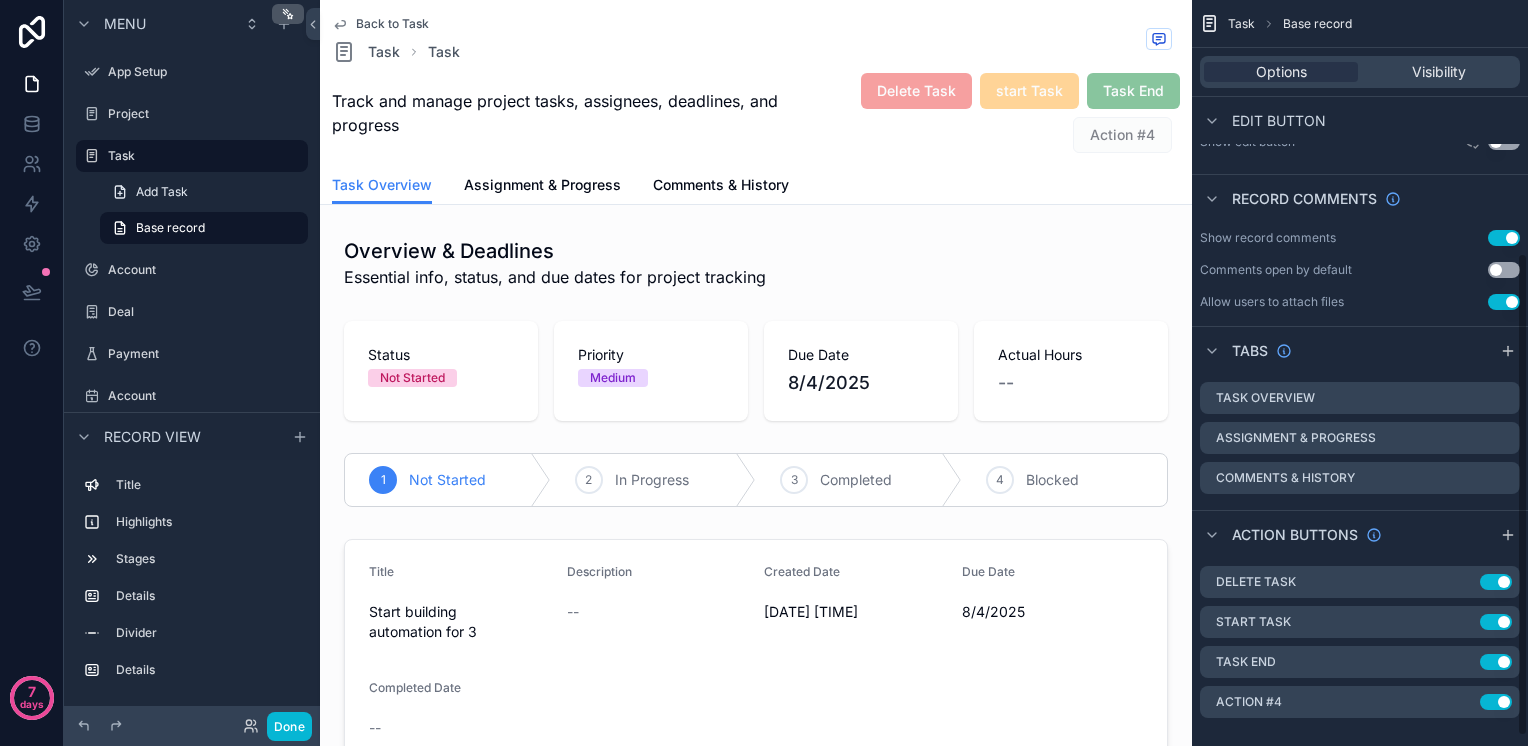 scroll, scrollTop: 405, scrollLeft: 0, axis: vertical 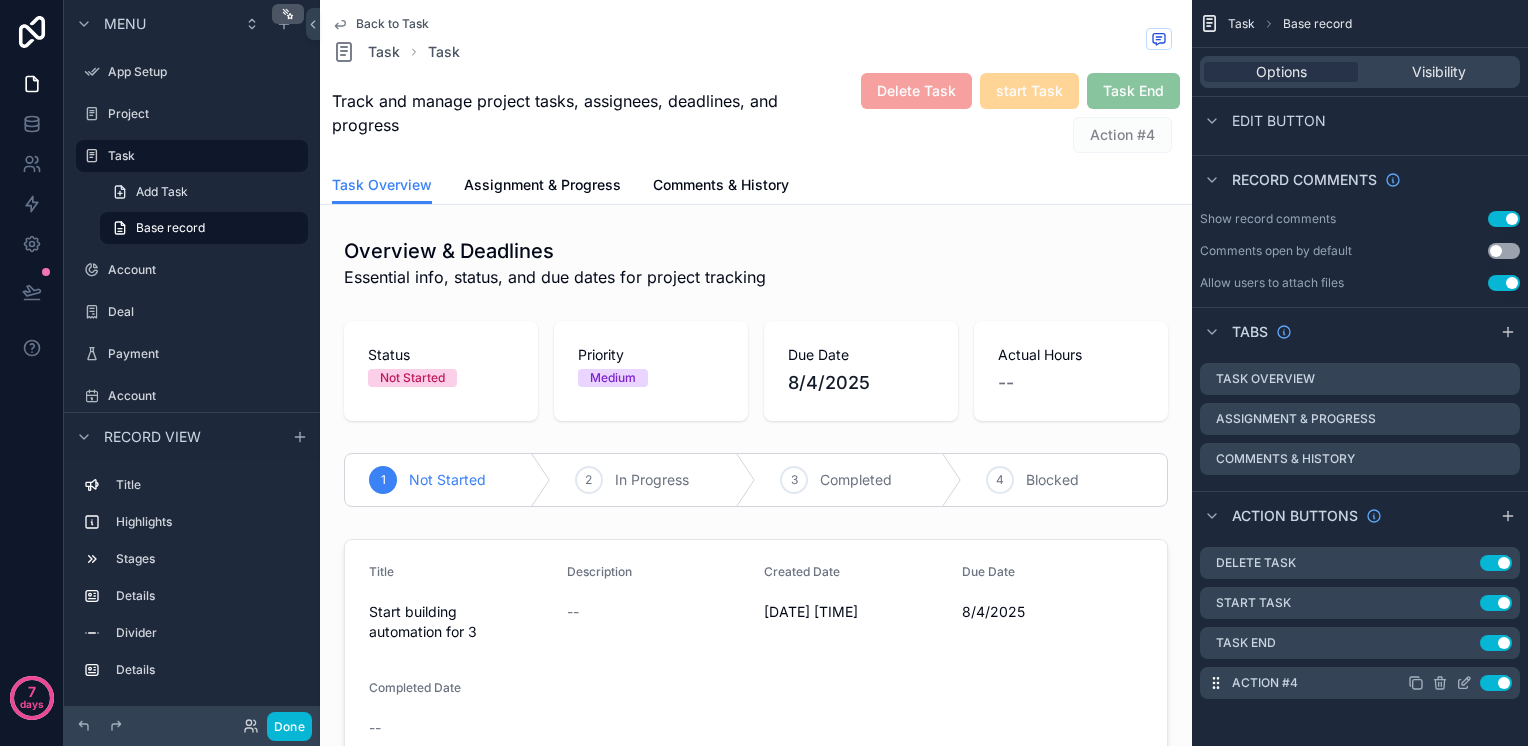 click 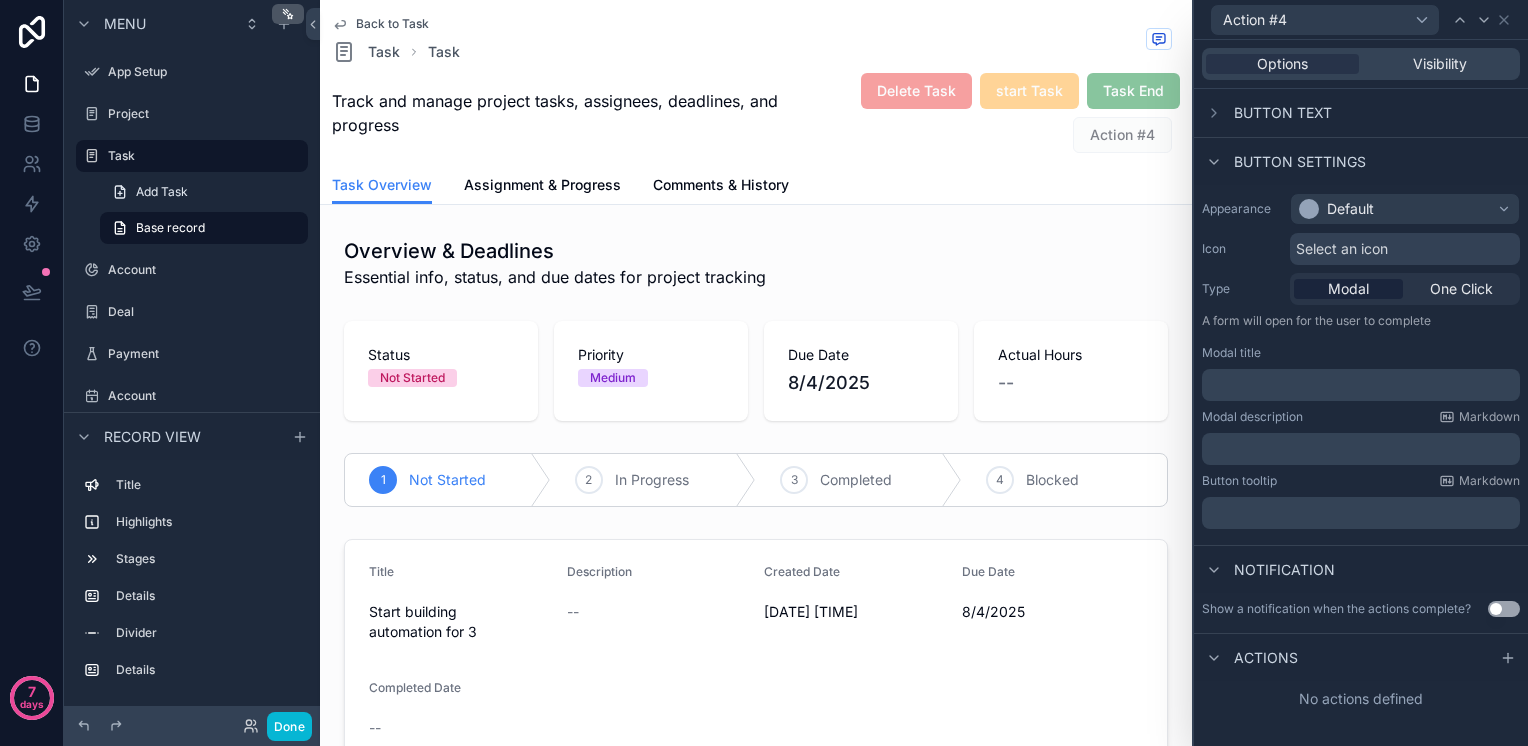 scroll, scrollTop: 0, scrollLeft: 0, axis: both 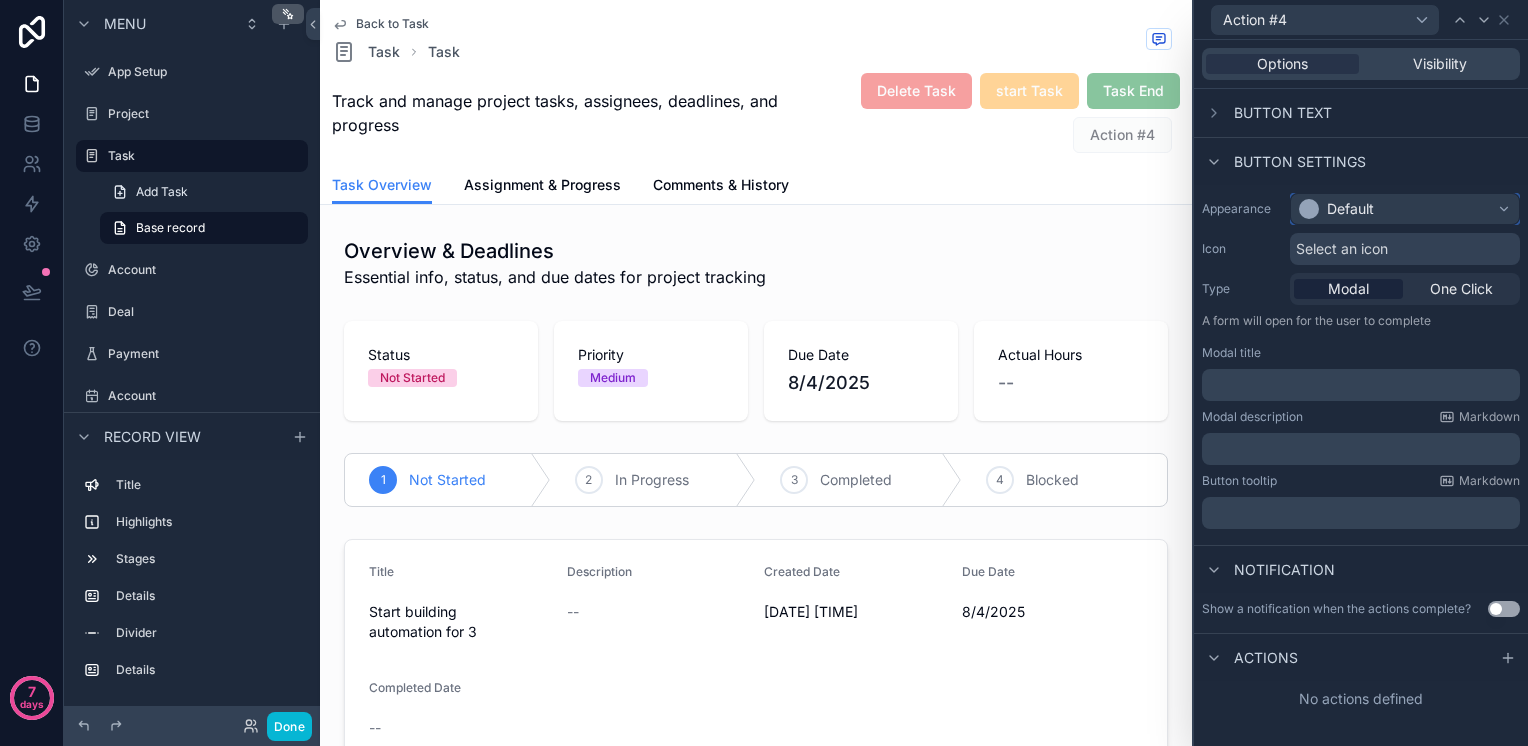click on "Default" at bounding box center [1350, 209] 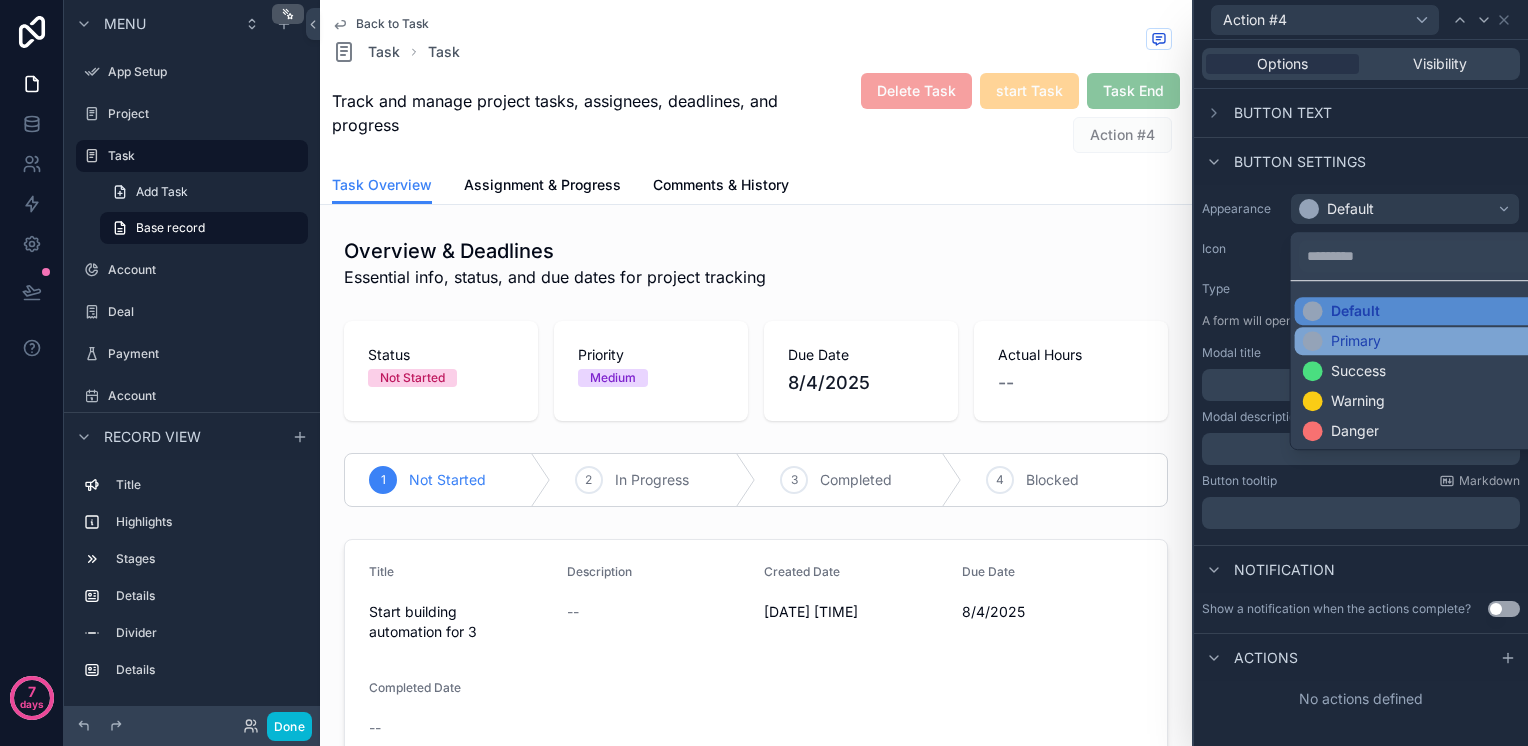 click on "Primary" at bounding box center [1356, 341] 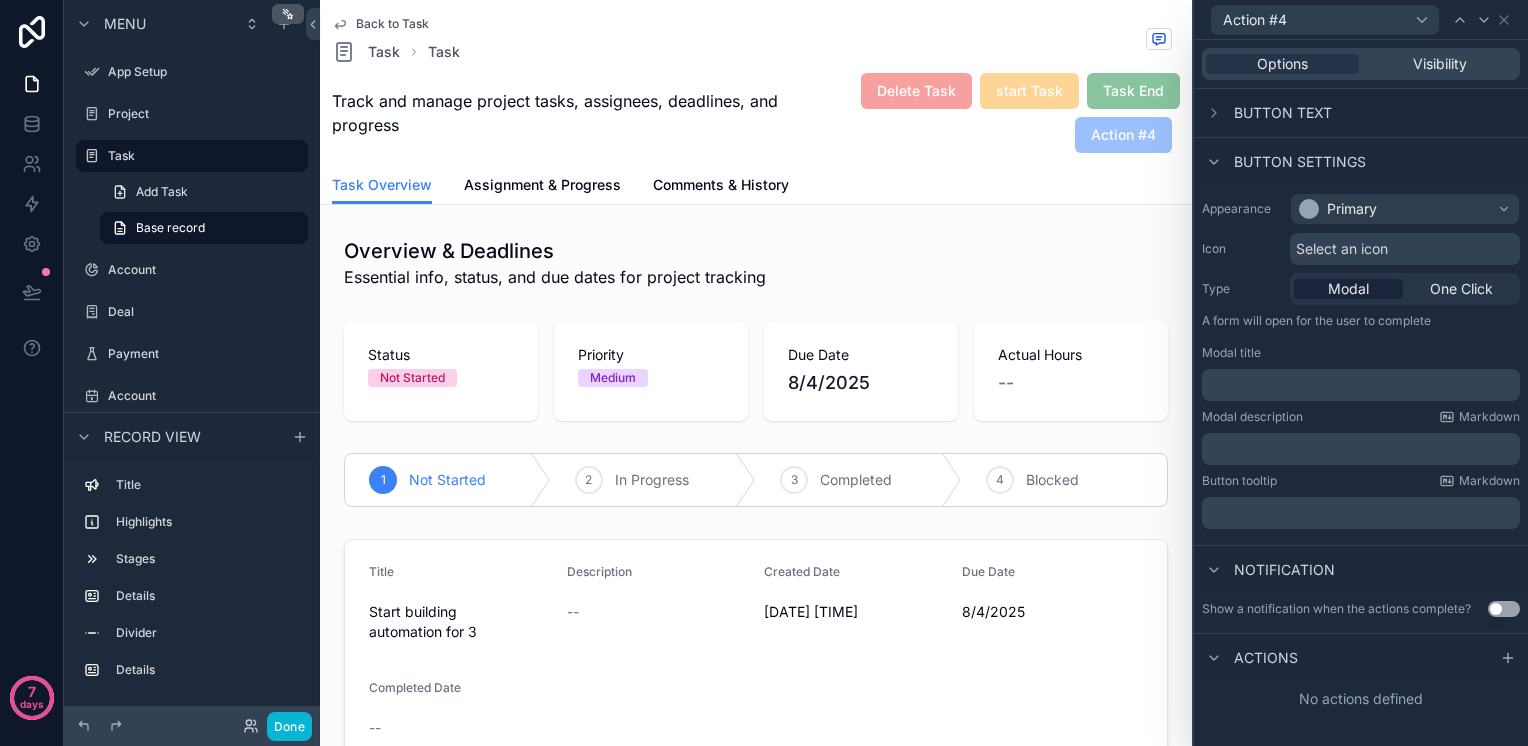 click on "Select an icon" at bounding box center [1405, 249] 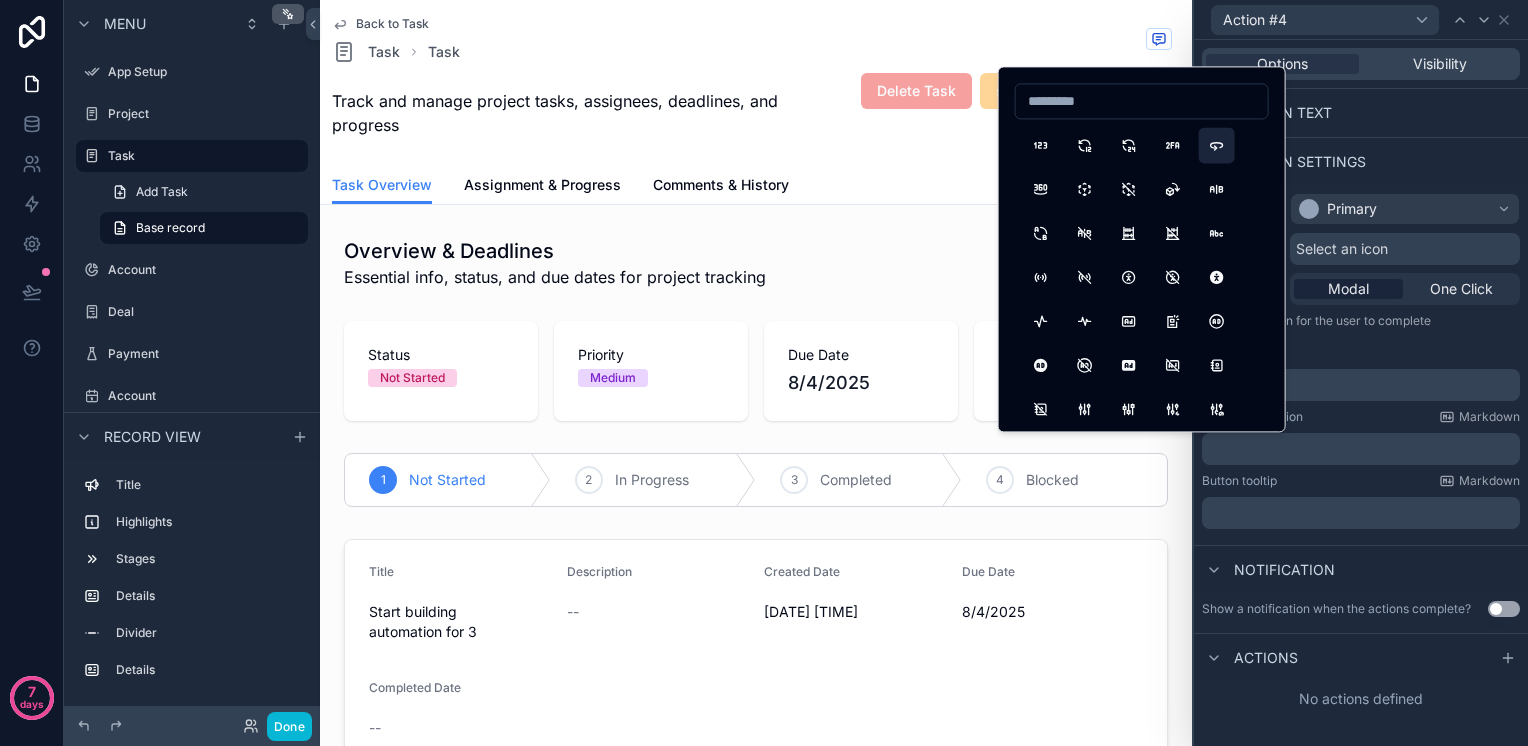 click at bounding box center [1217, 145] 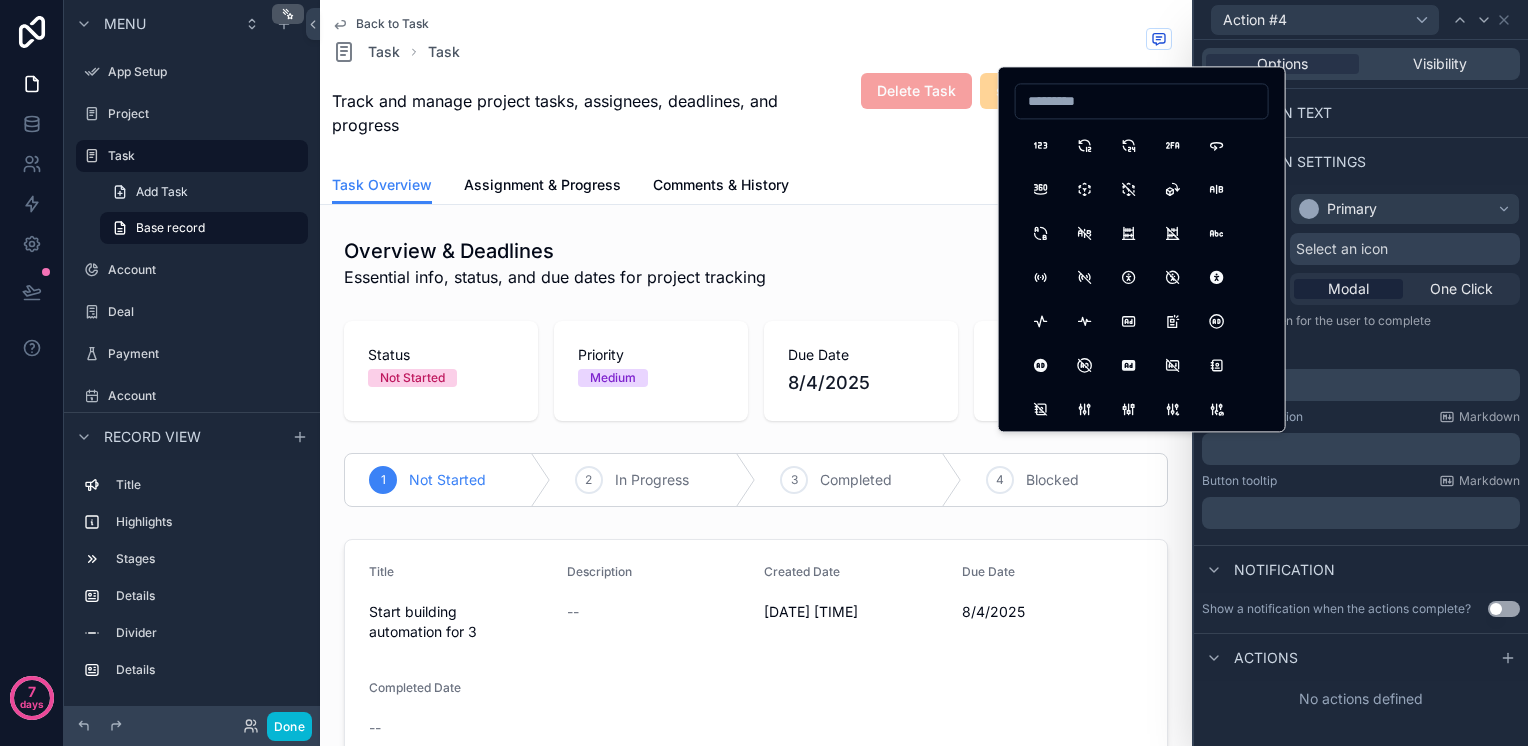 click on "Modal title" at bounding box center (1361, 353) 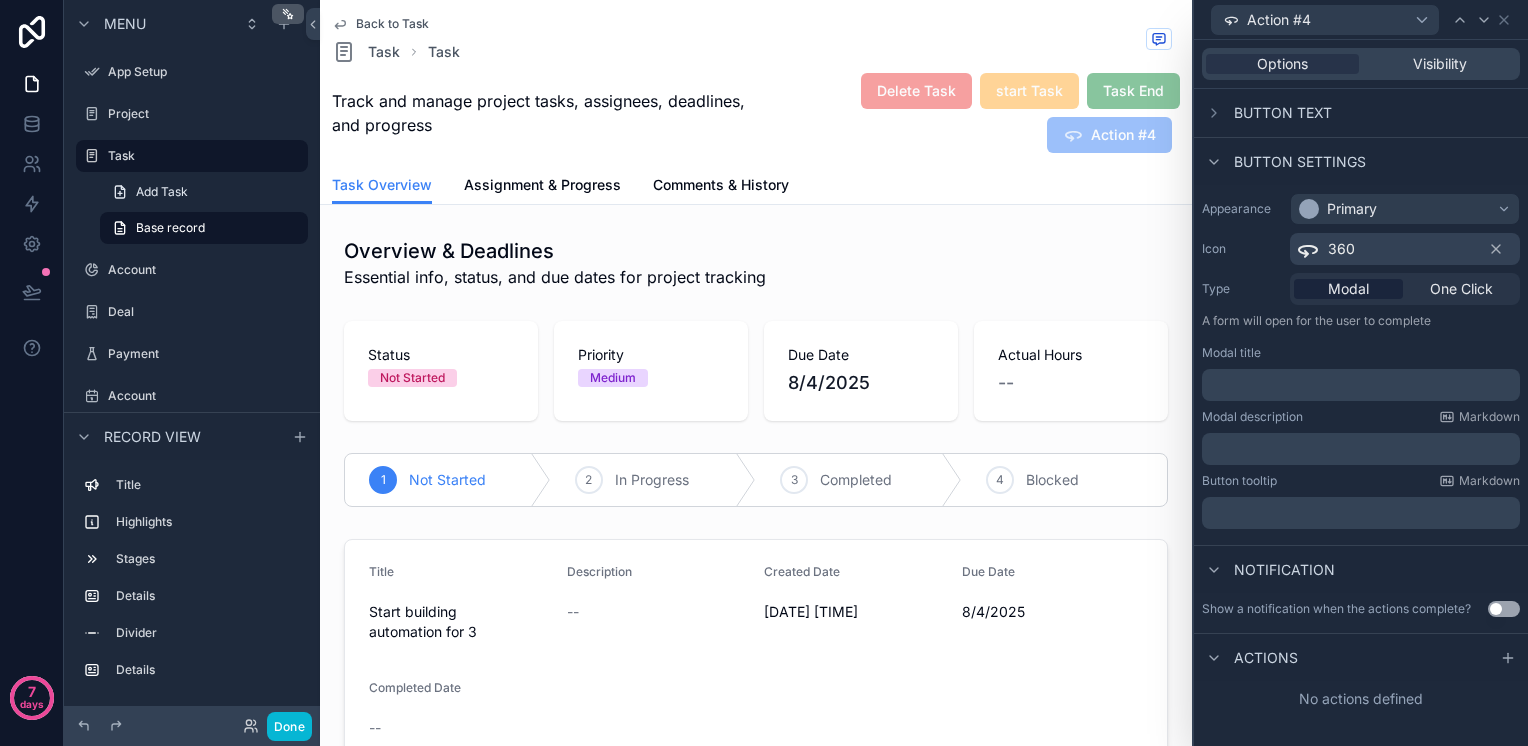 click on "Button text" at bounding box center (1267, 113) 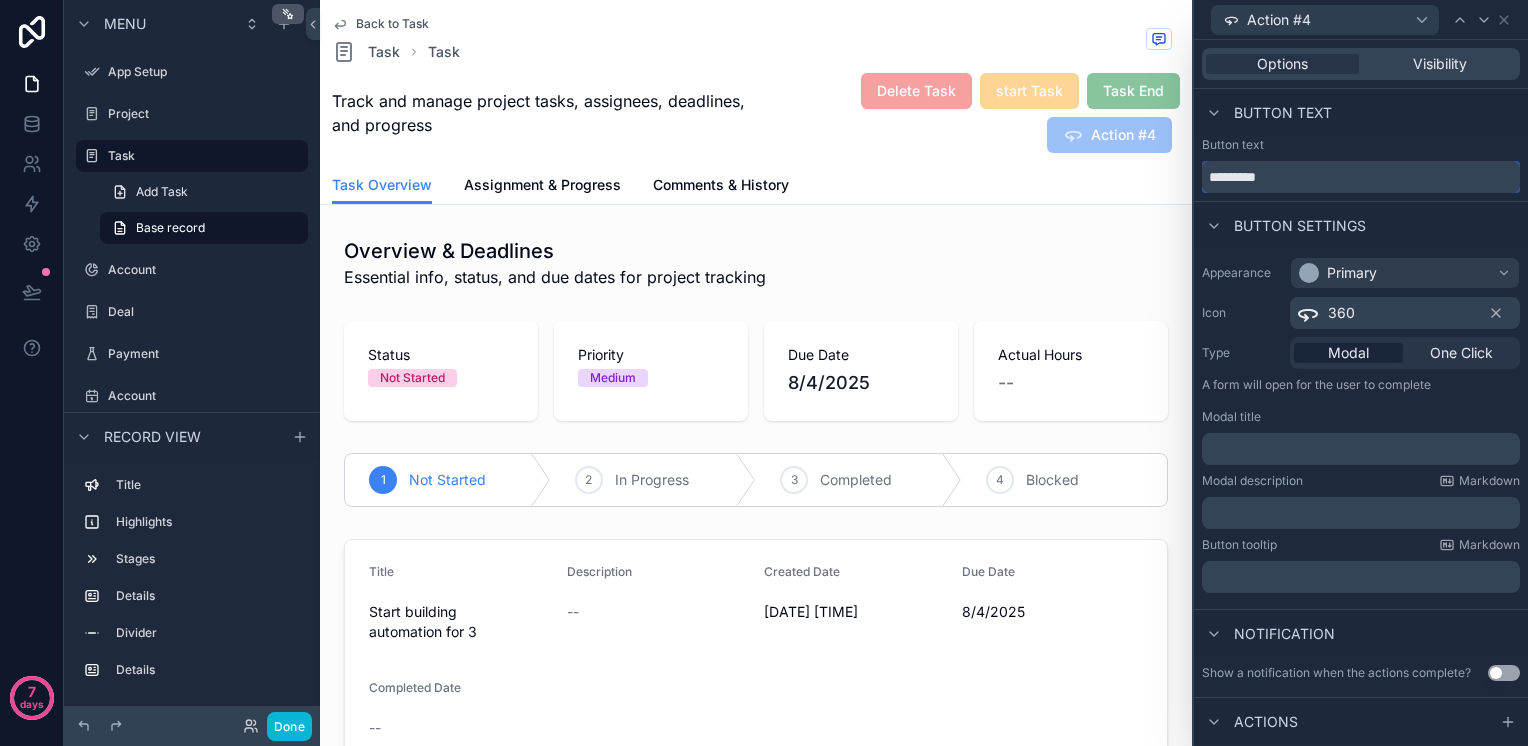 drag, startPoint x: 1296, startPoint y: 171, endPoint x: 1189, endPoint y: 172, distance: 107.00467 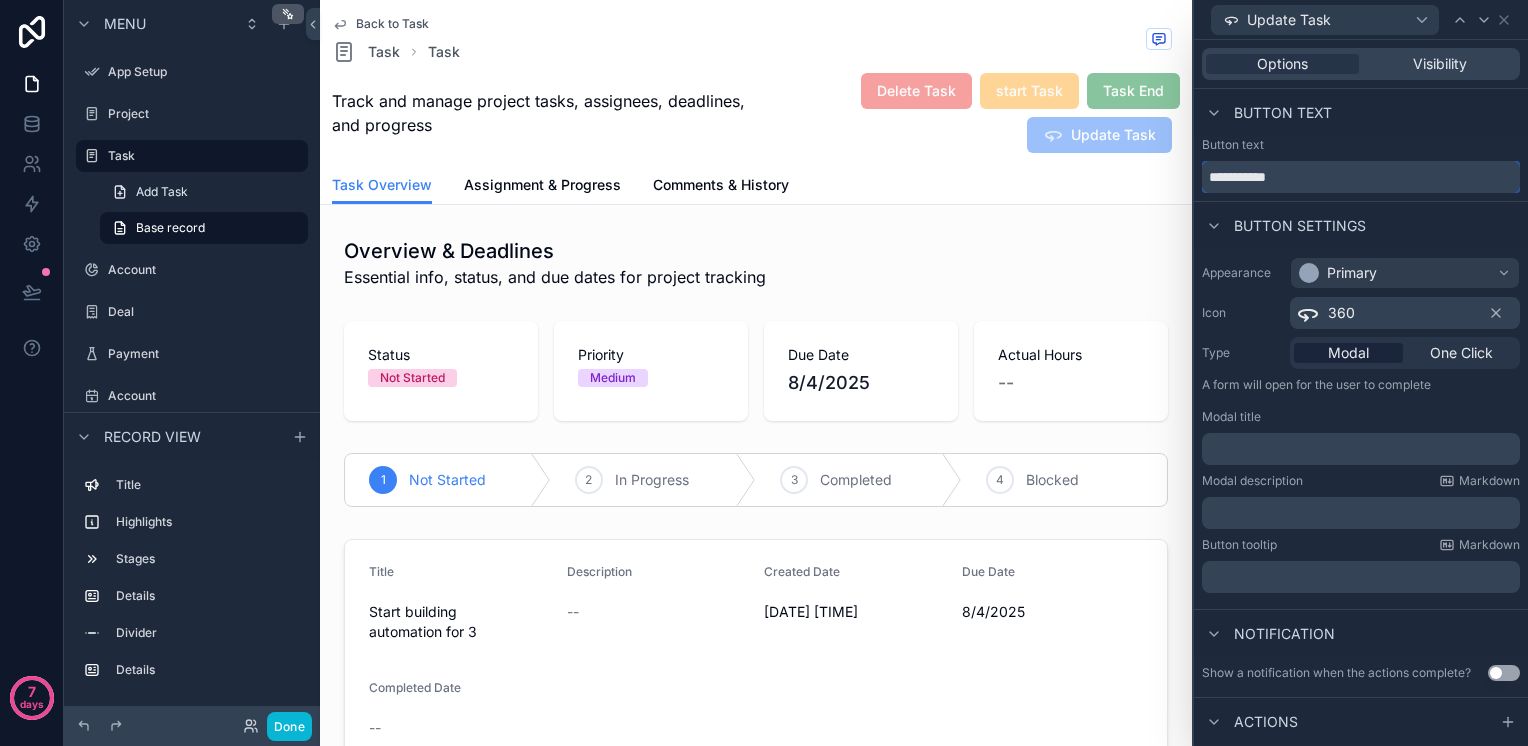 scroll, scrollTop: 34, scrollLeft: 0, axis: vertical 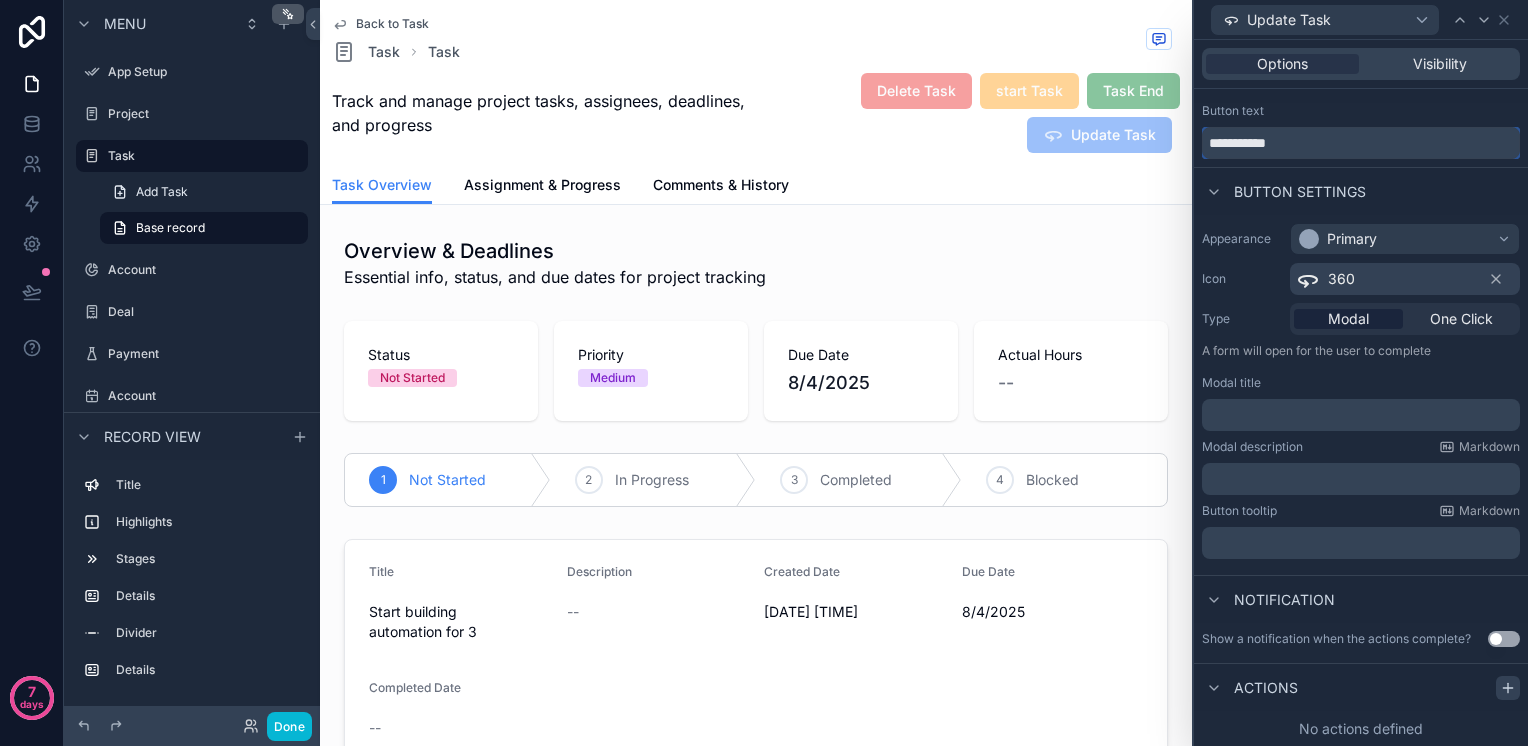 type on "**********" 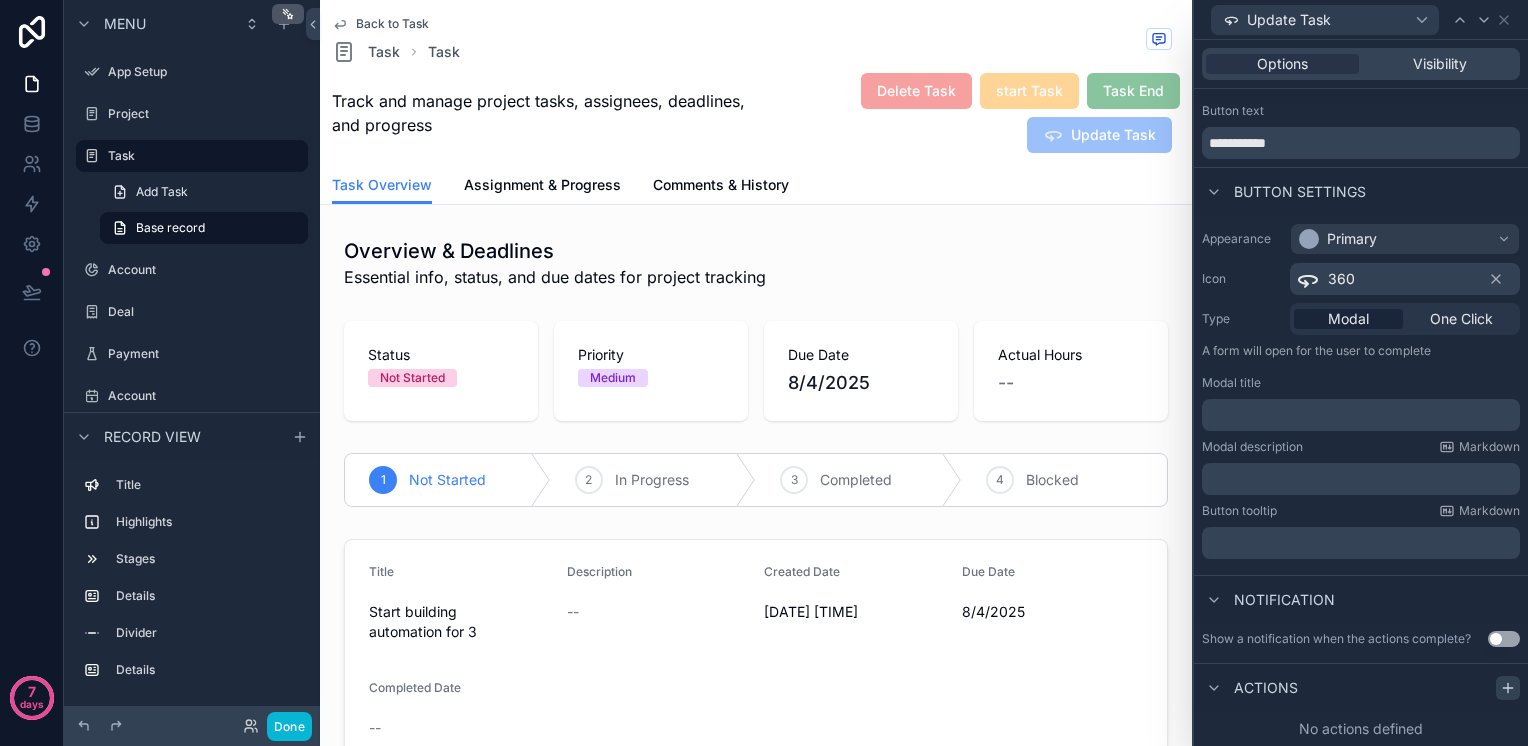 click 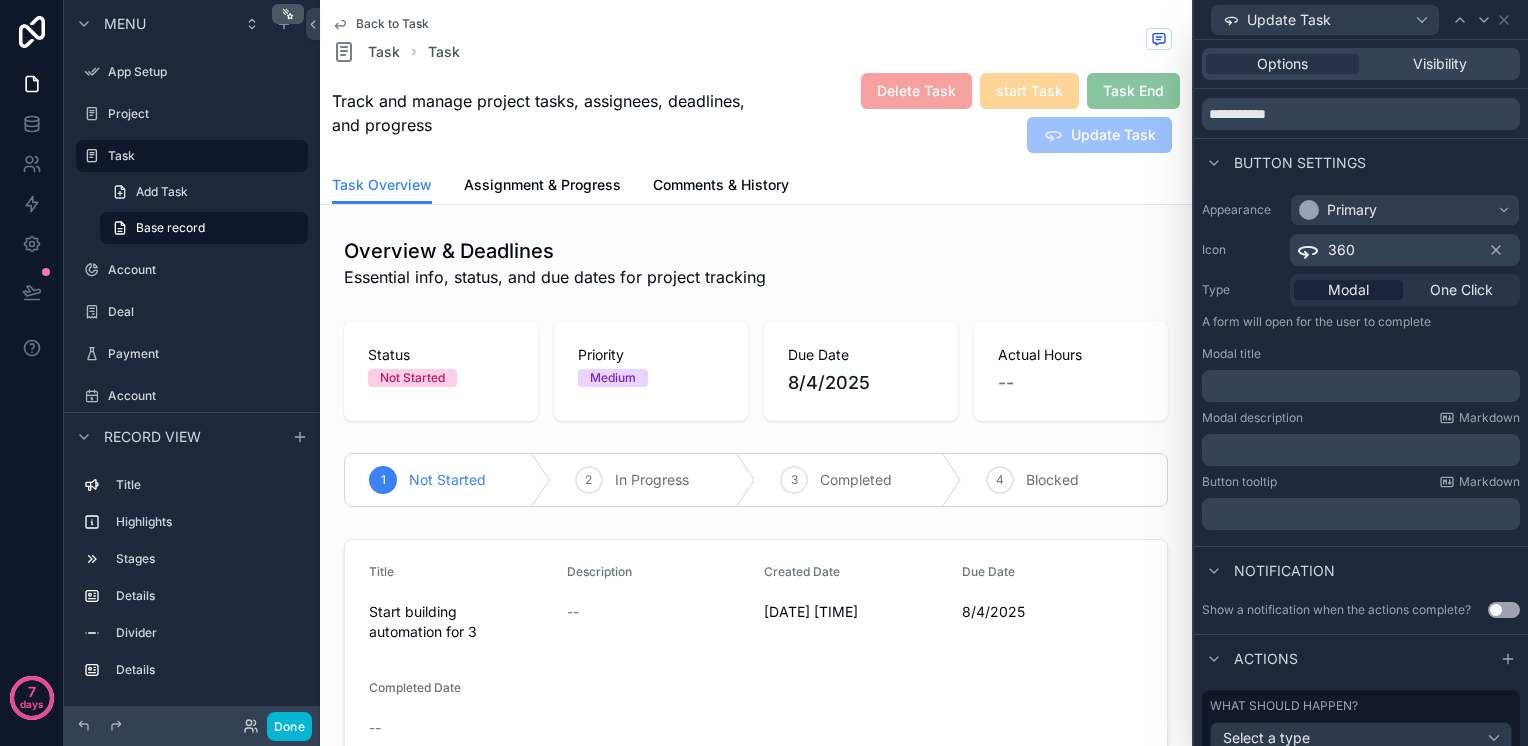 scroll, scrollTop: 137, scrollLeft: 0, axis: vertical 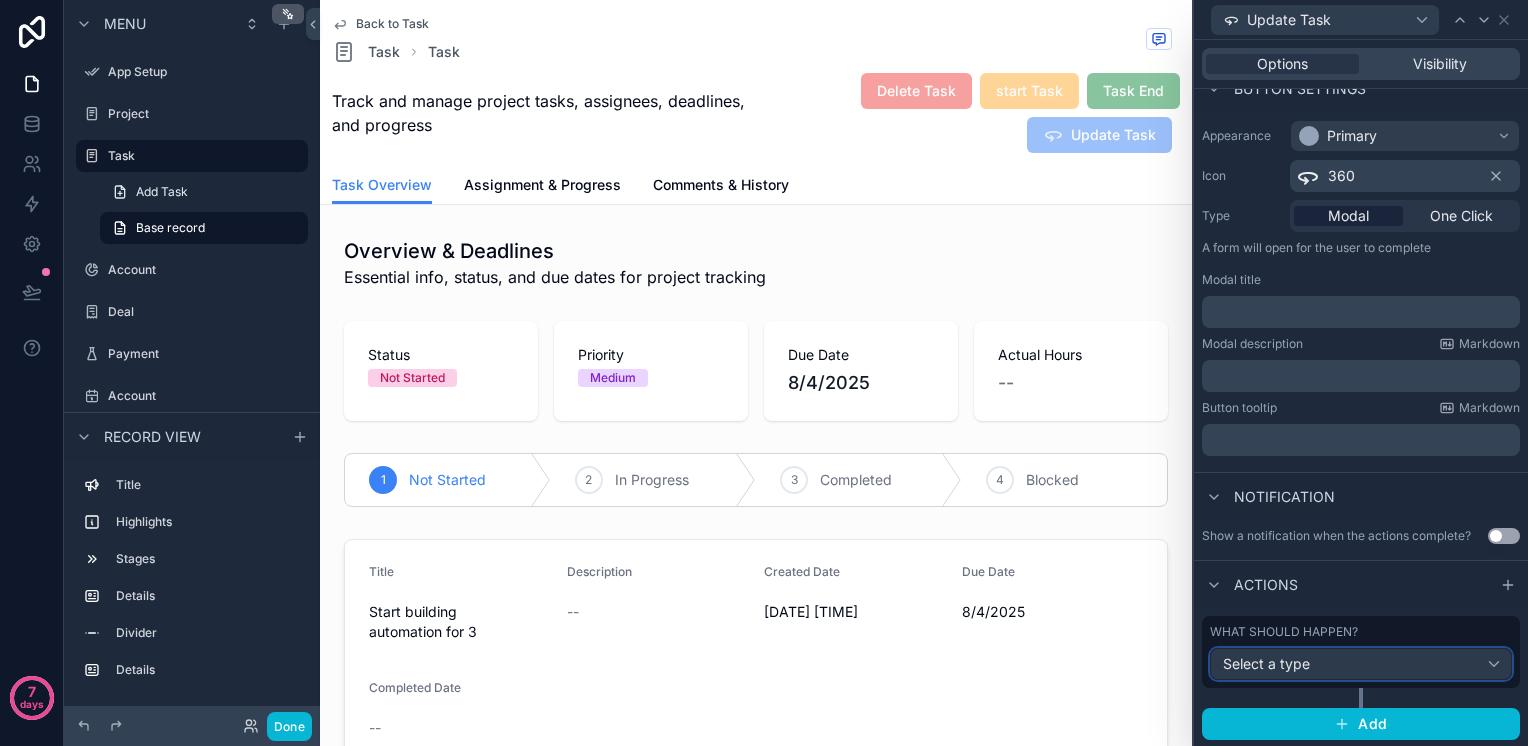 click on "Select a type" at bounding box center (1361, 664) 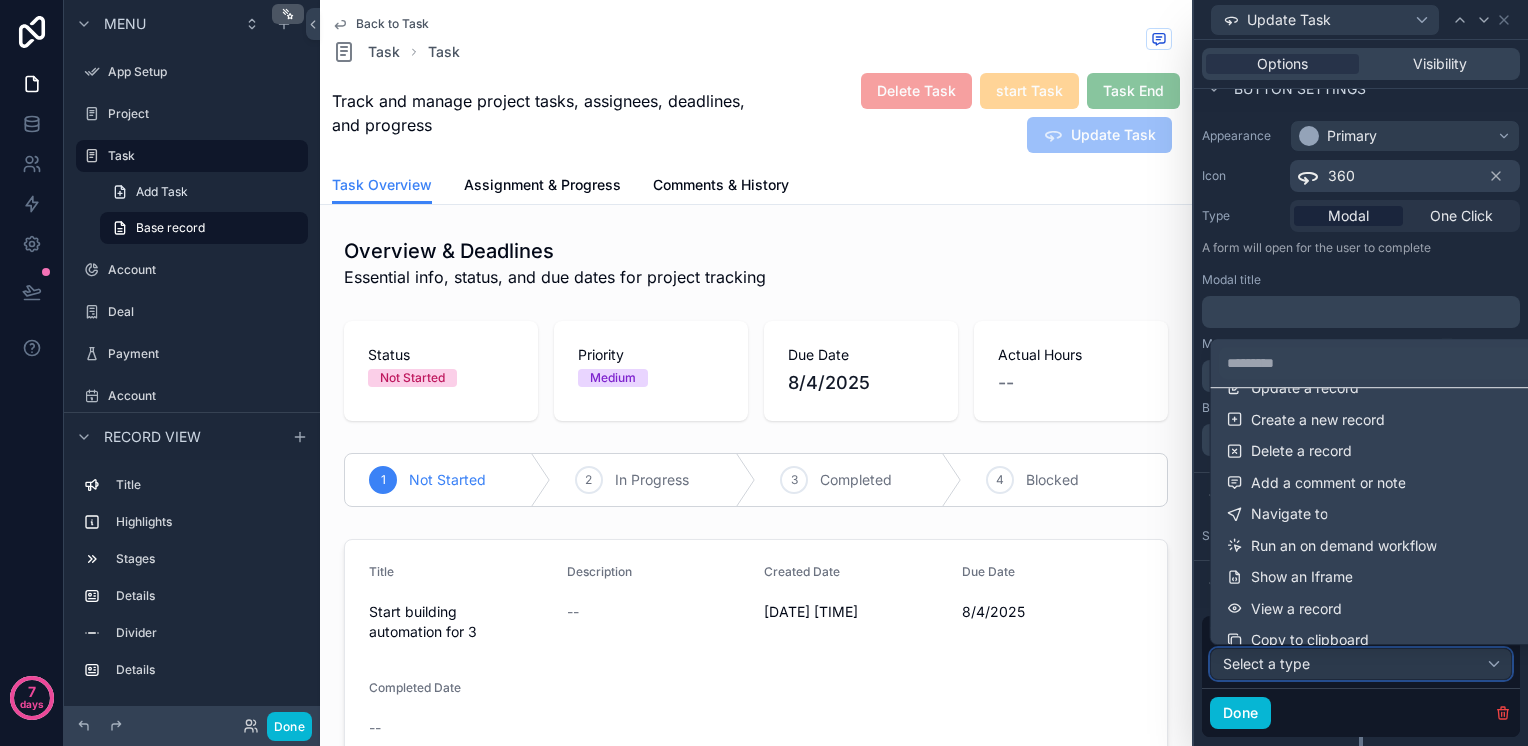 scroll, scrollTop: 0, scrollLeft: 0, axis: both 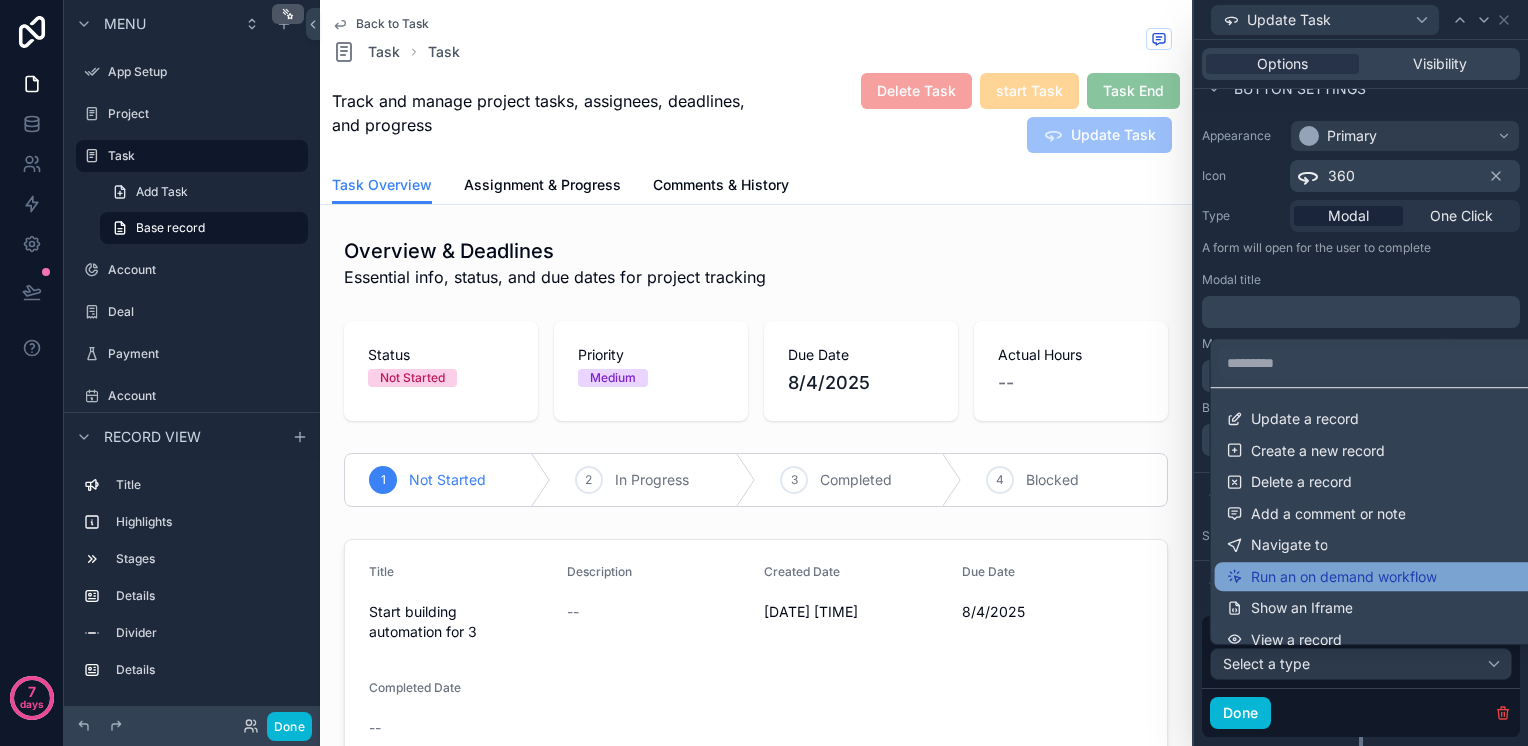 click on "Run an on demand workflow" at bounding box center [1377, 577] 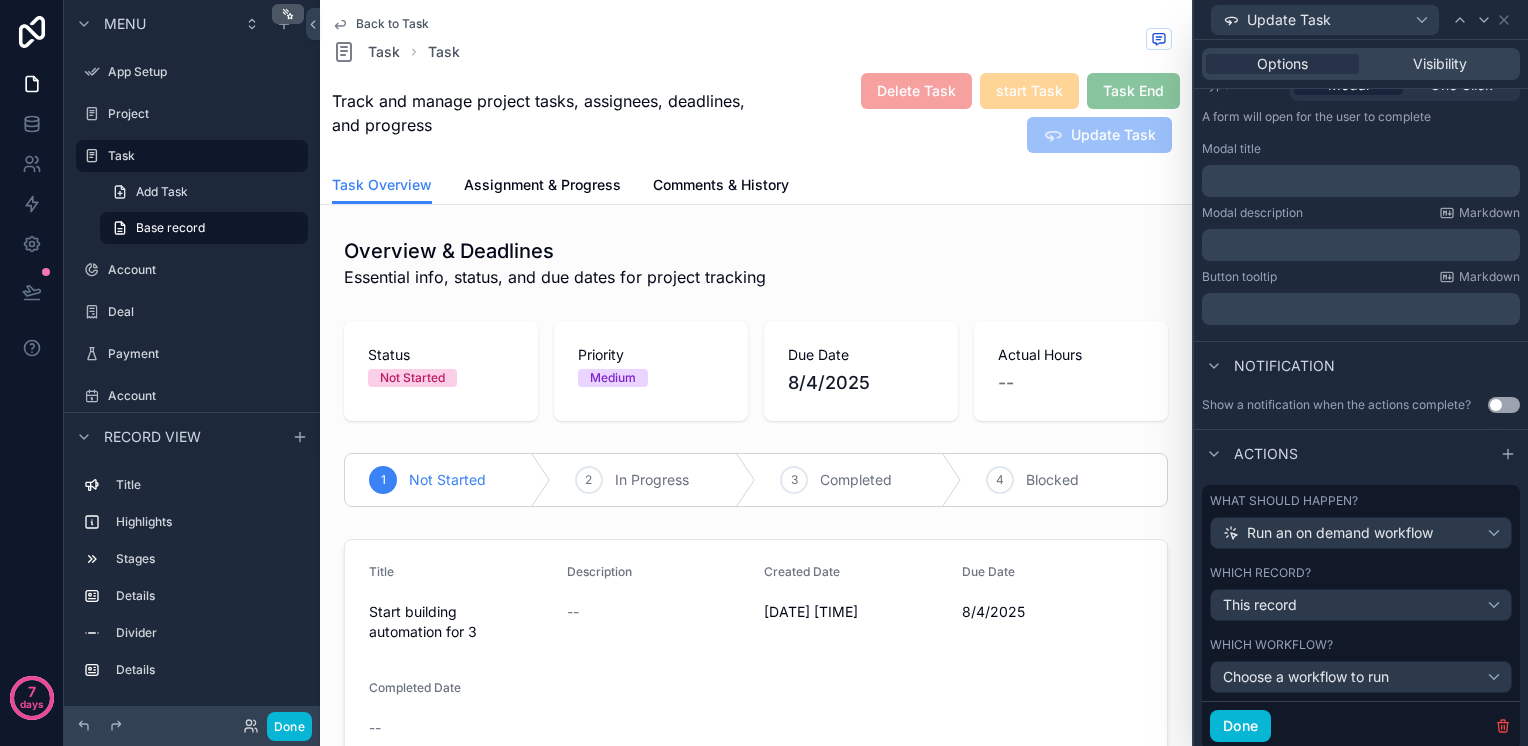 scroll, scrollTop: 329, scrollLeft: 0, axis: vertical 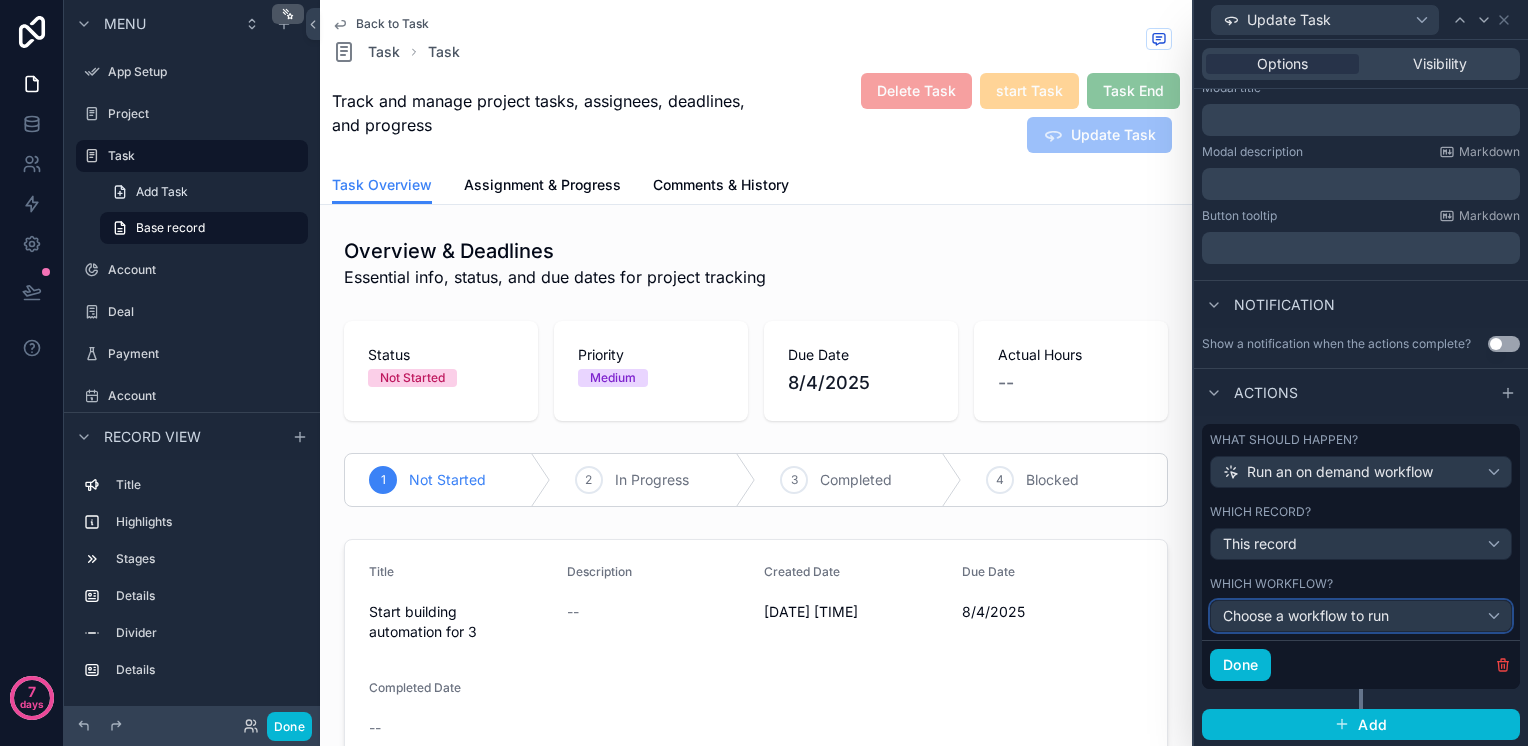 click on "Choose a workflow to run" at bounding box center (1306, 615) 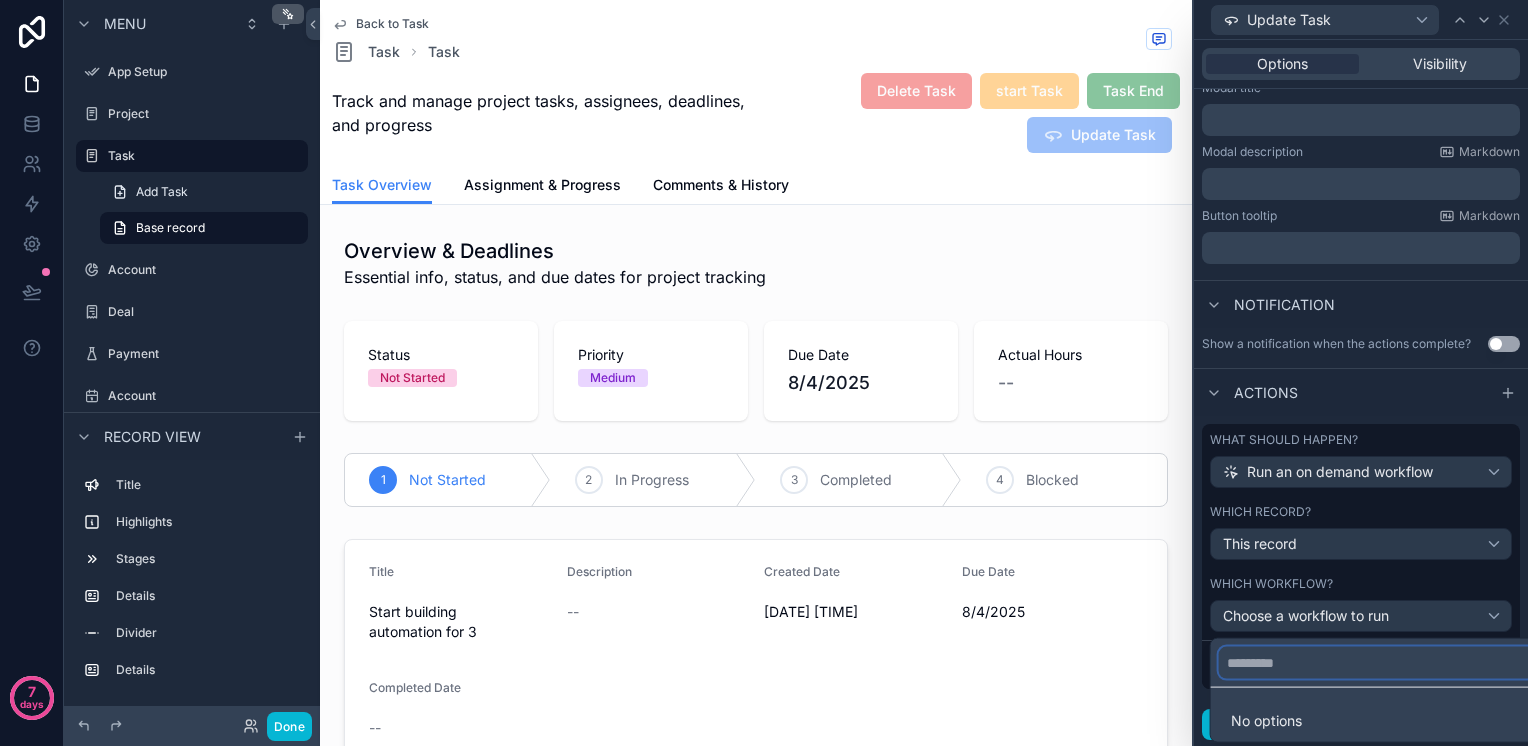 click at bounding box center (1377, 663) 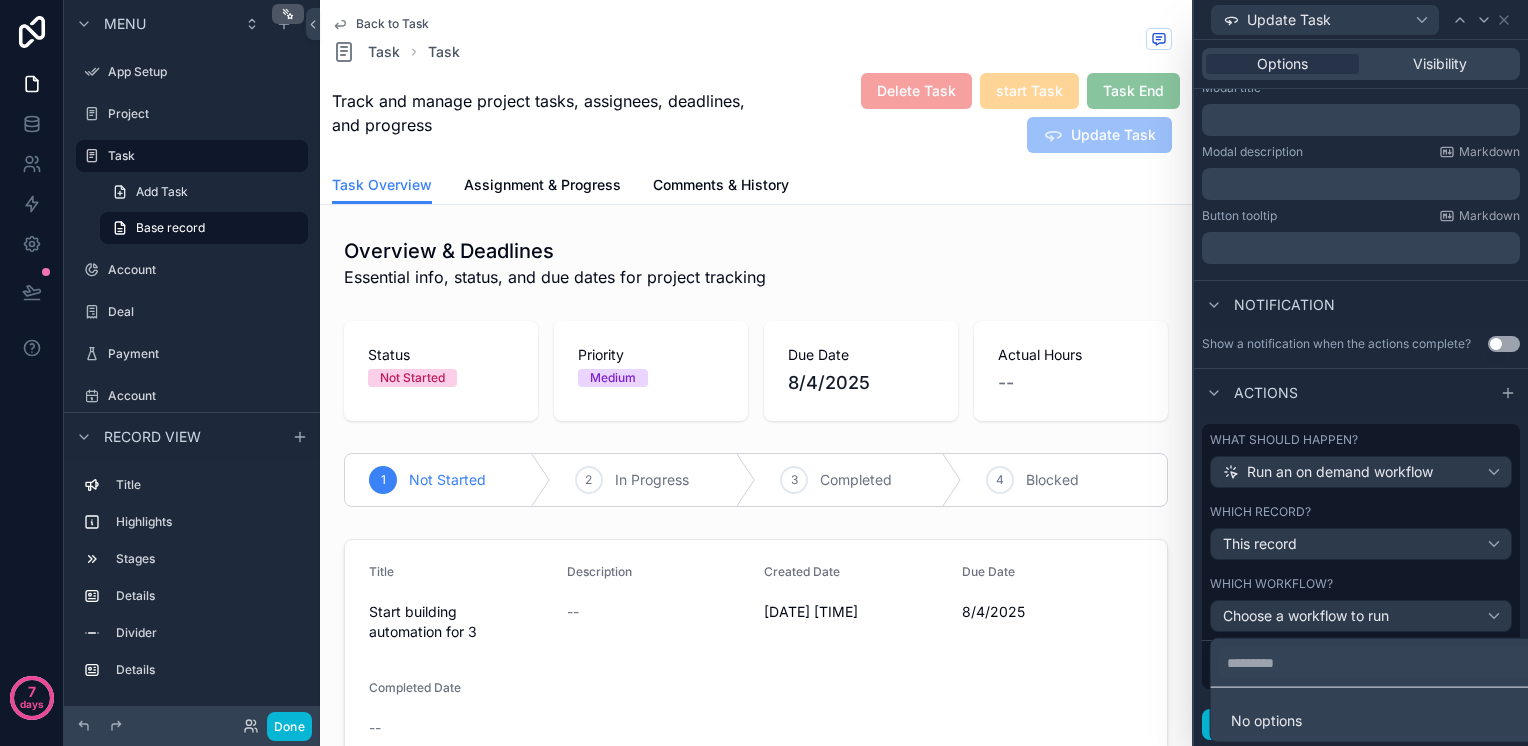 click at bounding box center [1361, 373] 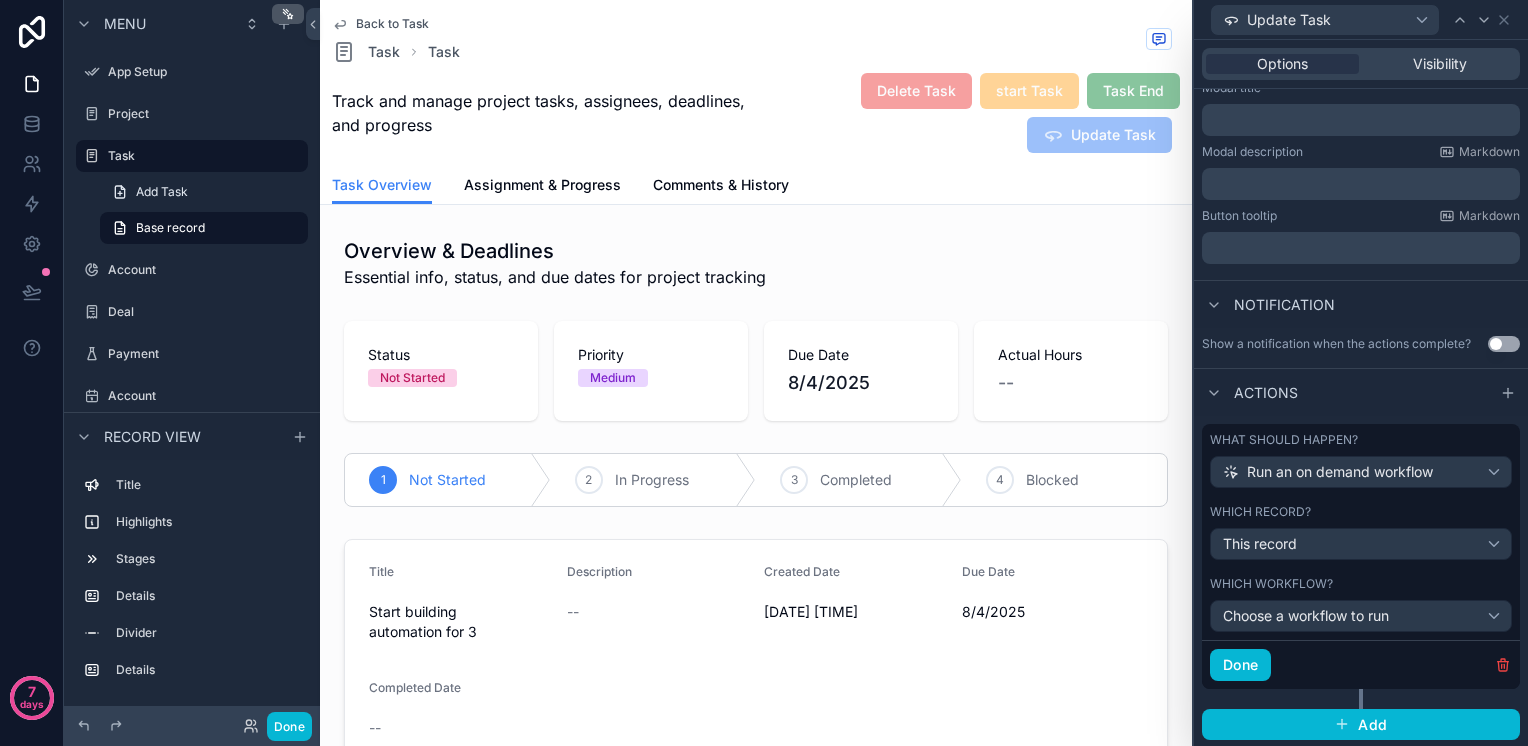 click on "What should happen? Run an on demand workflow Which record? This record" at bounding box center (1361, 496) 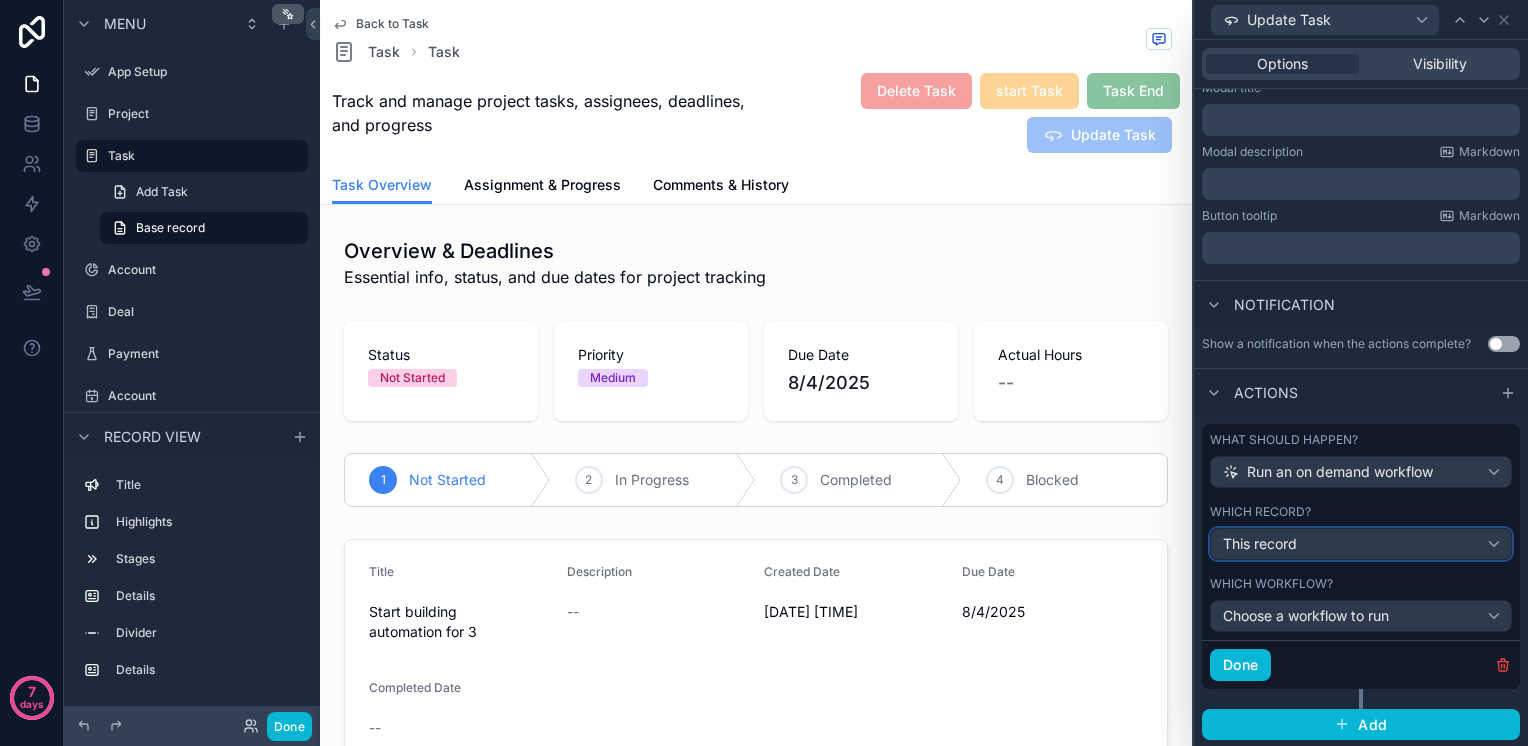 click on "This record" at bounding box center (1361, 544) 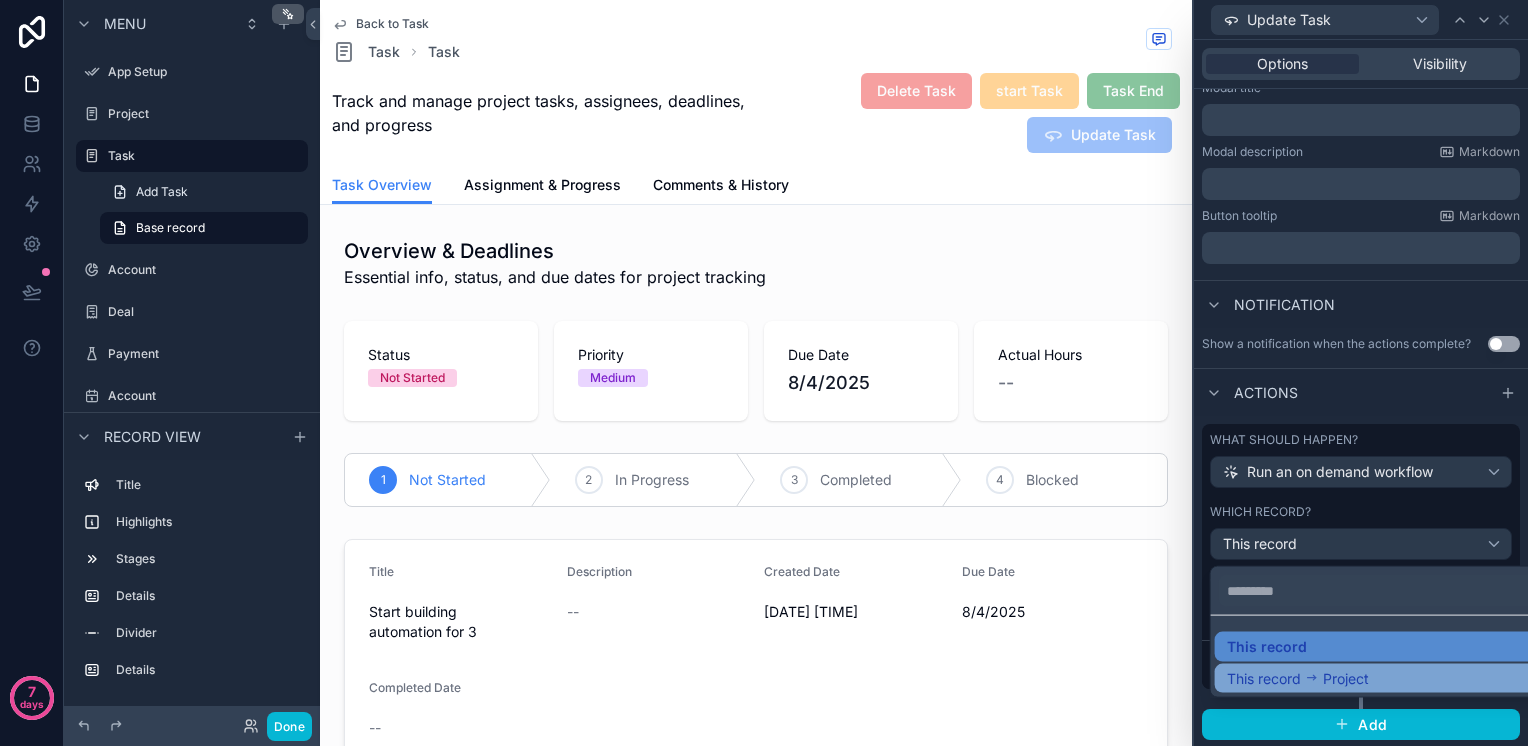click on "Project" at bounding box center [1346, 678] 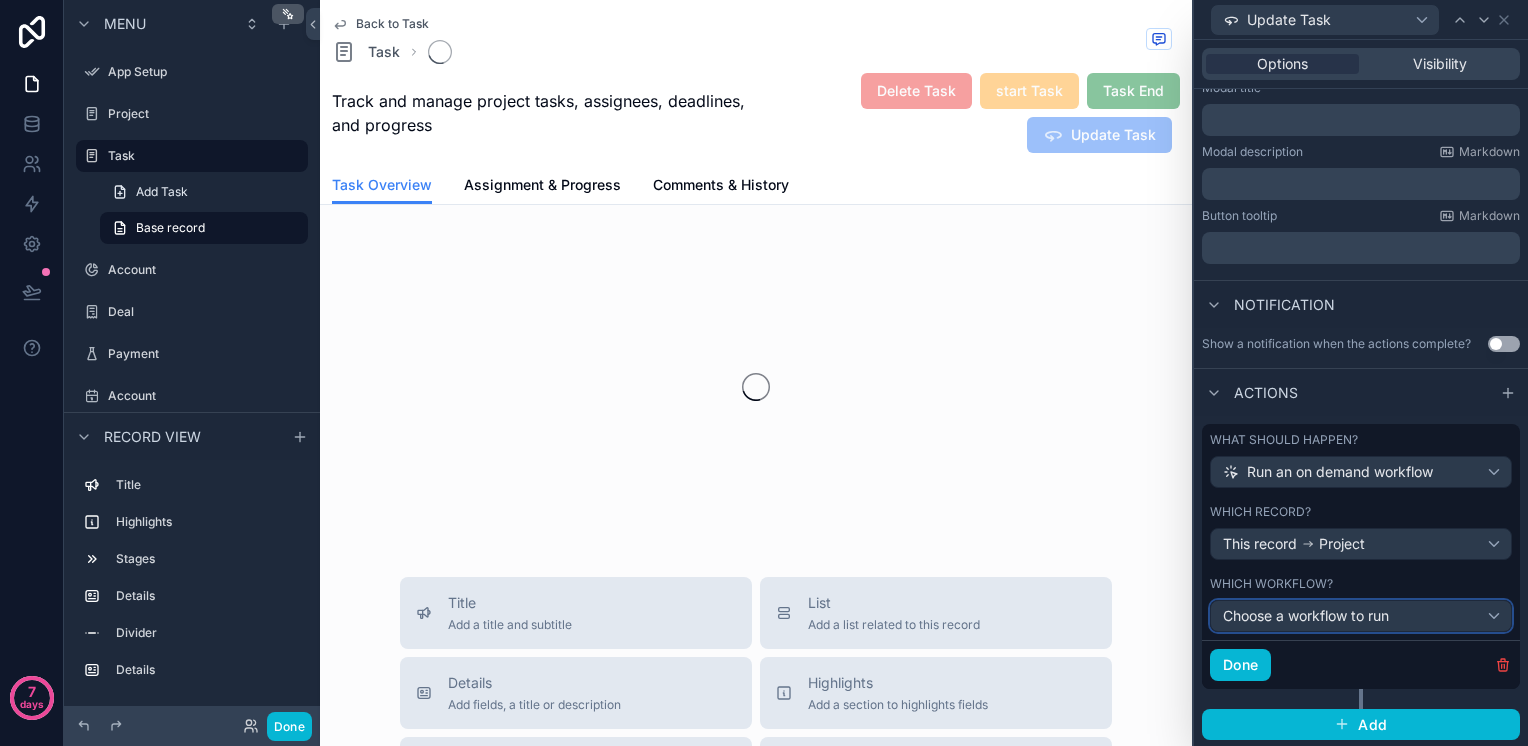click on "Choose a workflow to run" at bounding box center [1306, 615] 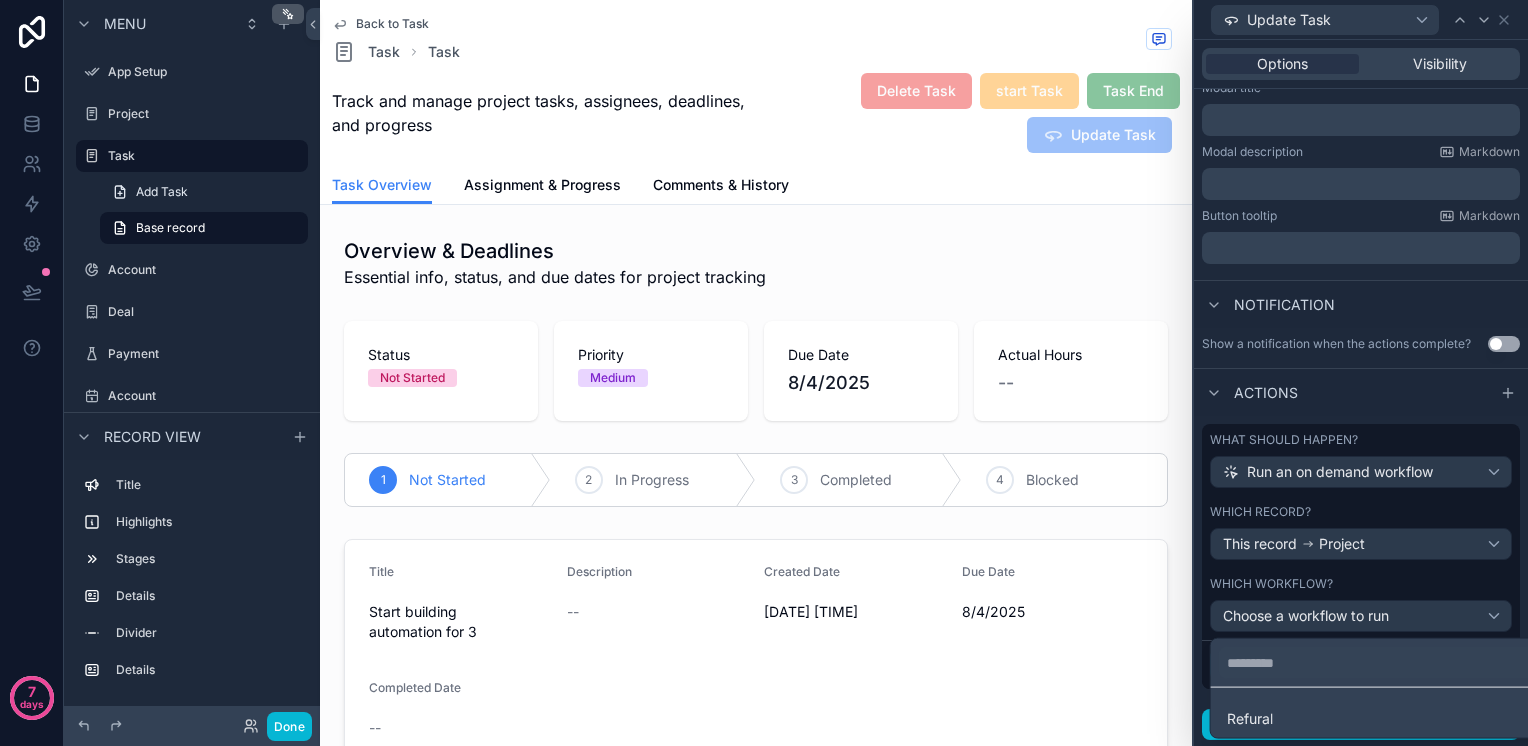 drag, startPoint x: 1517, startPoint y: 412, endPoint x: 1531, endPoint y: 554, distance: 142.68848 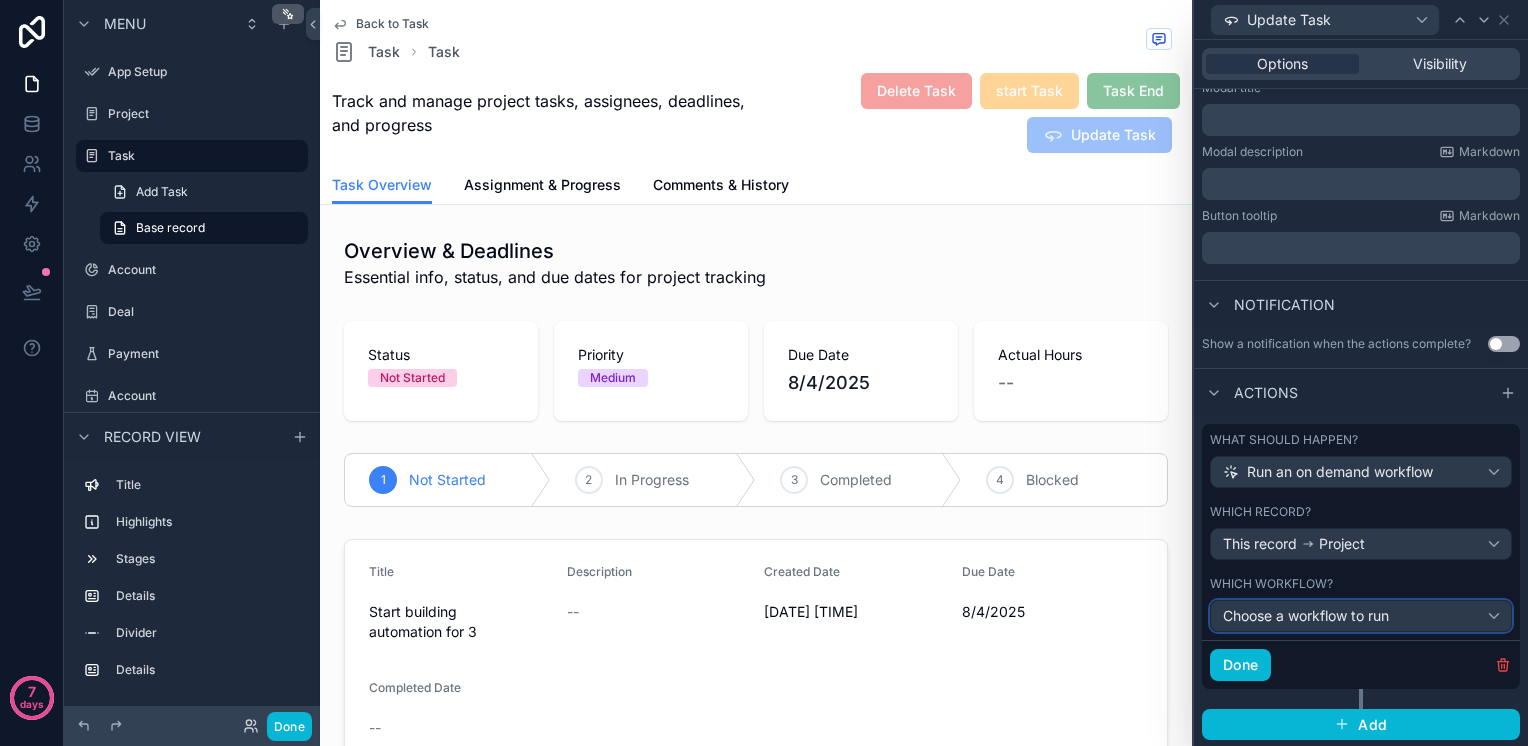 click on "Choose a workflow to run" at bounding box center [1306, 615] 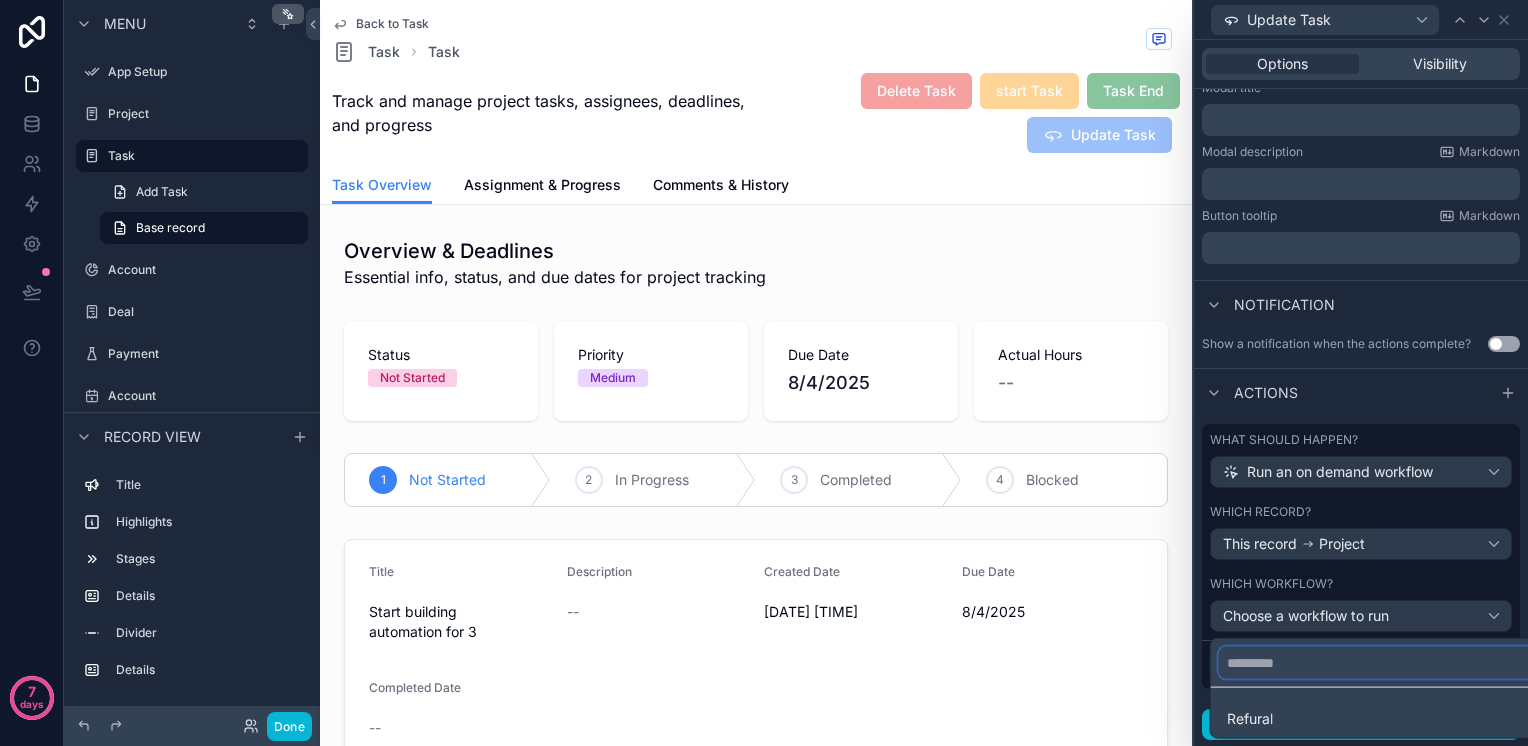click at bounding box center (1377, 663) 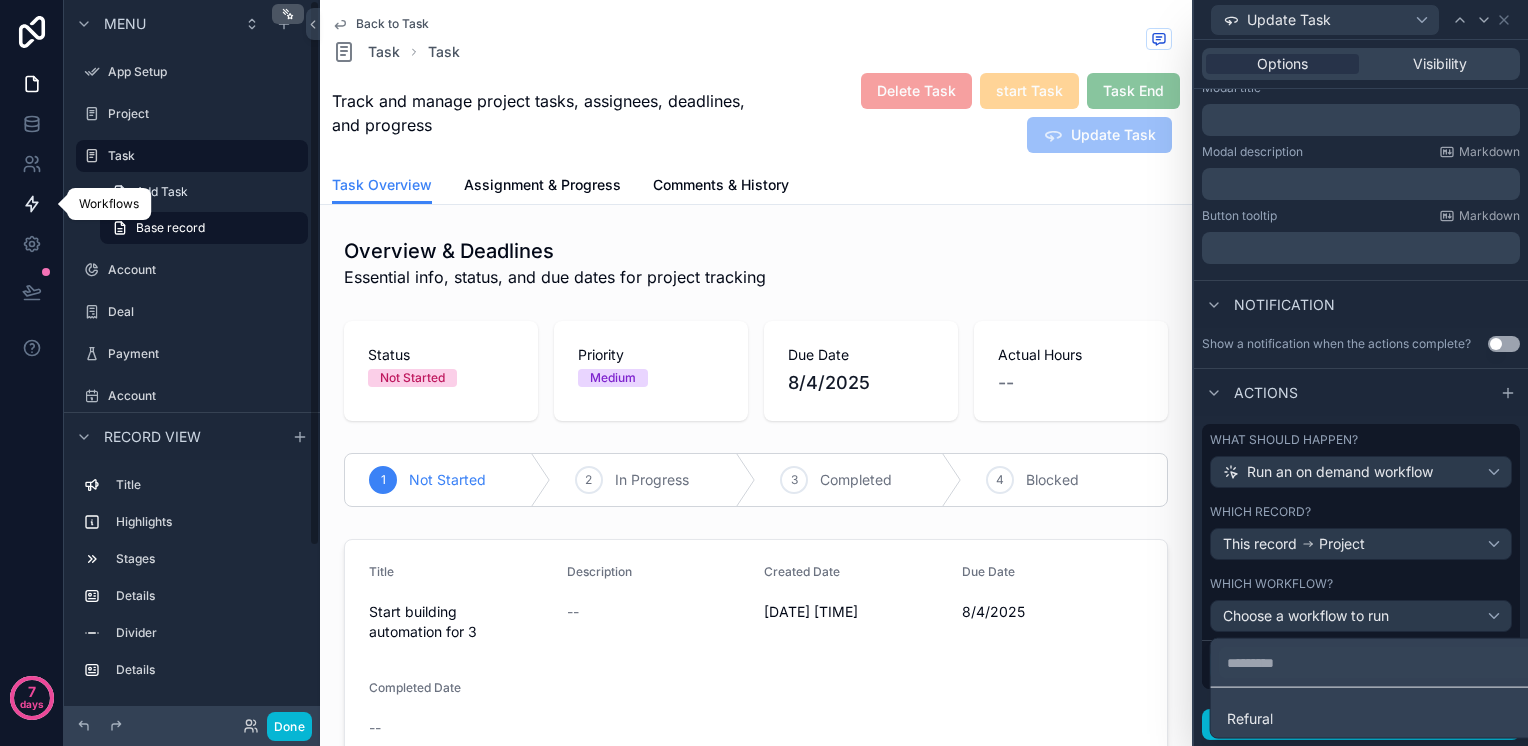 click 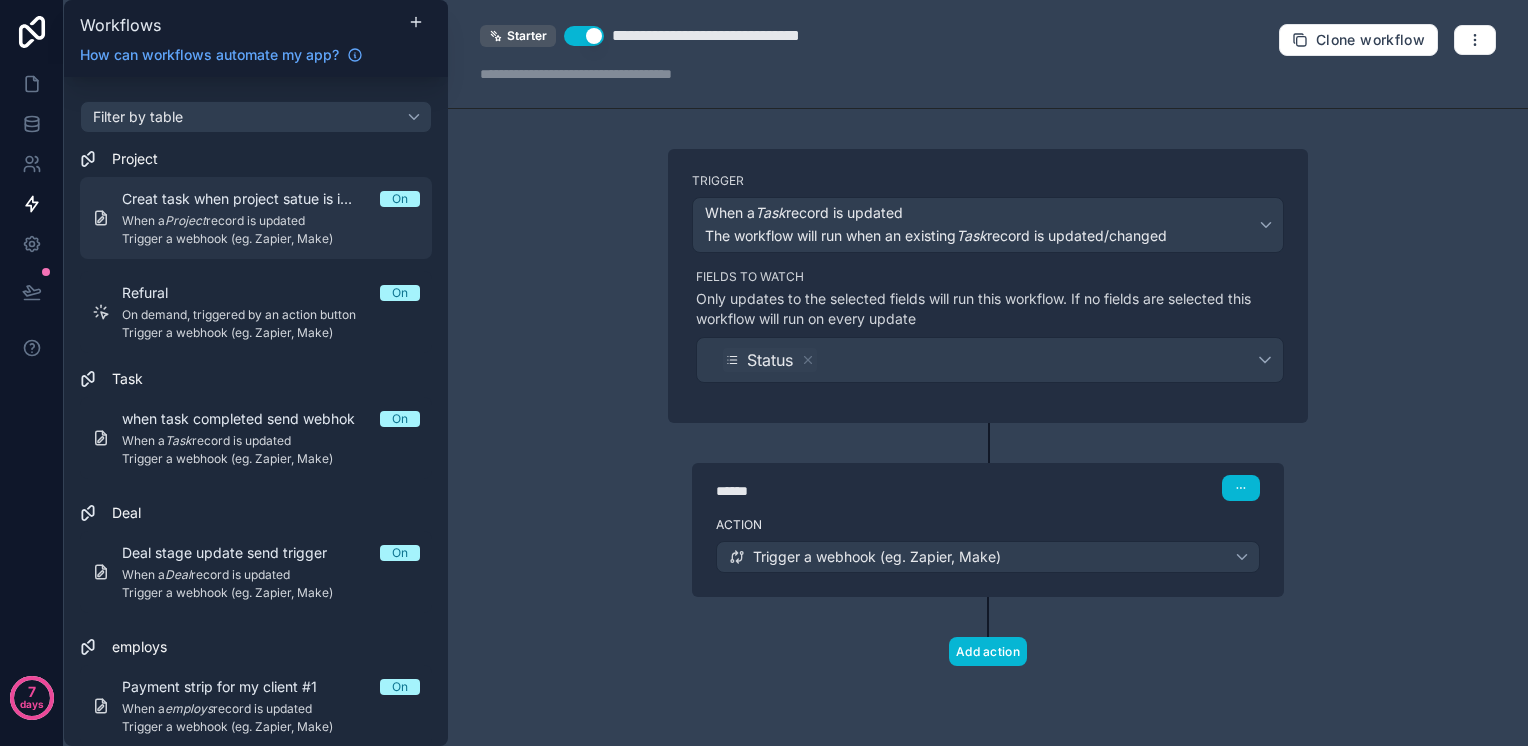 click on "When a  Project  record is updated" at bounding box center [271, 221] 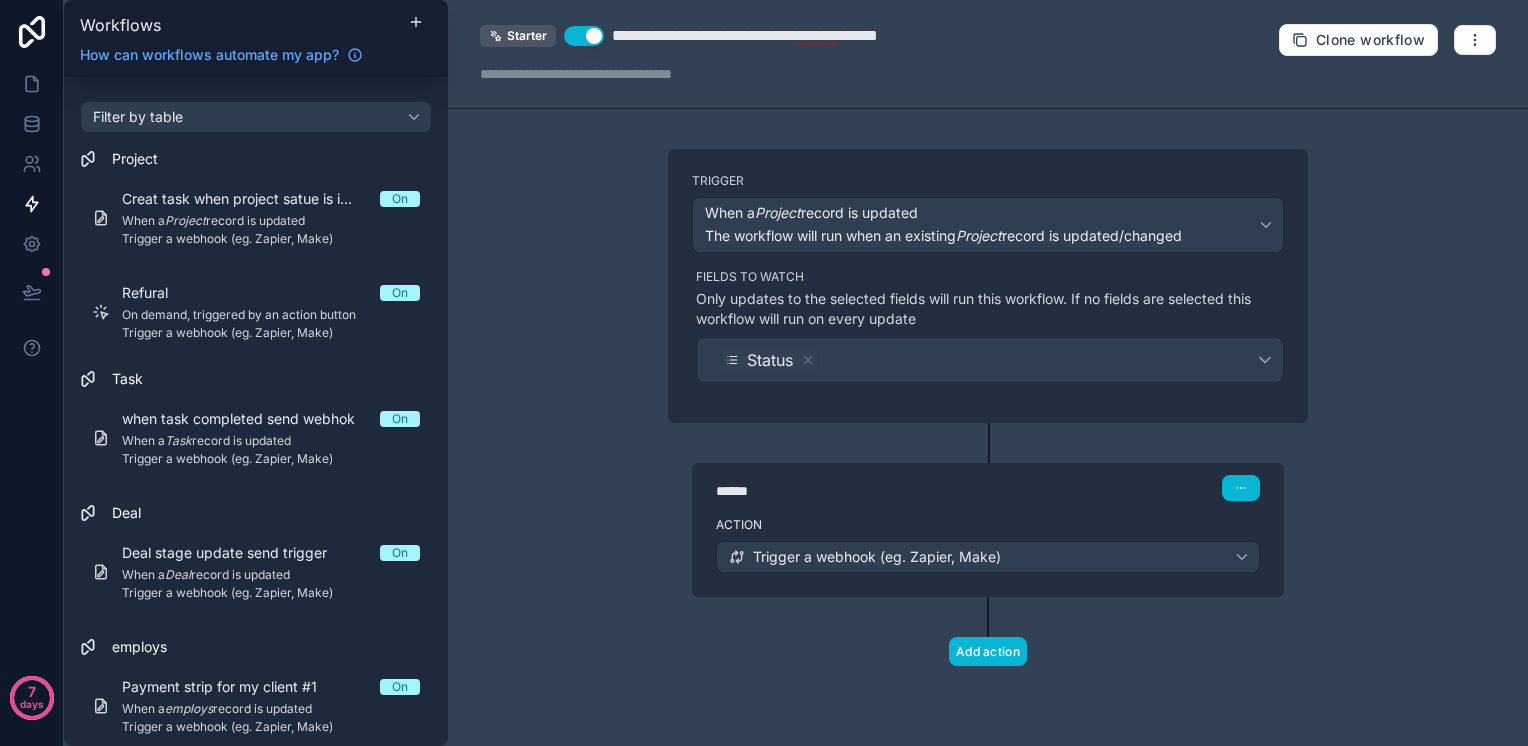 click on "when task completed send webhok On When a Task record is updated Trigger a webhook (eg. Zapier, Make)" at bounding box center [256, 438] 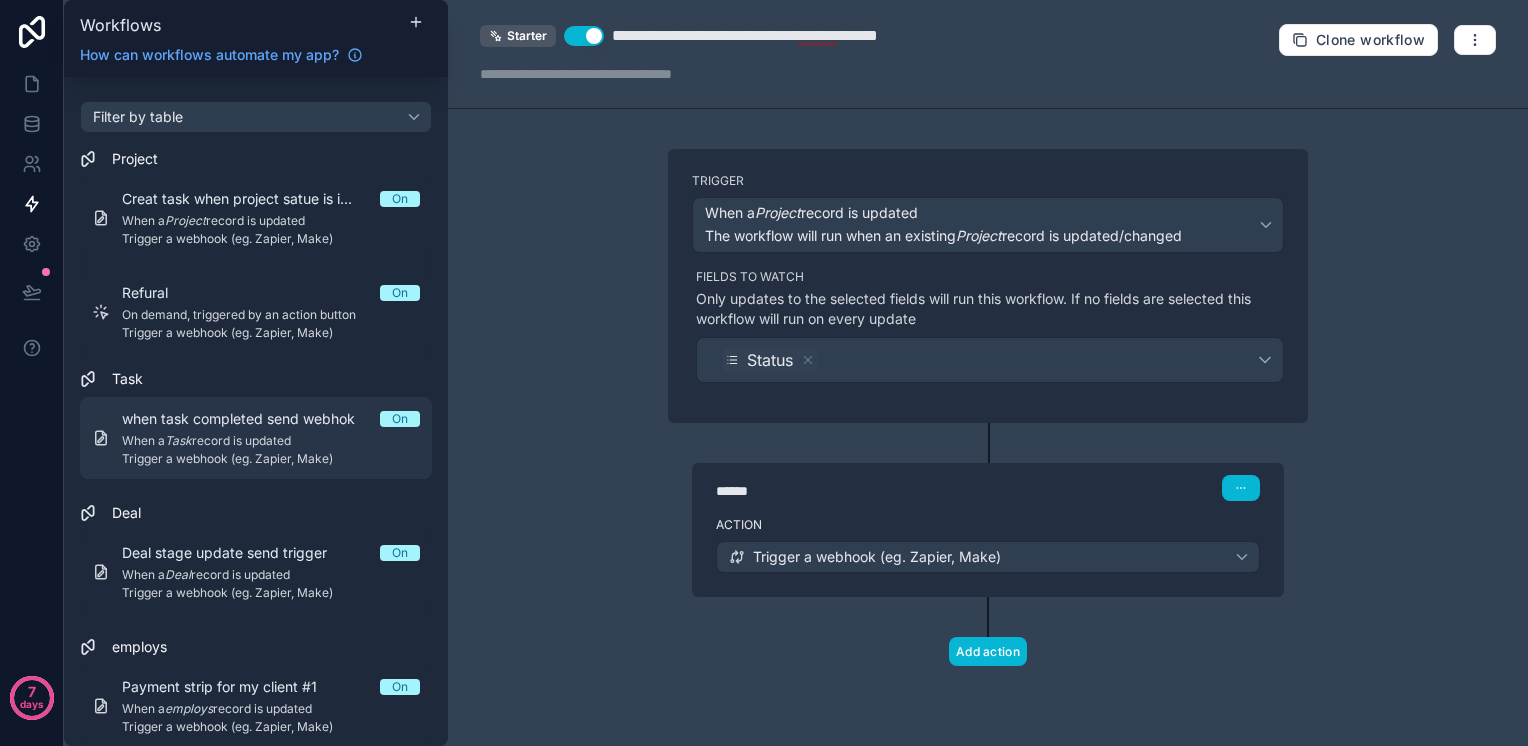 click on "When a  Task  record is updated" at bounding box center (271, 441) 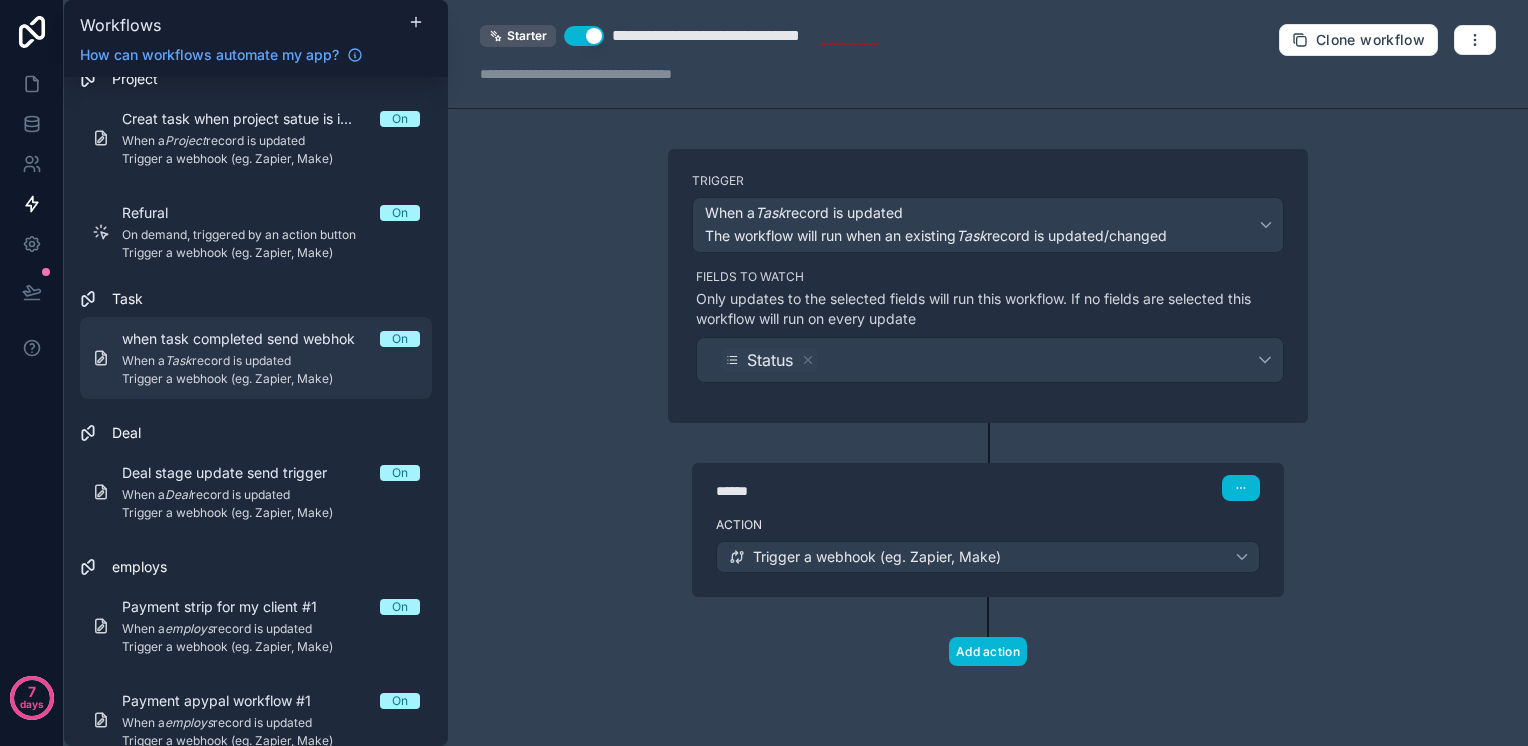 scroll, scrollTop: 204, scrollLeft: 0, axis: vertical 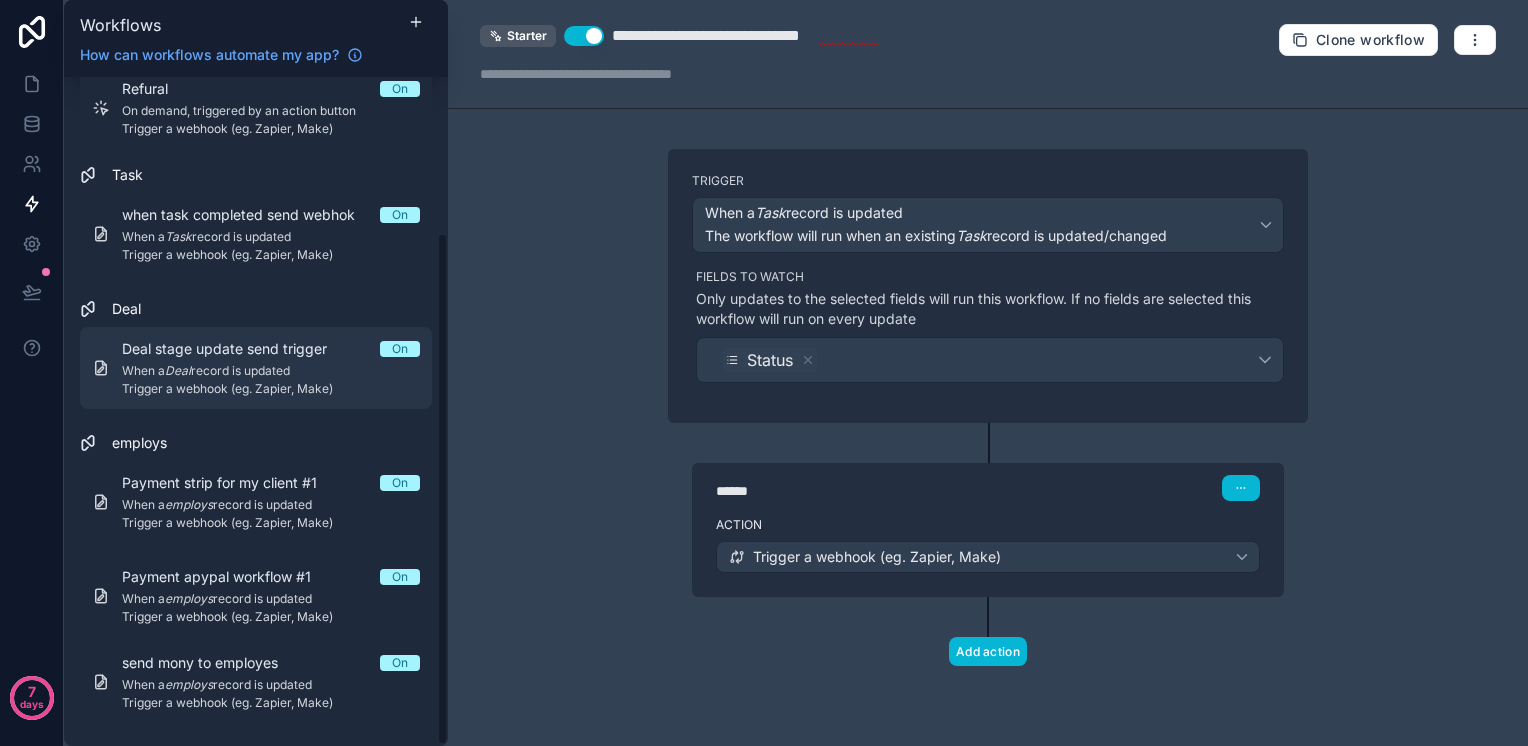 click on "Trigger a webhook (eg. Zapier, Make)" at bounding box center [271, 389] 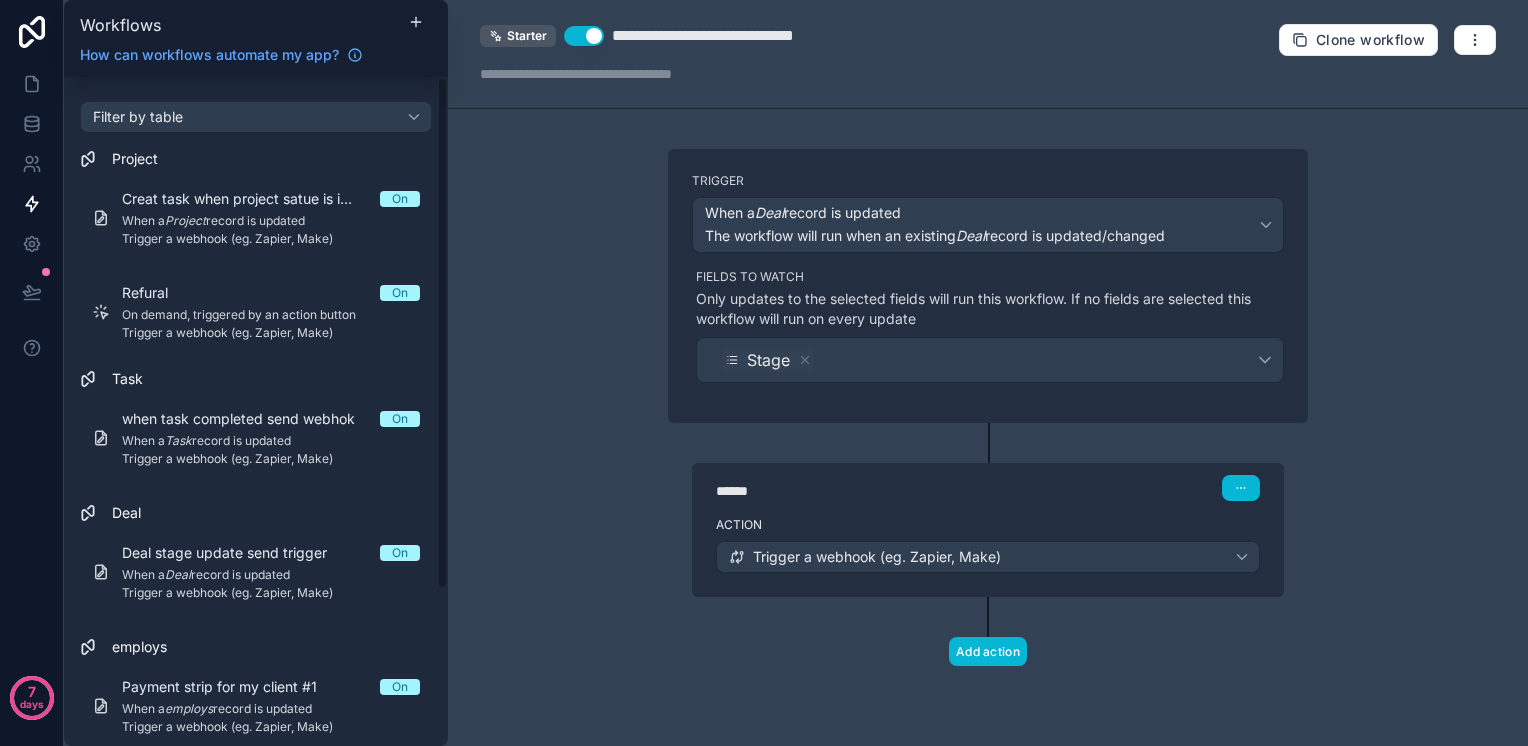 scroll, scrollTop: 0, scrollLeft: 0, axis: both 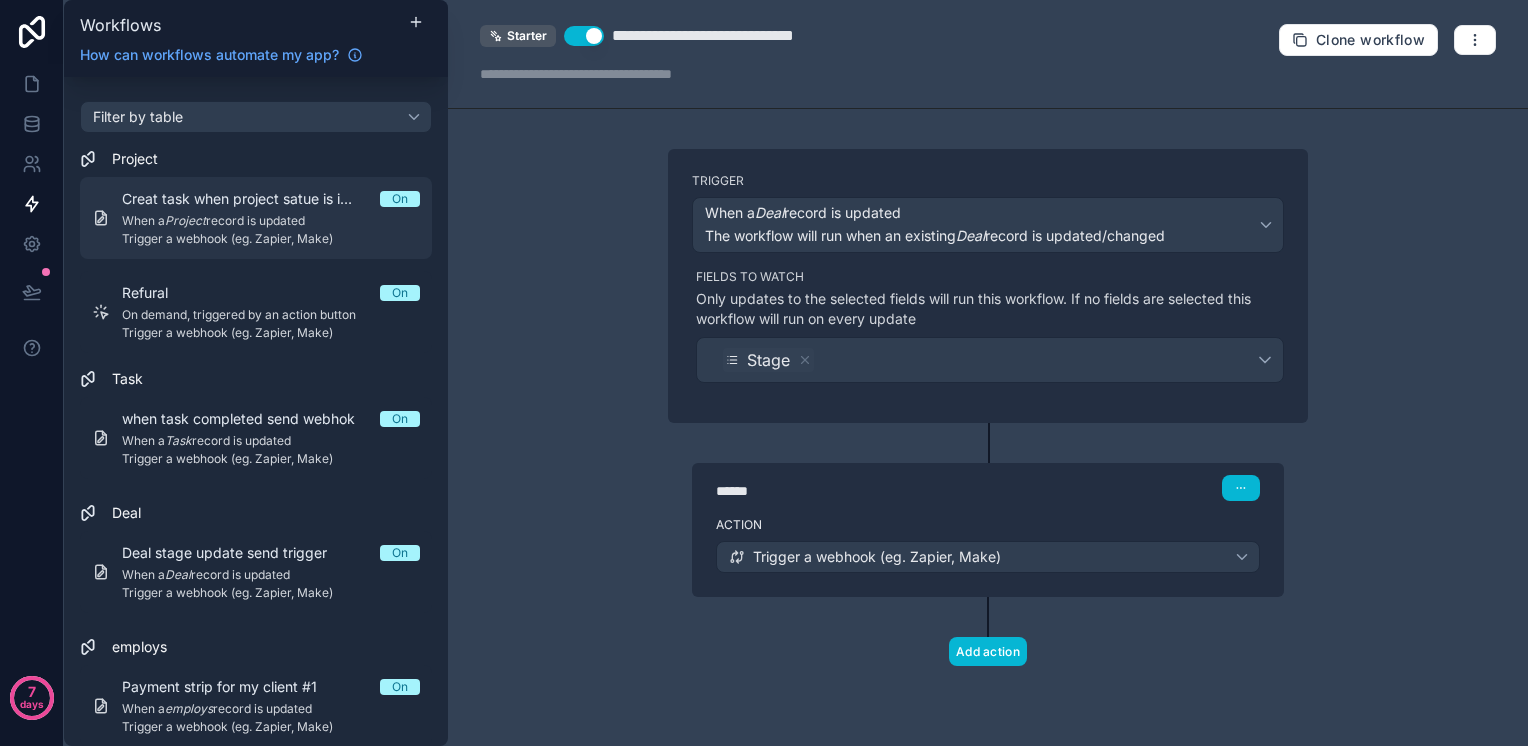 click on "Creat task when project satue is in progress" at bounding box center (251, 199) 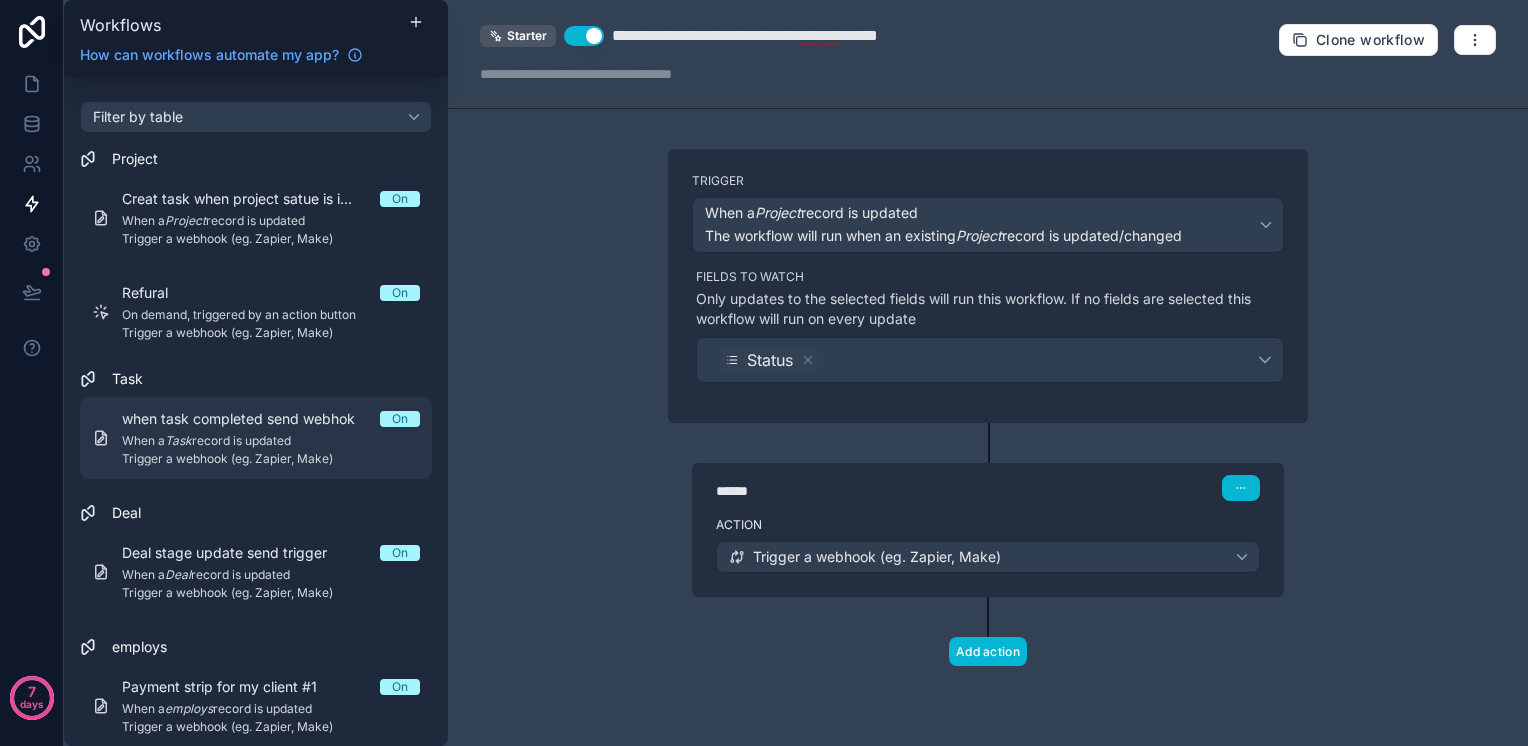 click on "when task completed send webhok On When a Task record is updated Trigger a webhook (eg. Zapier, Make)" at bounding box center [256, 438] 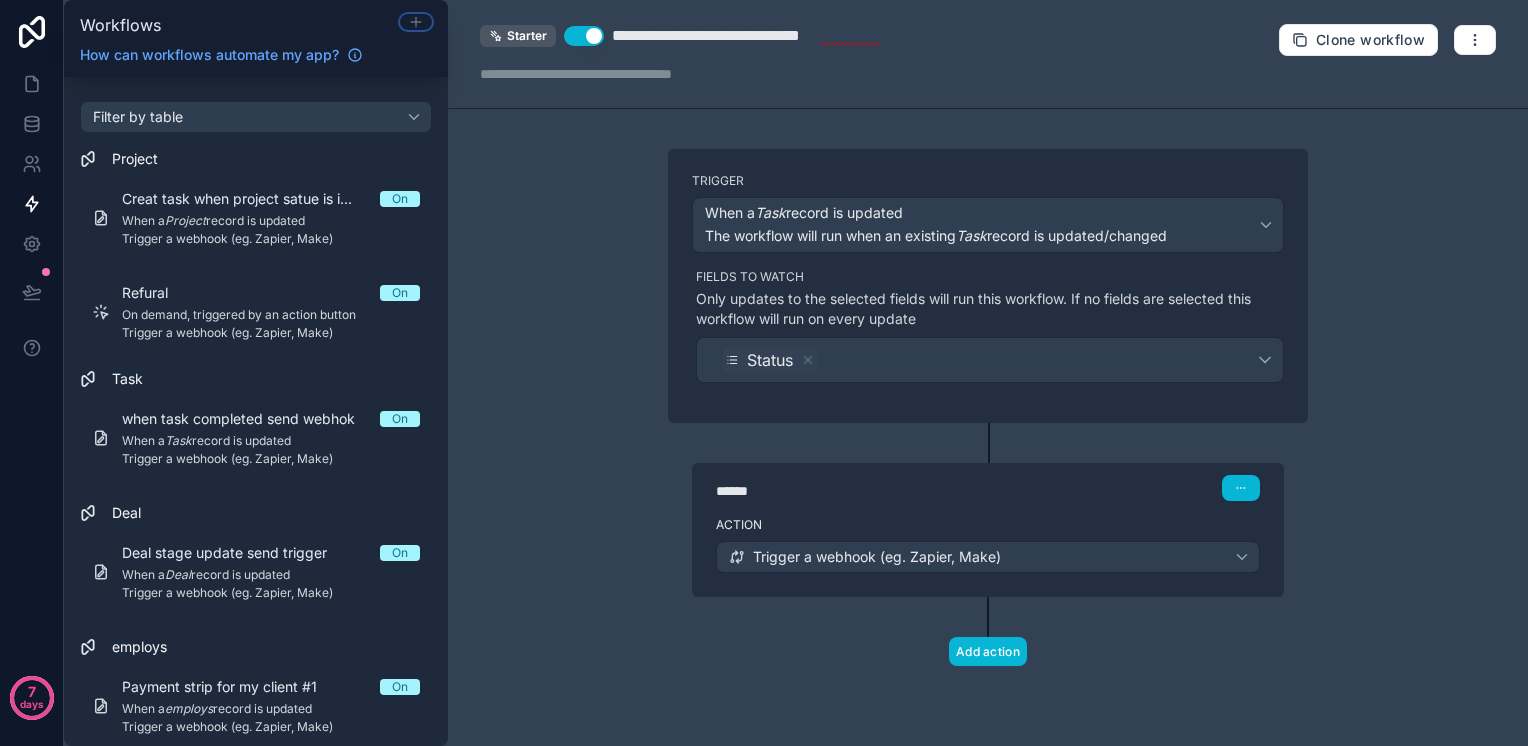 click 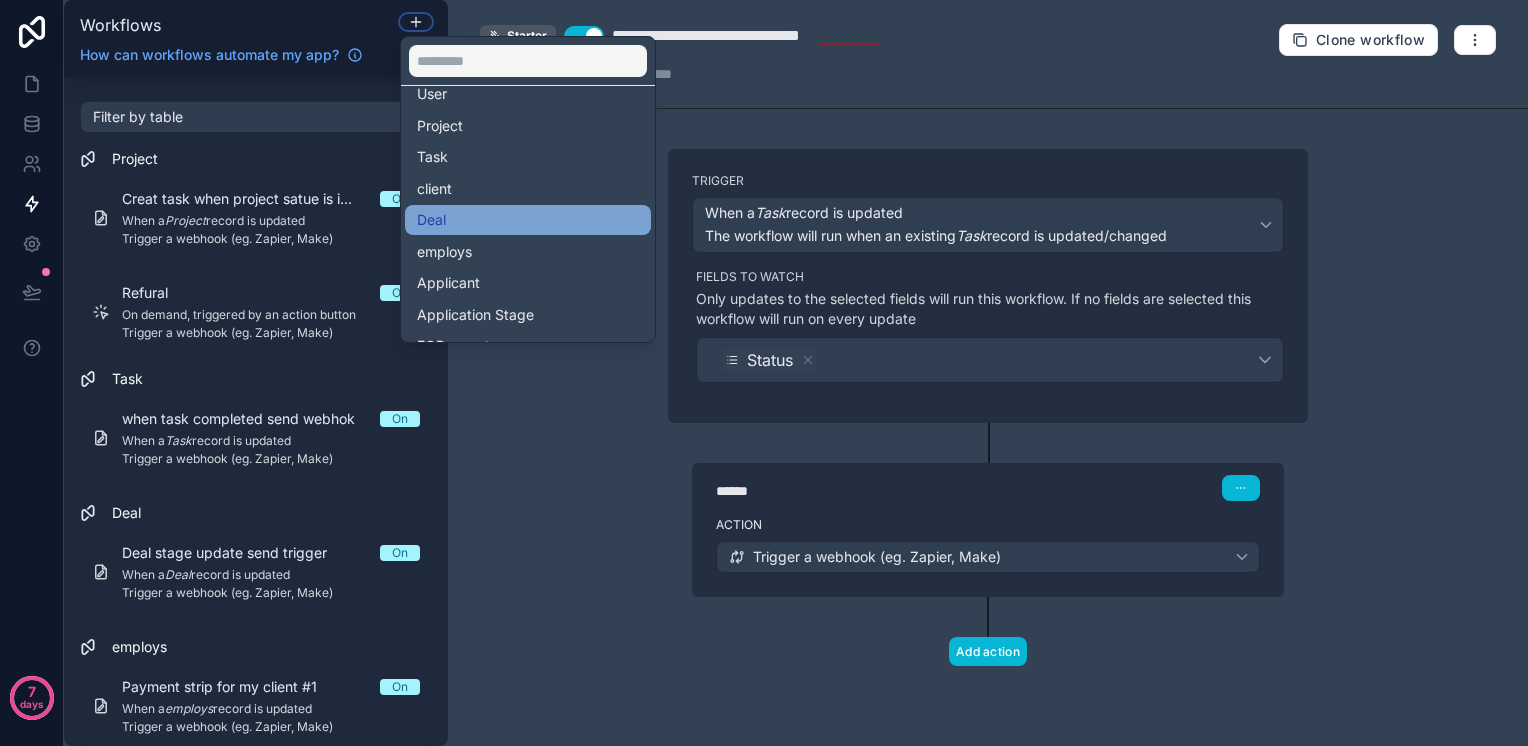 scroll, scrollTop: 0, scrollLeft: 0, axis: both 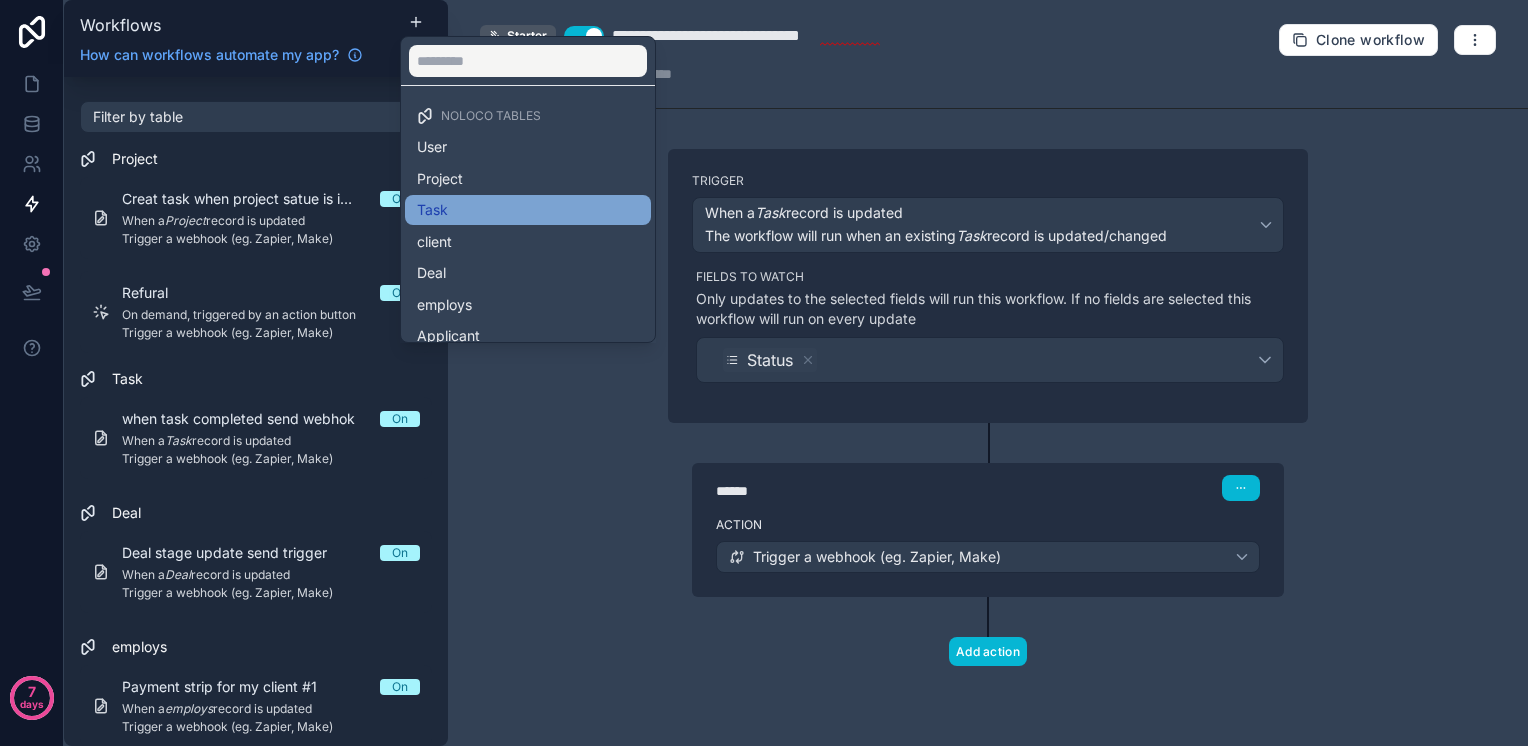 click on "Task" at bounding box center (528, 210) 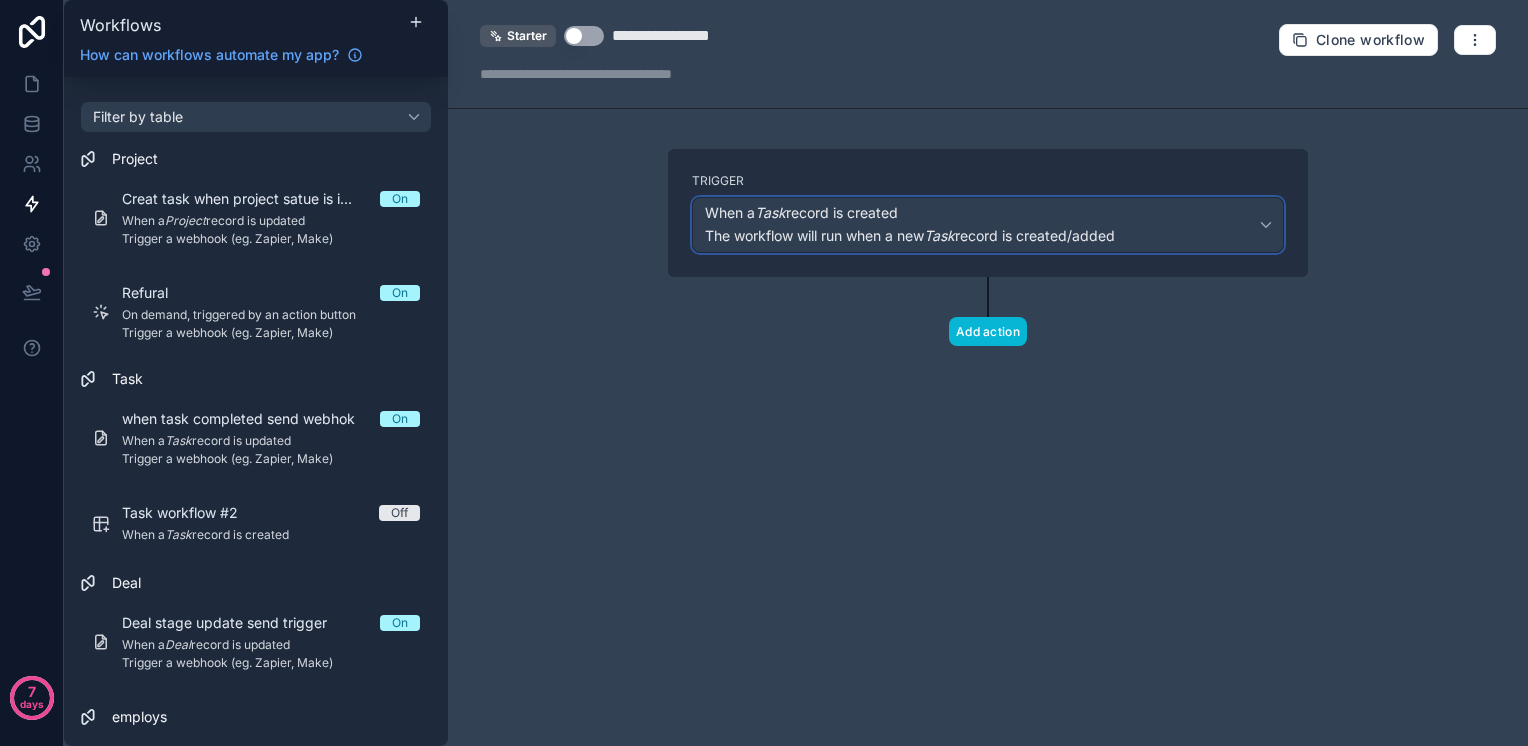 click on "The workflow will run when a new  Task  record is created/added" at bounding box center [910, 235] 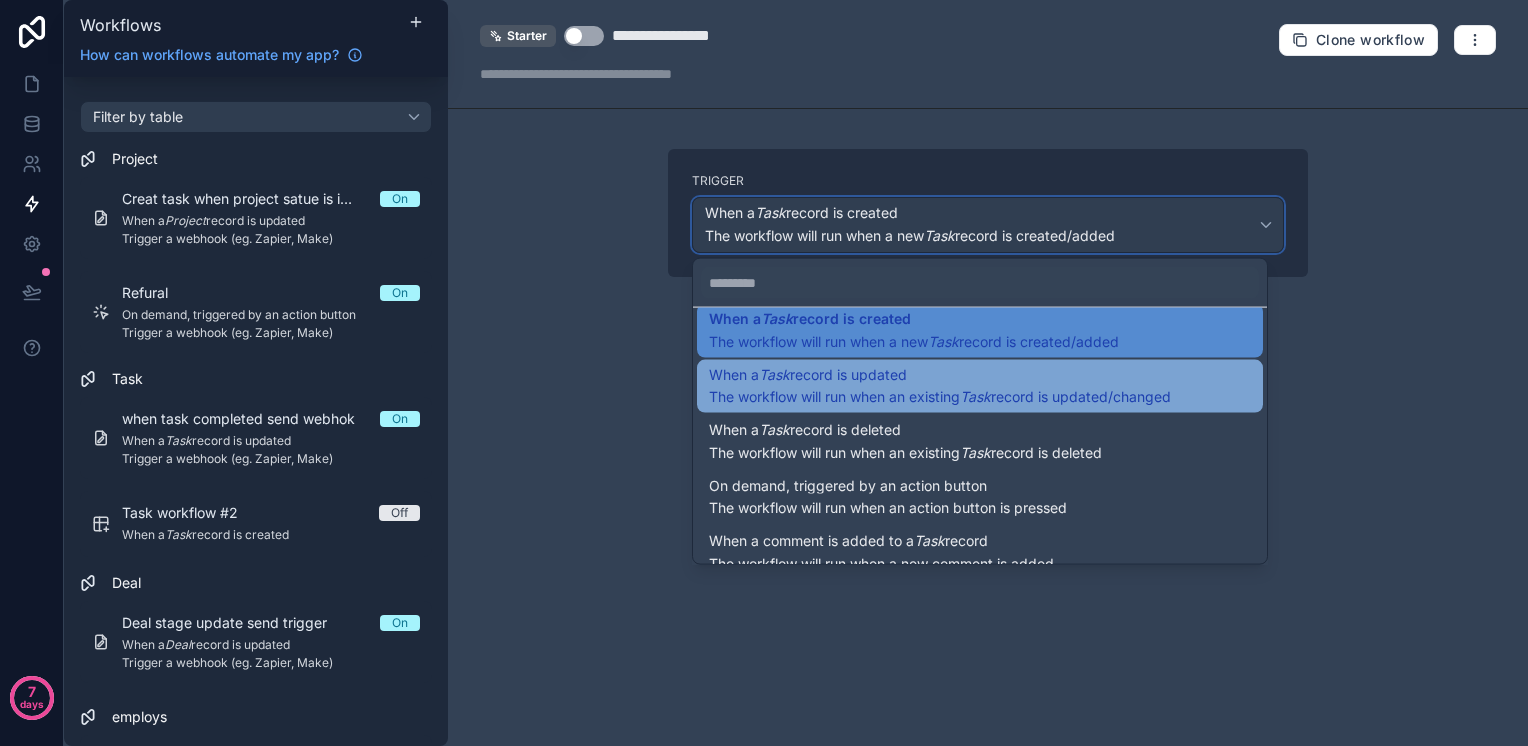 scroll, scrollTop: 39, scrollLeft: 0, axis: vertical 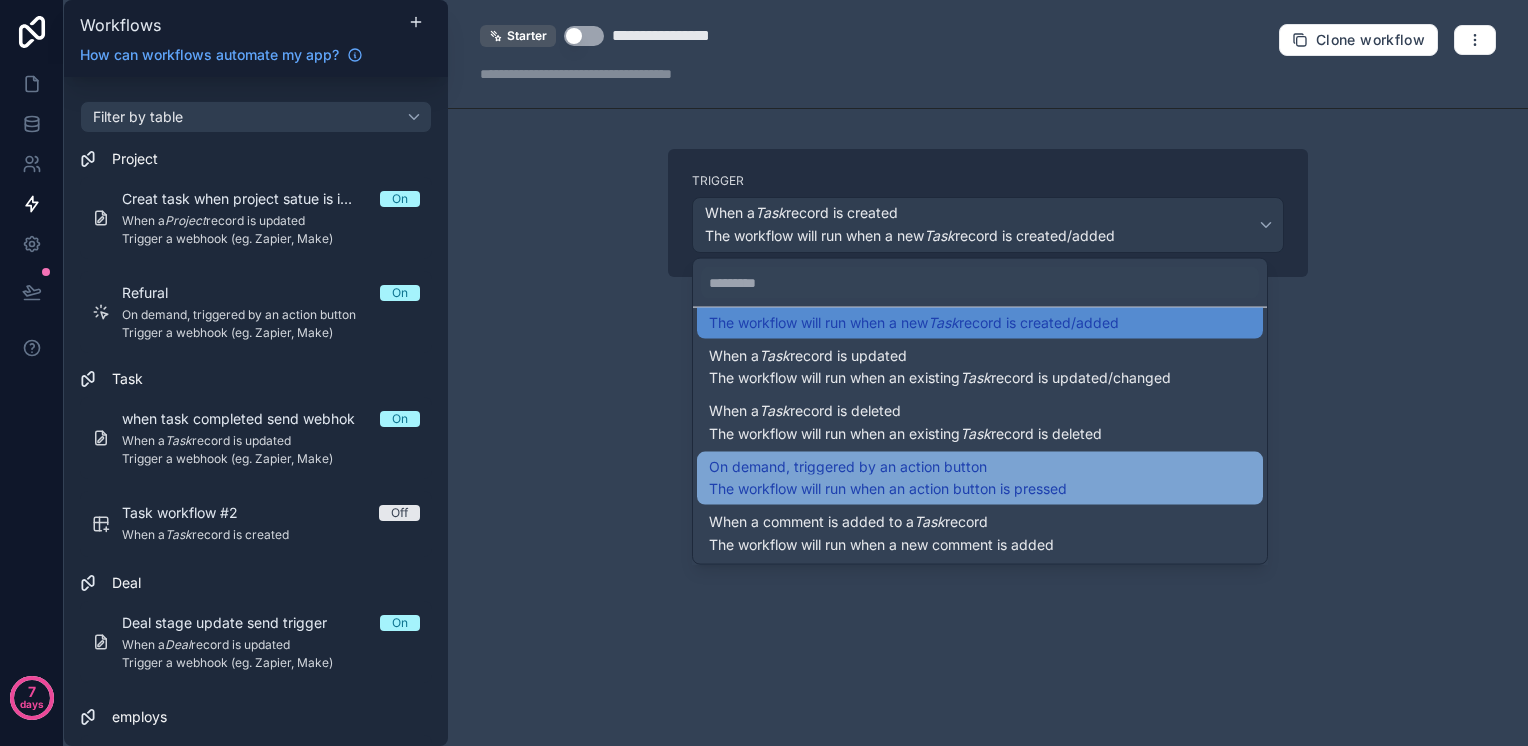 click on "The workflow will run when an action button is pressed" at bounding box center [888, 488] 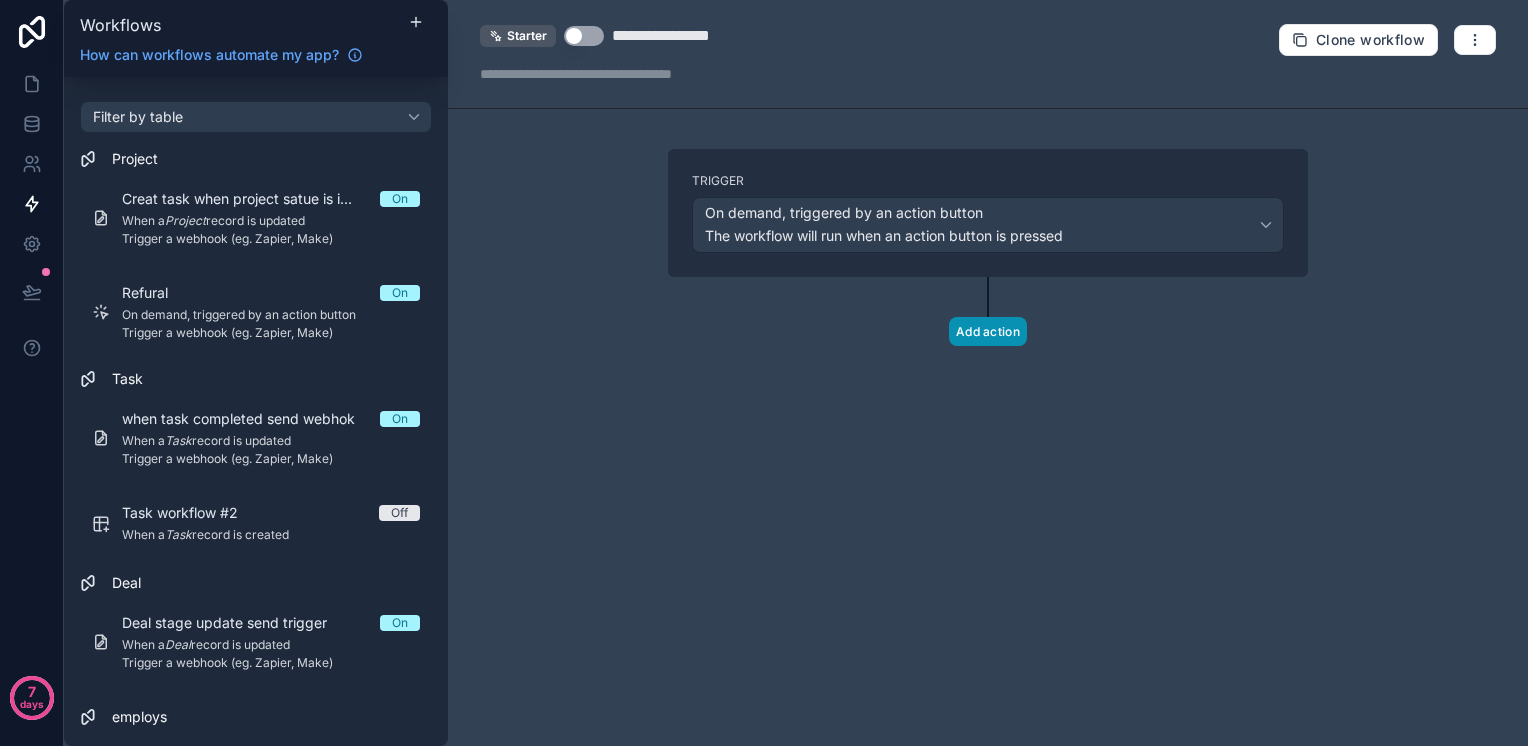 click on "Add action" at bounding box center [988, 331] 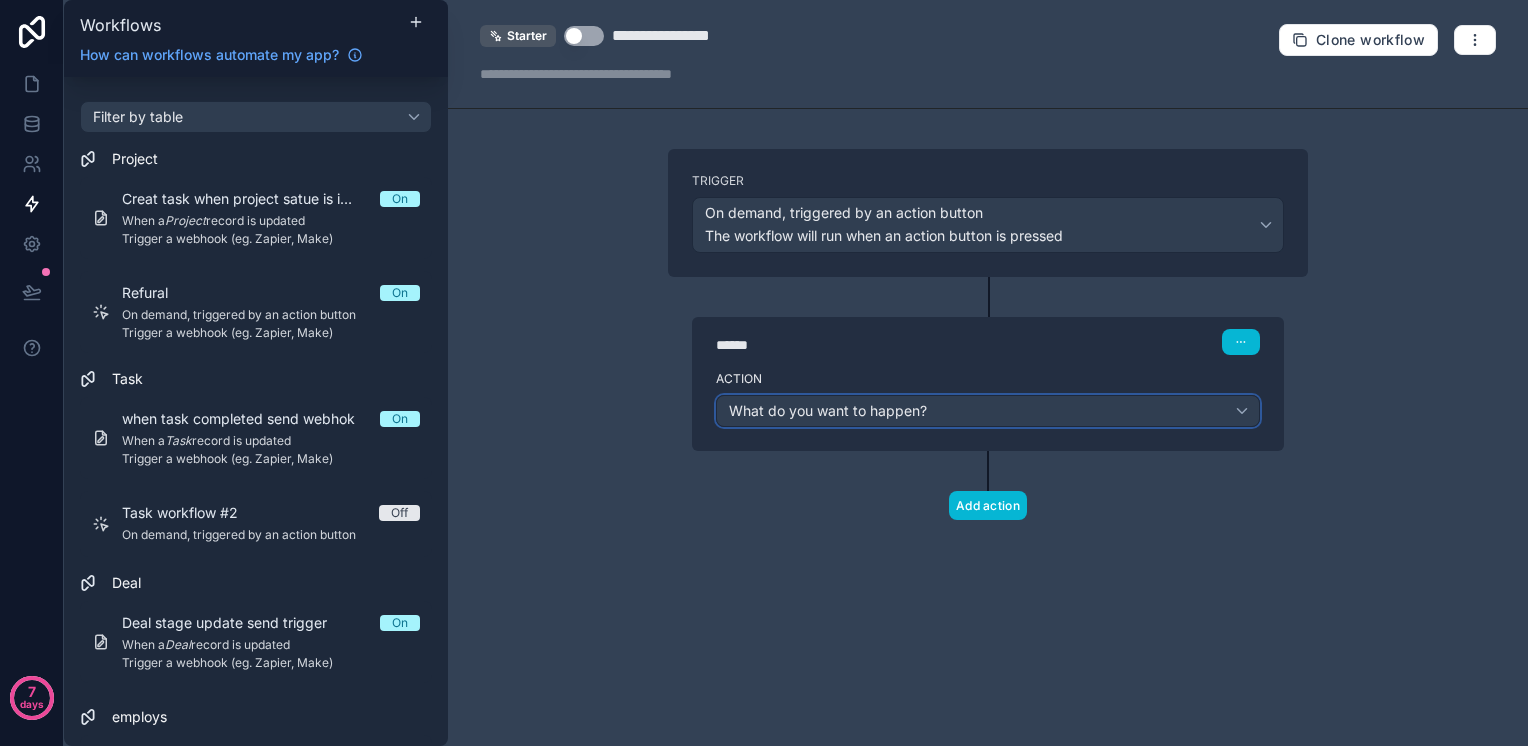 click on "What do you want to happen?" at bounding box center [828, 410] 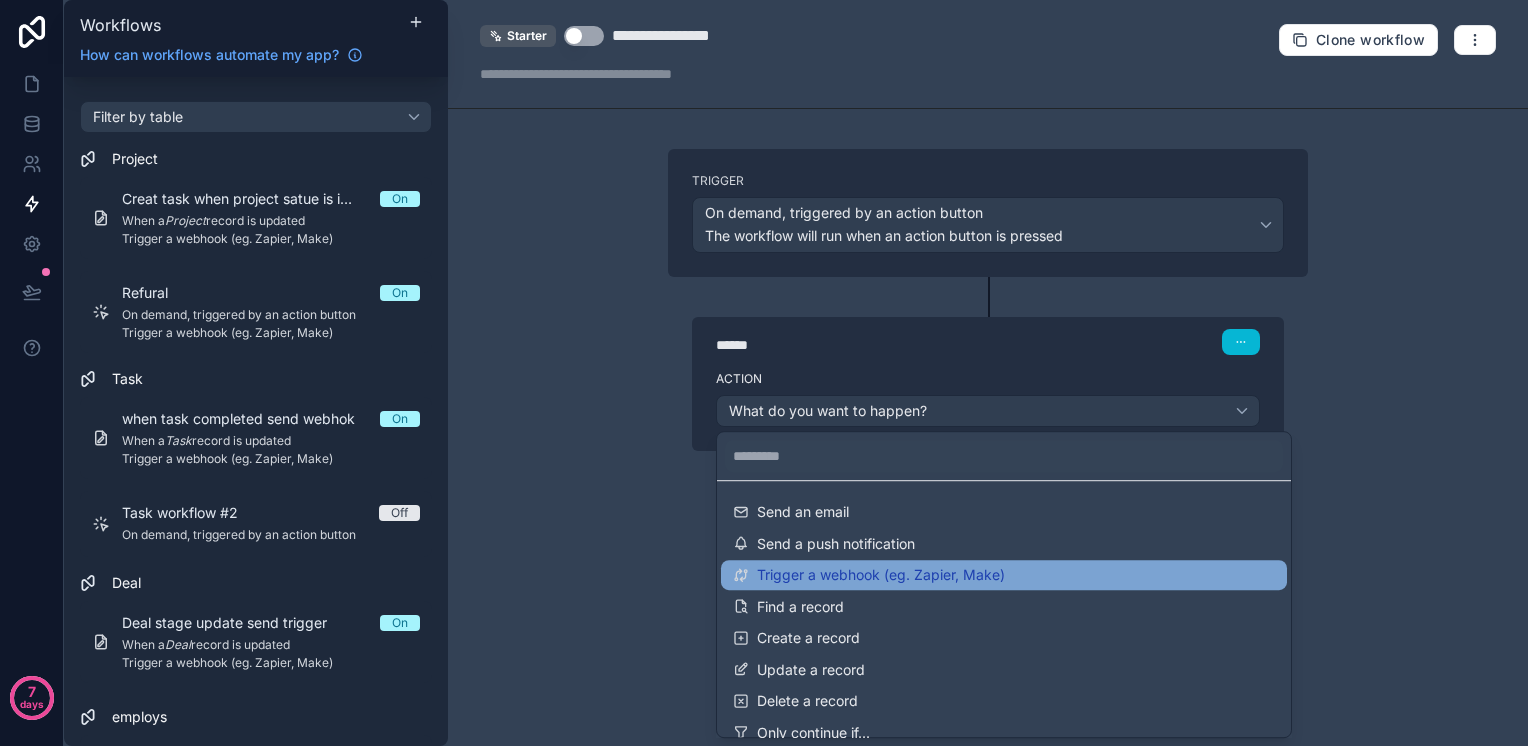 click on "Trigger a webhook (eg. Zapier, Make)" at bounding box center [881, 575] 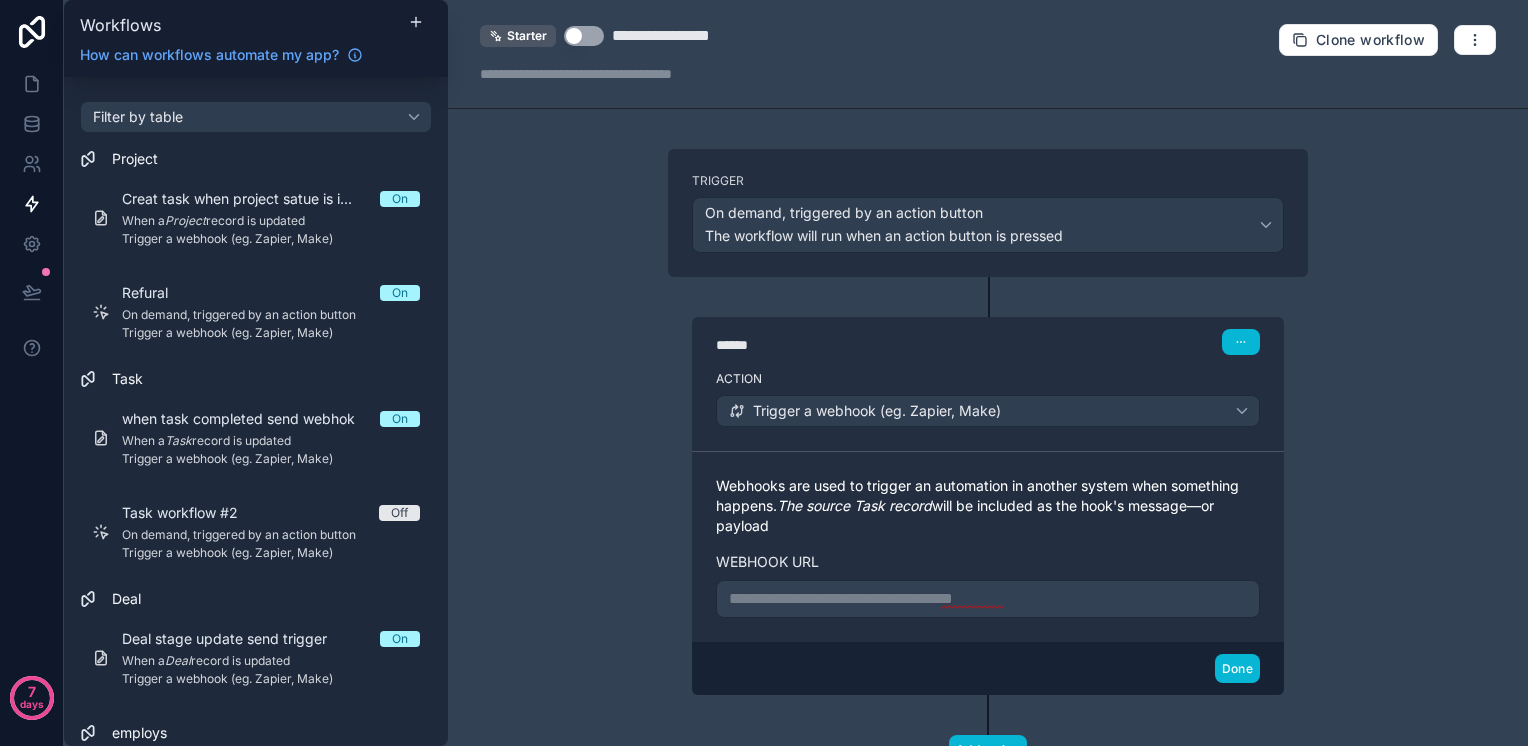 click on "**********" at bounding box center [988, 599] 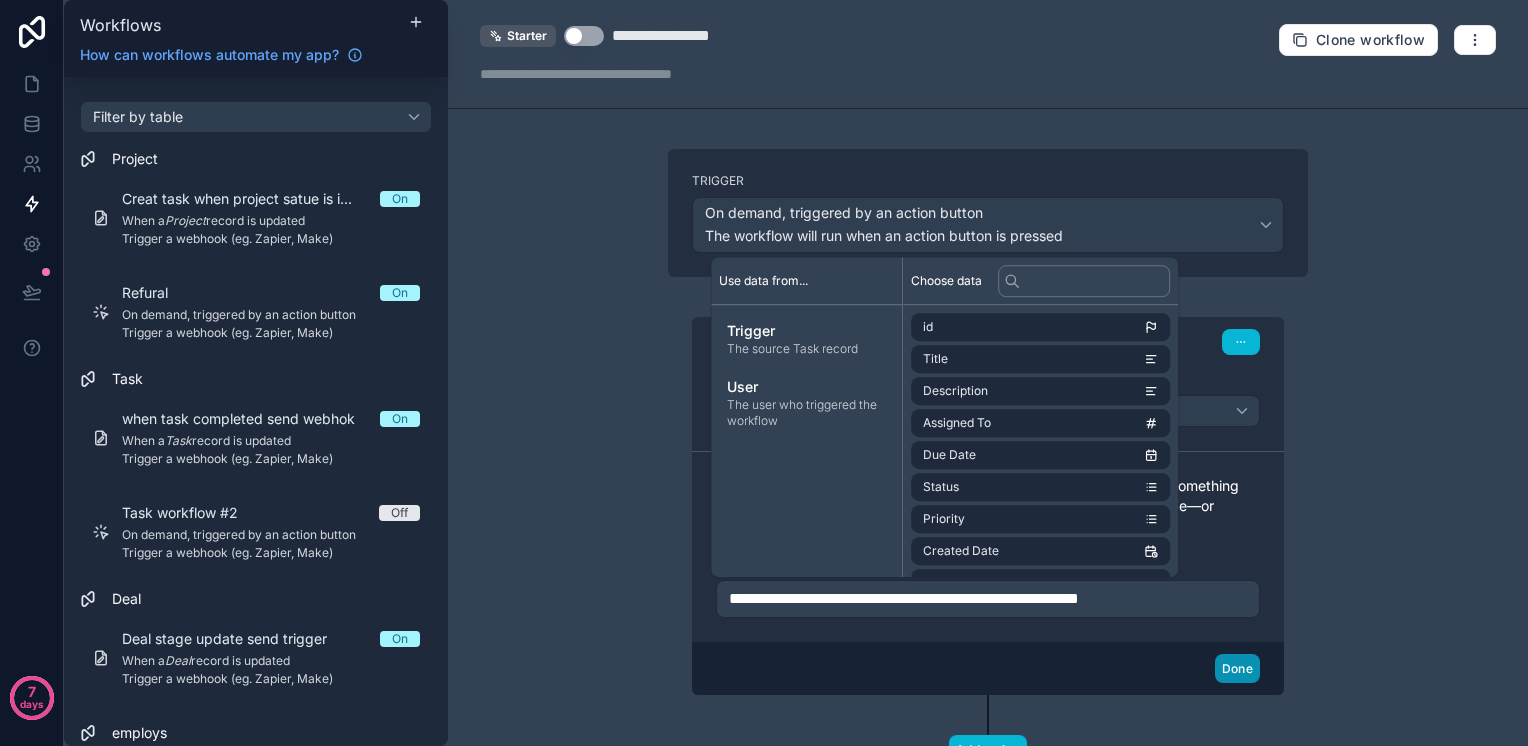 click on "Done" at bounding box center (1237, 668) 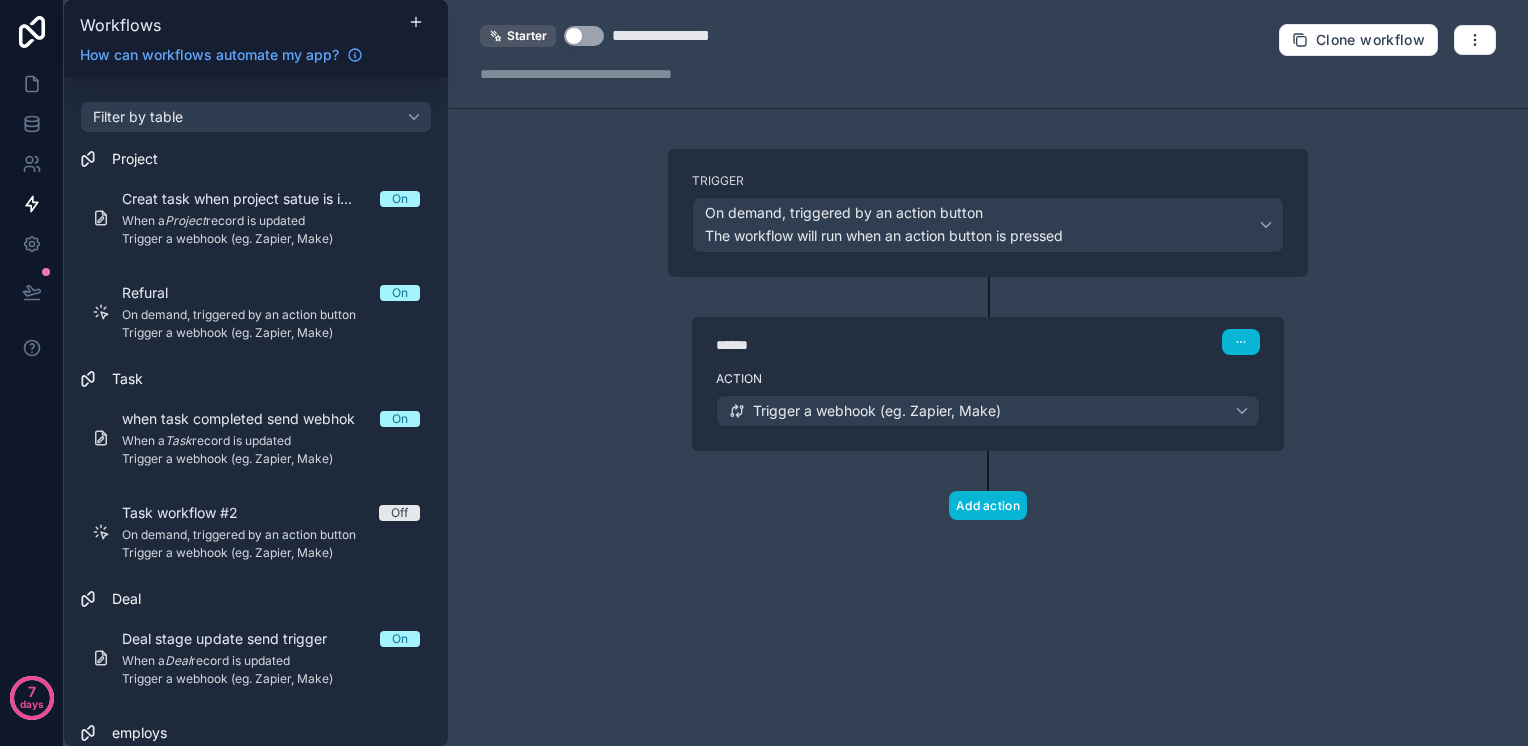 click on "Use setting" at bounding box center (584, 36) 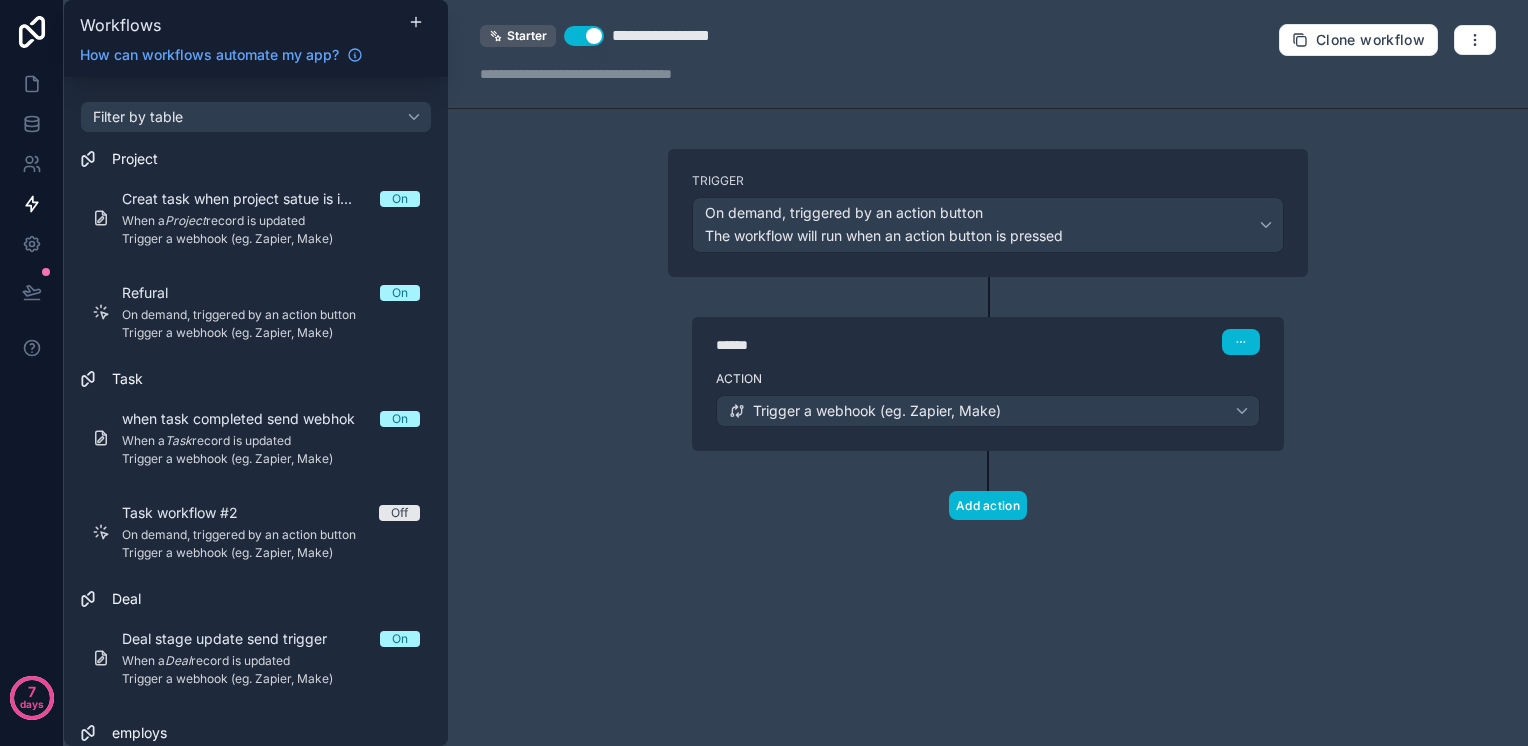 click on "**********" at bounding box center (687, 36) 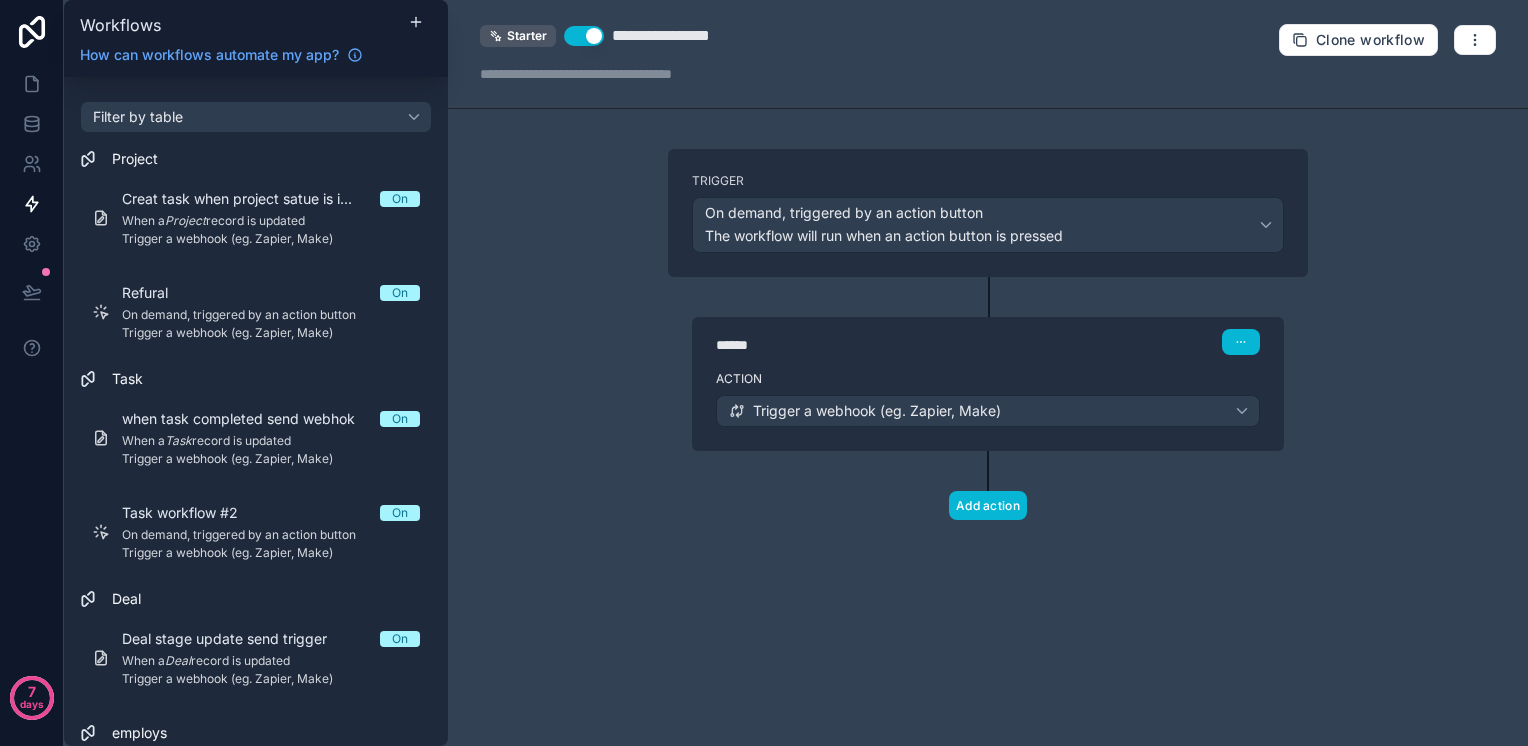 drag, startPoint x: 607, startPoint y: 34, endPoint x: 691, endPoint y: 35, distance: 84.00595 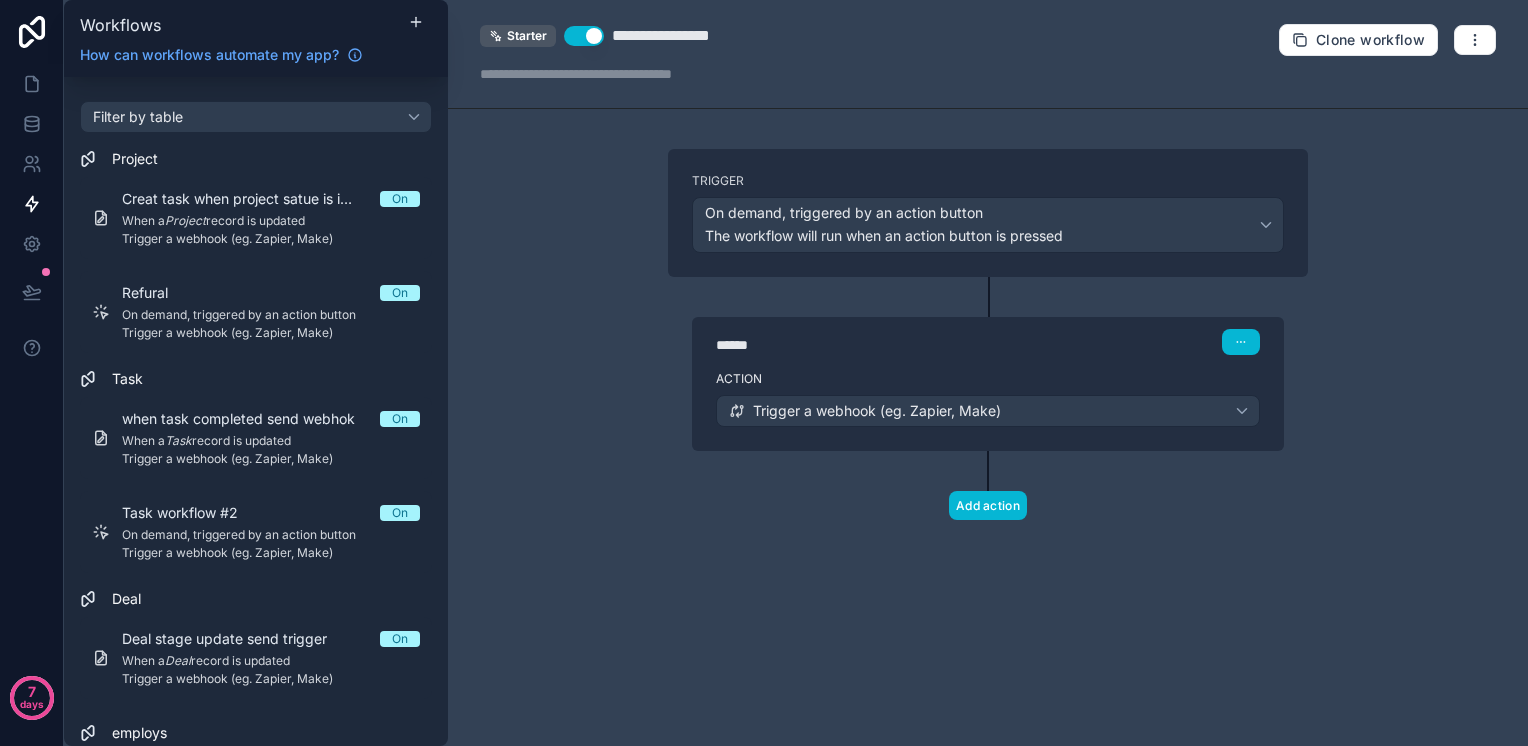 click on "**********" at bounding box center (621, 36) 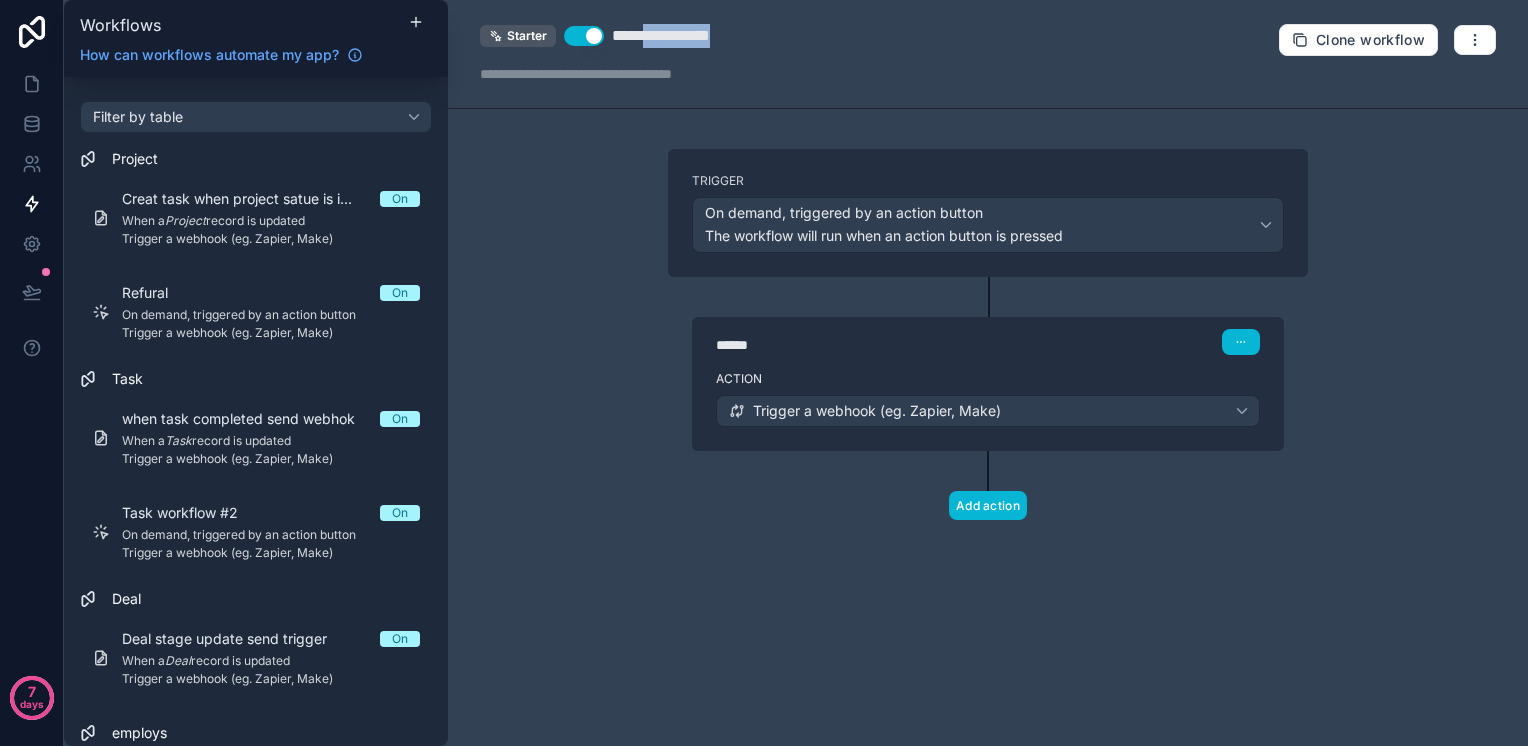 drag, startPoint x: 649, startPoint y: 35, endPoint x: 792, endPoint y: 35, distance: 143 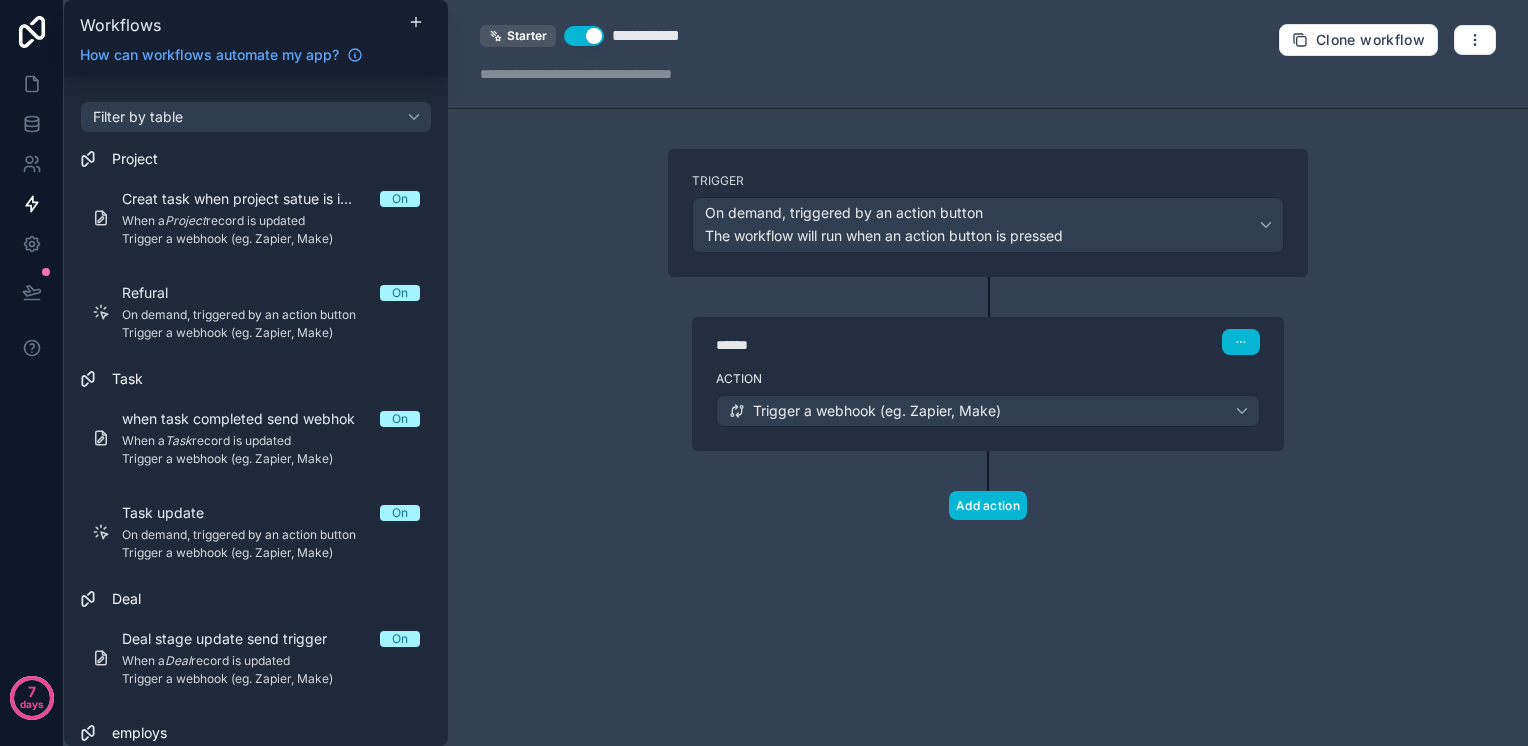 click on "**********" at bounding box center (988, 373) 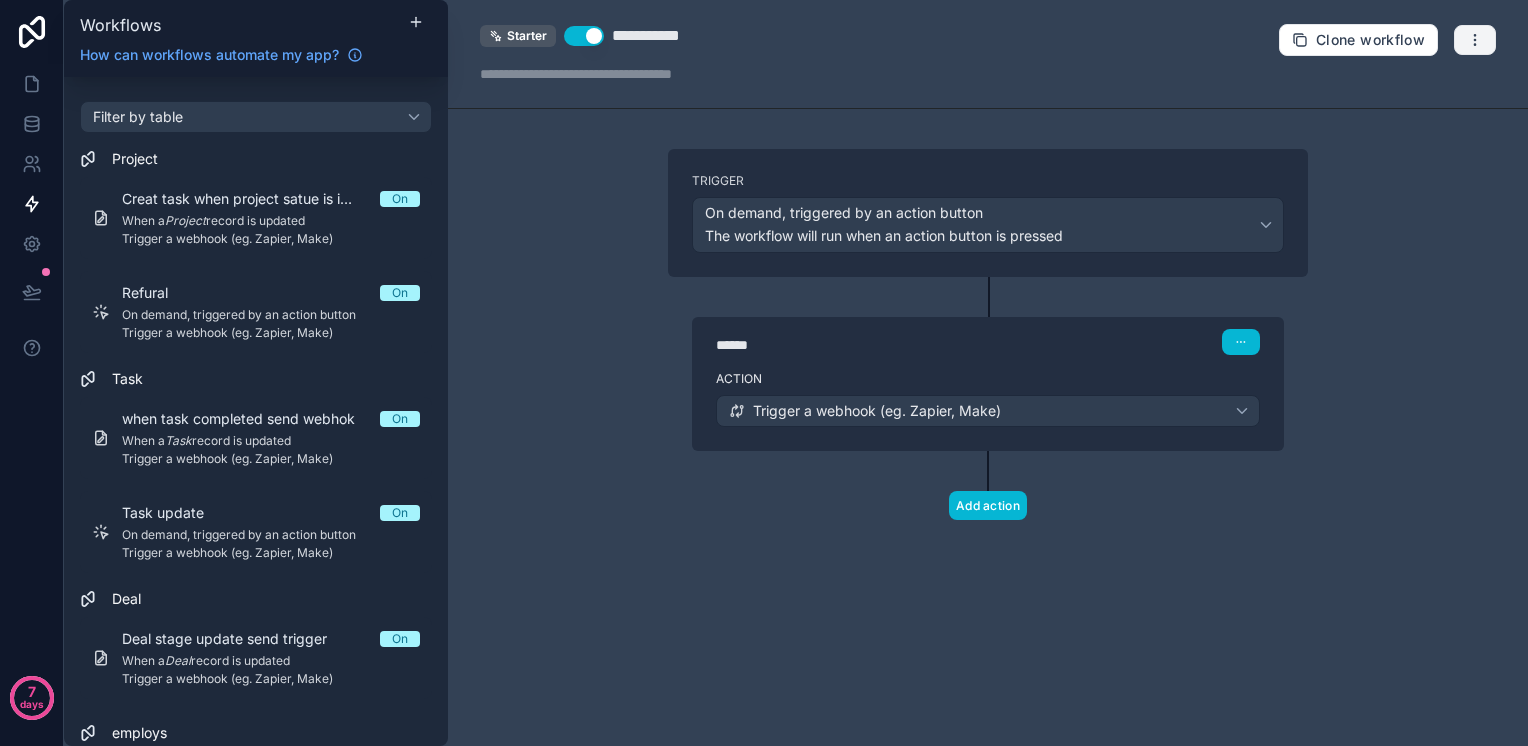 click at bounding box center (1475, 40) 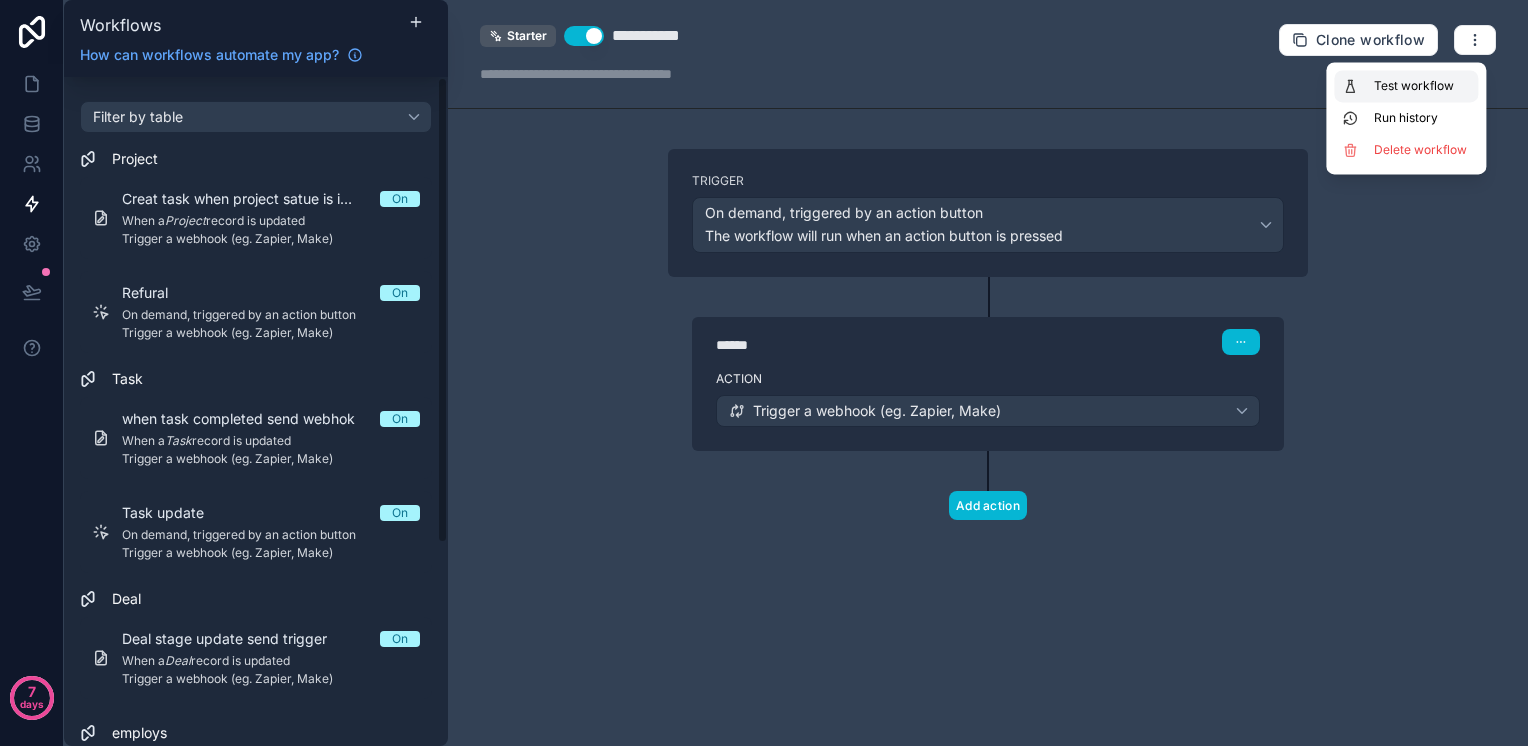 click on "Test workflow" at bounding box center [1406, 86] 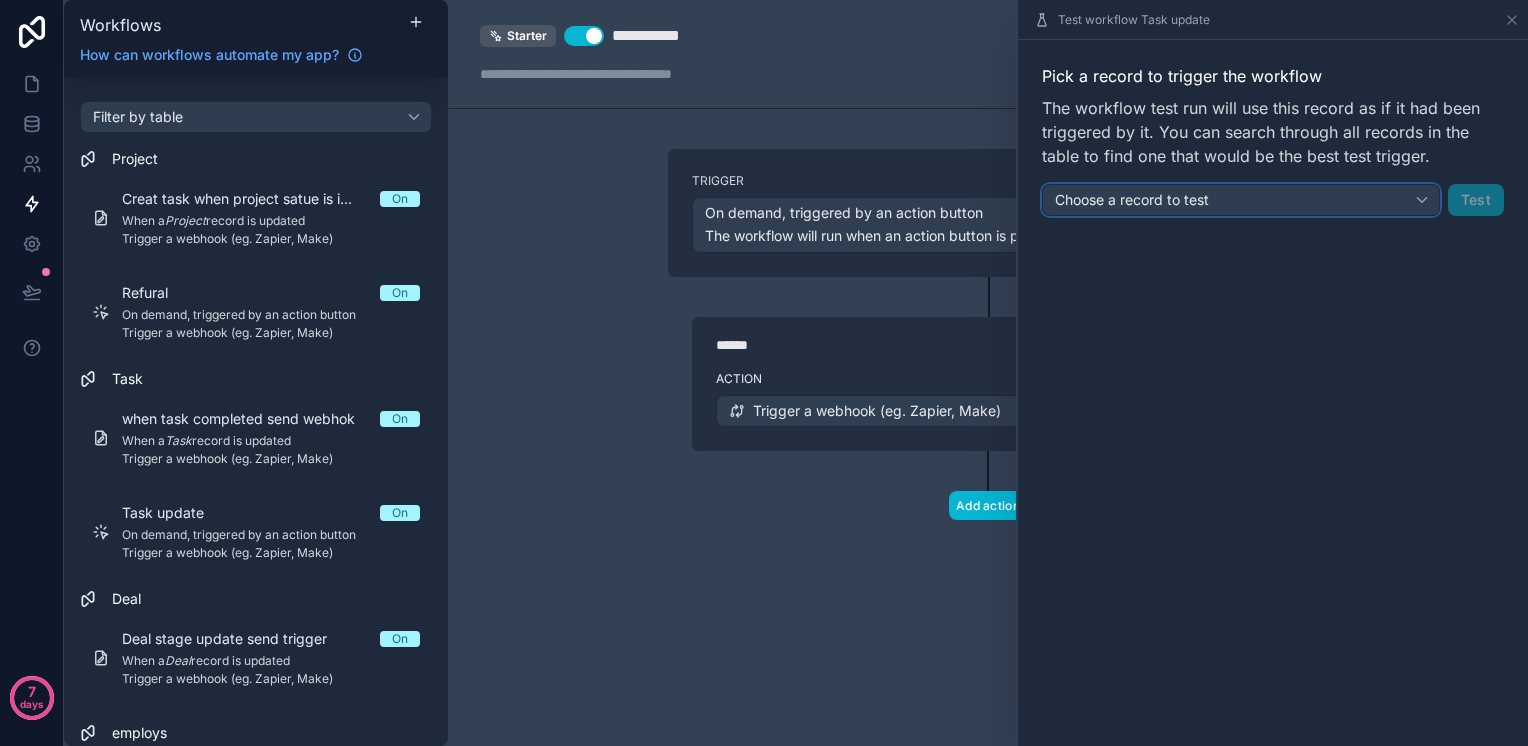 click on "Choose a record to test" at bounding box center [1241, 200] 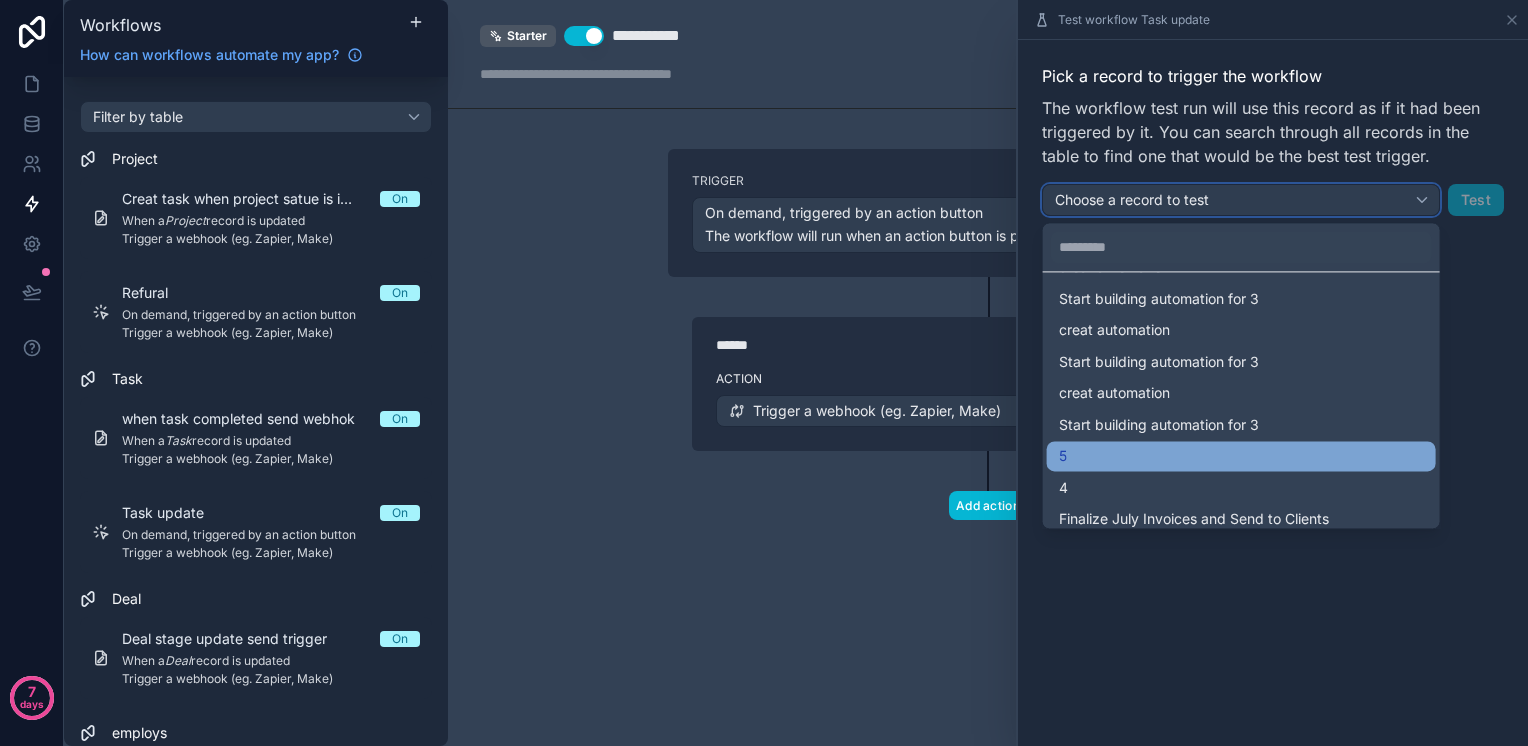 scroll, scrollTop: 0, scrollLeft: 0, axis: both 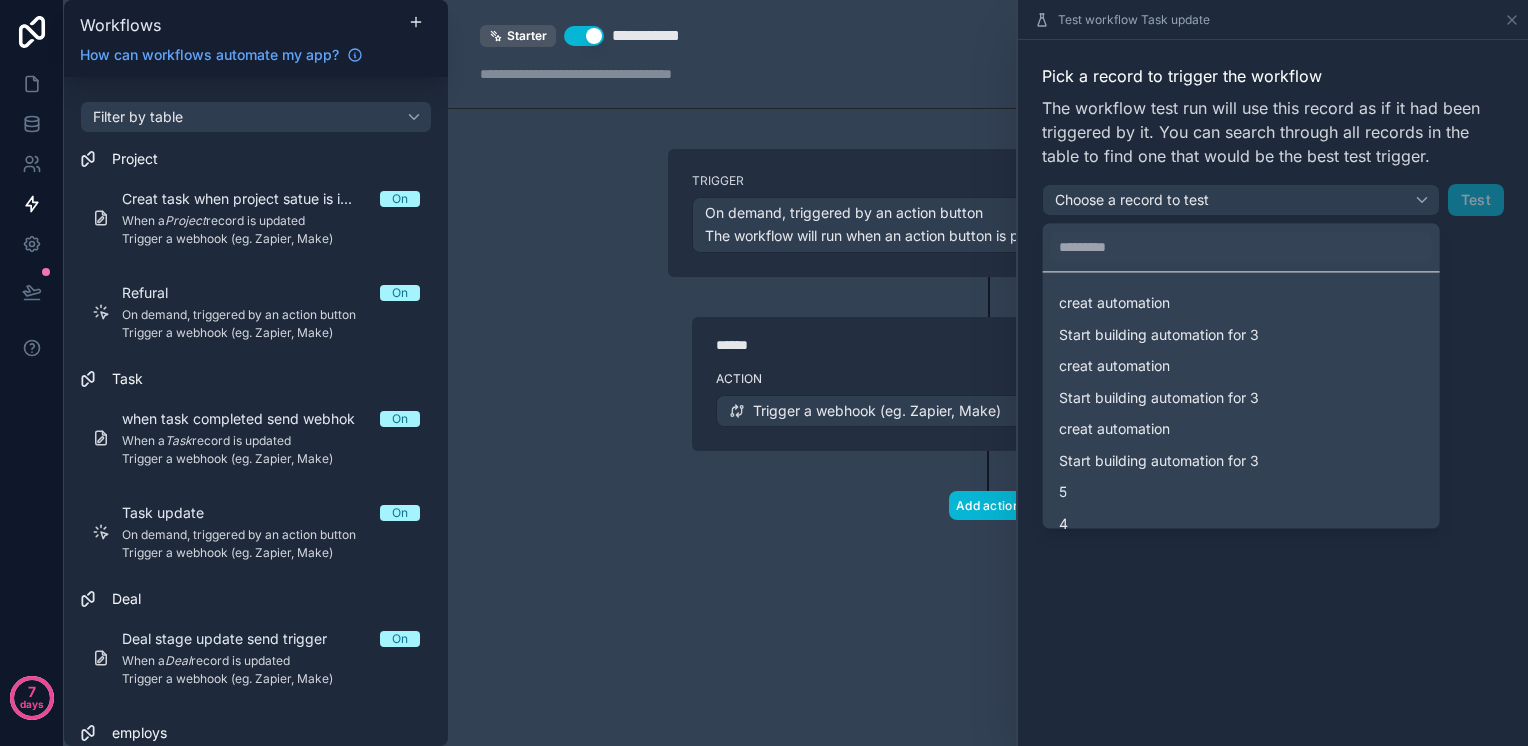 click on "**********" at bounding box center (988, 373) 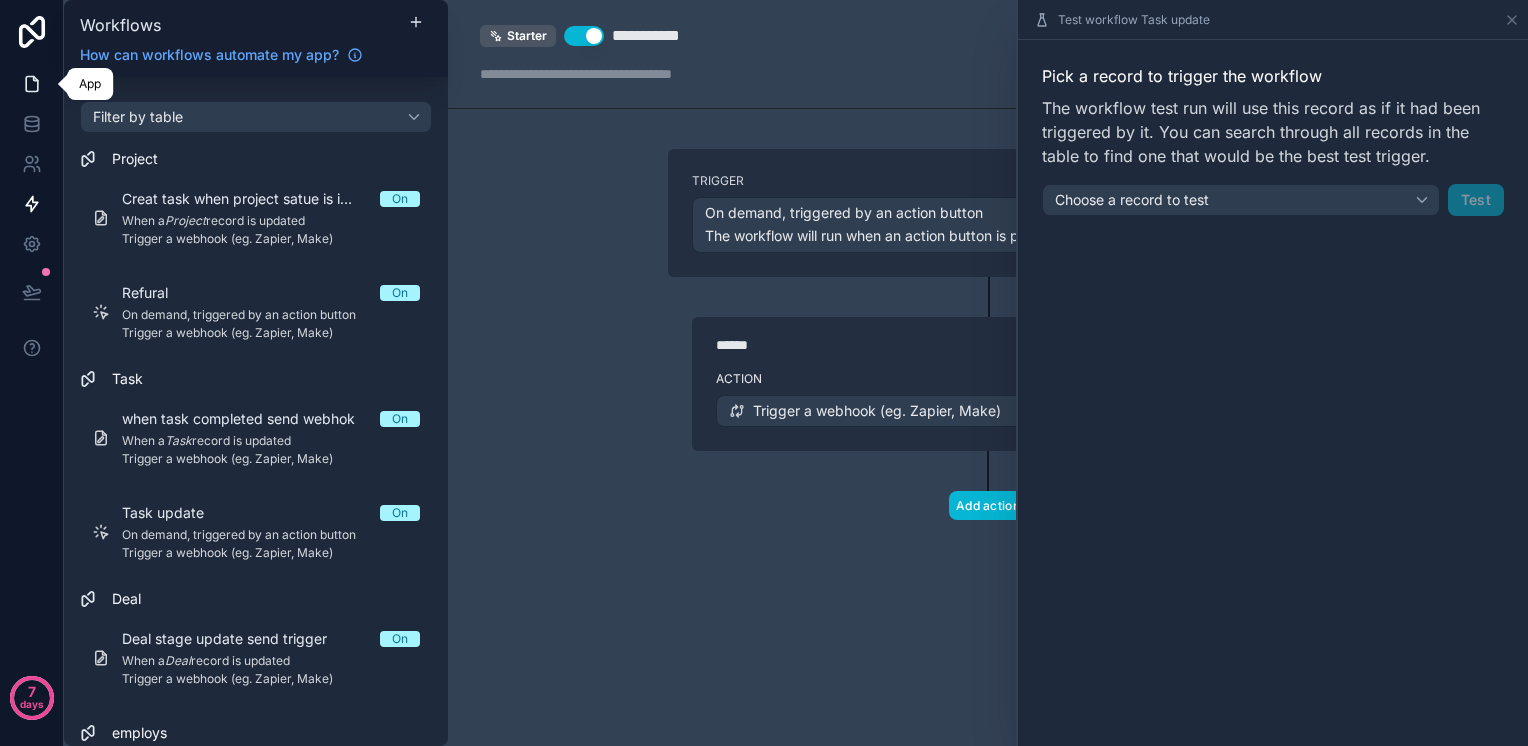 click 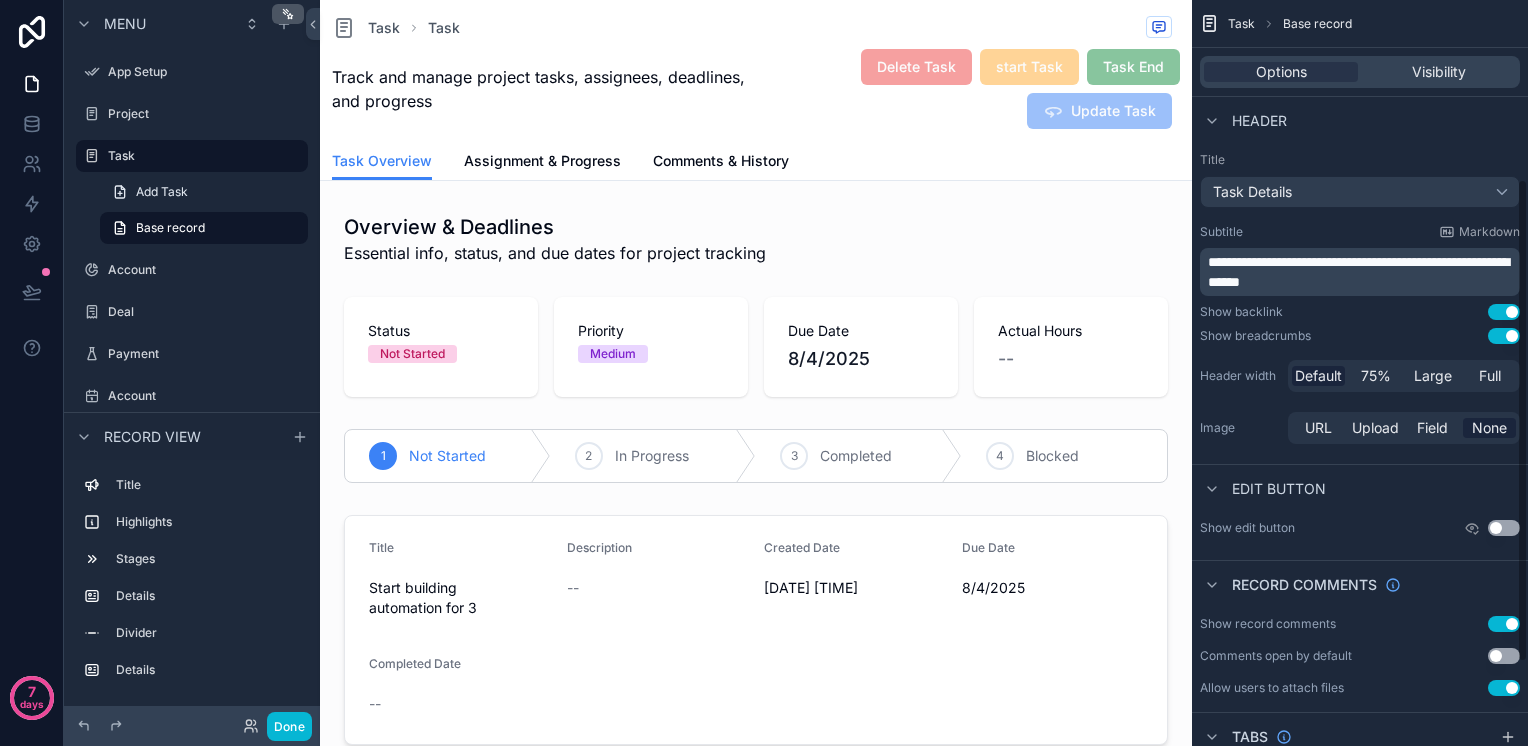 scroll, scrollTop: 405, scrollLeft: 0, axis: vertical 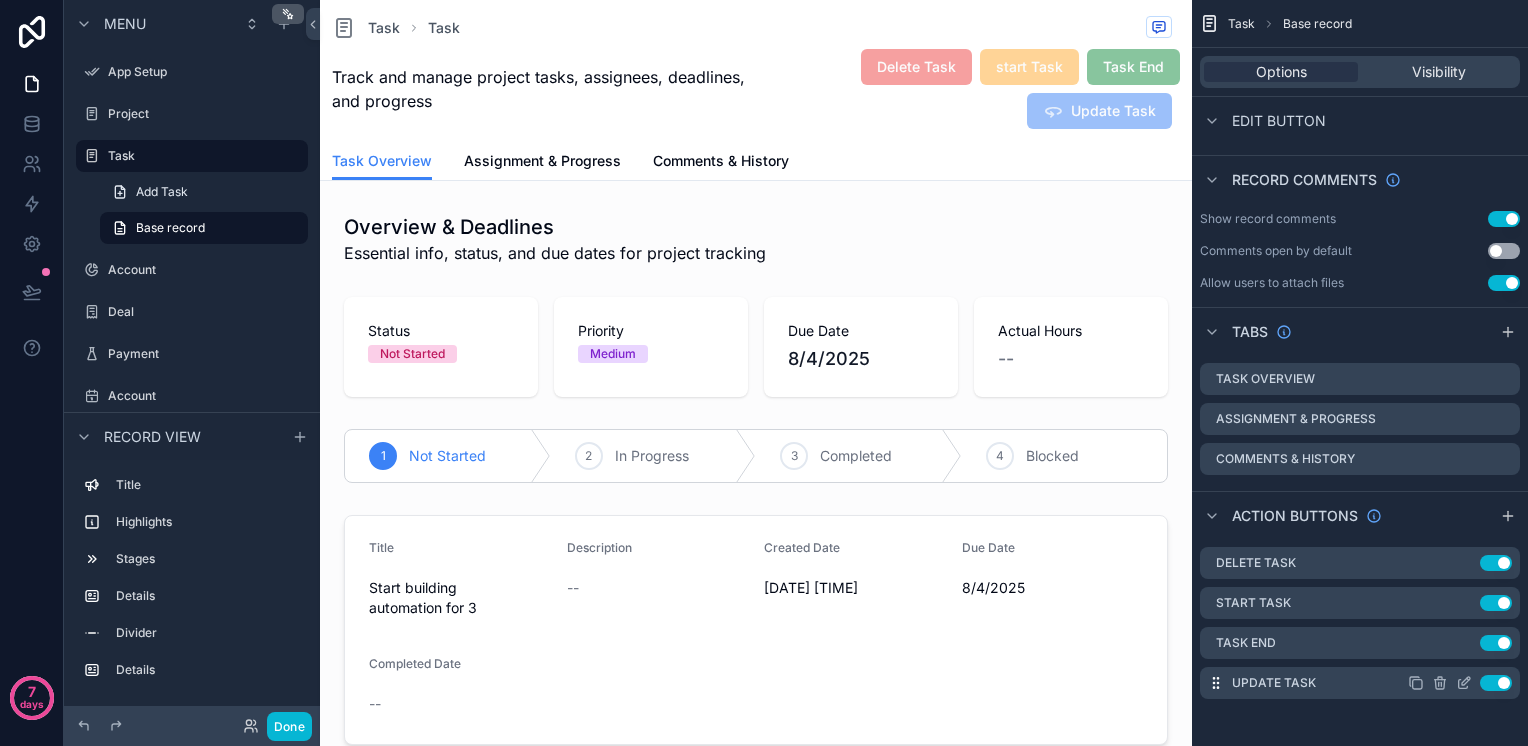 click 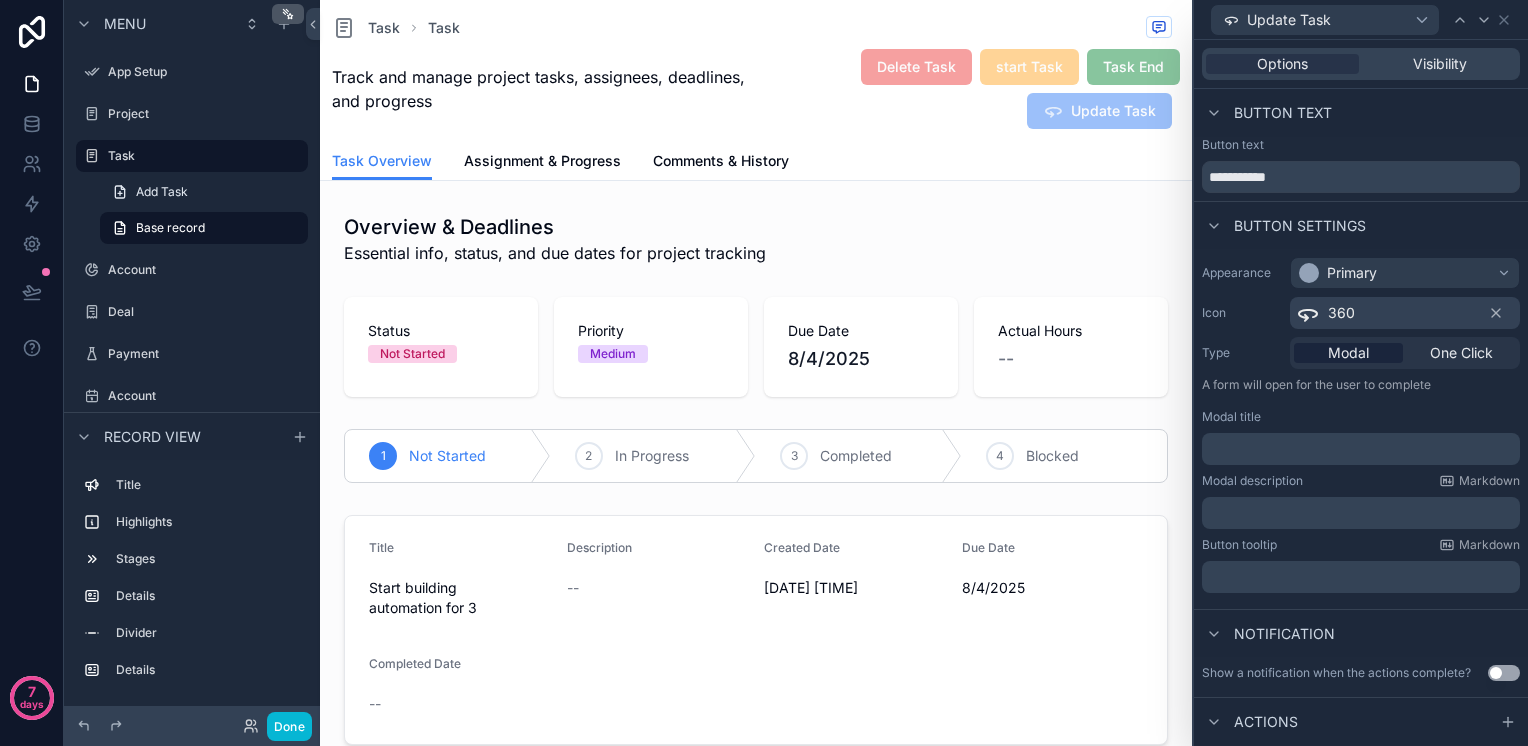 scroll, scrollTop: 209, scrollLeft: 0, axis: vertical 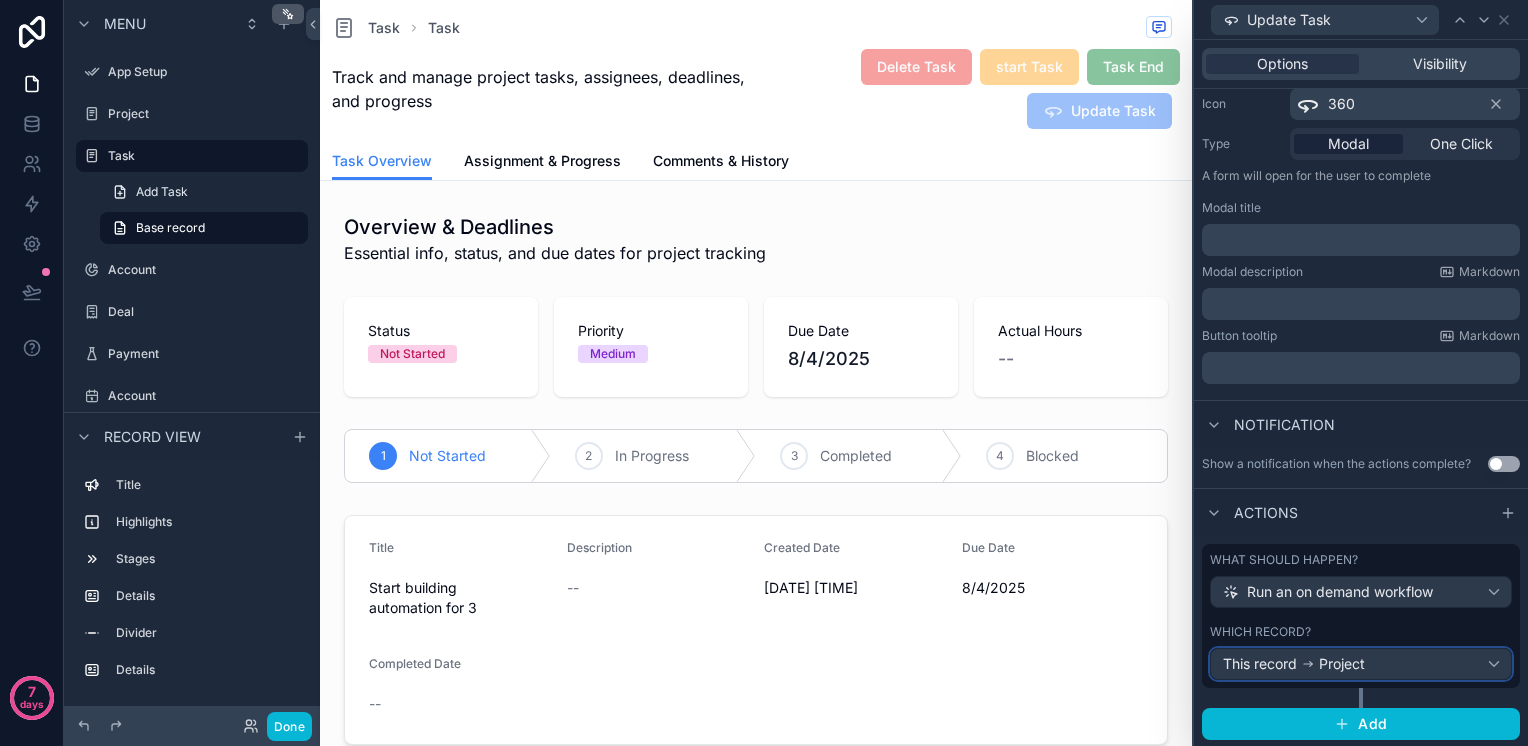 click on "Project" at bounding box center (1342, 664) 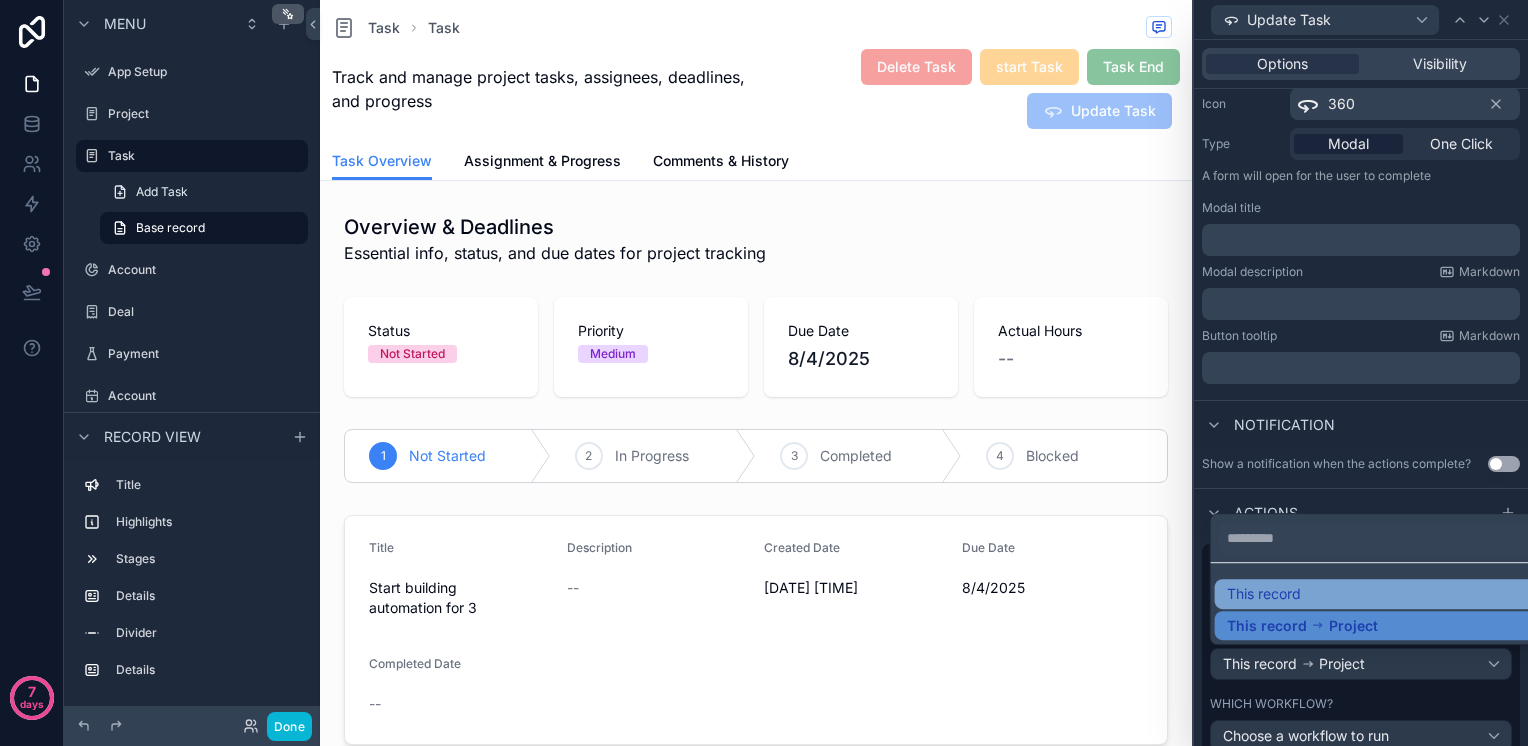 click on "This record" at bounding box center (1377, 594) 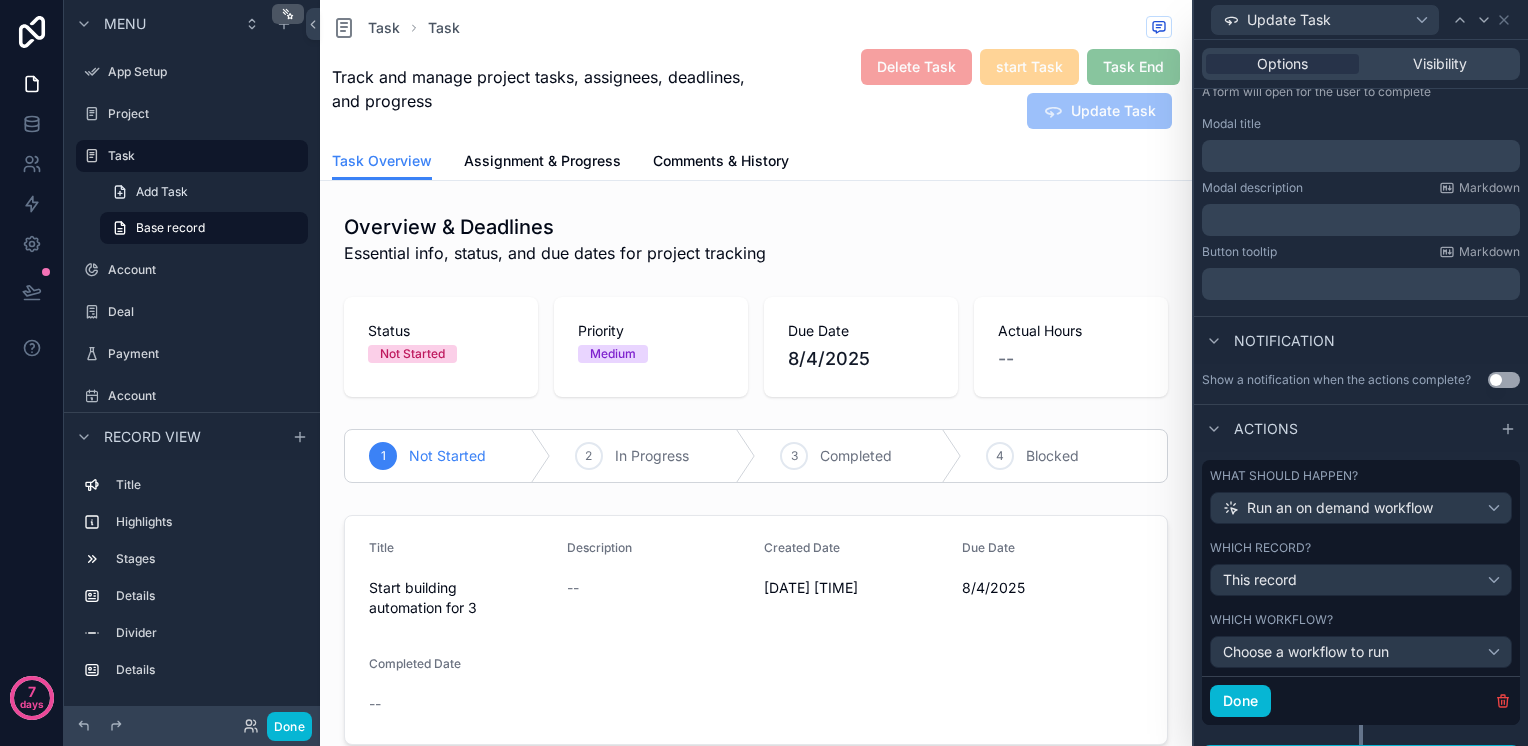 scroll, scrollTop: 329, scrollLeft: 0, axis: vertical 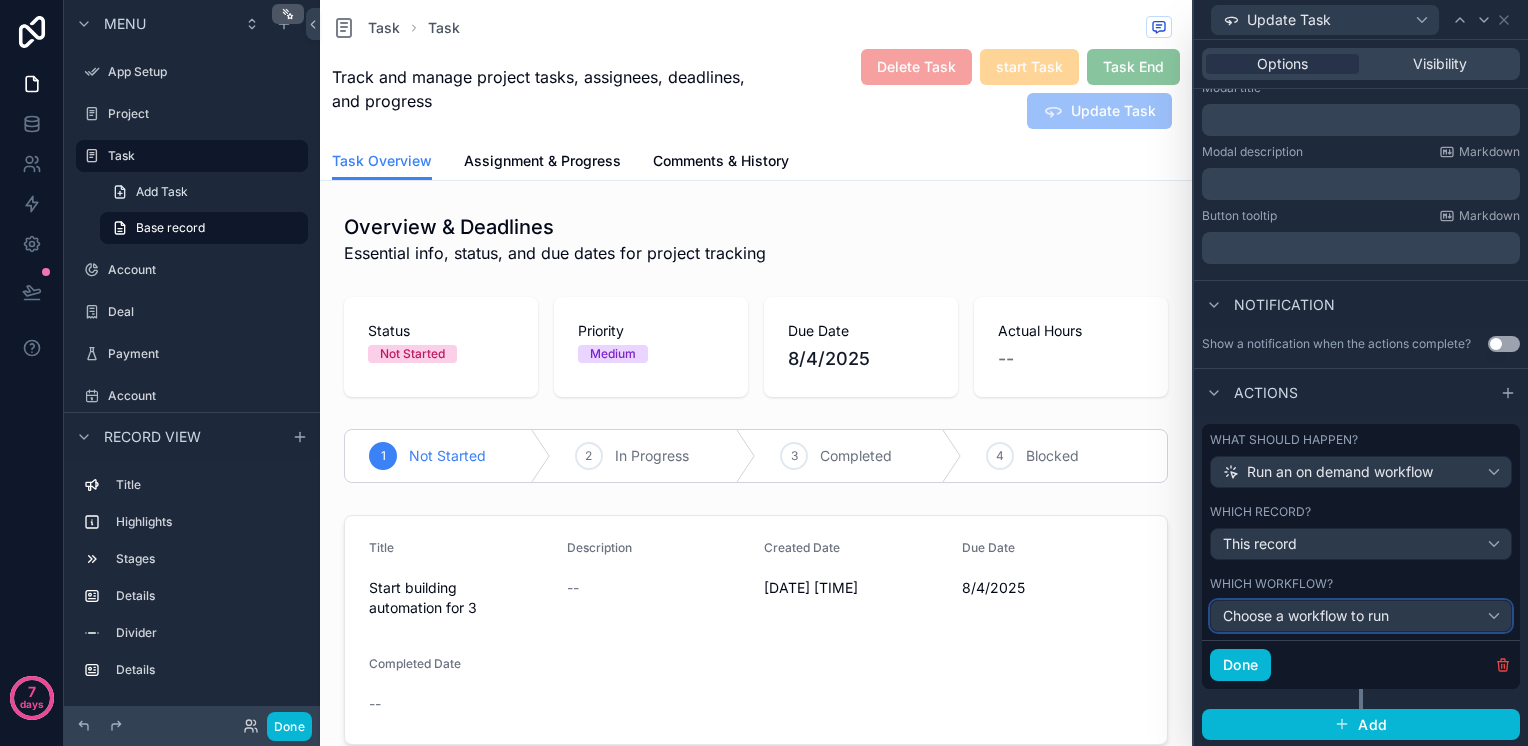 click on "Choose a workflow to run" at bounding box center (1306, 615) 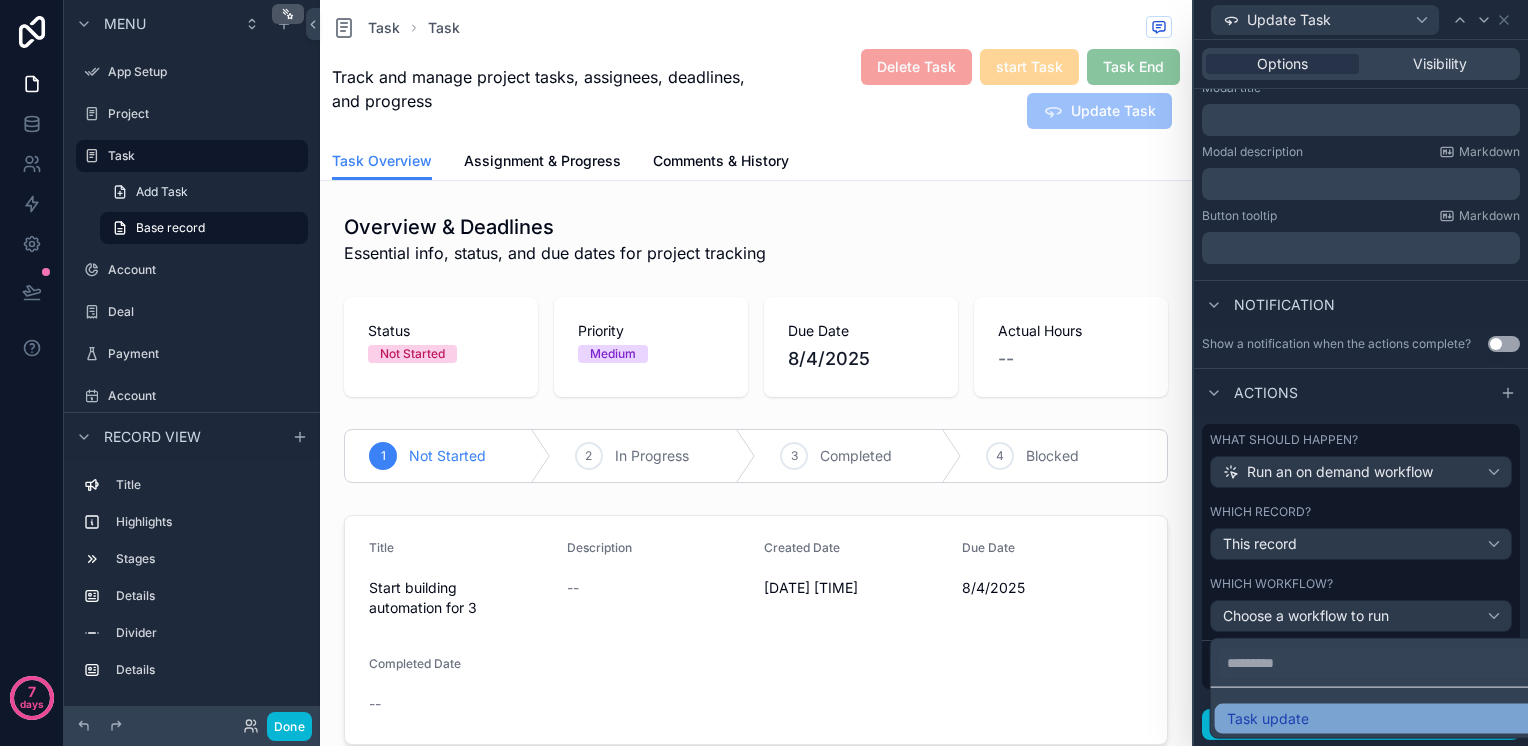 click on "Task update" at bounding box center [1268, 719] 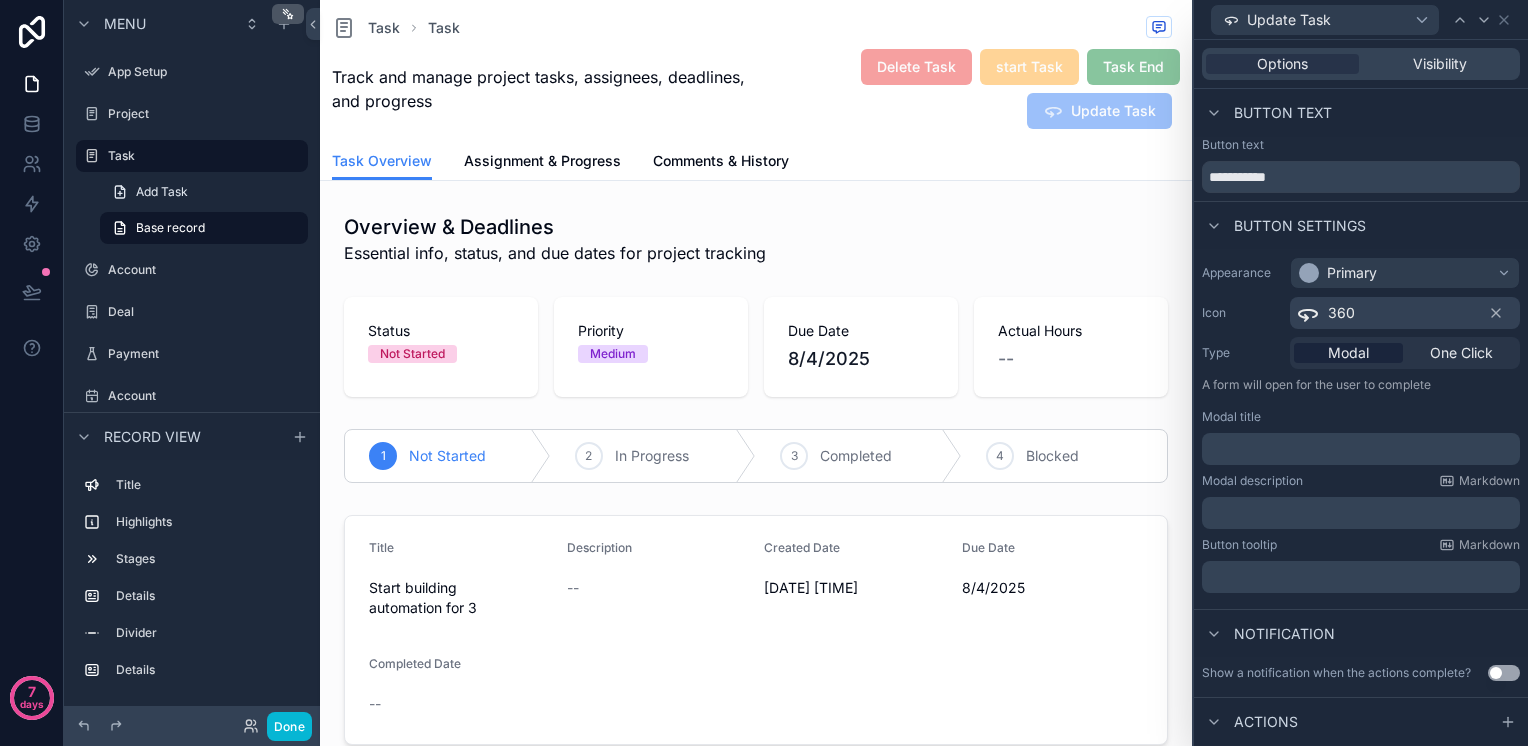 scroll, scrollTop: 329, scrollLeft: 0, axis: vertical 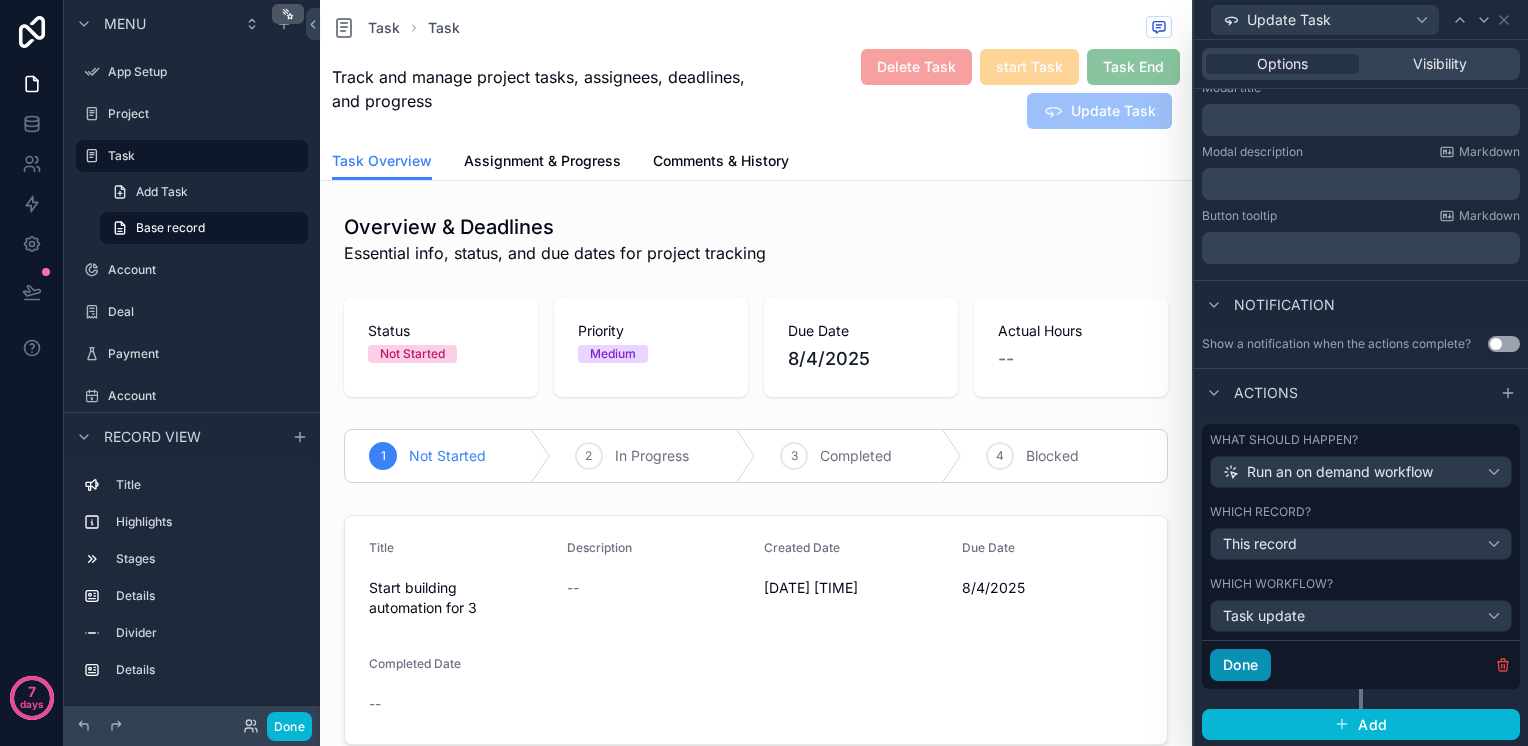 click on "Done" at bounding box center (1240, 665) 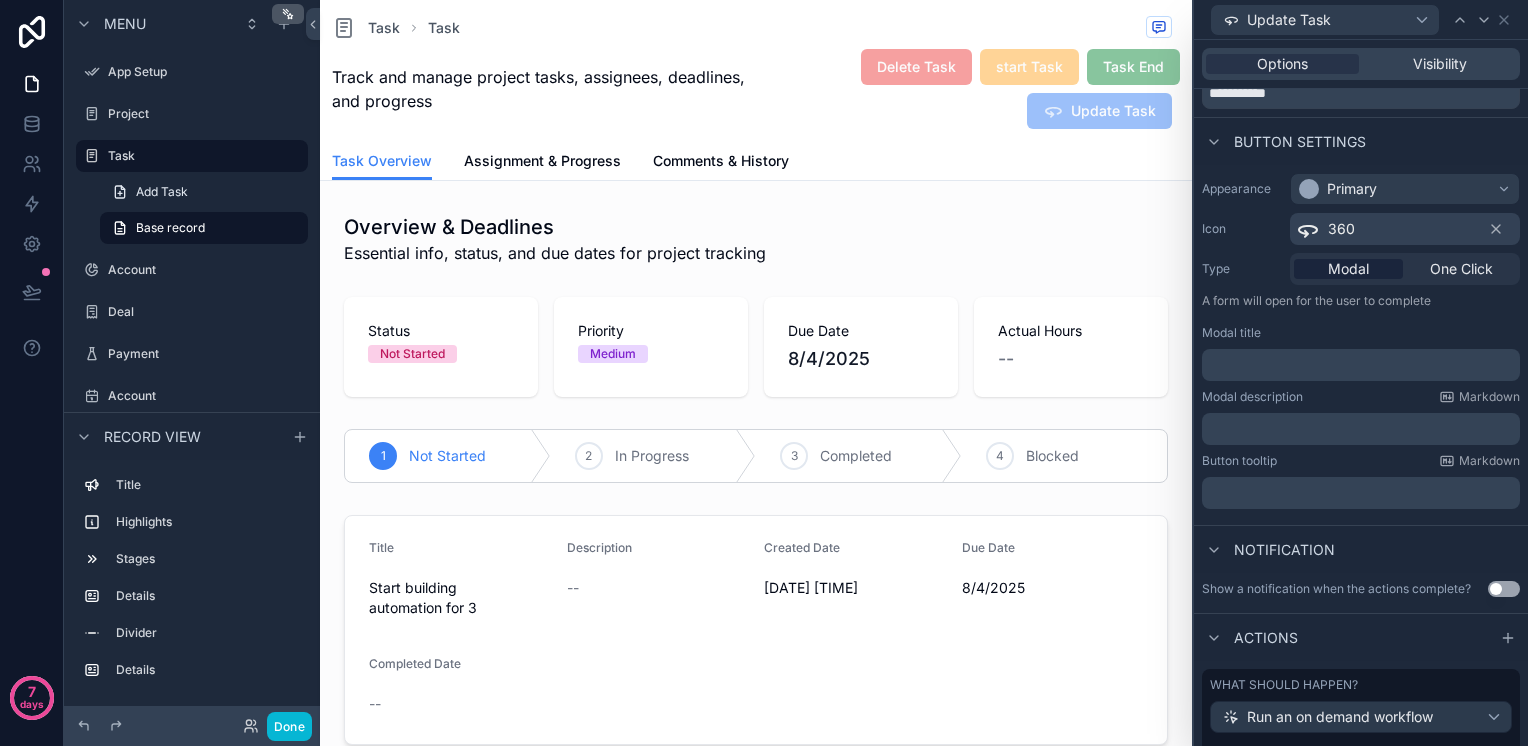 scroll, scrollTop: 0, scrollLeft: 0, axis: both 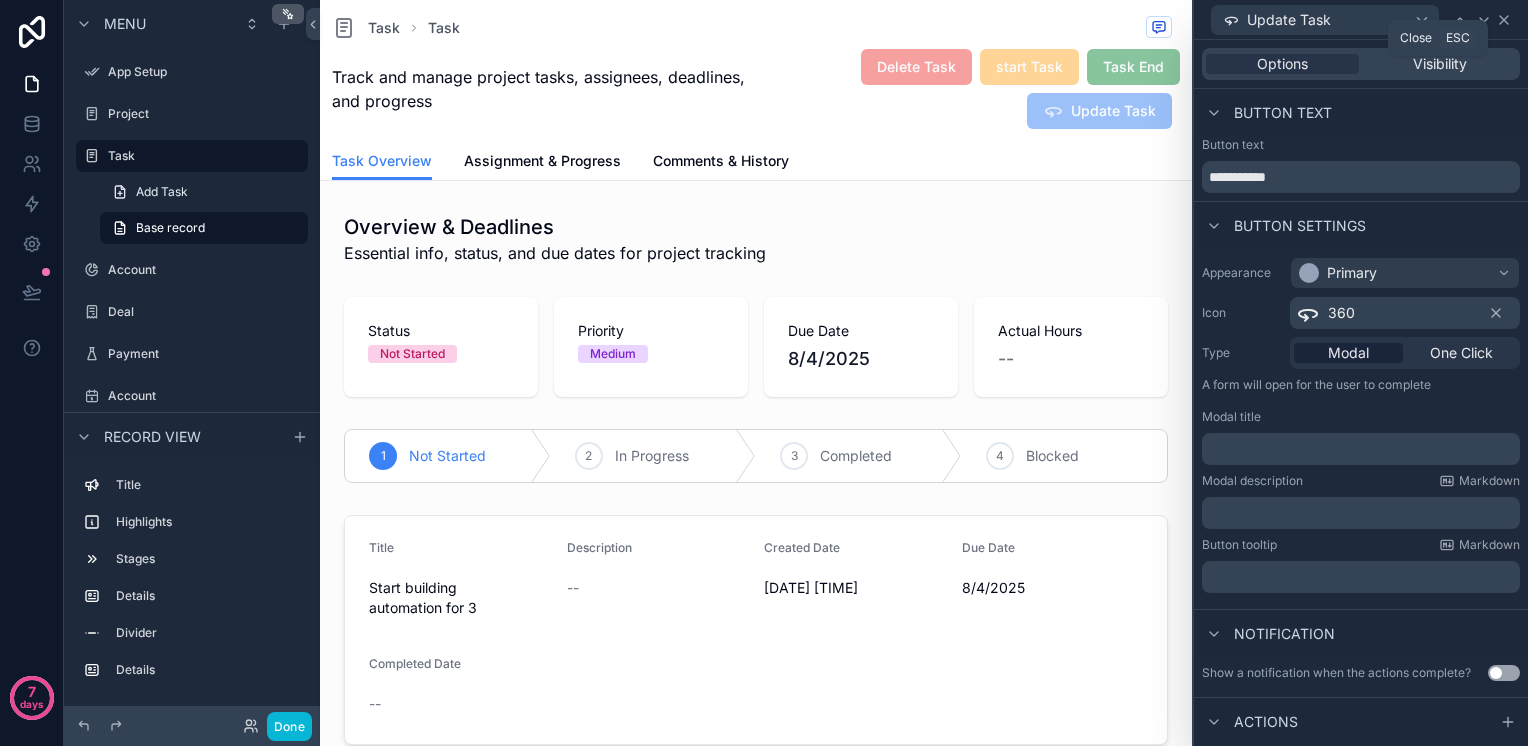 click 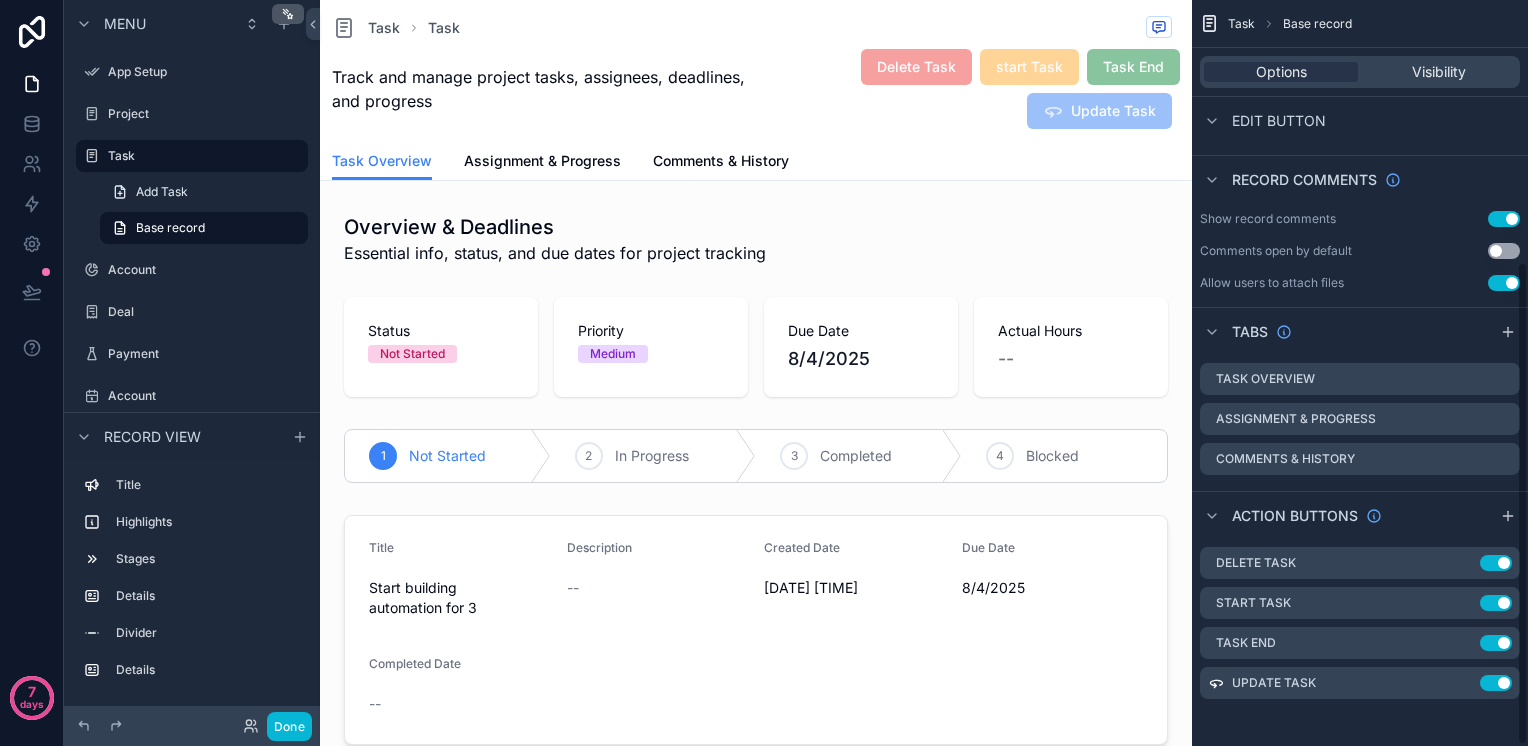click on "Task" at bounding box center [1241, 24] 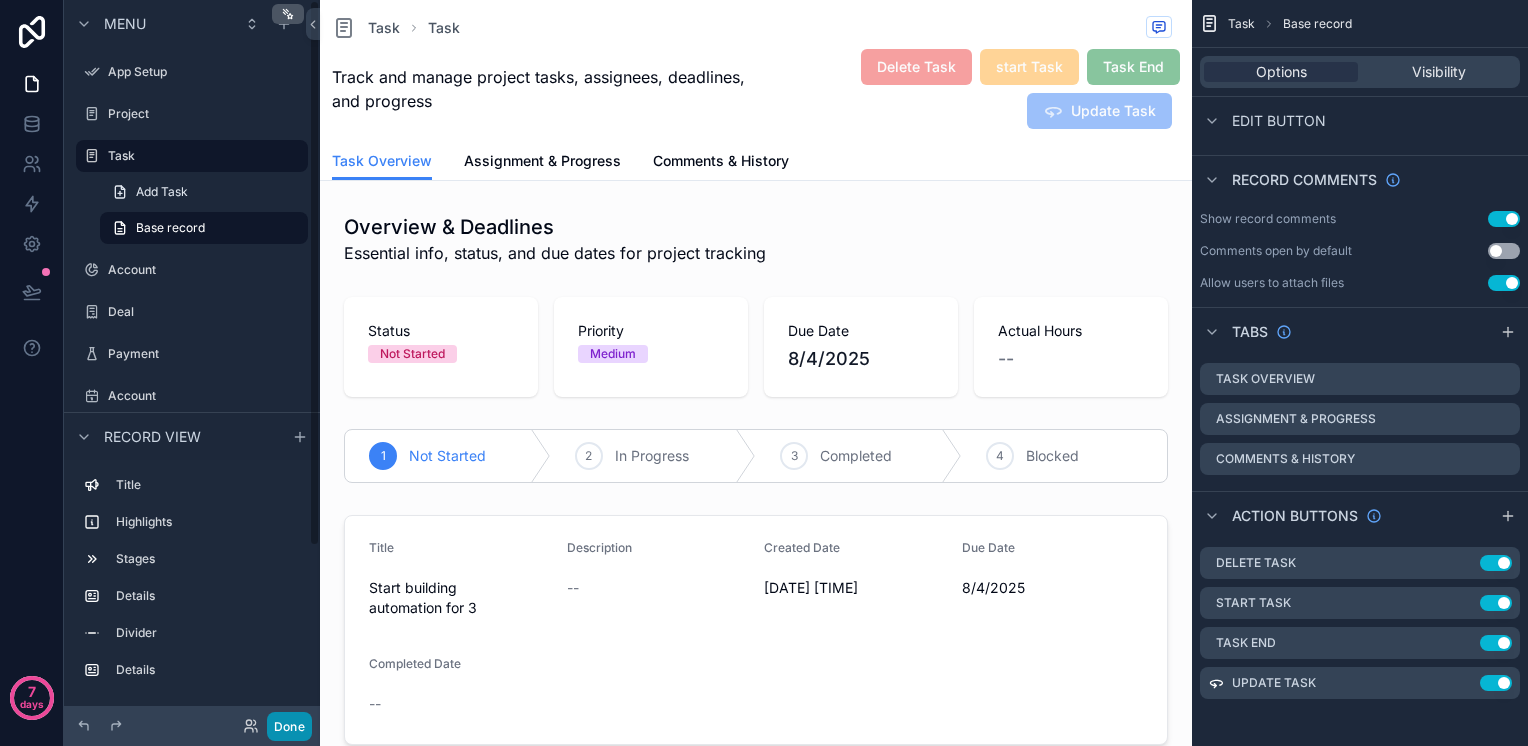 click on "Done" at bounding box center (289, 726) 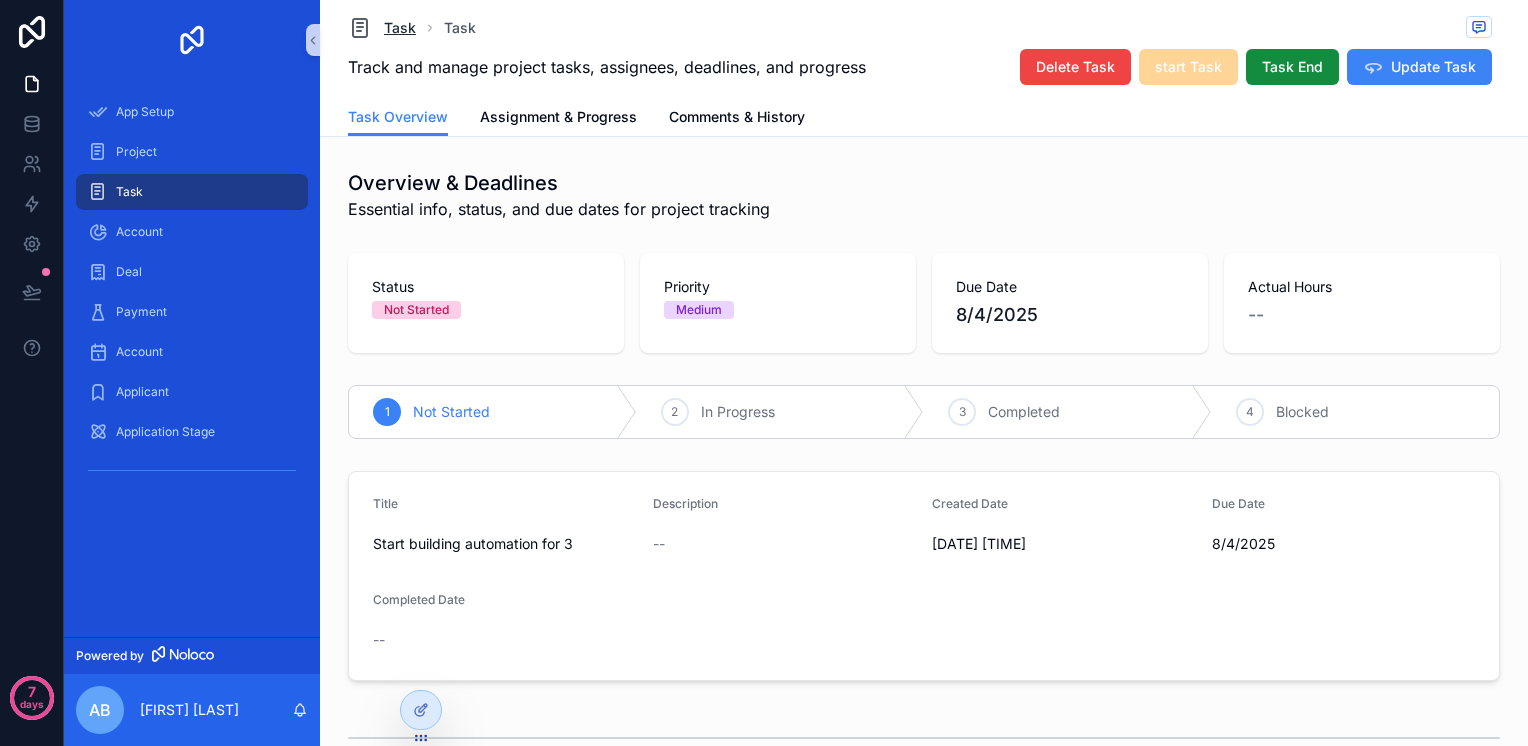click on "Task" at bounding box center [400, 28] 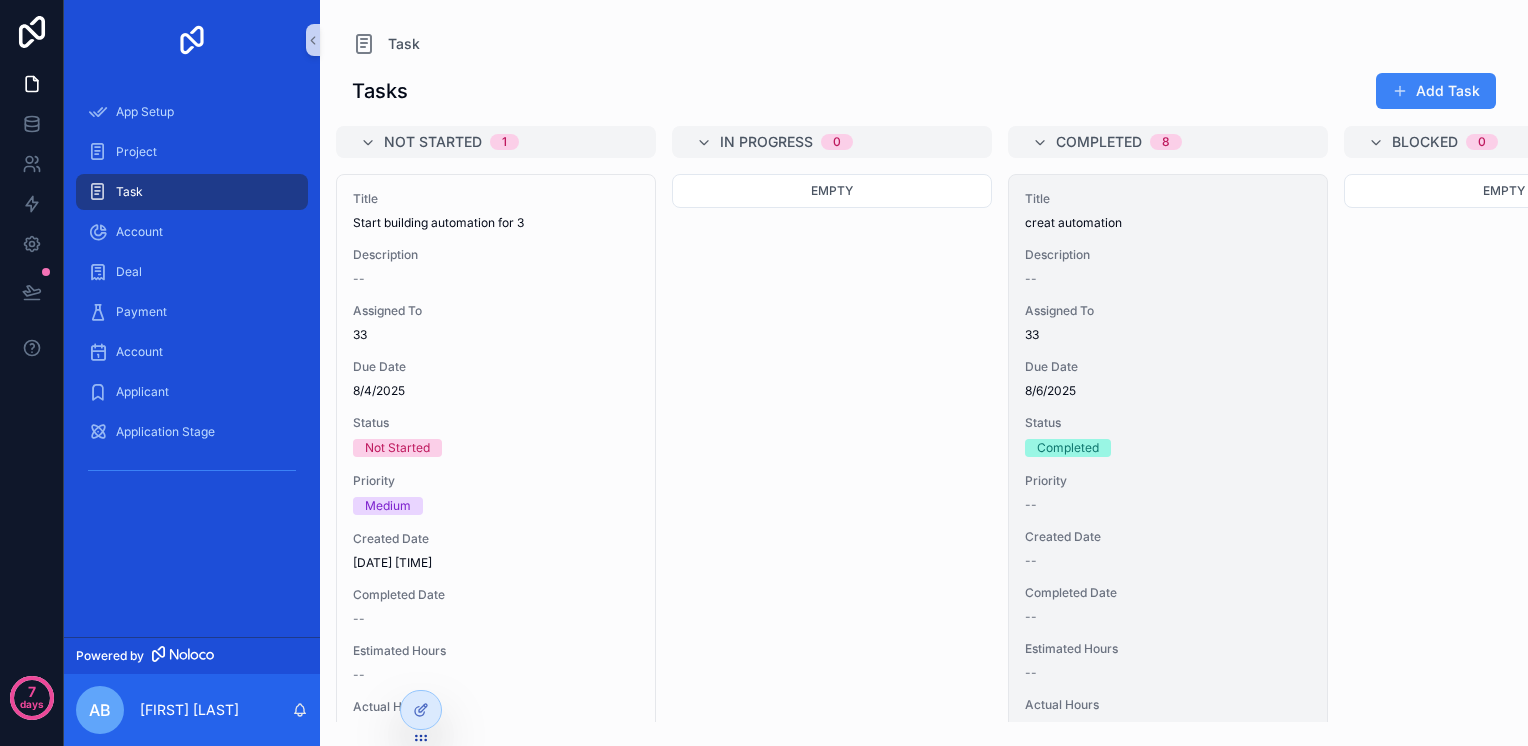 click on "creat automation" at bounding box center [1168, 223] 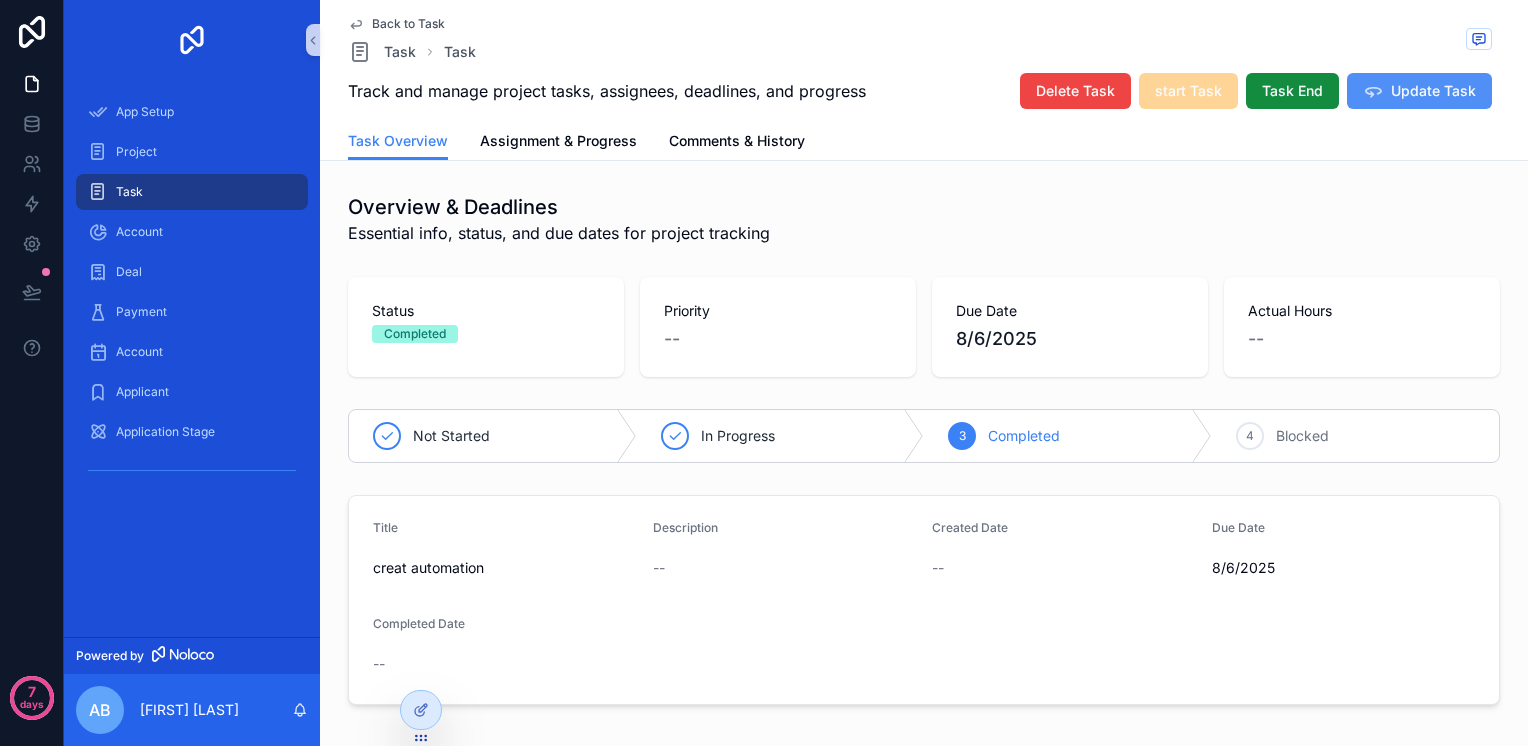 click on "Update Task" at bounding box center (1433, 91) 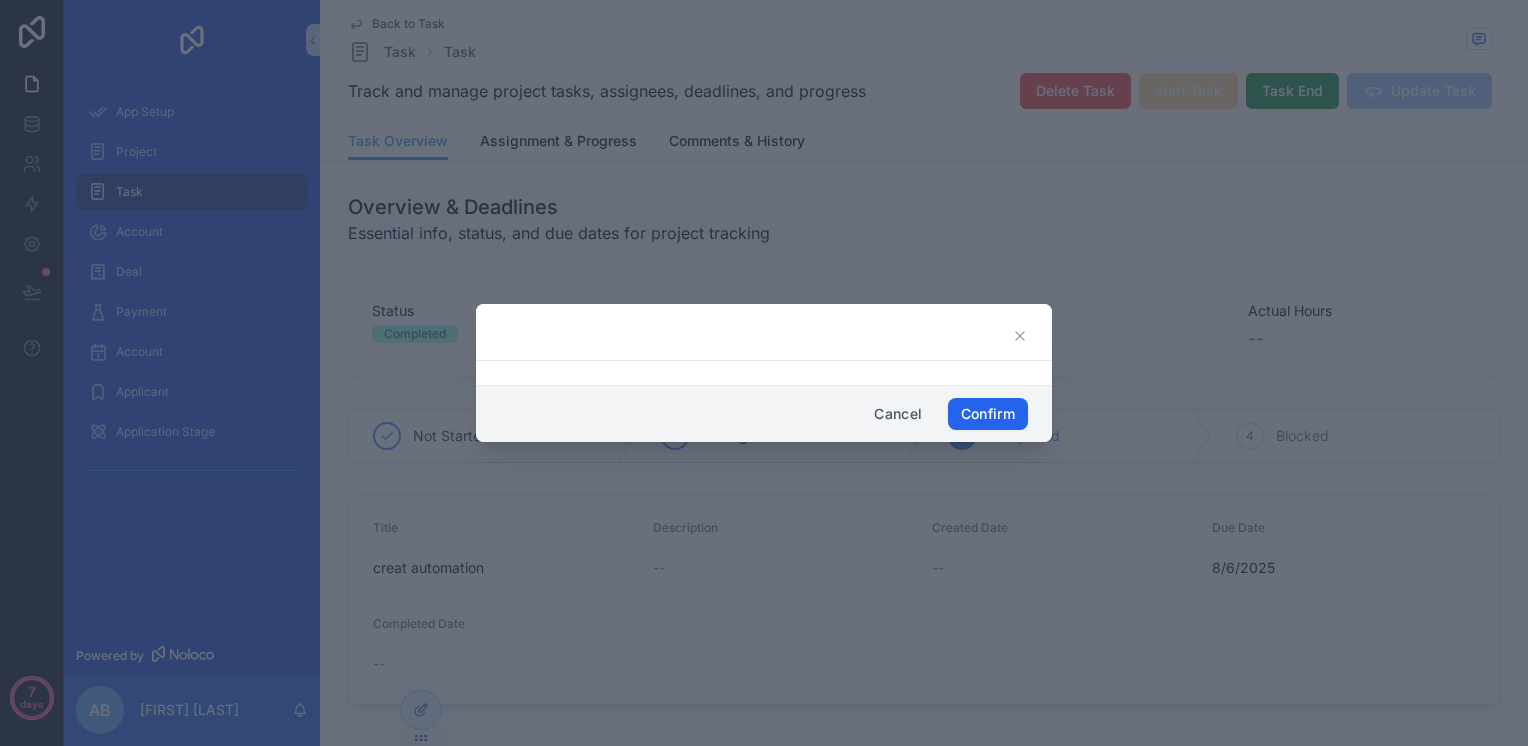click on "Confirm" at bounding box center (988, 414) 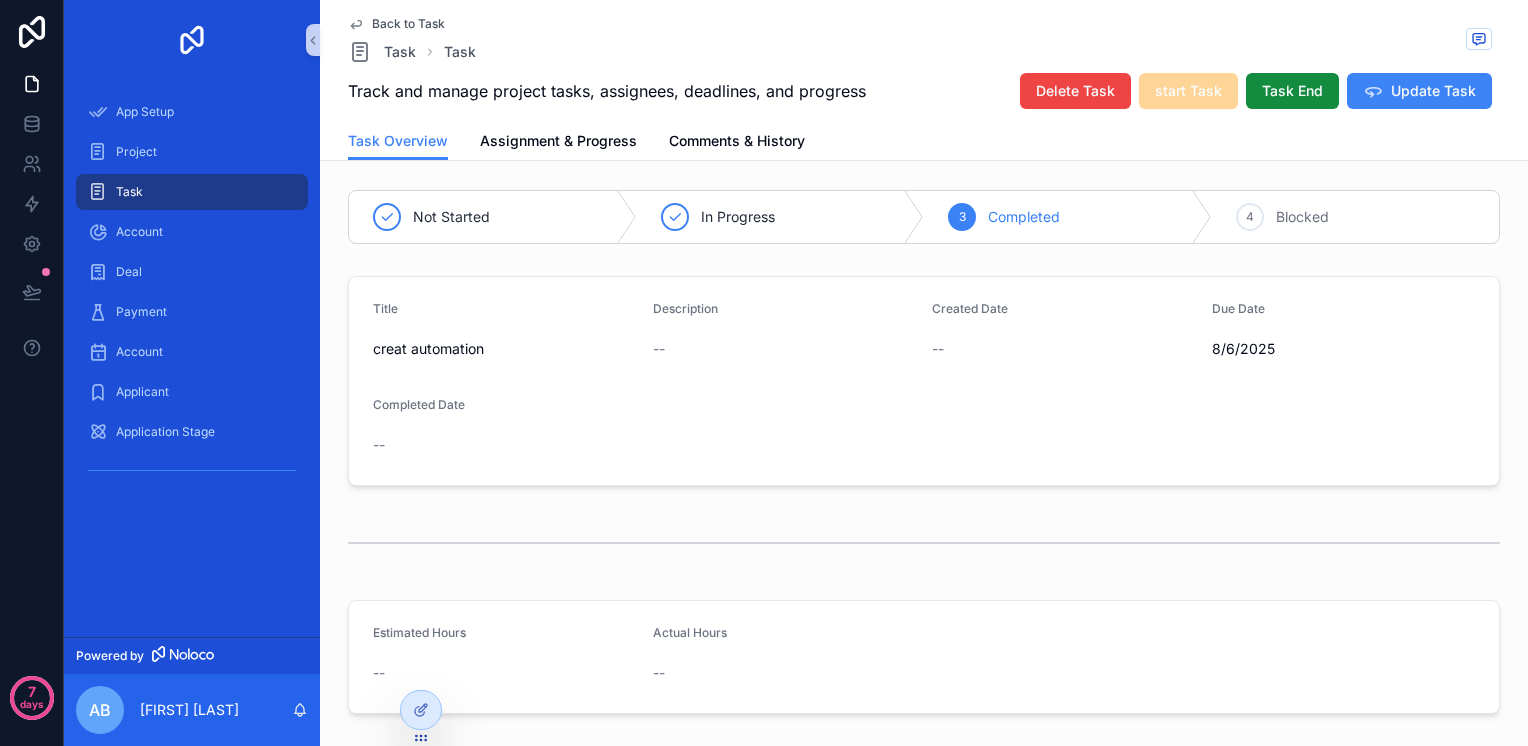 scroll, scrollTop: 320, scrollLeft: 0, axis: vertical 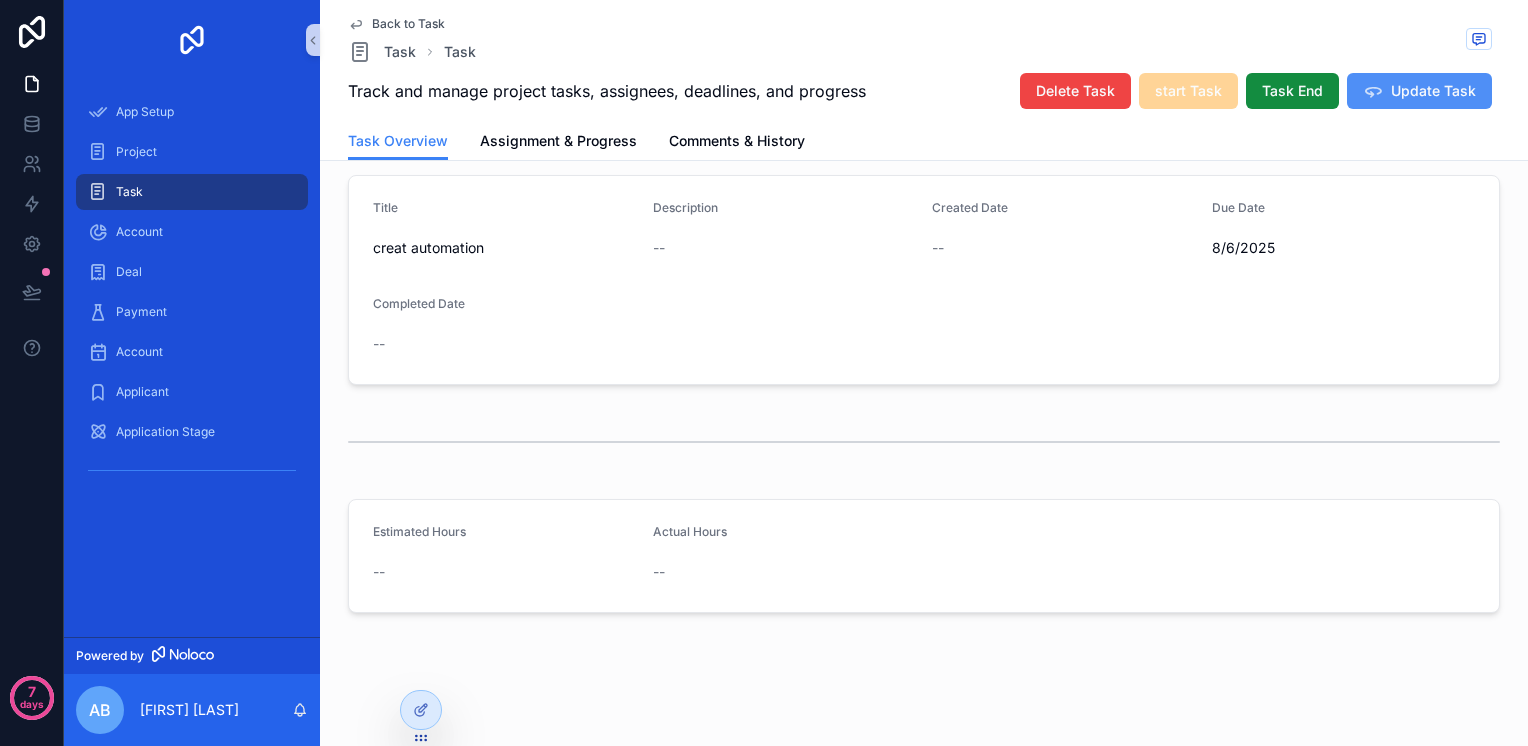 click on "Update Task" at bounding box center (1433, 91) 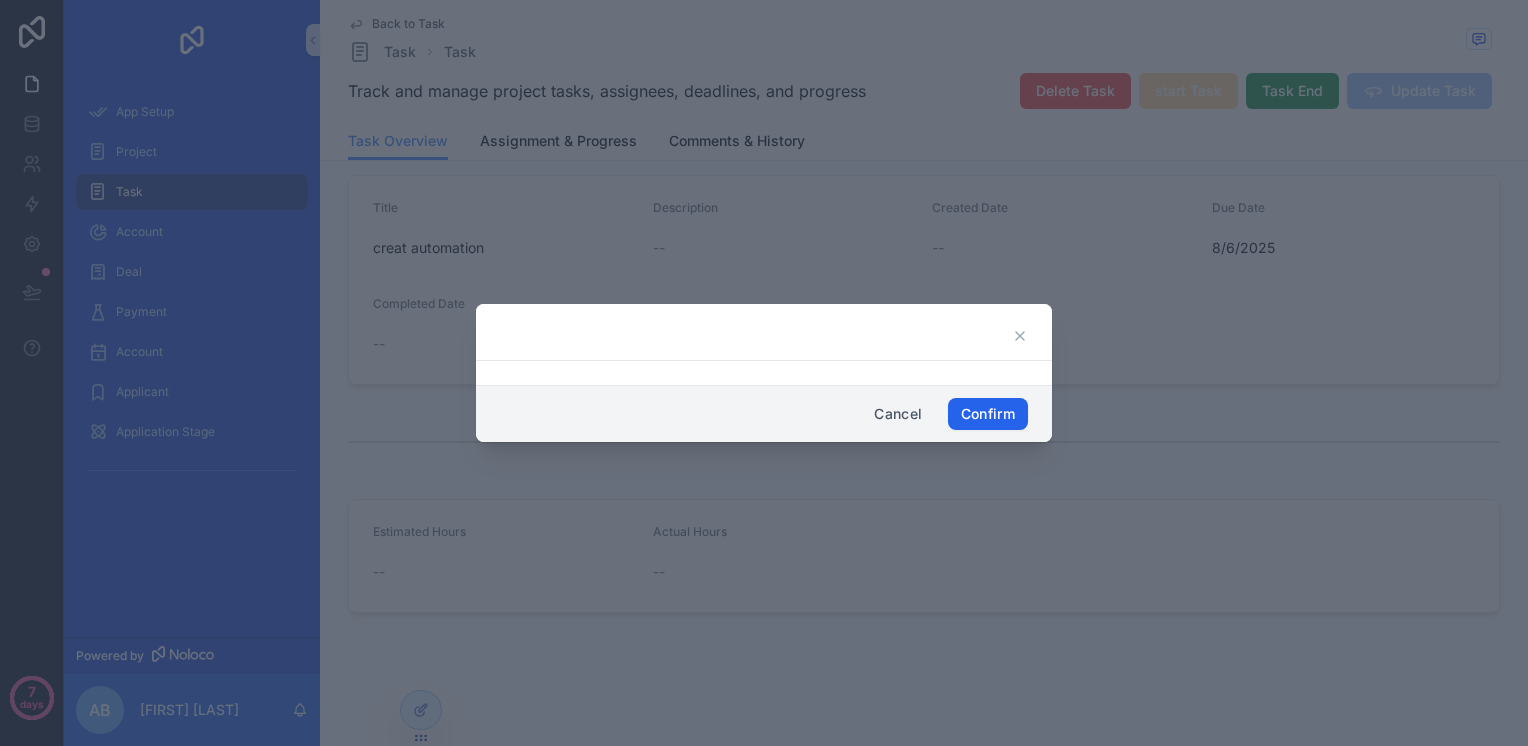 click on "Confirm" at bounding box center [988, 414] 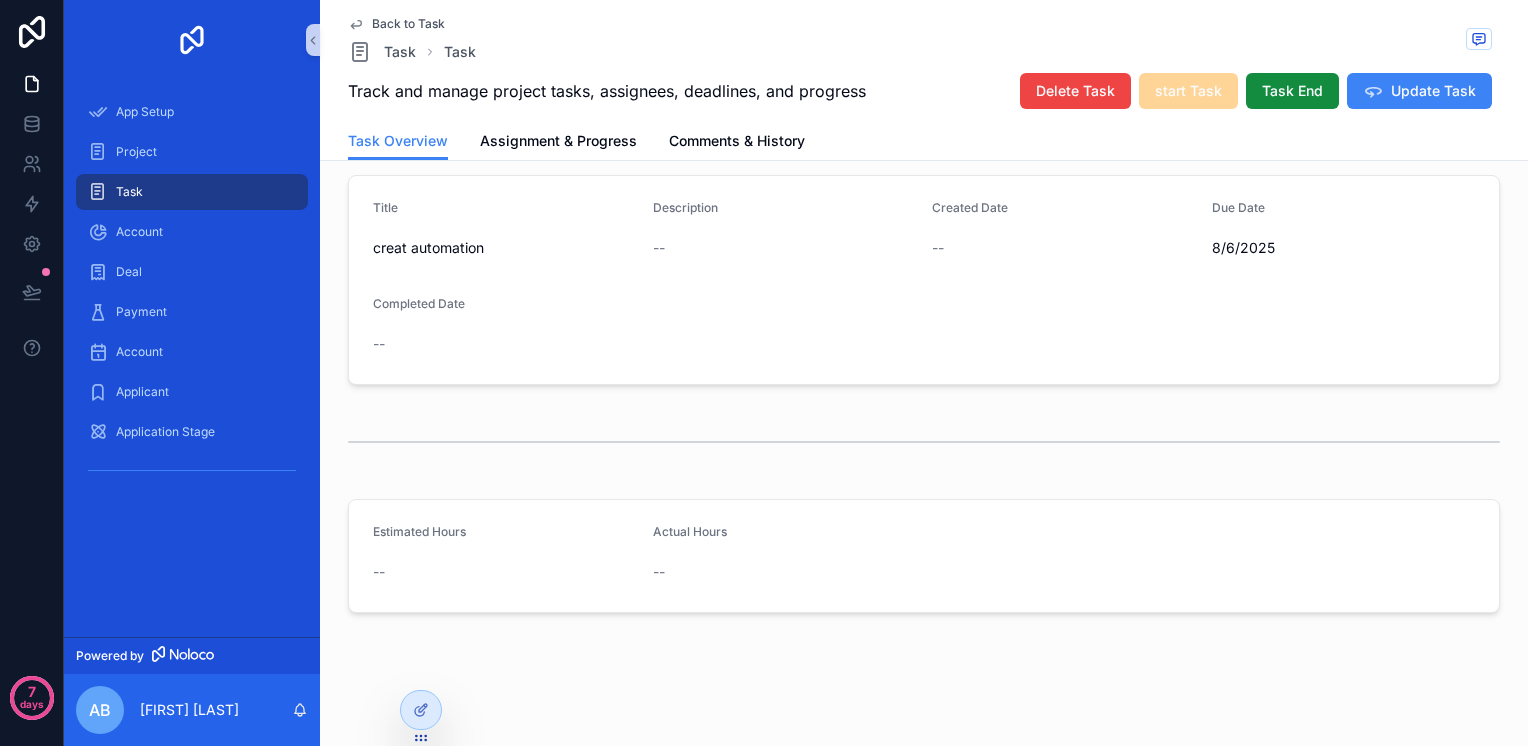 click on "Back to Task" at bounding box center [408, 24] 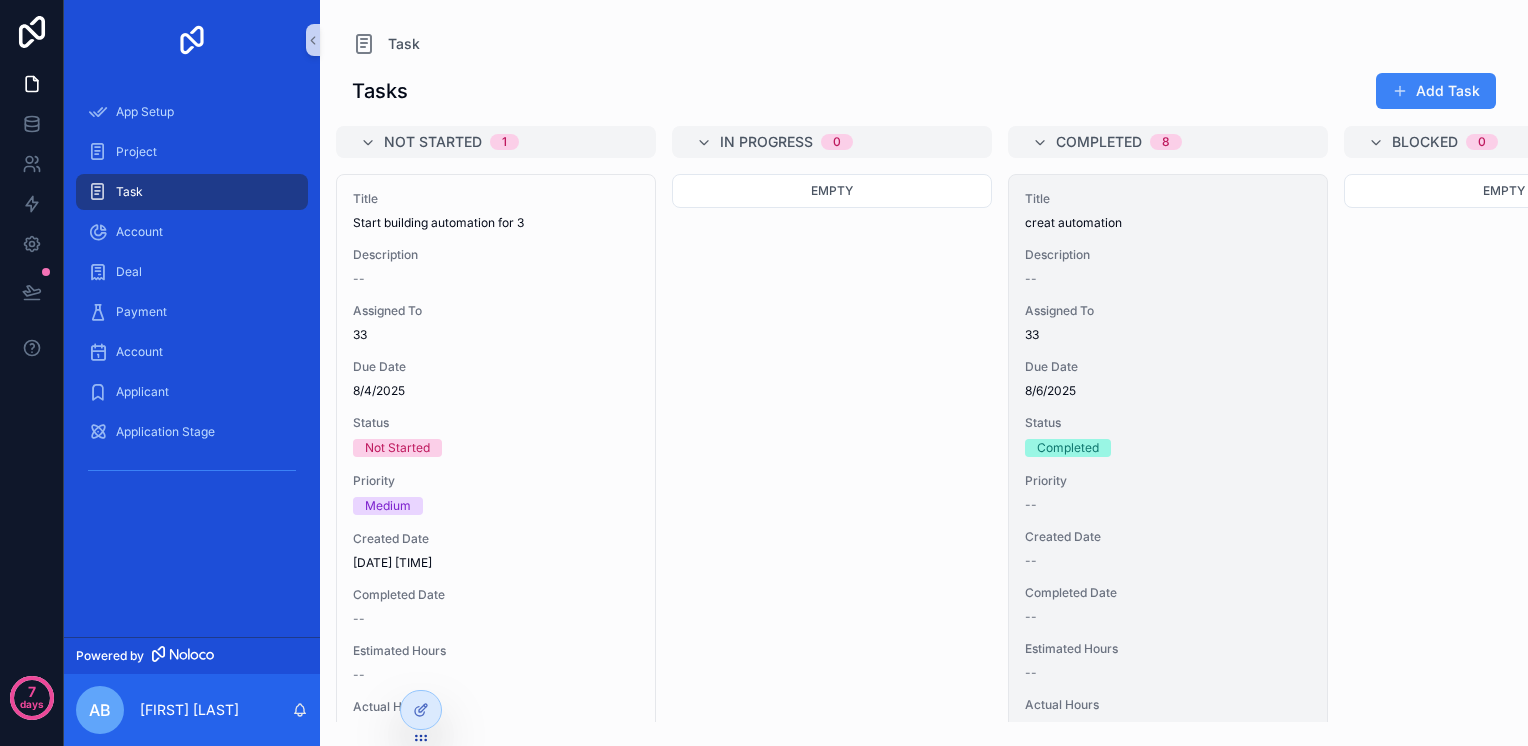 scroll, scrollTop: 0, scrollLeft: 0, axis: both 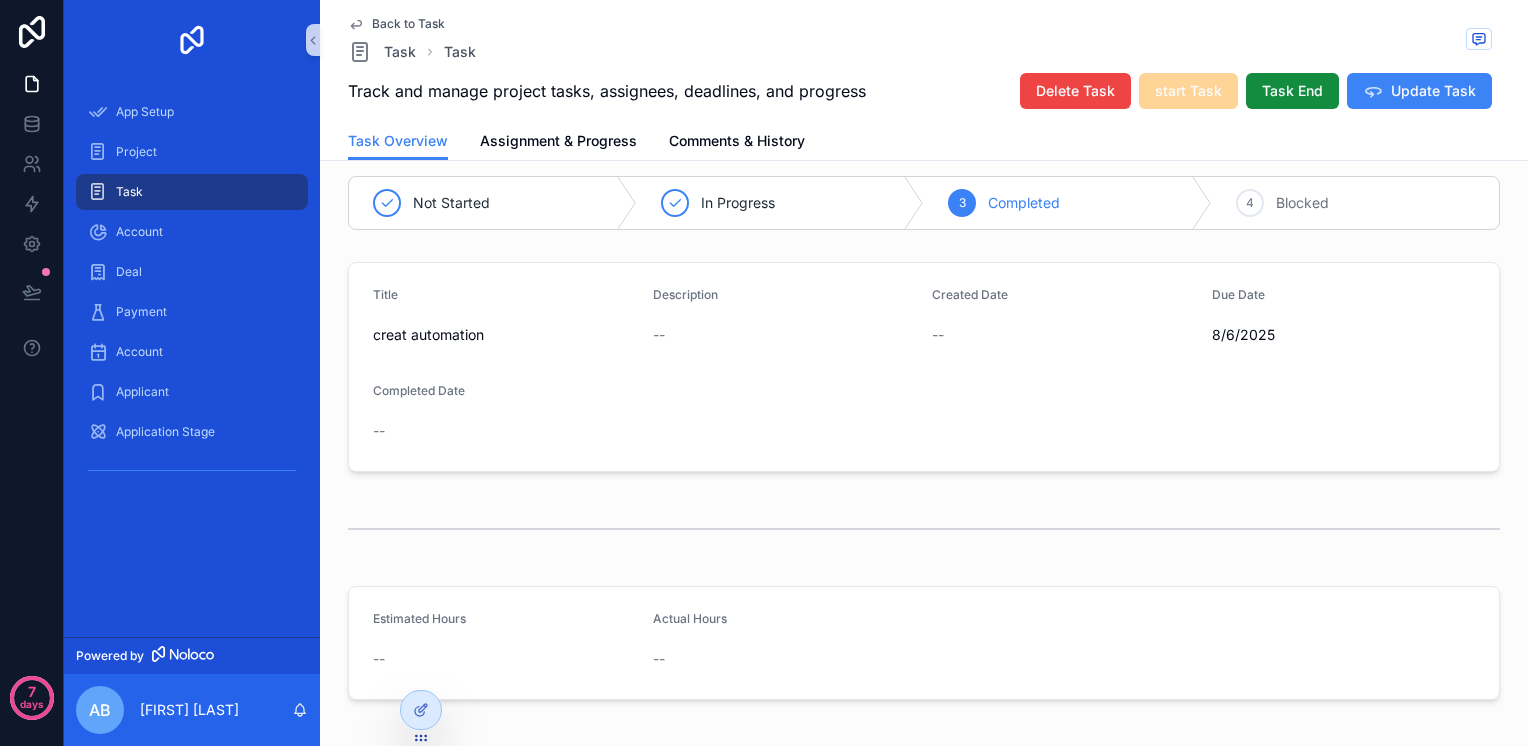 click on "--" at bounding box center [659, 335] 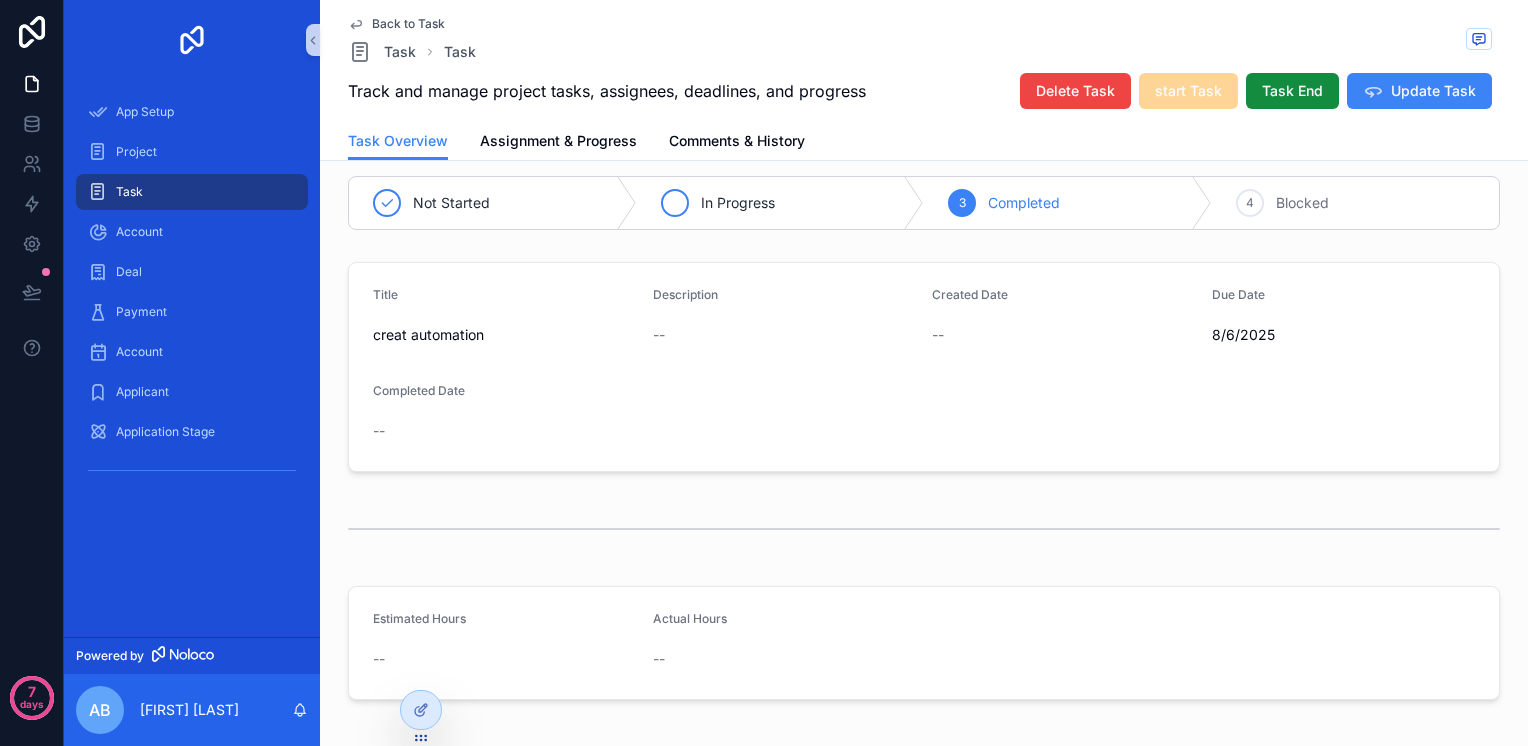 click on "In Progress" at bounding box center [781, 203] 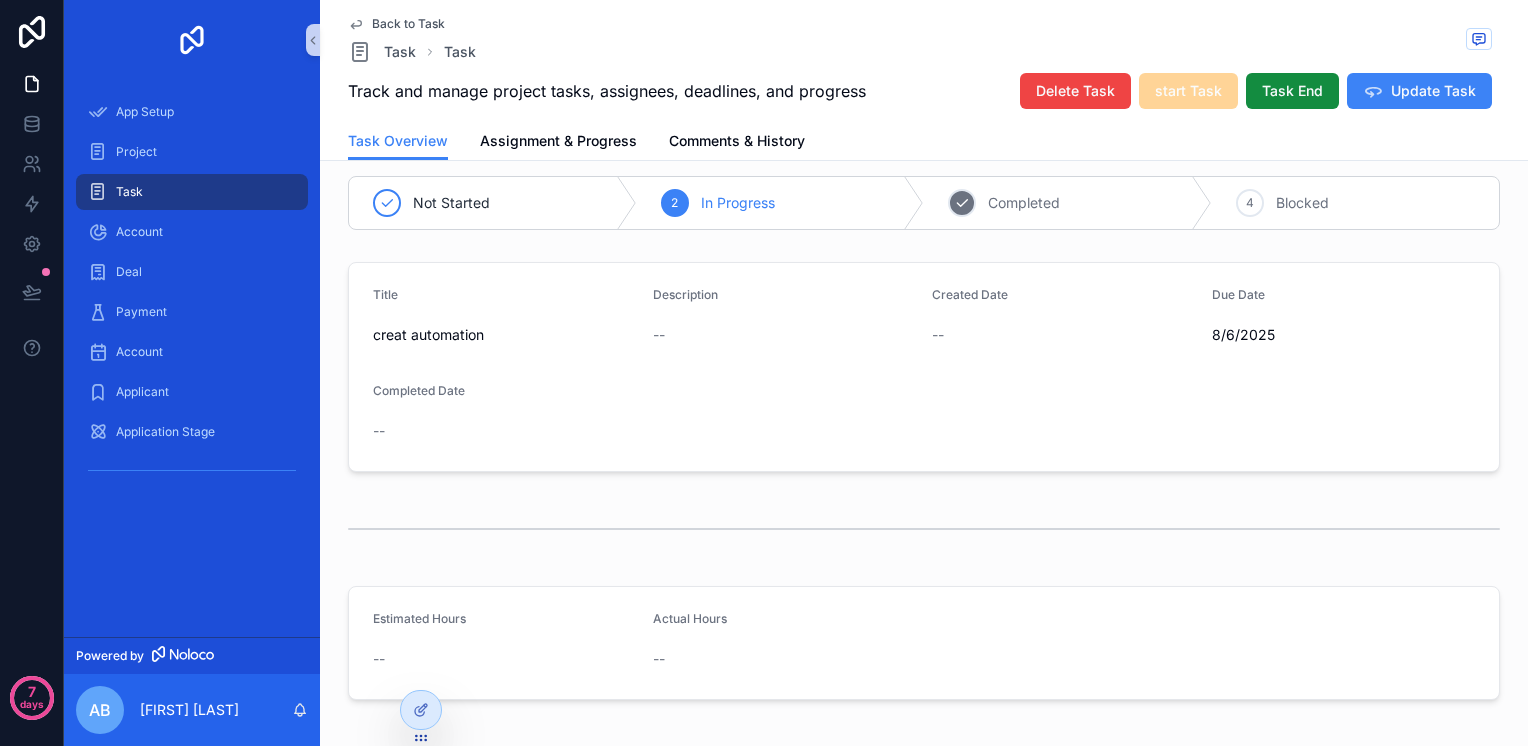 click on "Completed" at bounding box center (1024, 203) 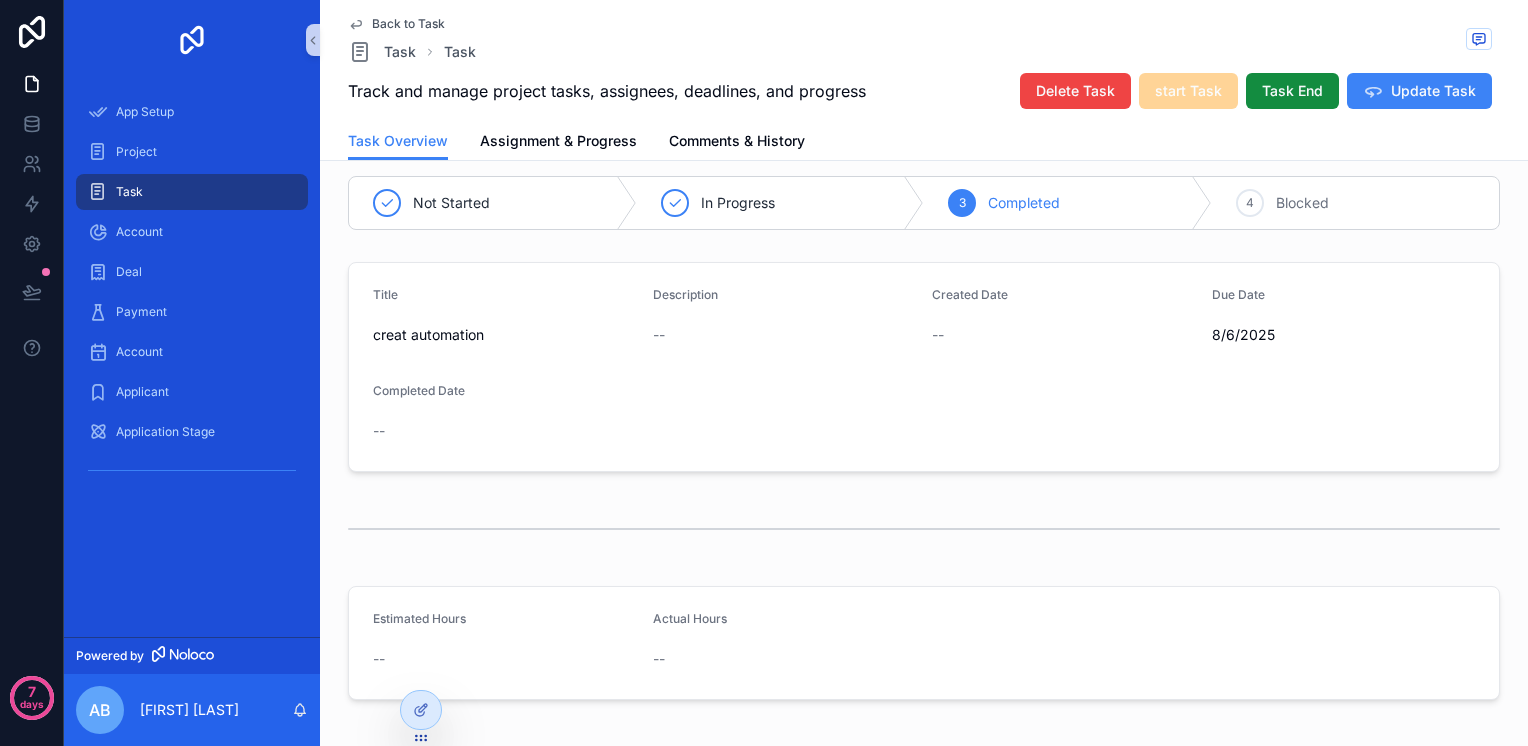 click on "--" at bounding box center [785, 335] 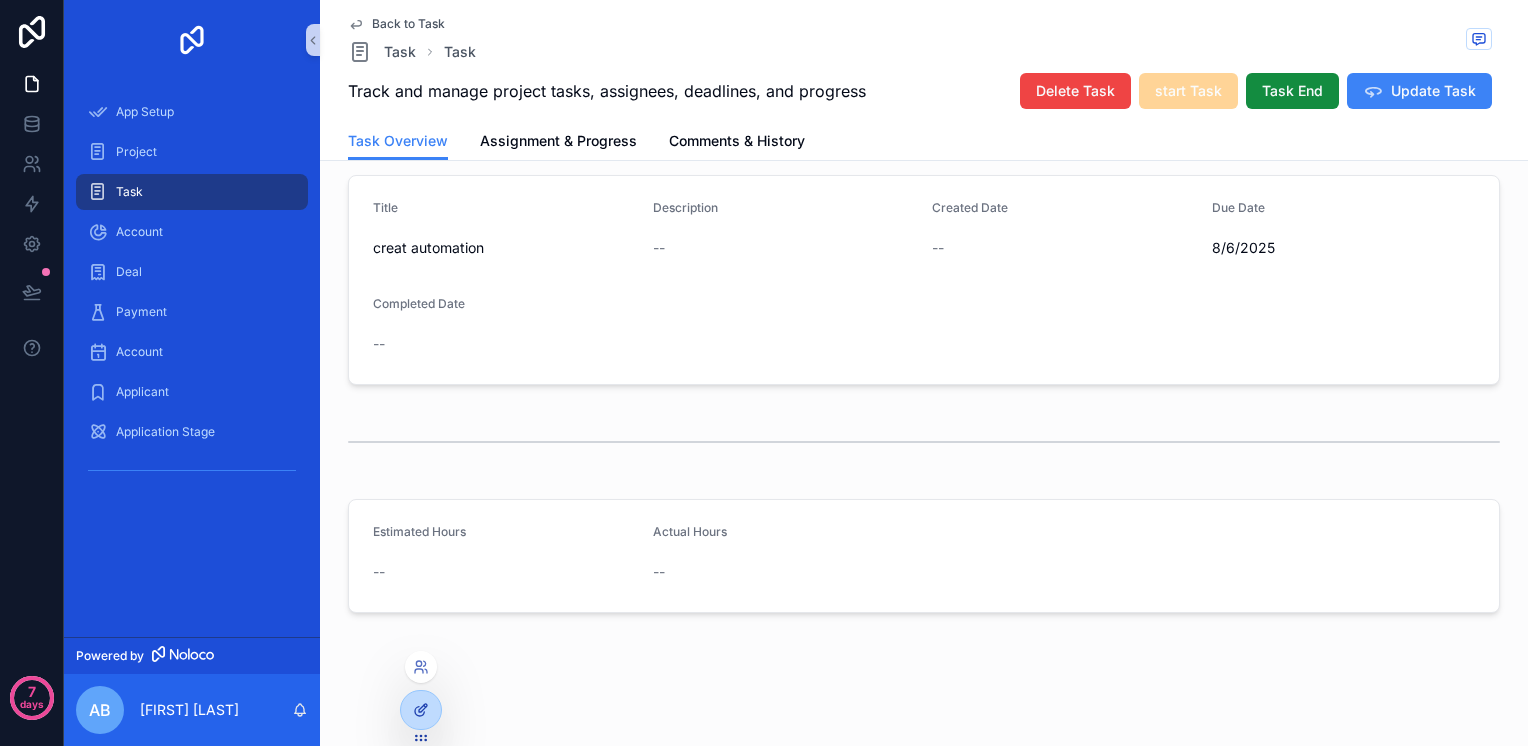 click 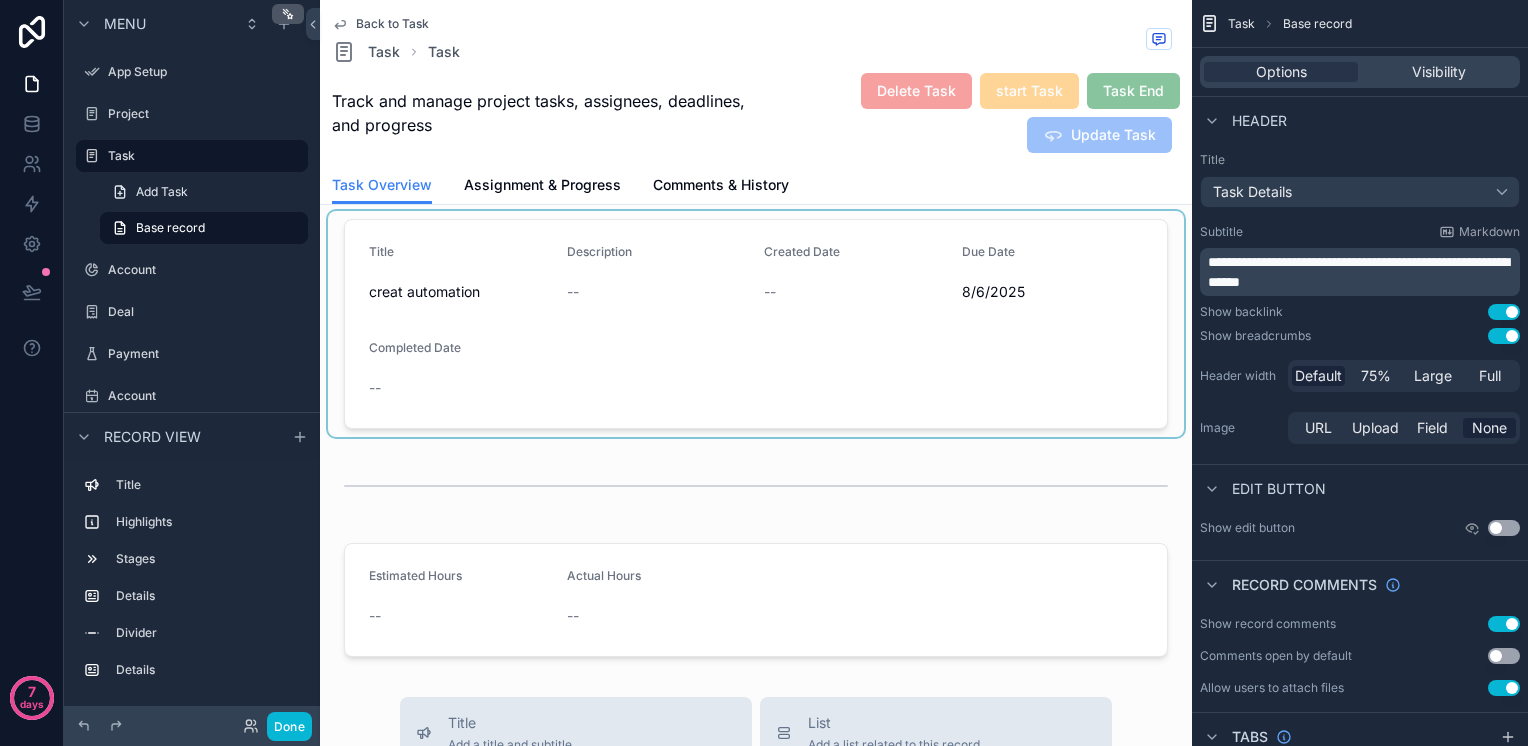 click at bounding box center [756, 324] 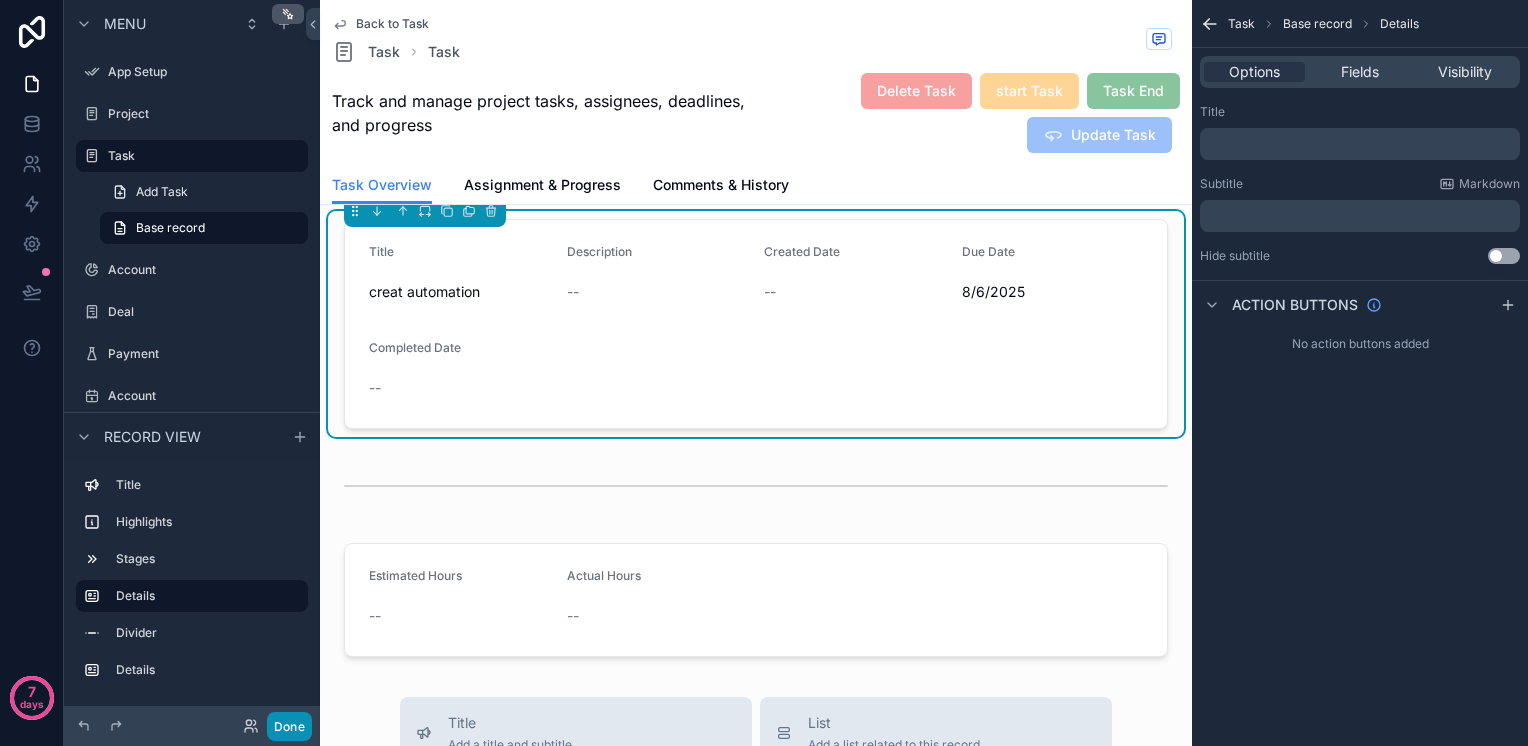 click on "Done" at bounding box center [289, 726] 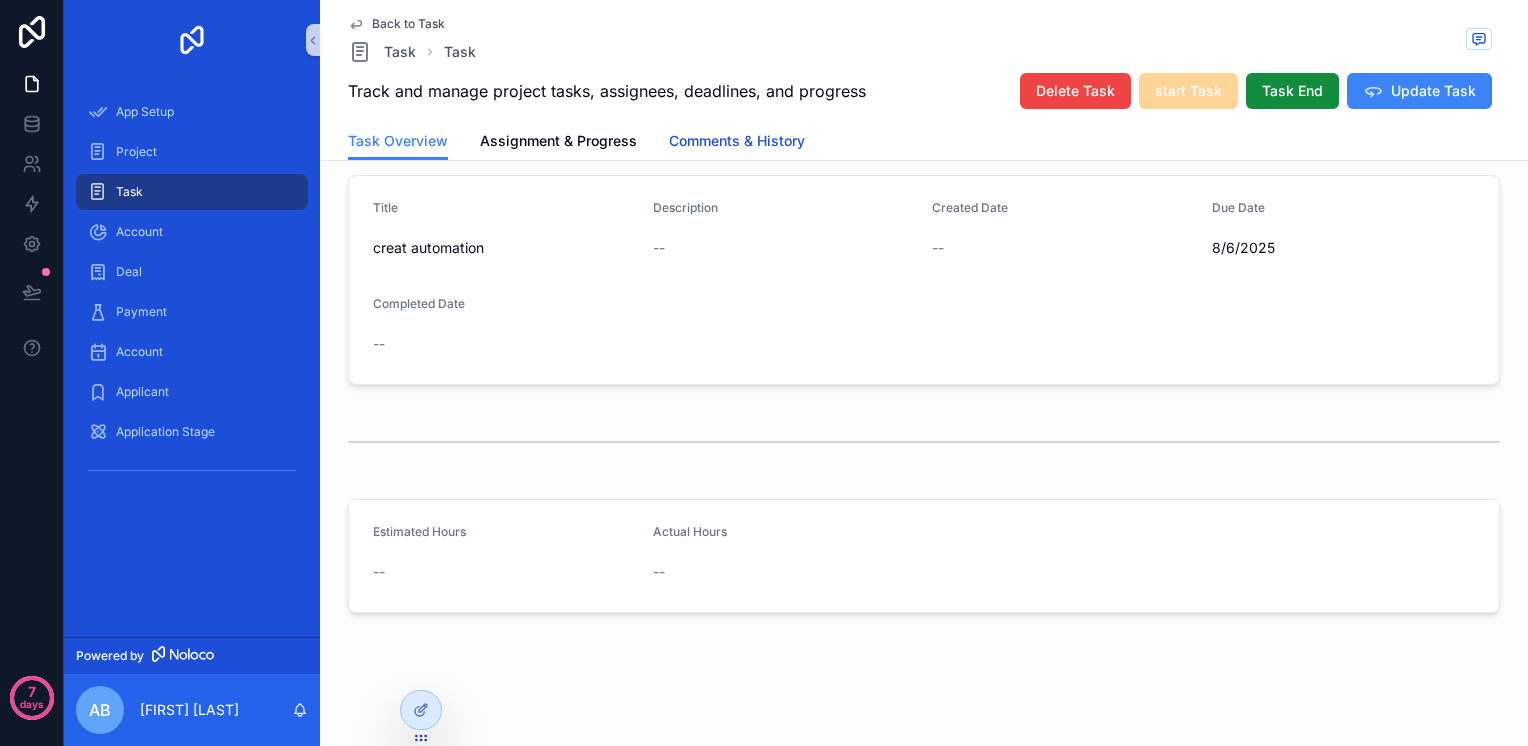 click on "Comments & History" at bounding box center (737, 141) 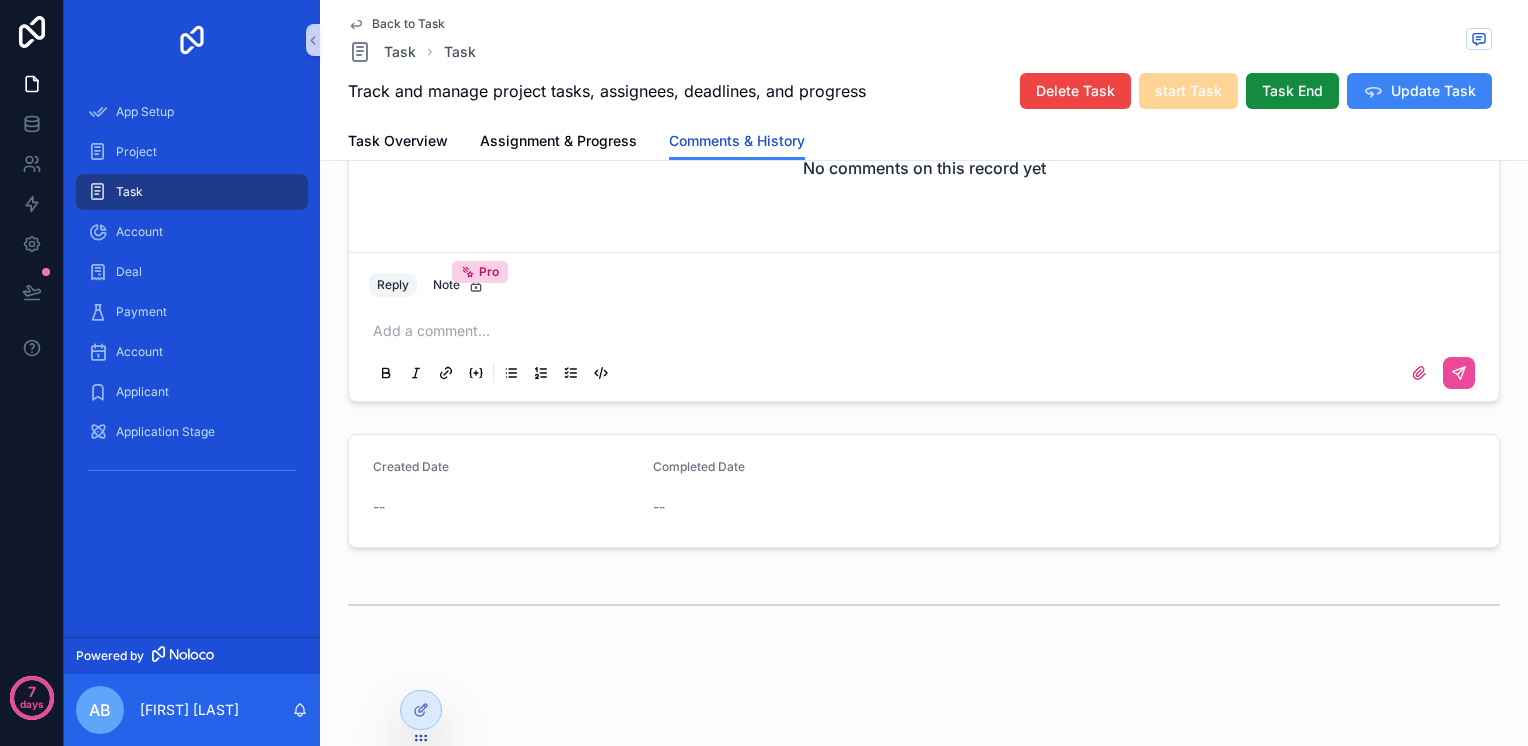 scroll, scrollTop: 385, scrollLeft: 0, axis: vertical 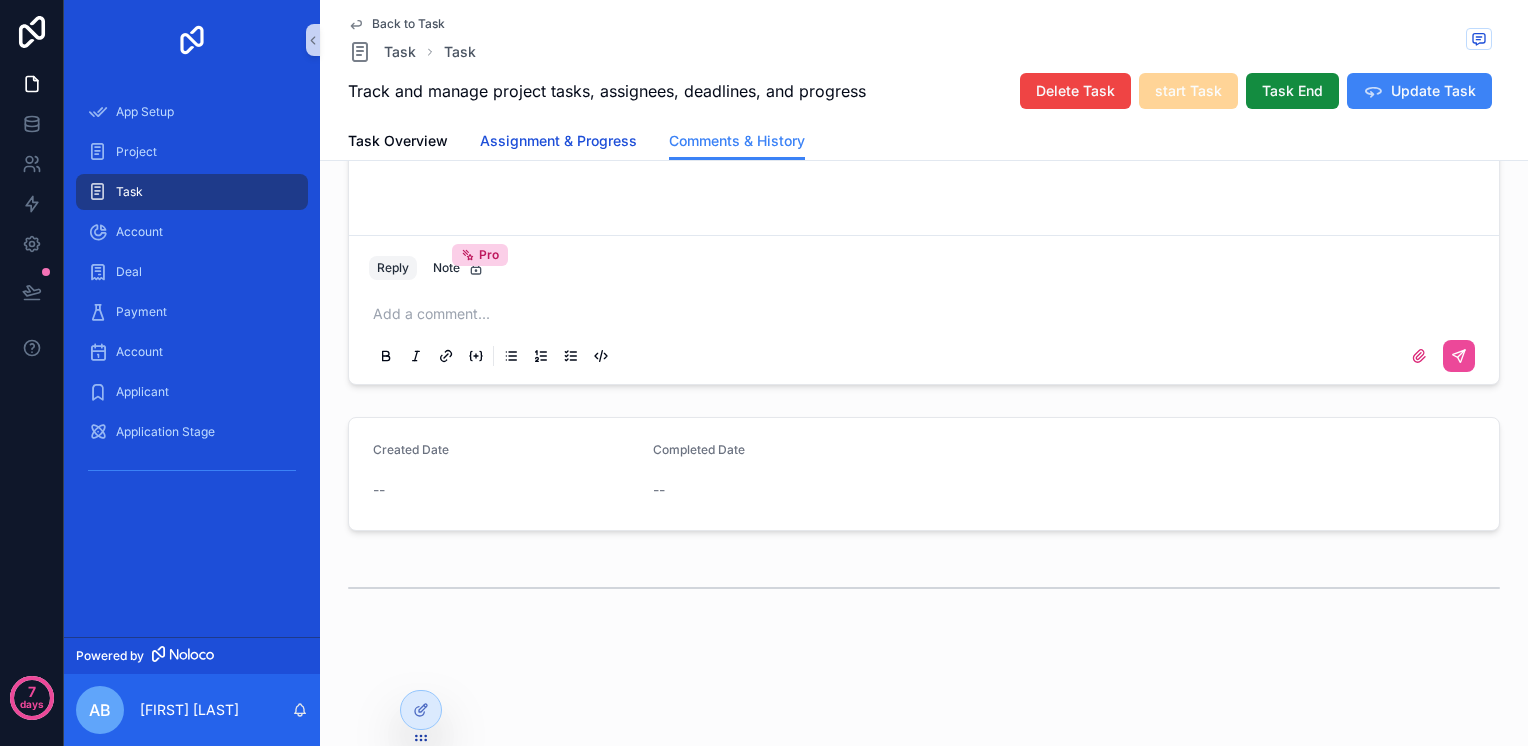 click on "Assignment & Progress" at bounding box center [558, 141] 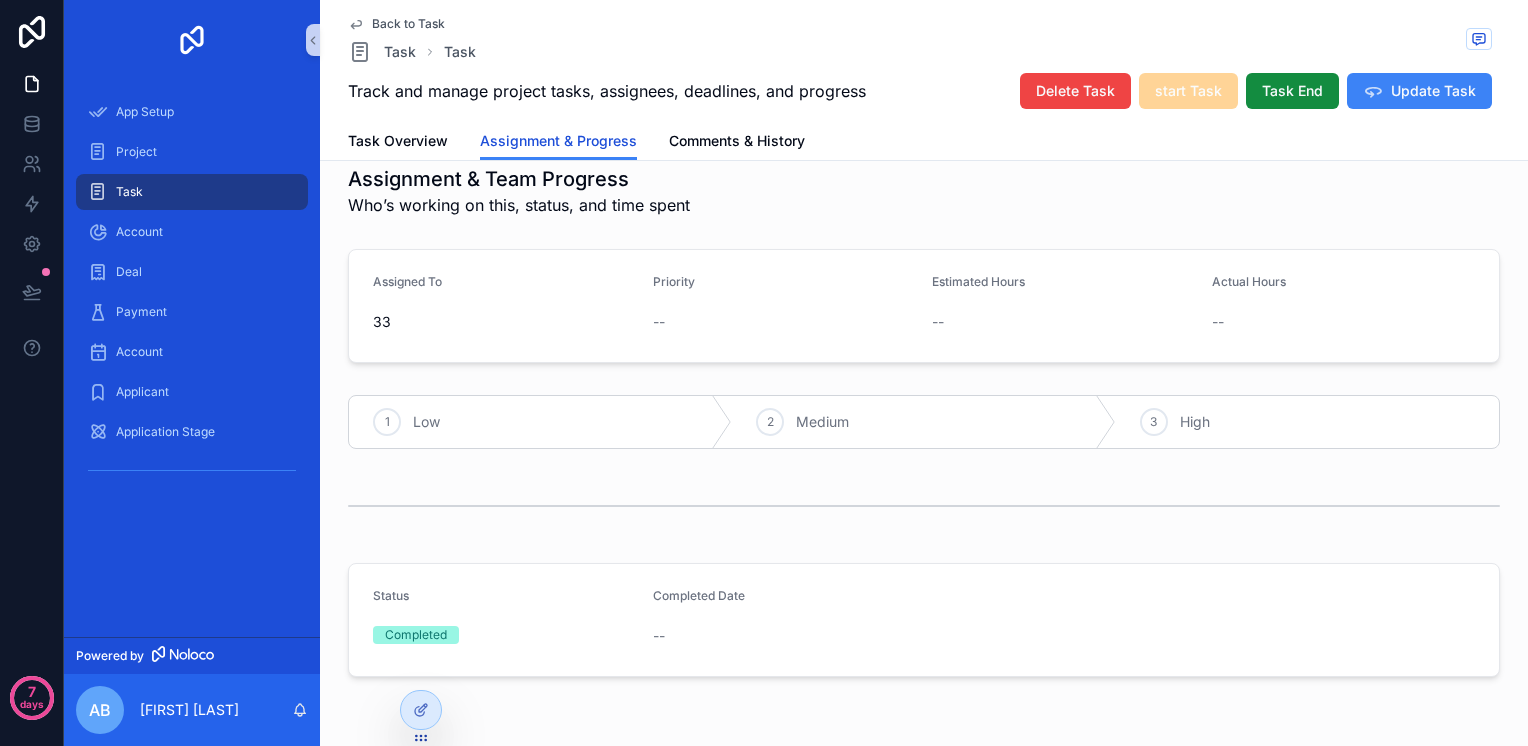 scroll, scrollTop: 0, scrollLeft: 0, axis: both 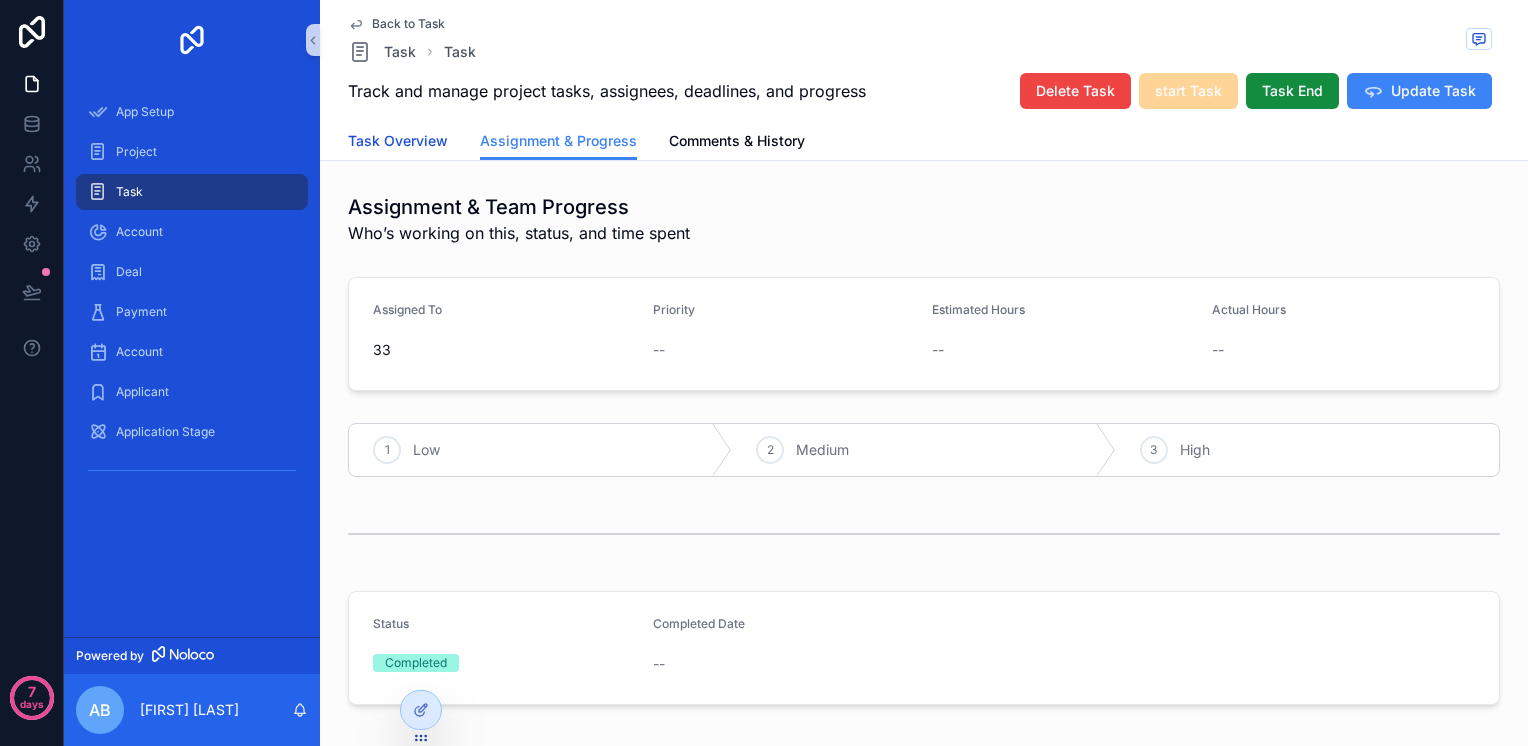 click on "Task Overview" at bounding box center [398, 141] 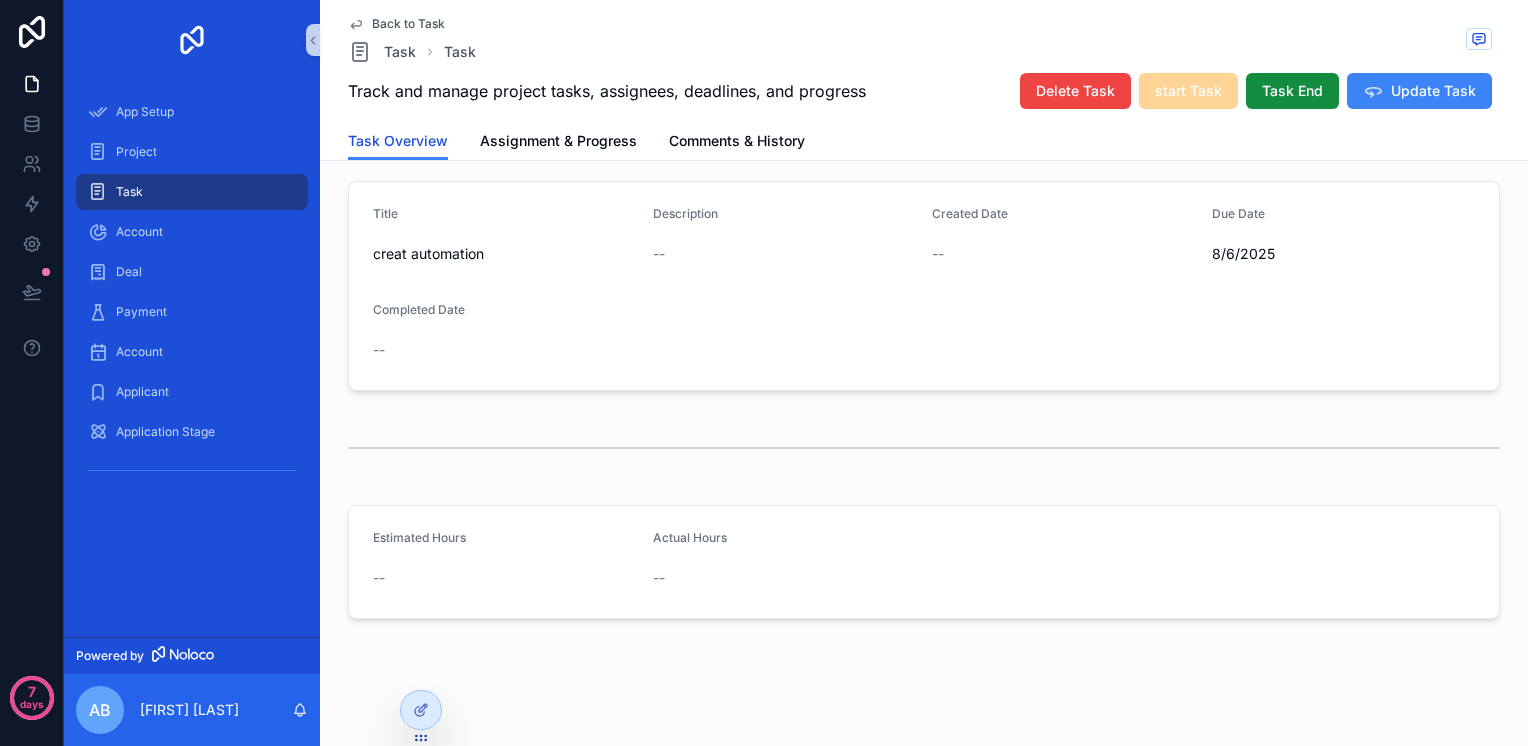 scroll, scrollTop: 320, scrollLeft: 0, axis: vertical 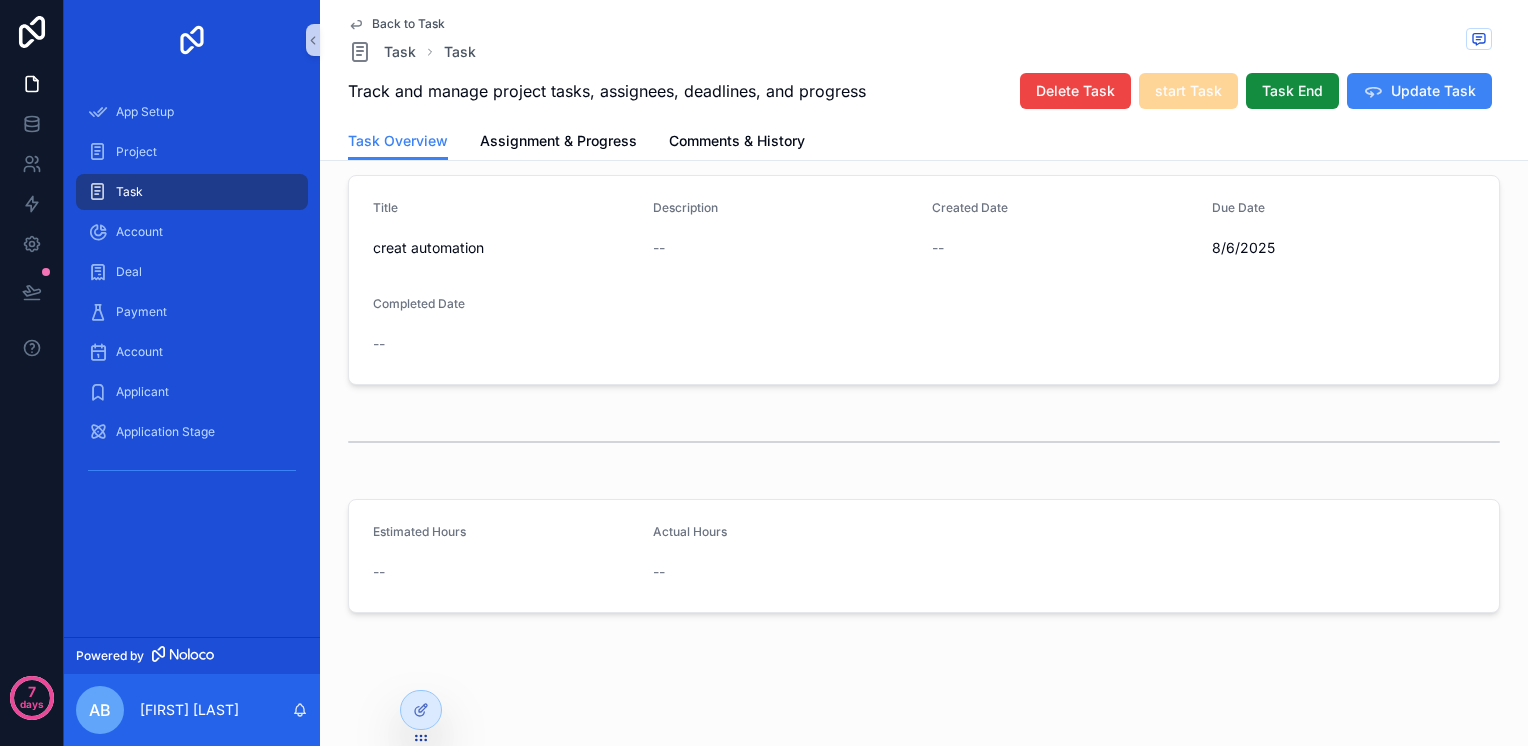 click on "creat automation" at bounding box center (505, 248) 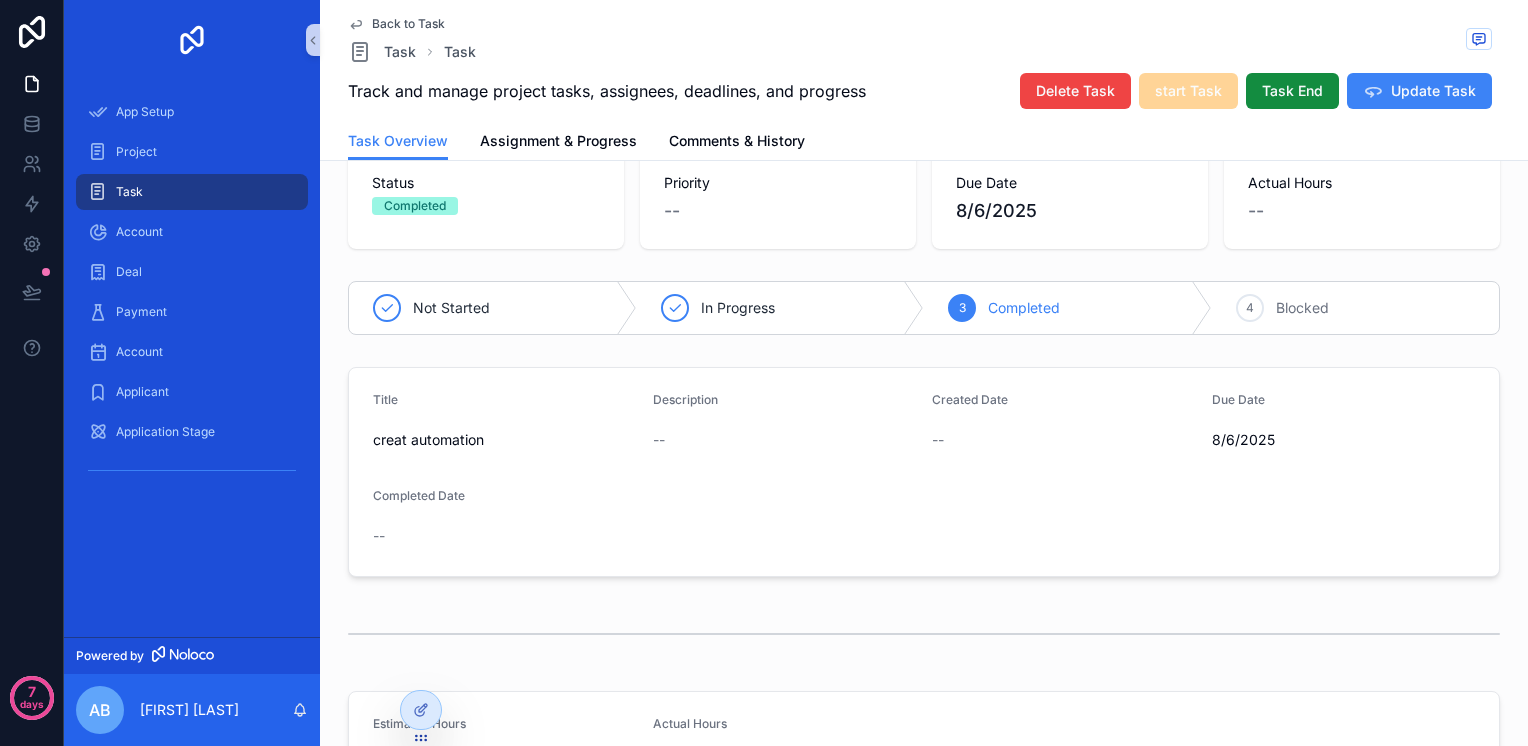 scroll, scrollTop: 0, scrollLeft: 0, axis: both 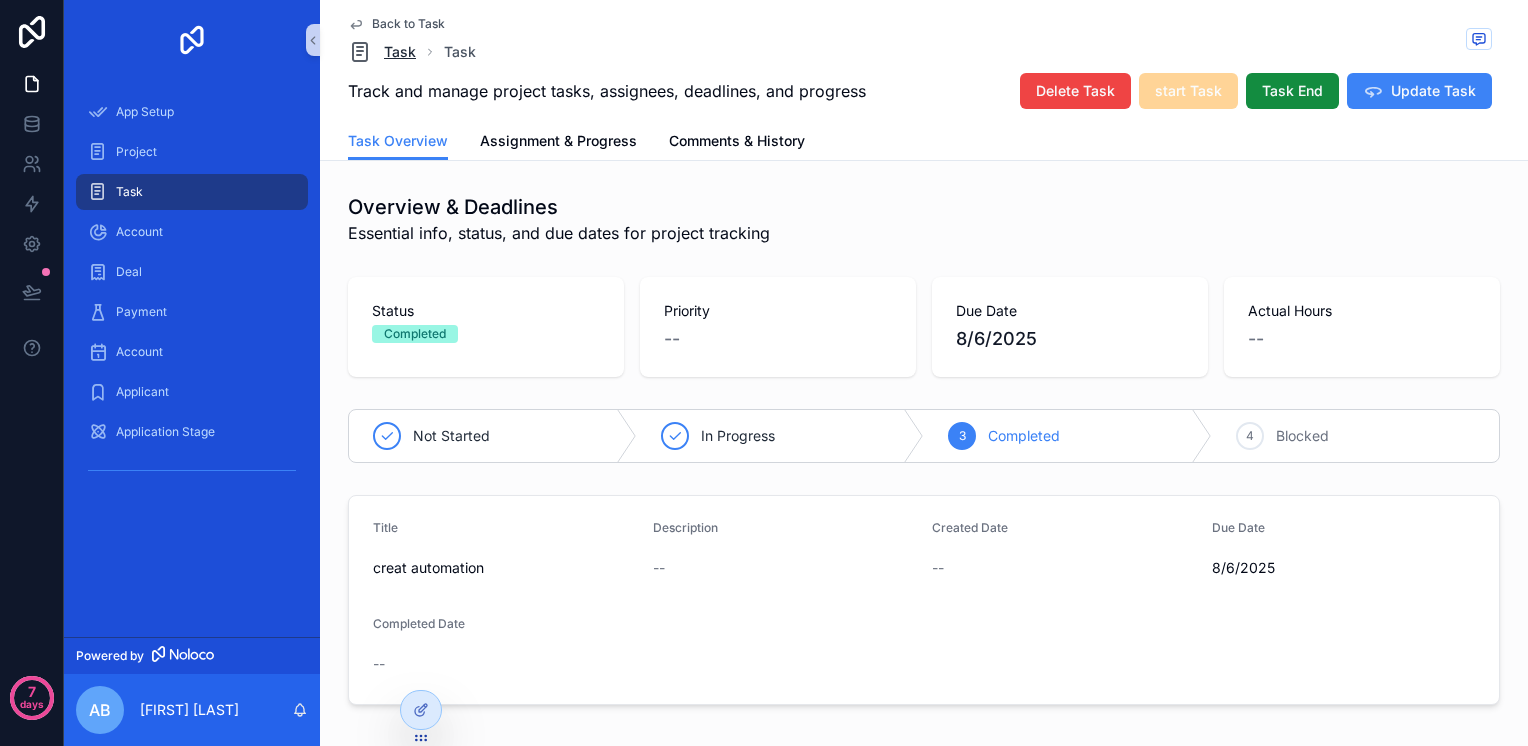 click on "Task" at bounding box center (400, 52) 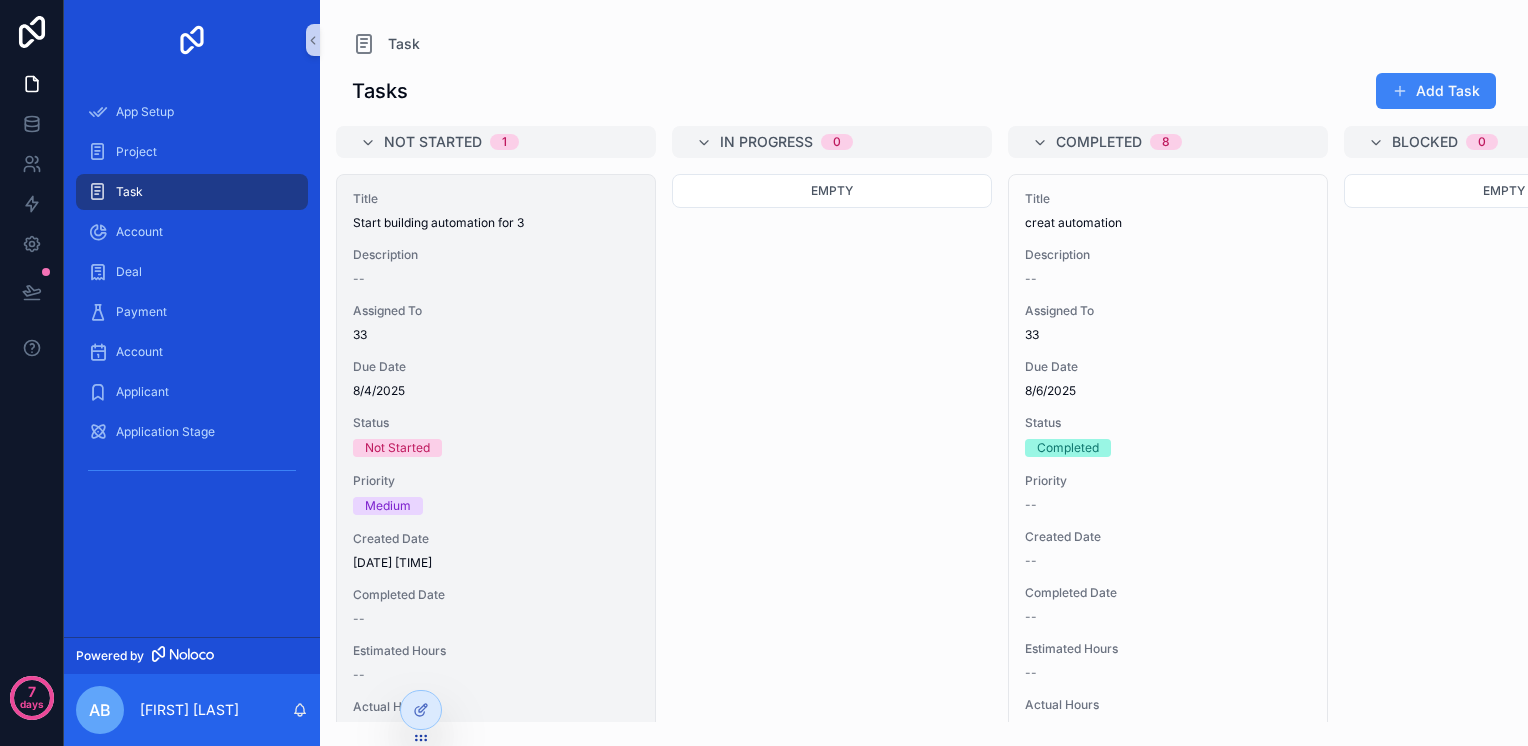 click on "Assigned To [NUMBER]" at bounding box center (496, 323) 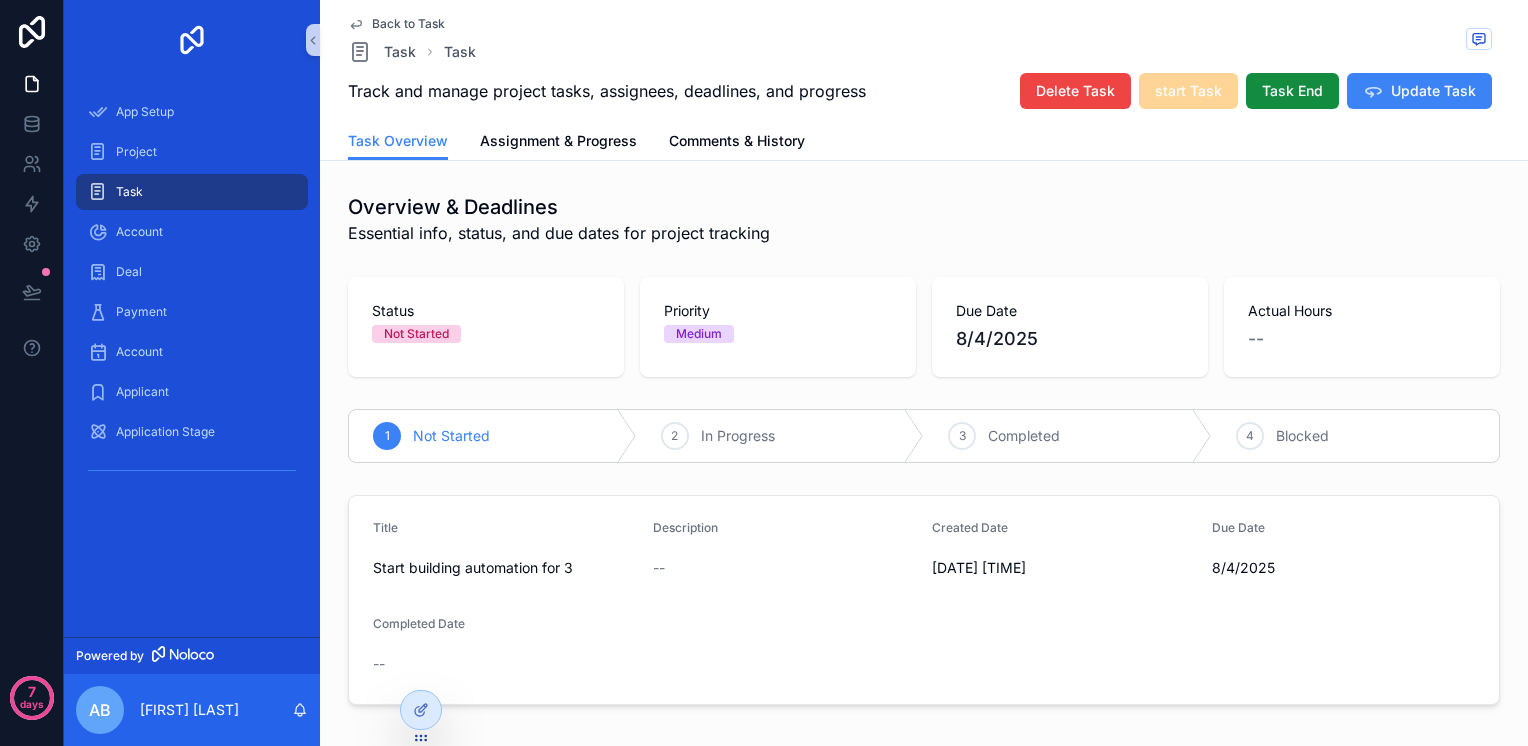 click on "Overview & Deadlines Essential info, status, and due dates for project tracking" at bounding box center [924, 219] 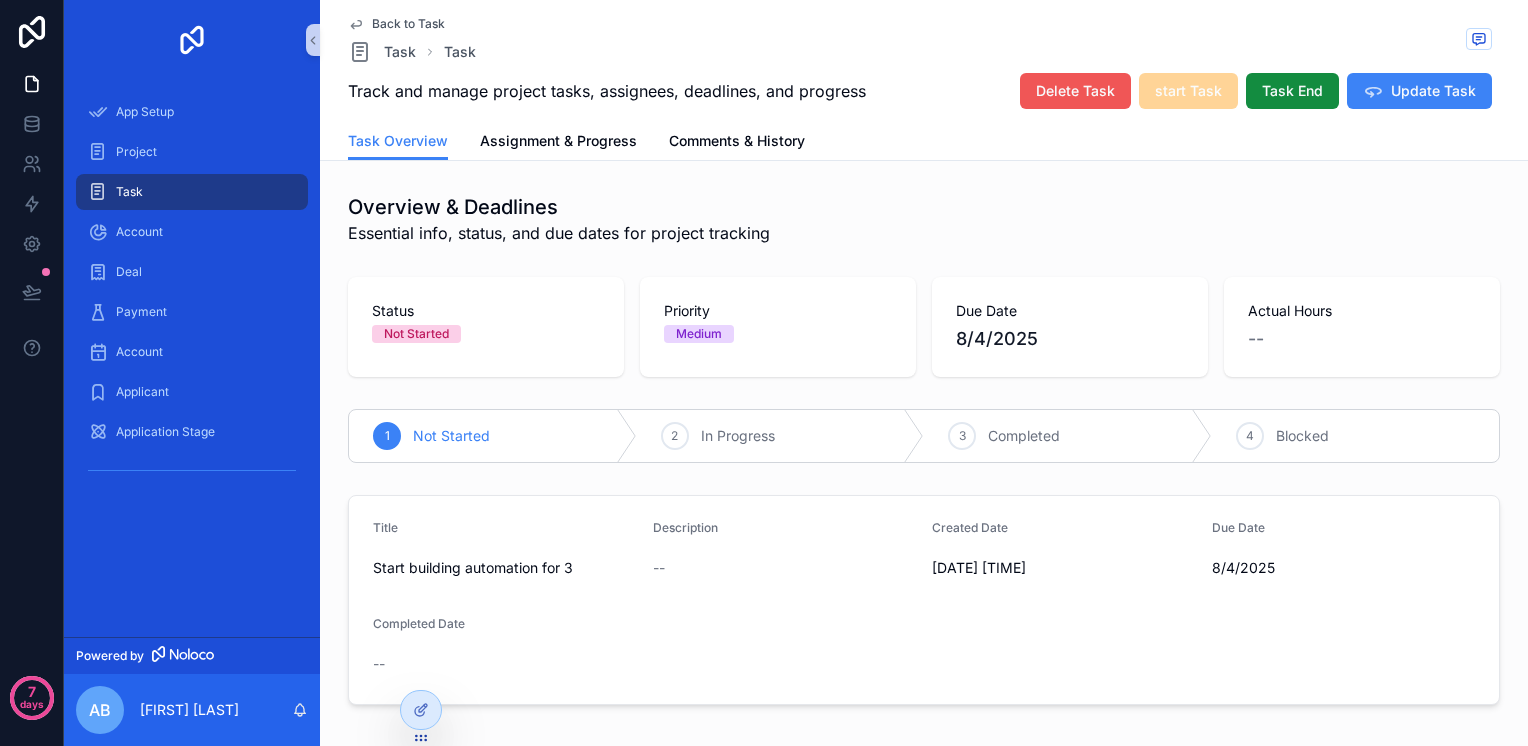 click on "Delete Task" at bounding box center [1075, 91] 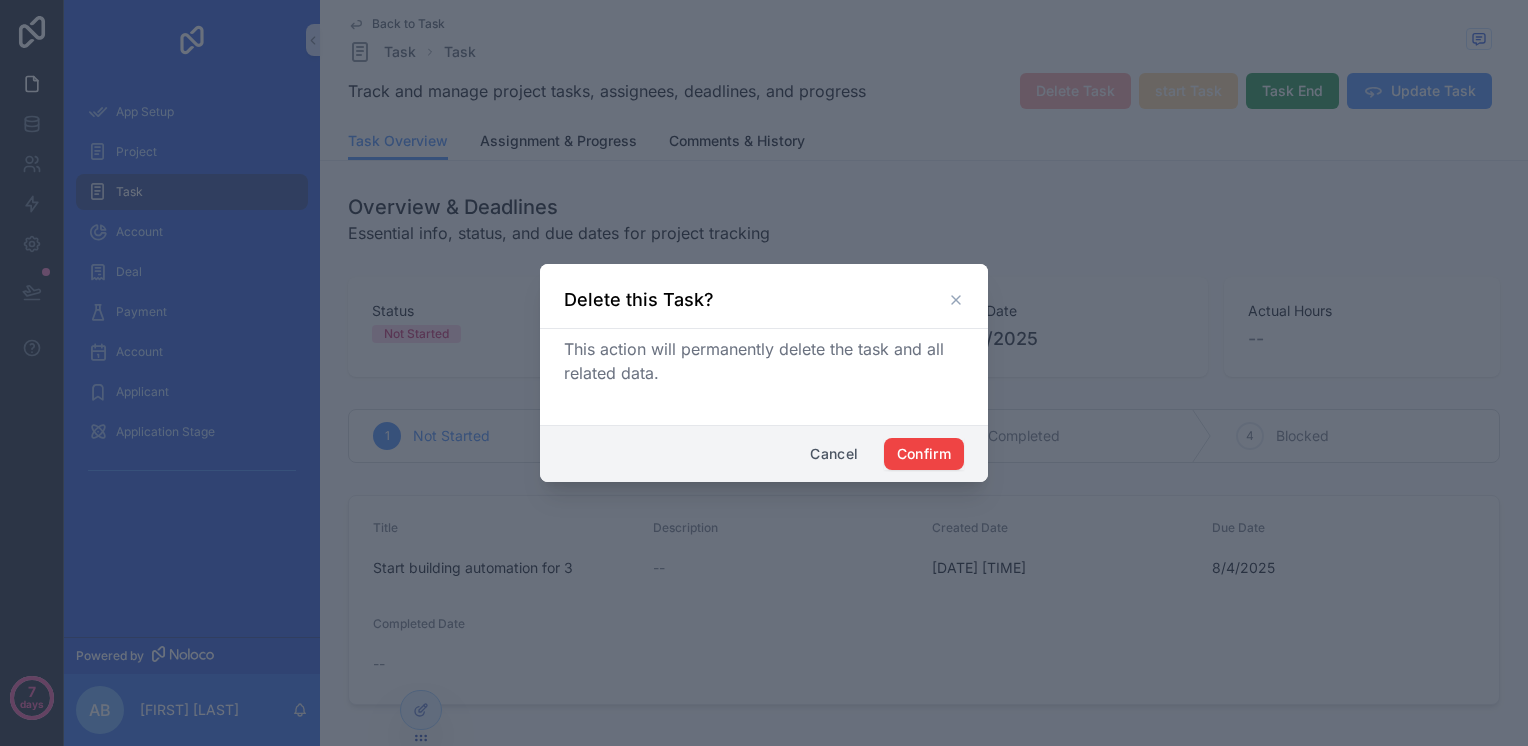 click 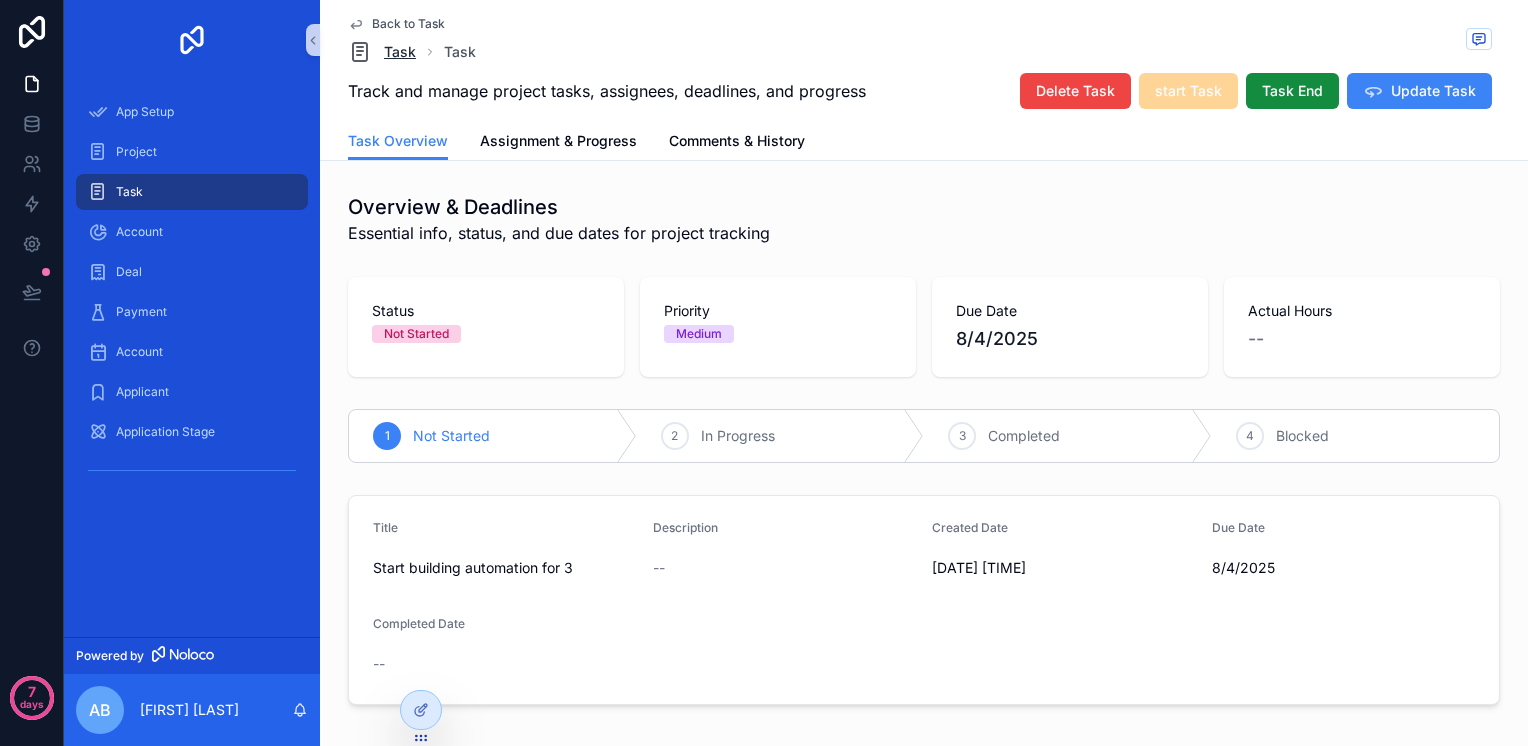 click on "Task" at bounding box center (400, 52) 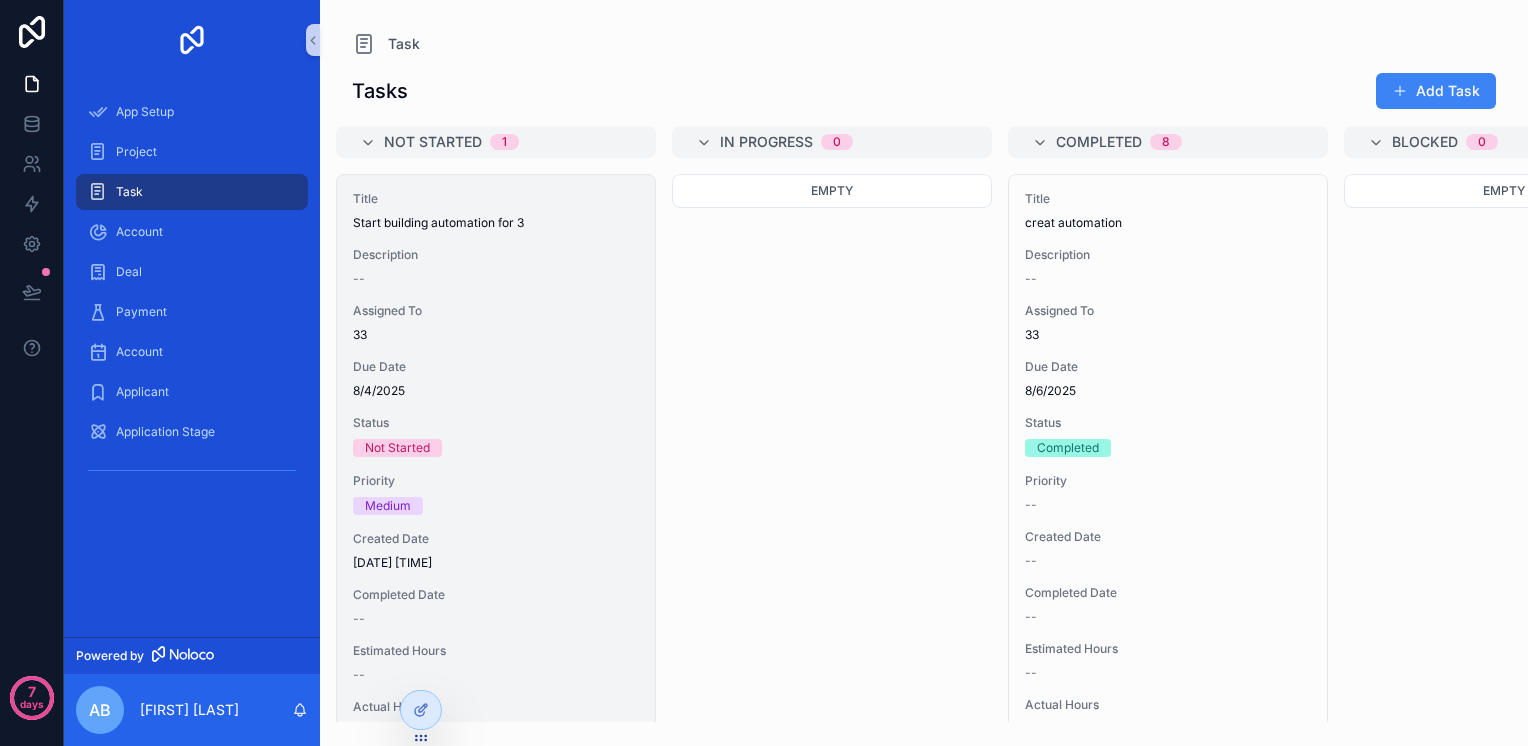 click on "Title Start building automation for 3 Description -- Assigned To 33 Due Date 8/4/2025 Status Not Started Priority Medium Created Date 3/8/2025 9:00 AM Completed Date -- Estimated Hours -- Actual Hours --" at bounding box center [496, 465] 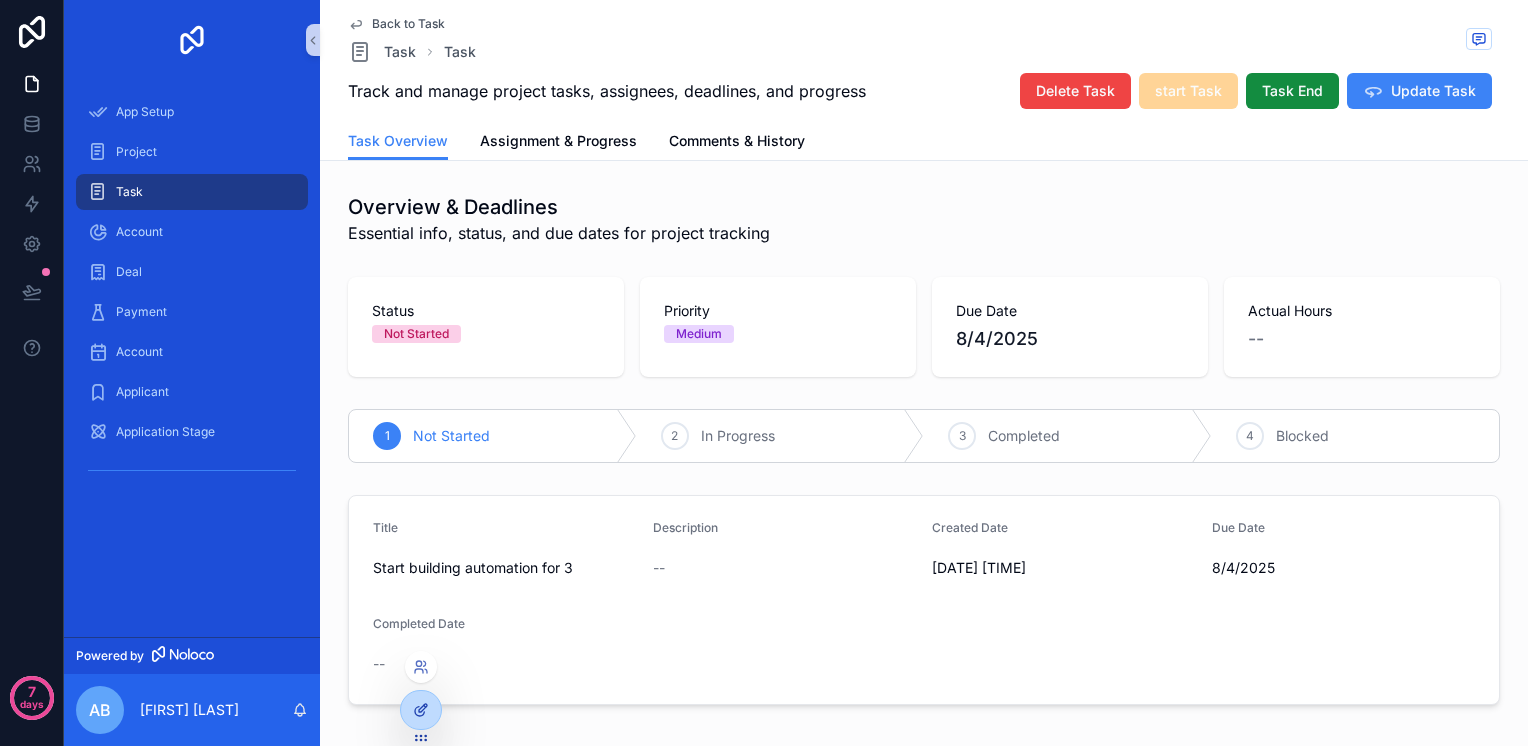 click at bounding box center (421, 710) 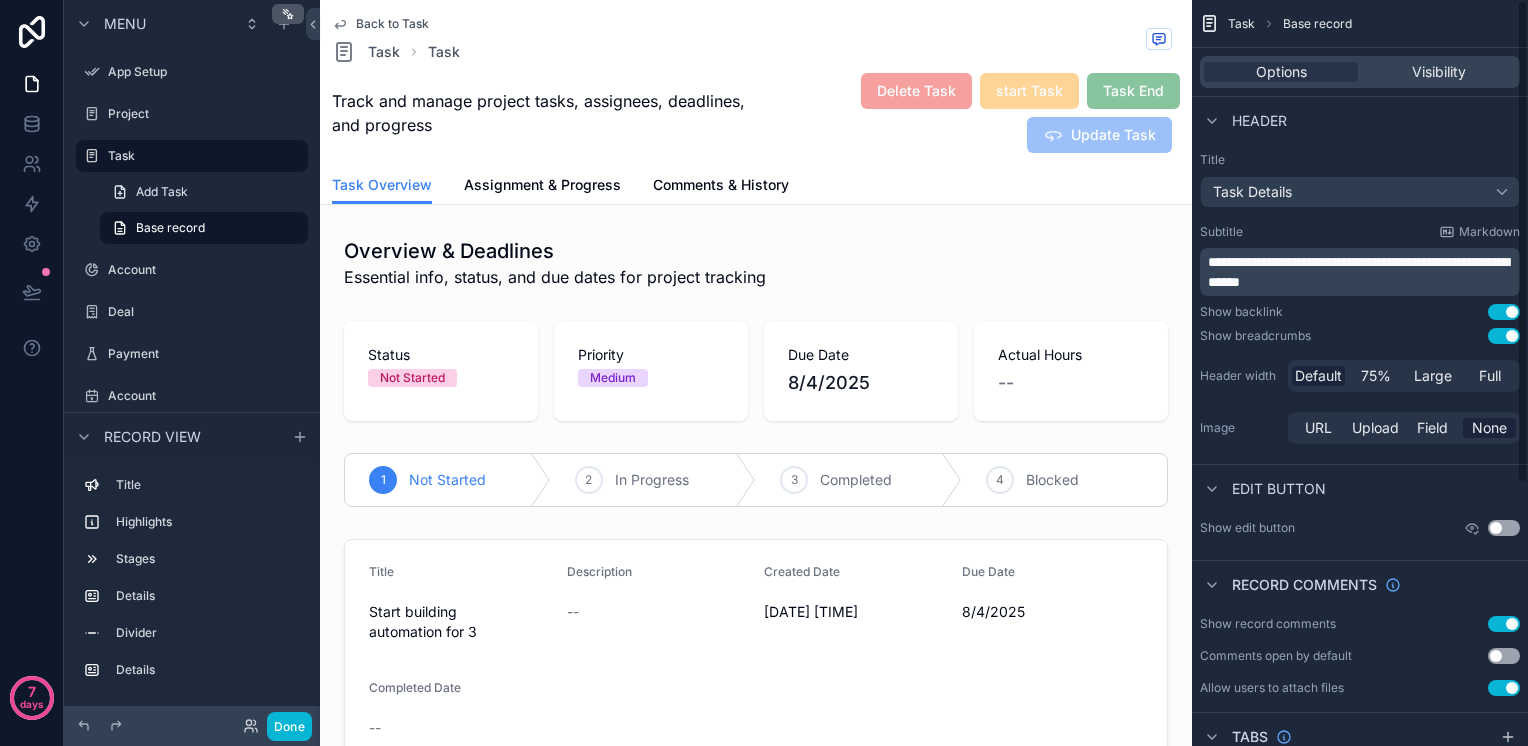 click on "Use setting" at bounding box center [1504, 528] 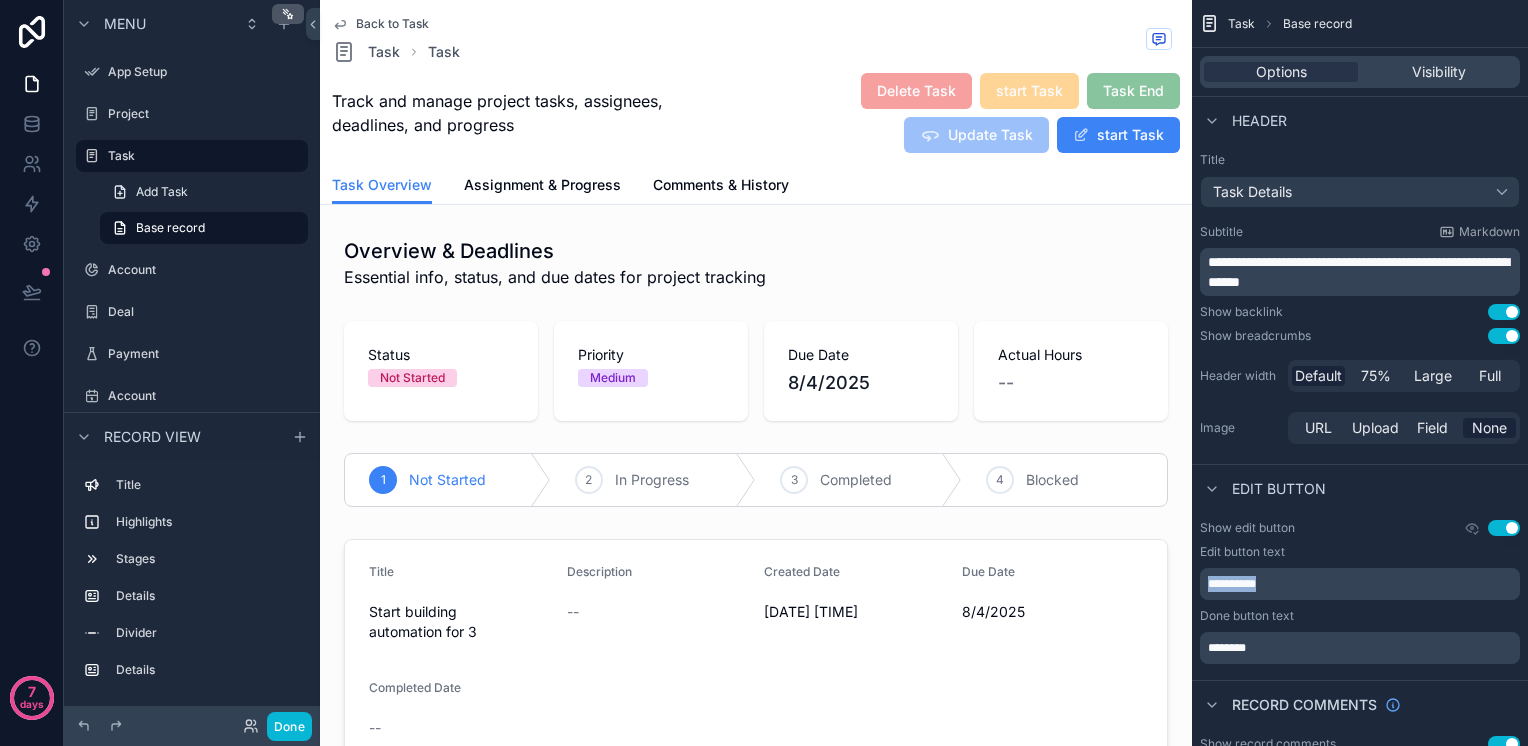 drag, startPoint x: 1303, startPoint y: 590, endPoint x: 1199, endPoint y: 590, distance: 104 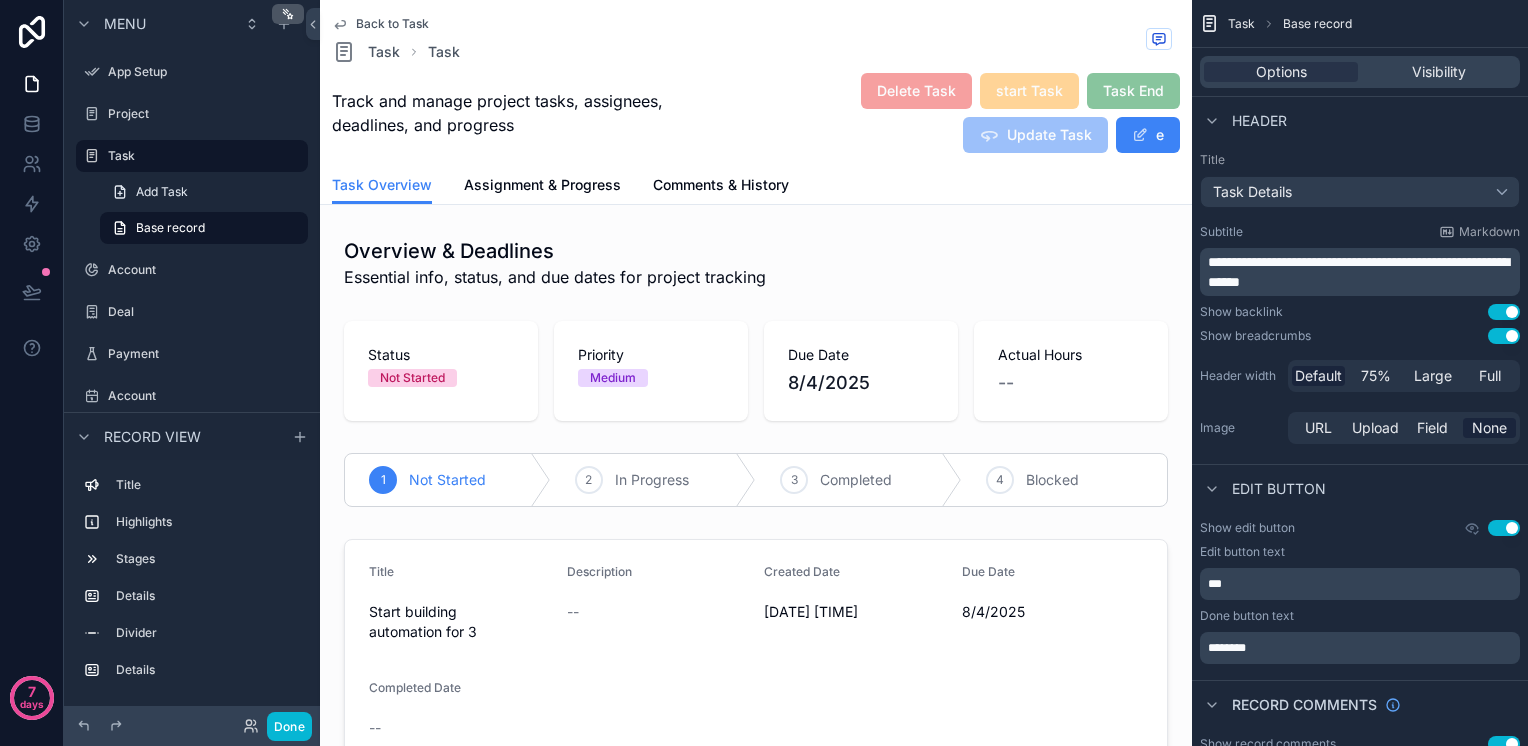 type 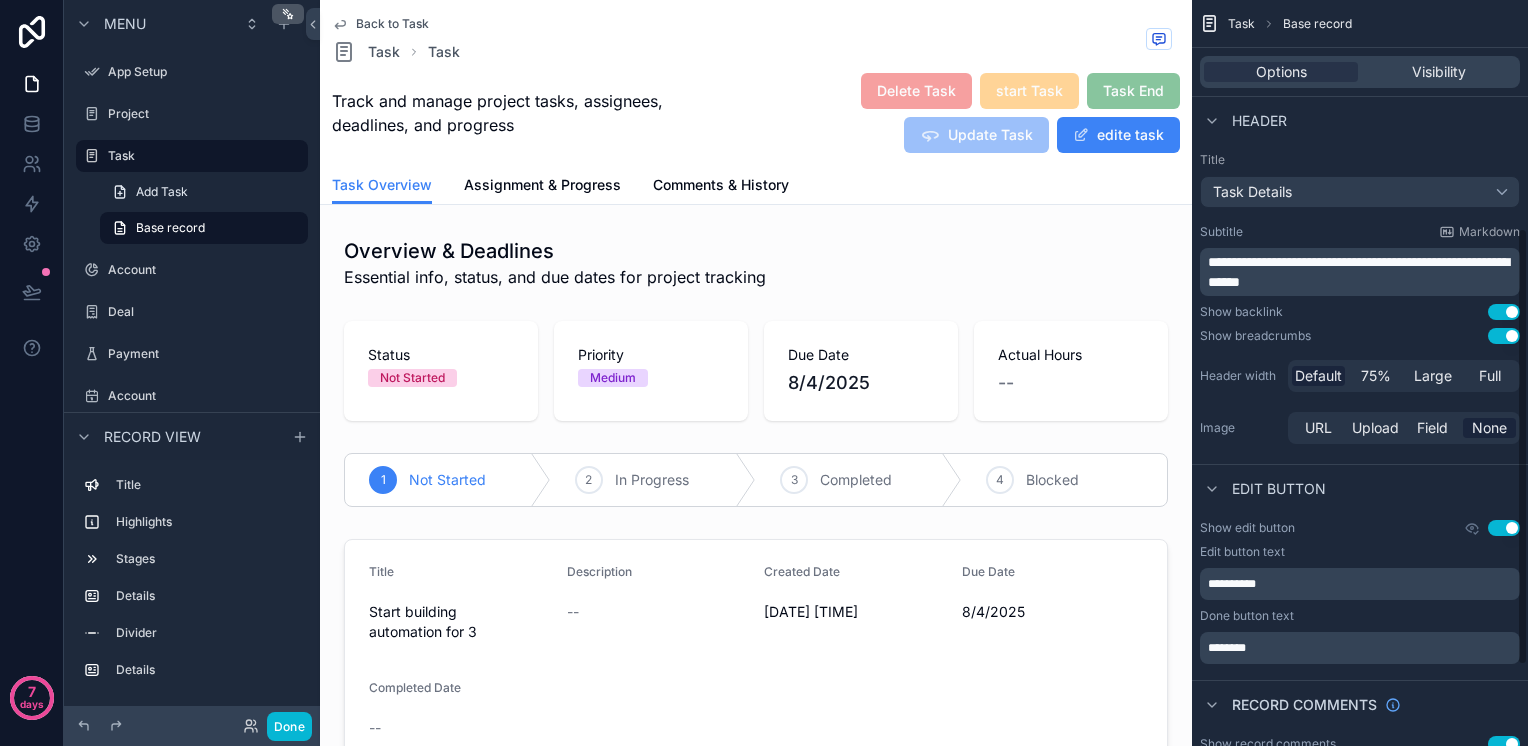 scroll, scrollTop: 525, scrollLeft: 0, axis: vertical 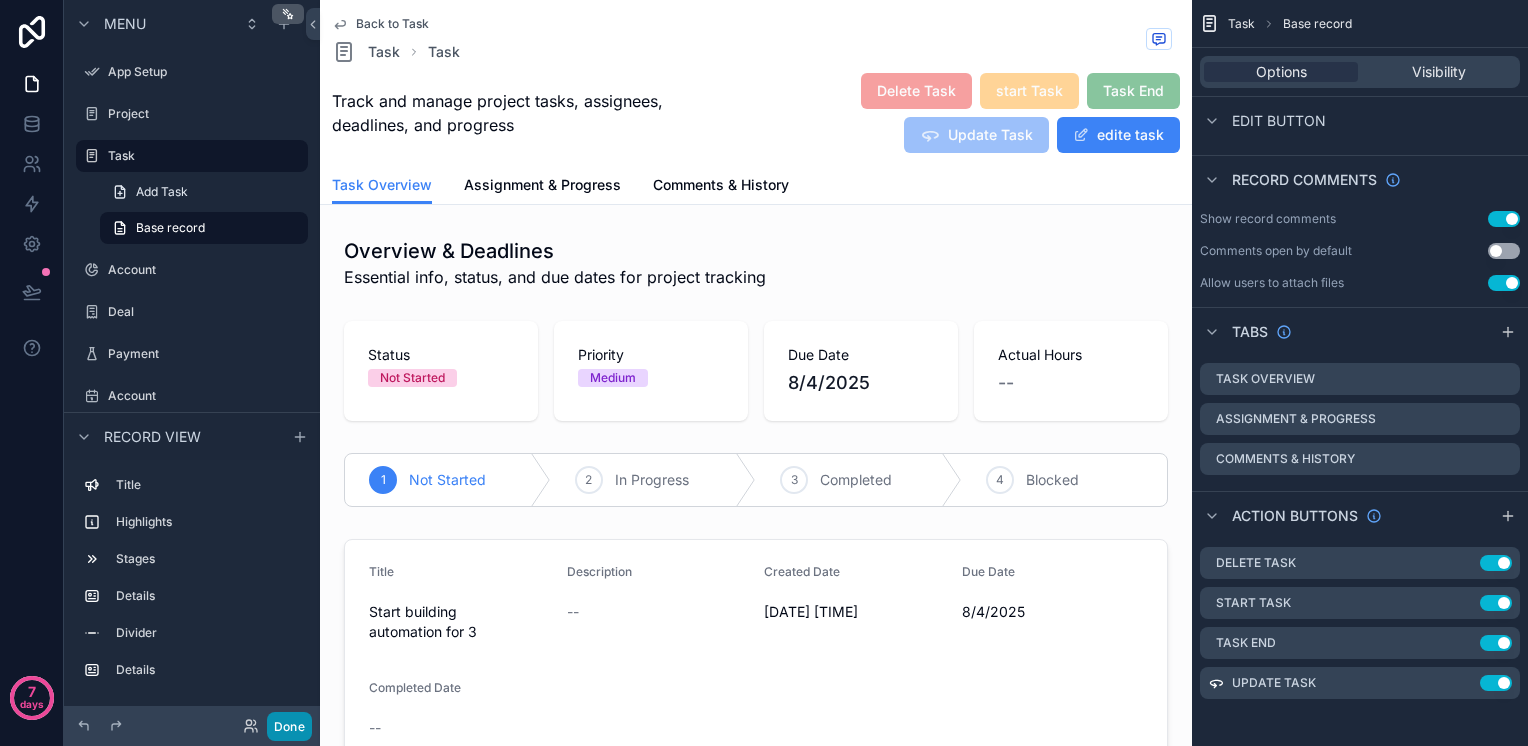 click on "Done" at bounding box center (289, 726) 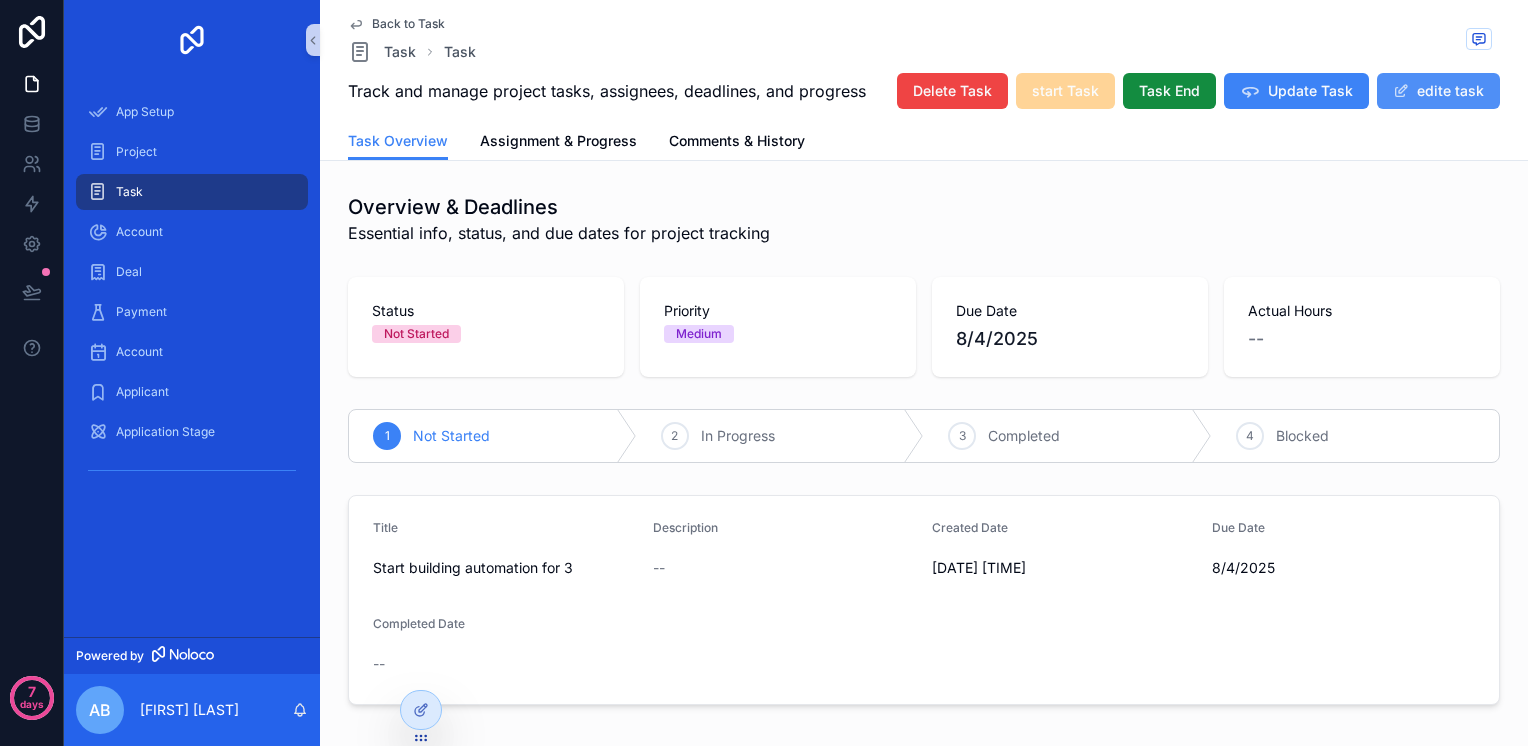 click on "edite task" at bounding box center (1438, 91) 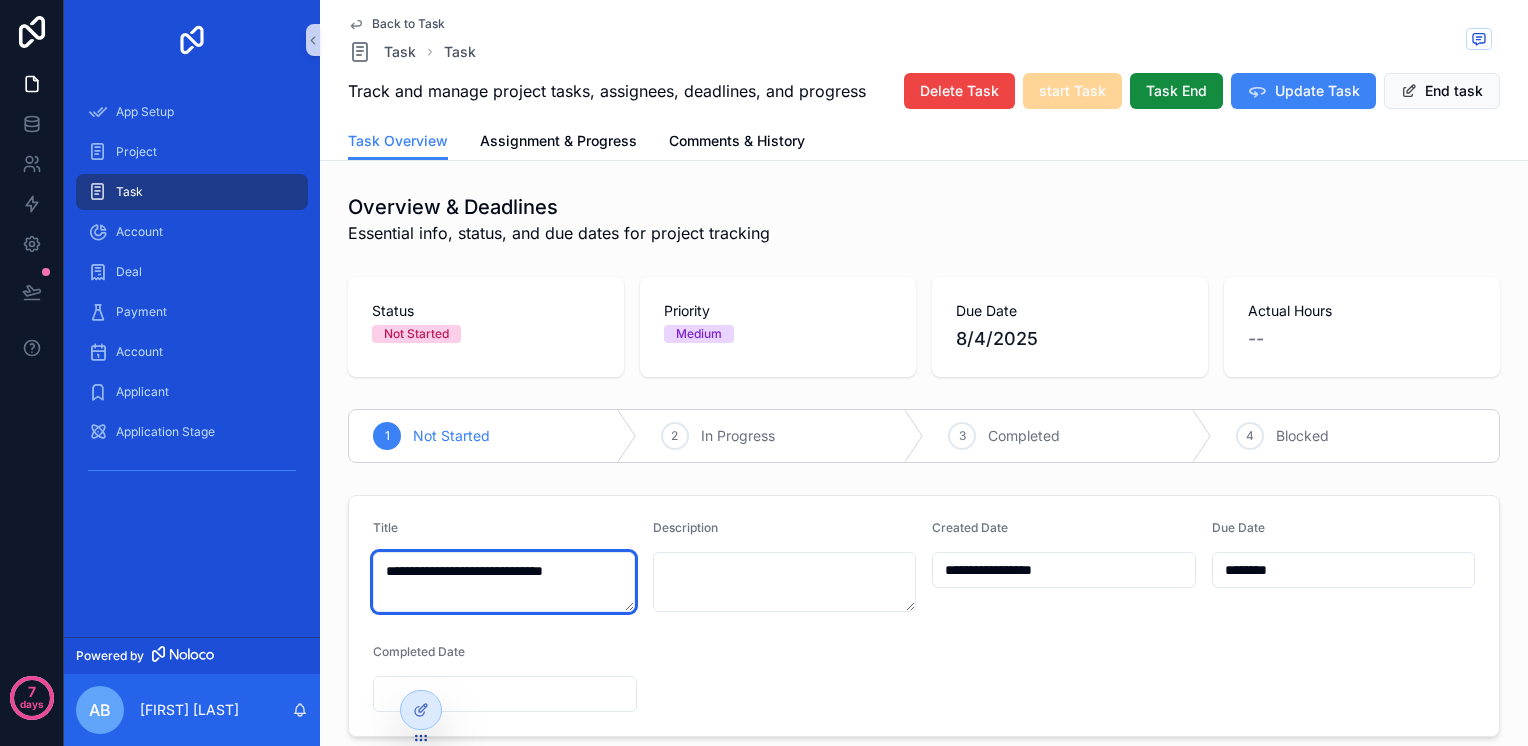 click on "**********" at bounding box center (764, 373) 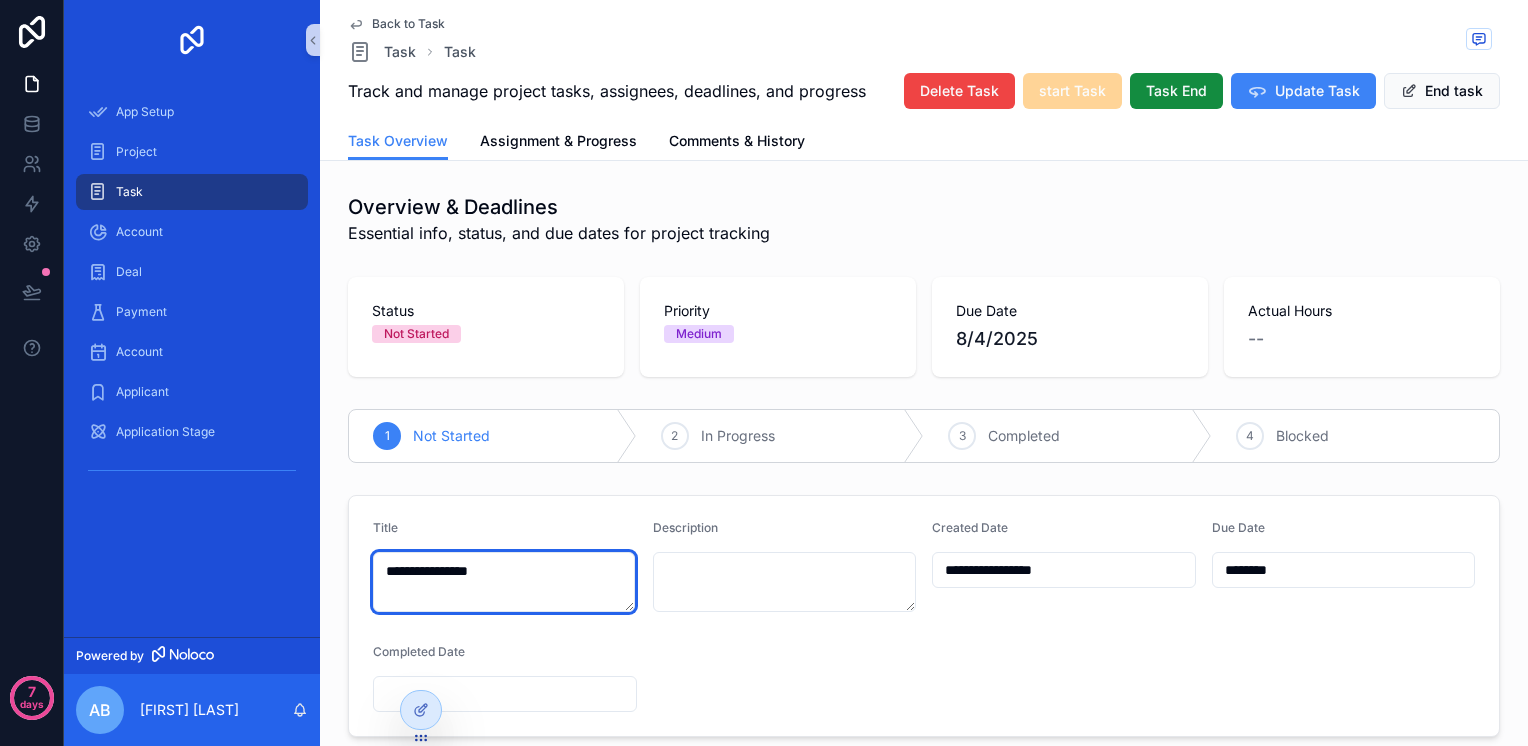 type on "**********" 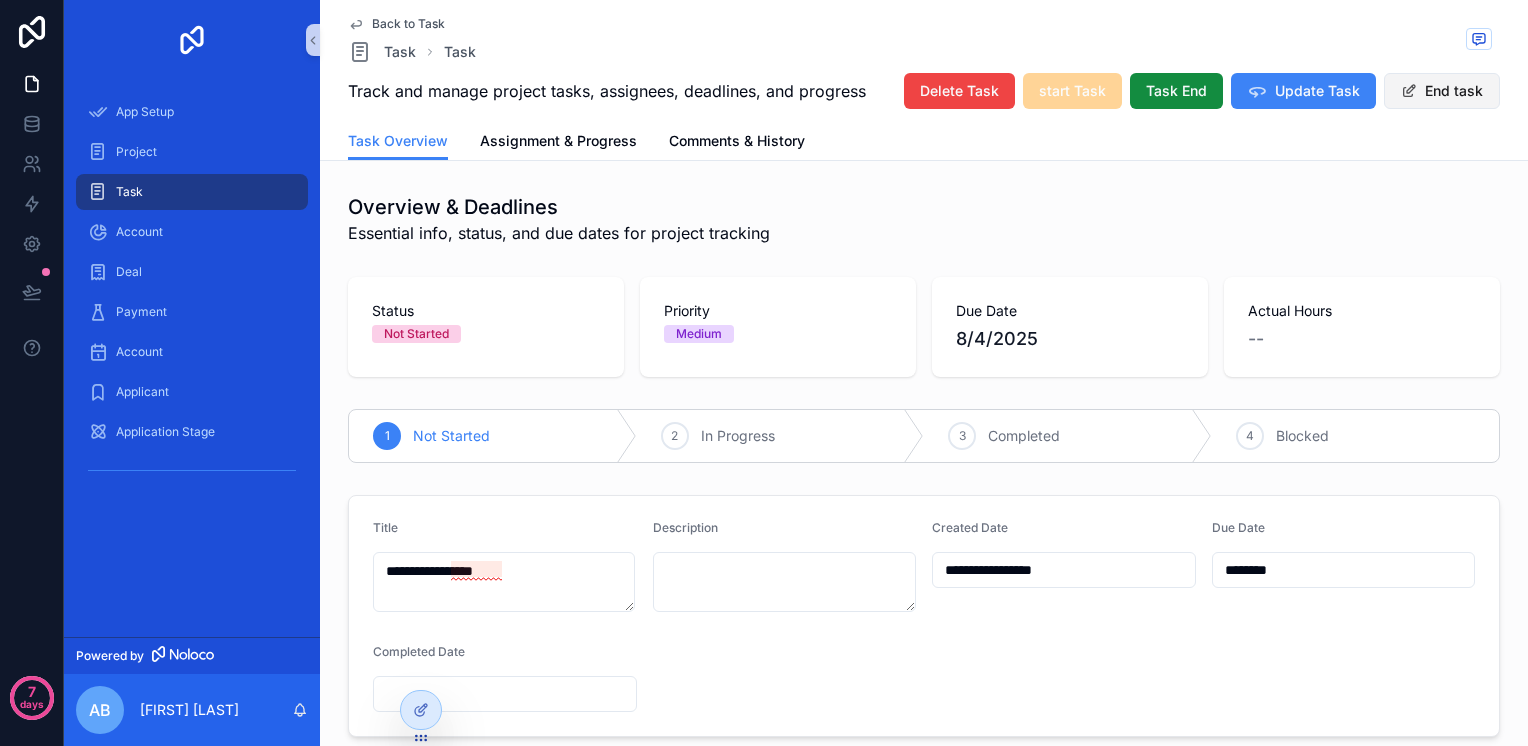 click on "End task" at bounding box center [1442, 91] 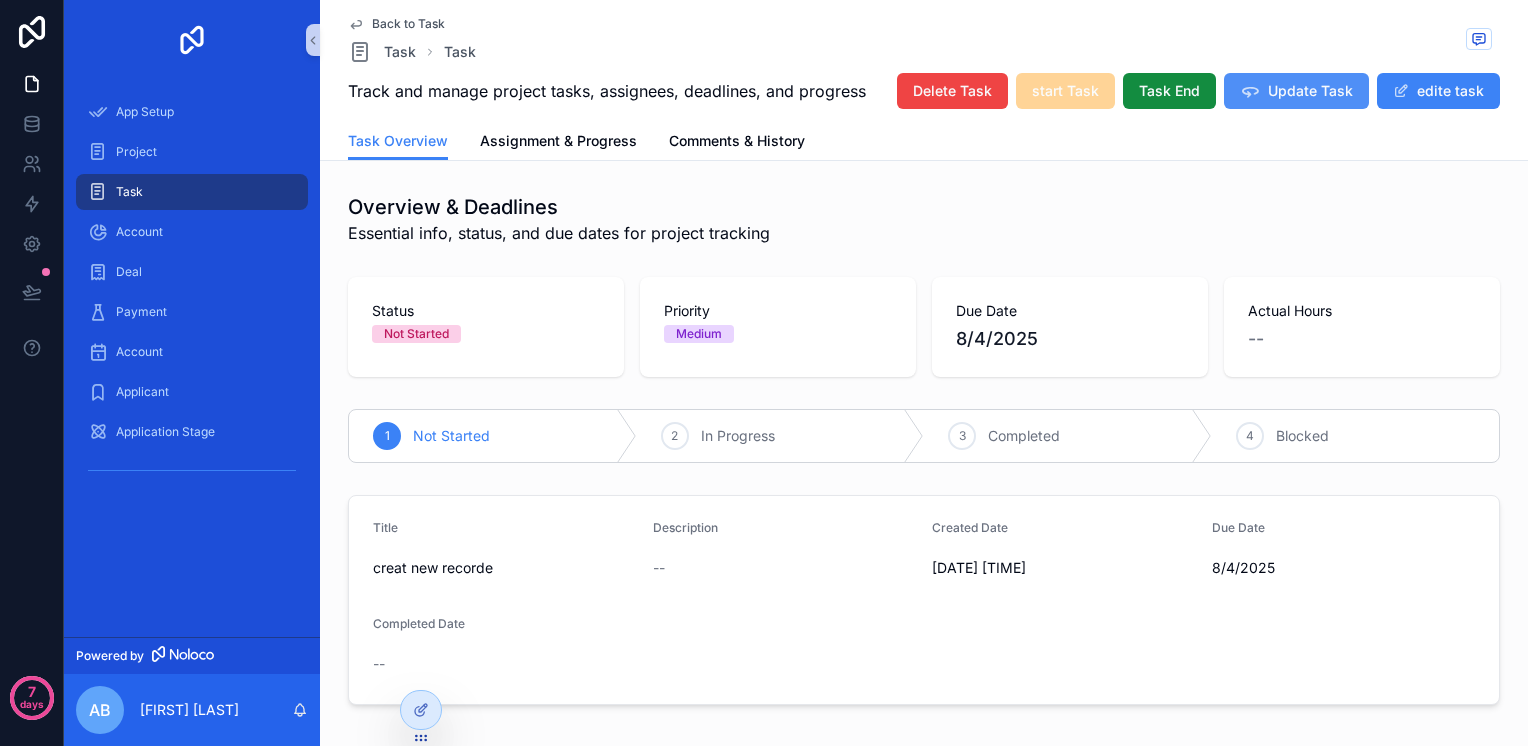 click on "Update Task" at bounding box center [1296, 91] 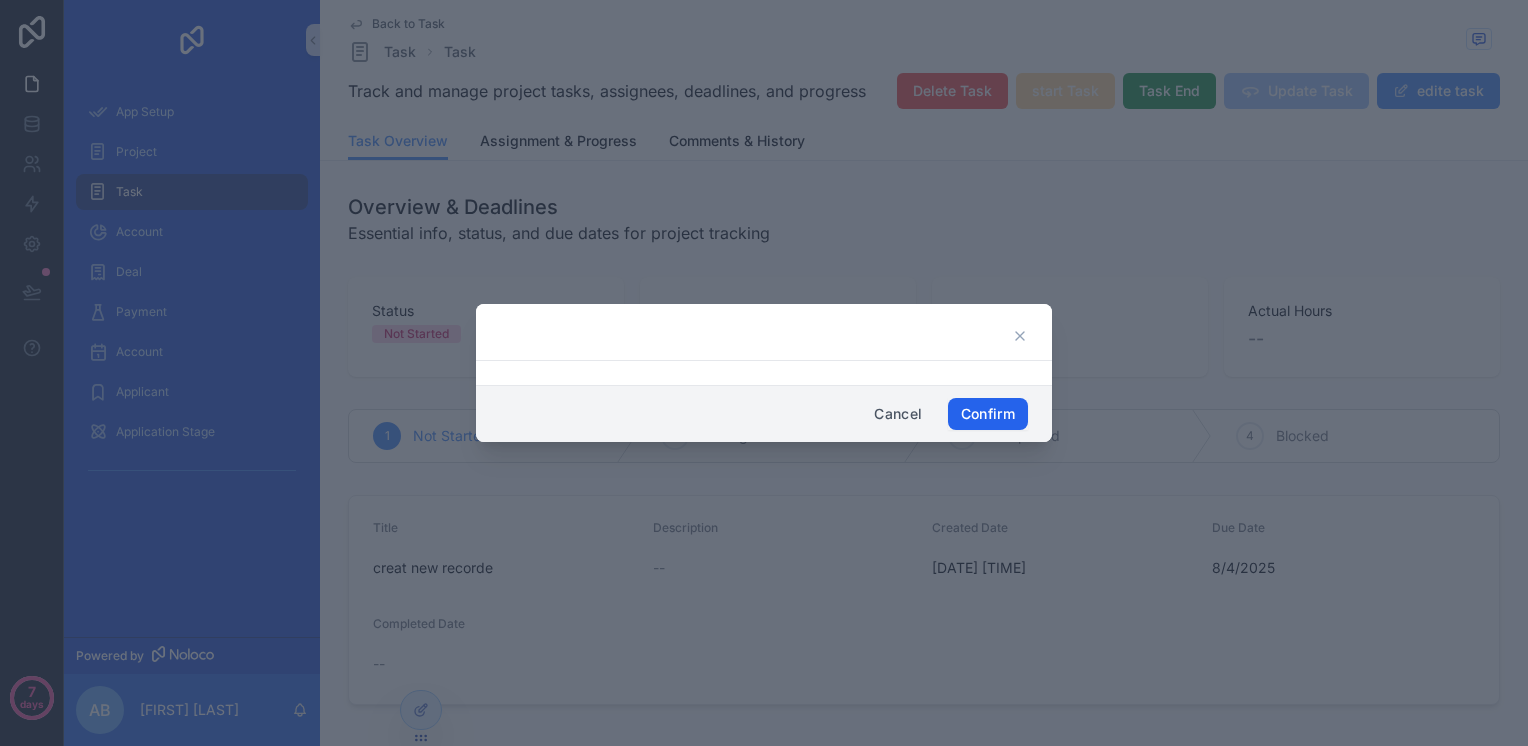 click on "Confirm" at bounding box center (988, 414) 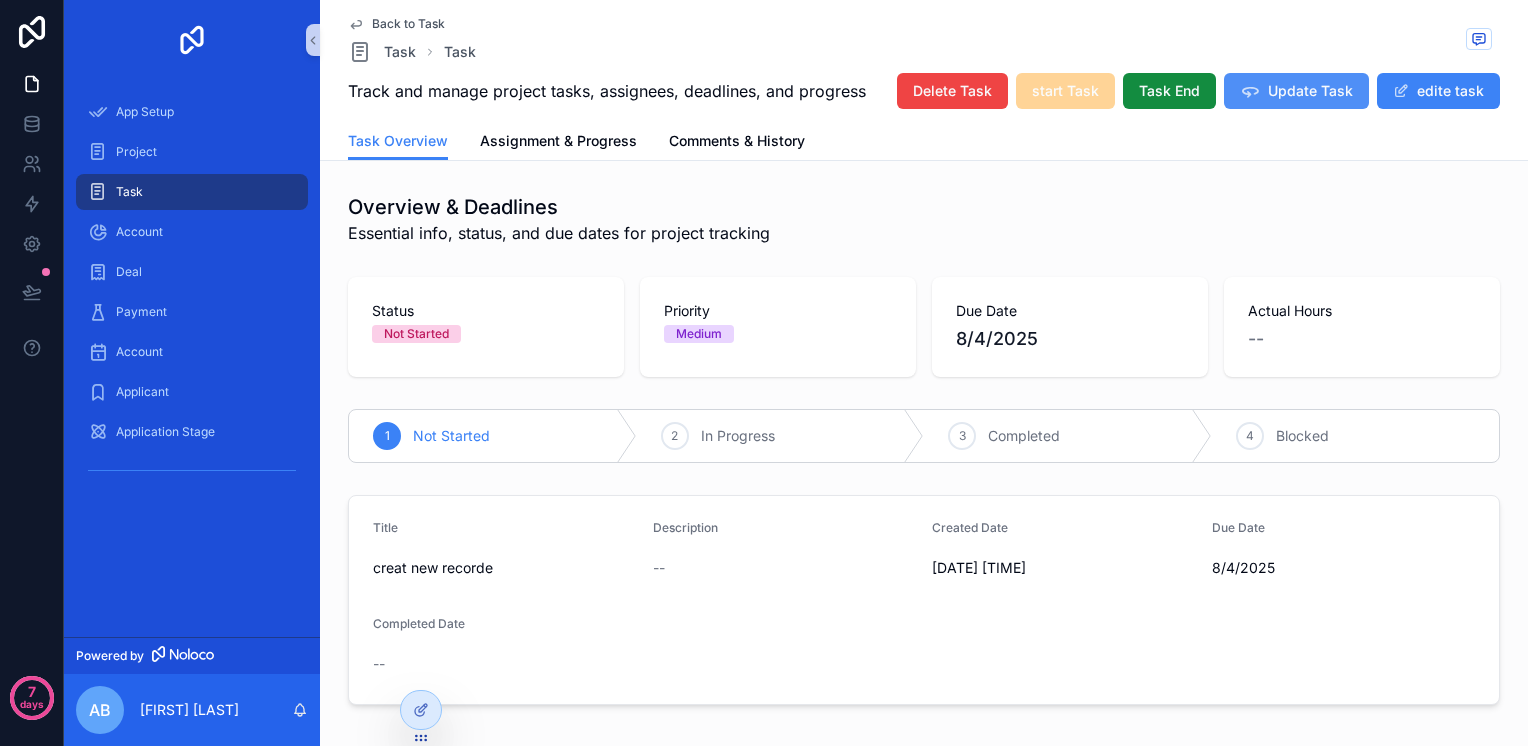 click on "Update Task" at bounding box center (1296, 91) 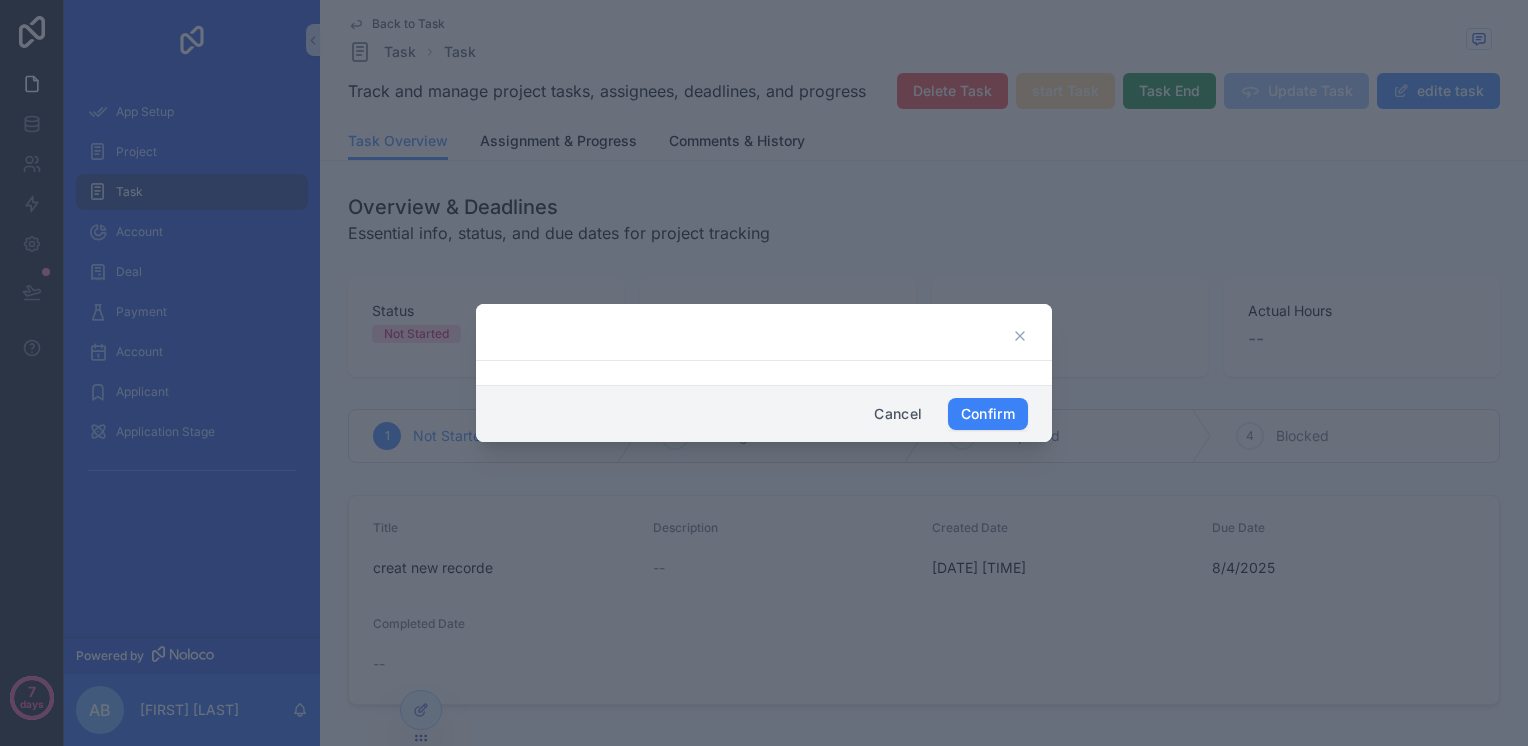 click at bounding box center [764, 373] 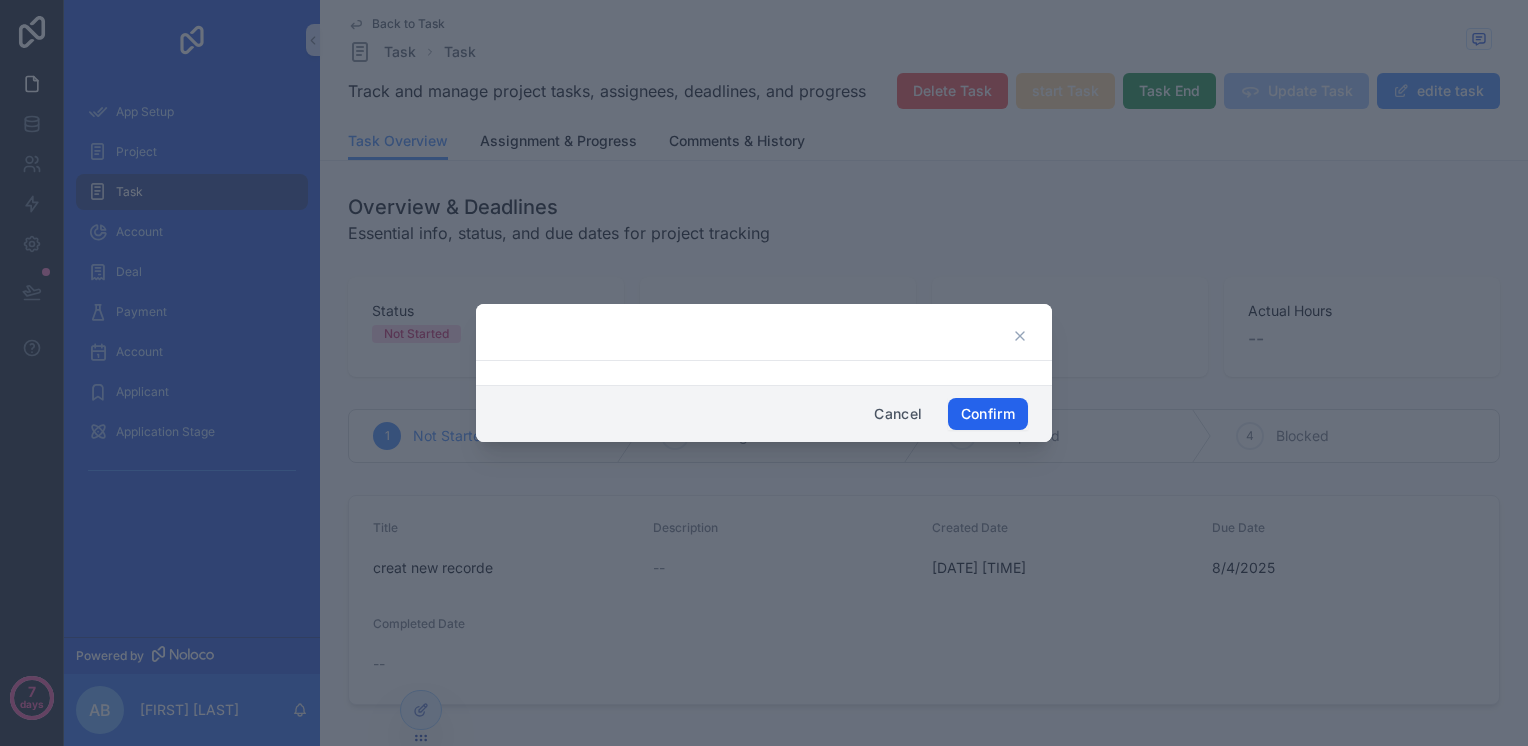 click on "Confirm" at bounding box center (988, 414) 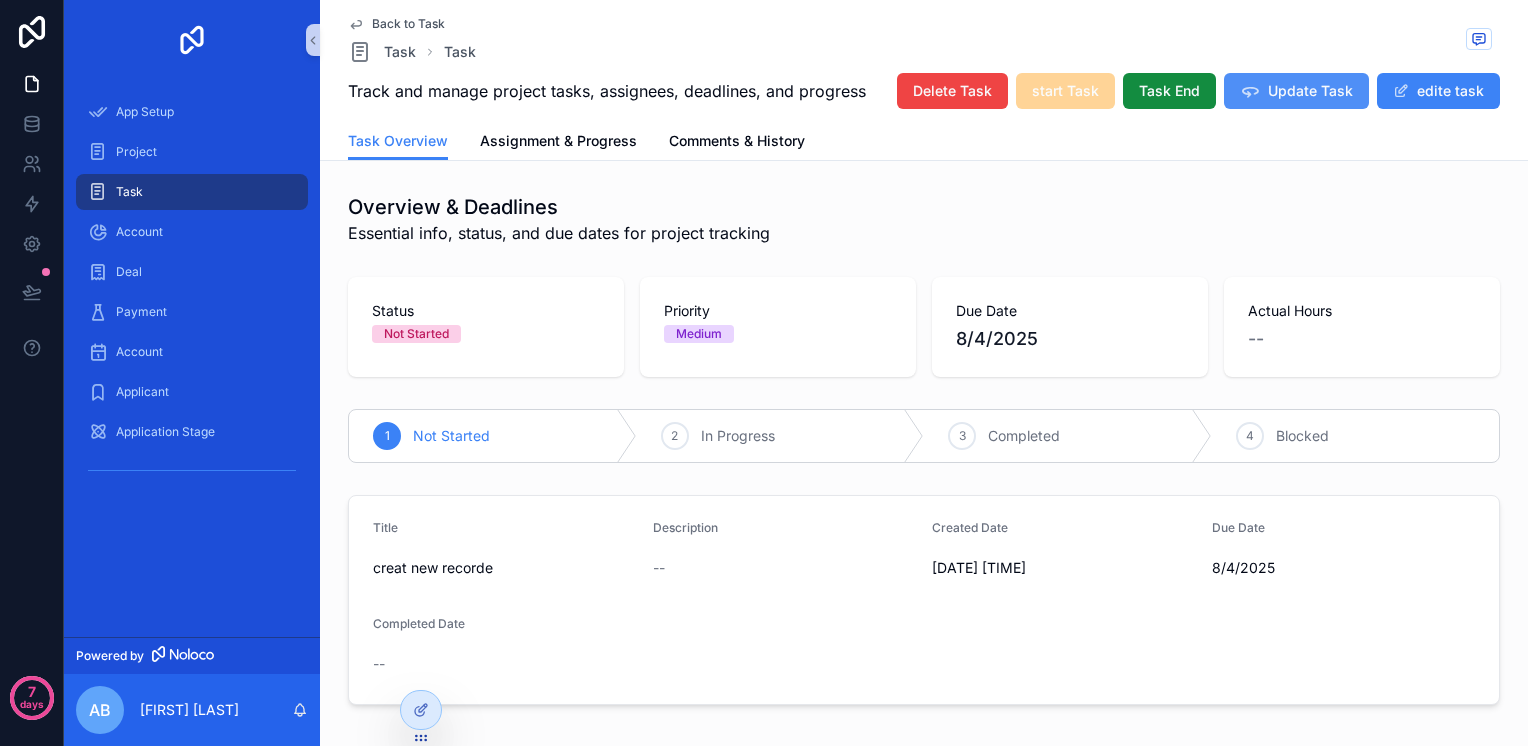 click on "Update Task" at bounding box center (1310, 91) 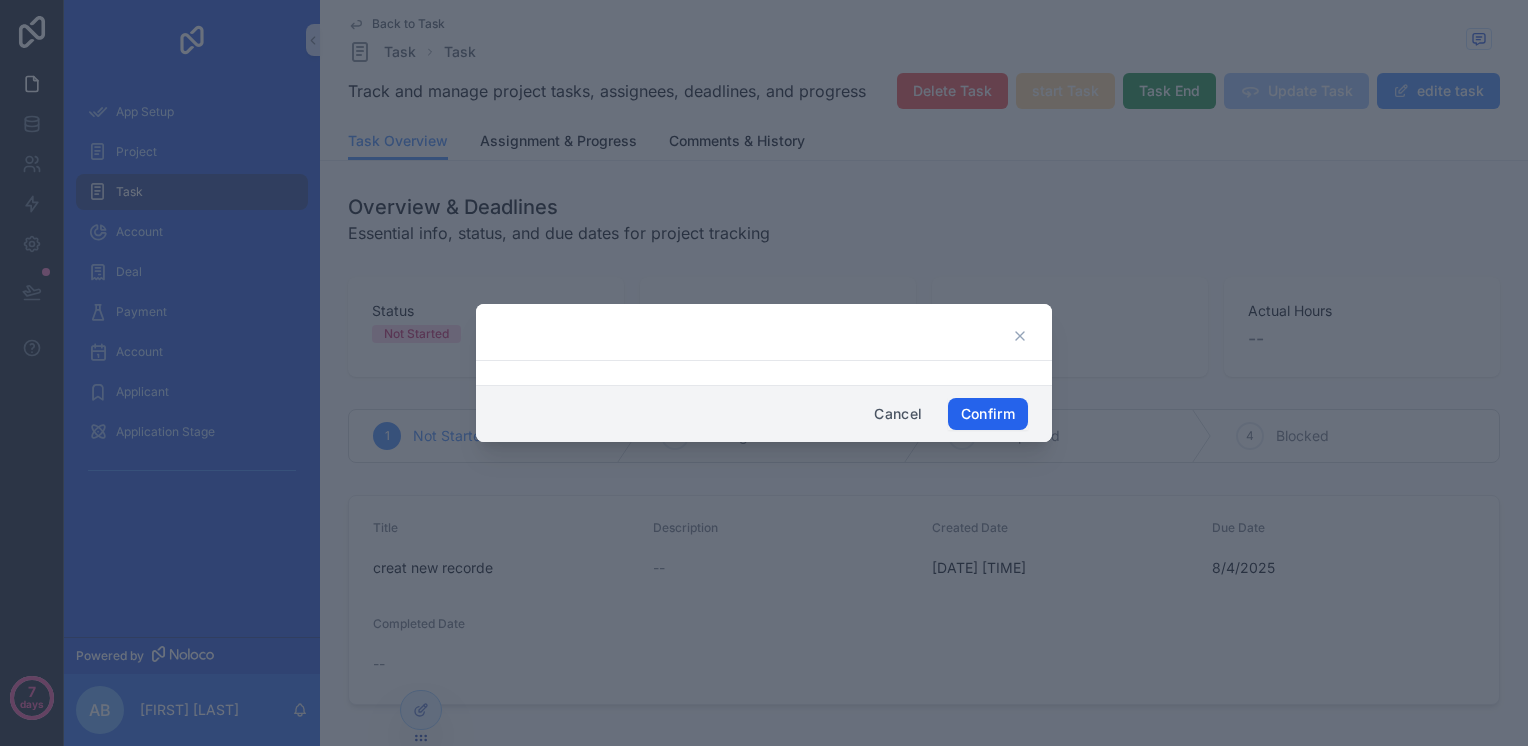 click on "Confirm" at bounding box center [988, 414] 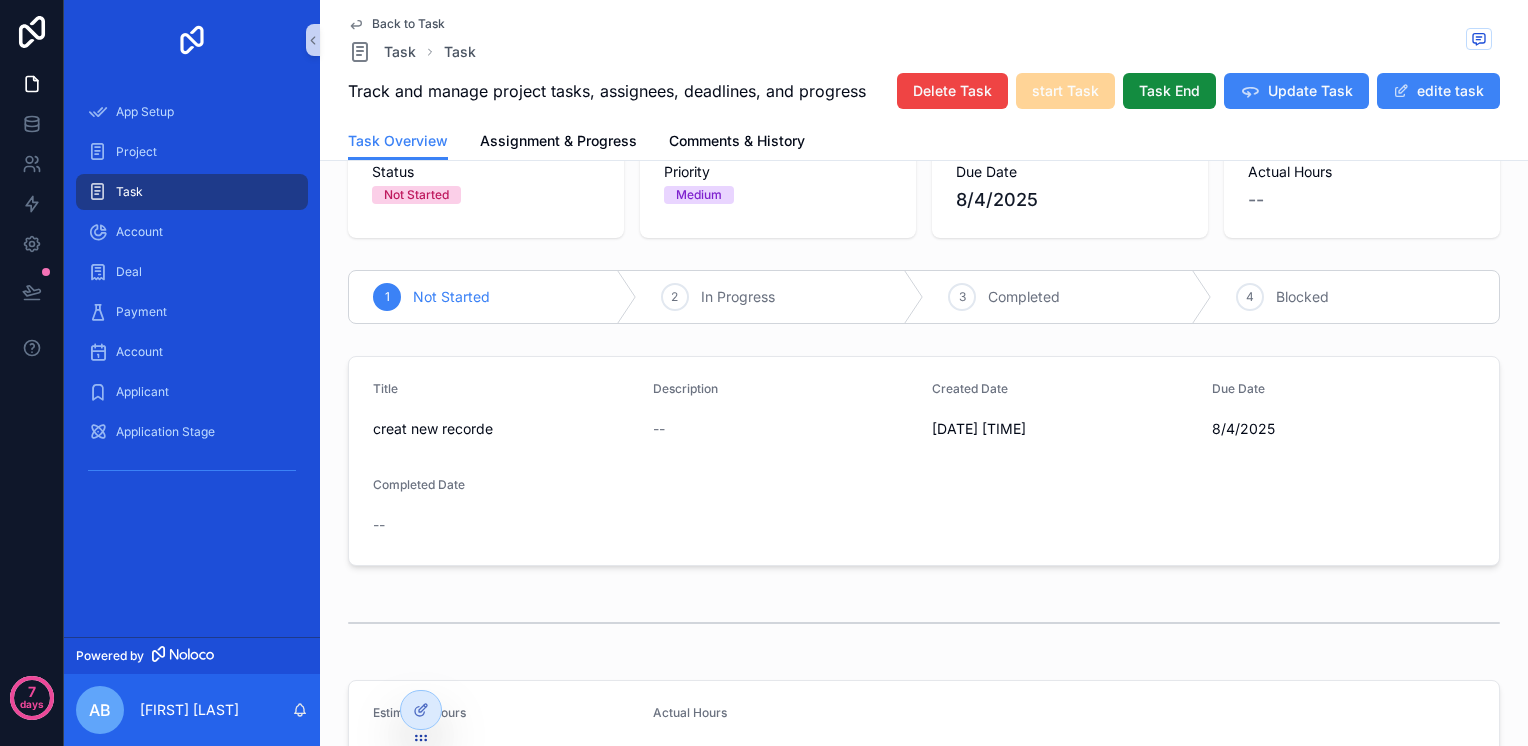 scroll, scrollTop: 233, scrollLeft: 0, axis: vertical 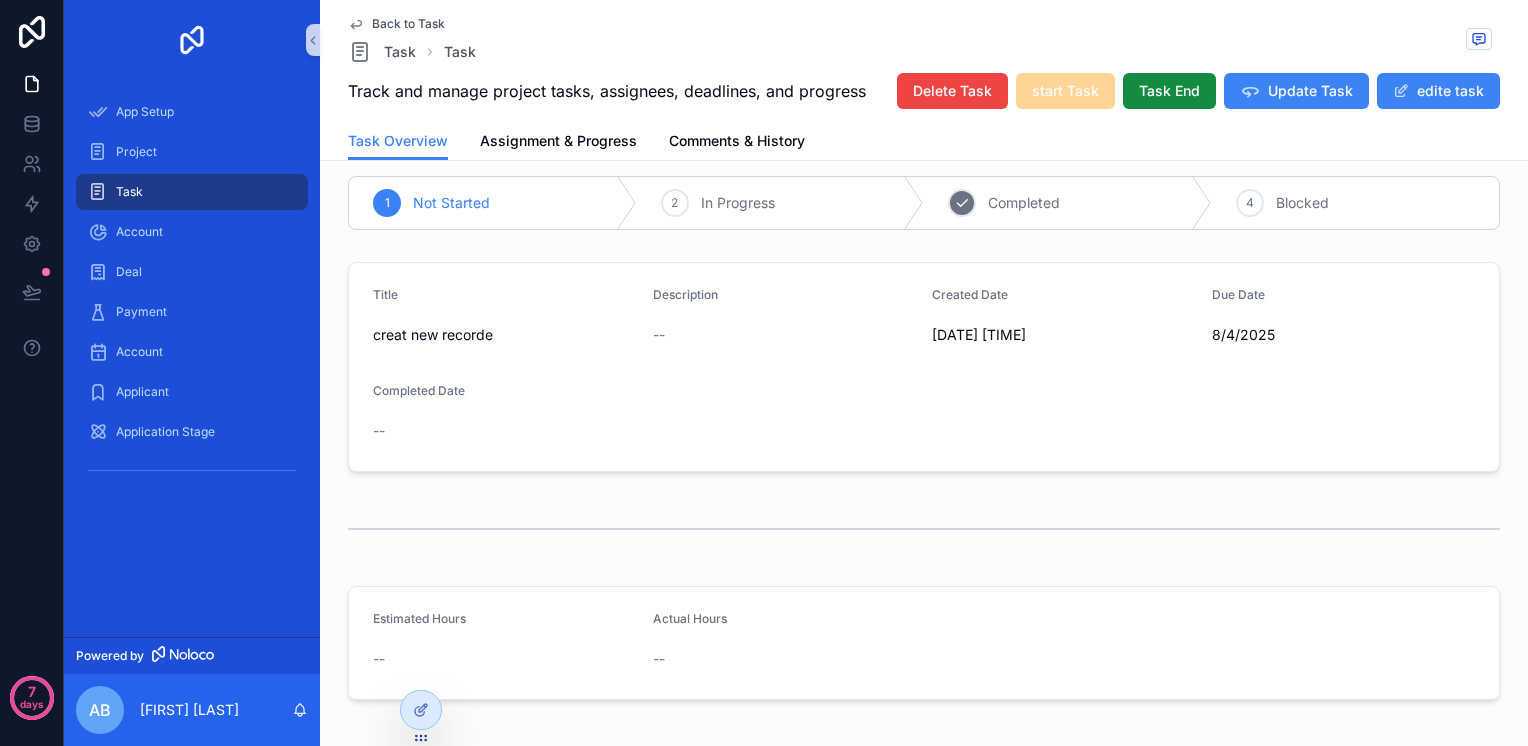 click on "3 Completed" at bounding box center (1068, 203) 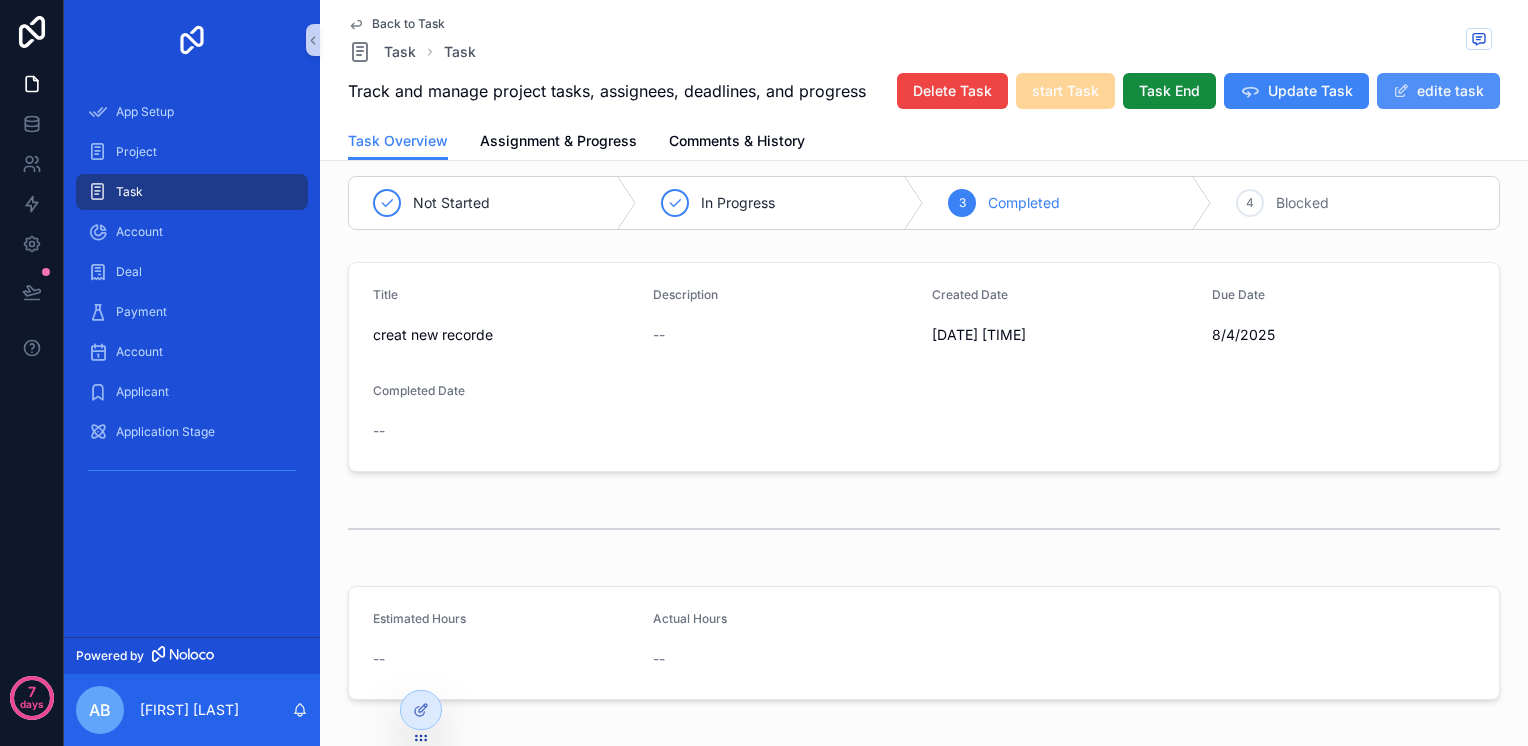 click at bounding box center [1401, 91] 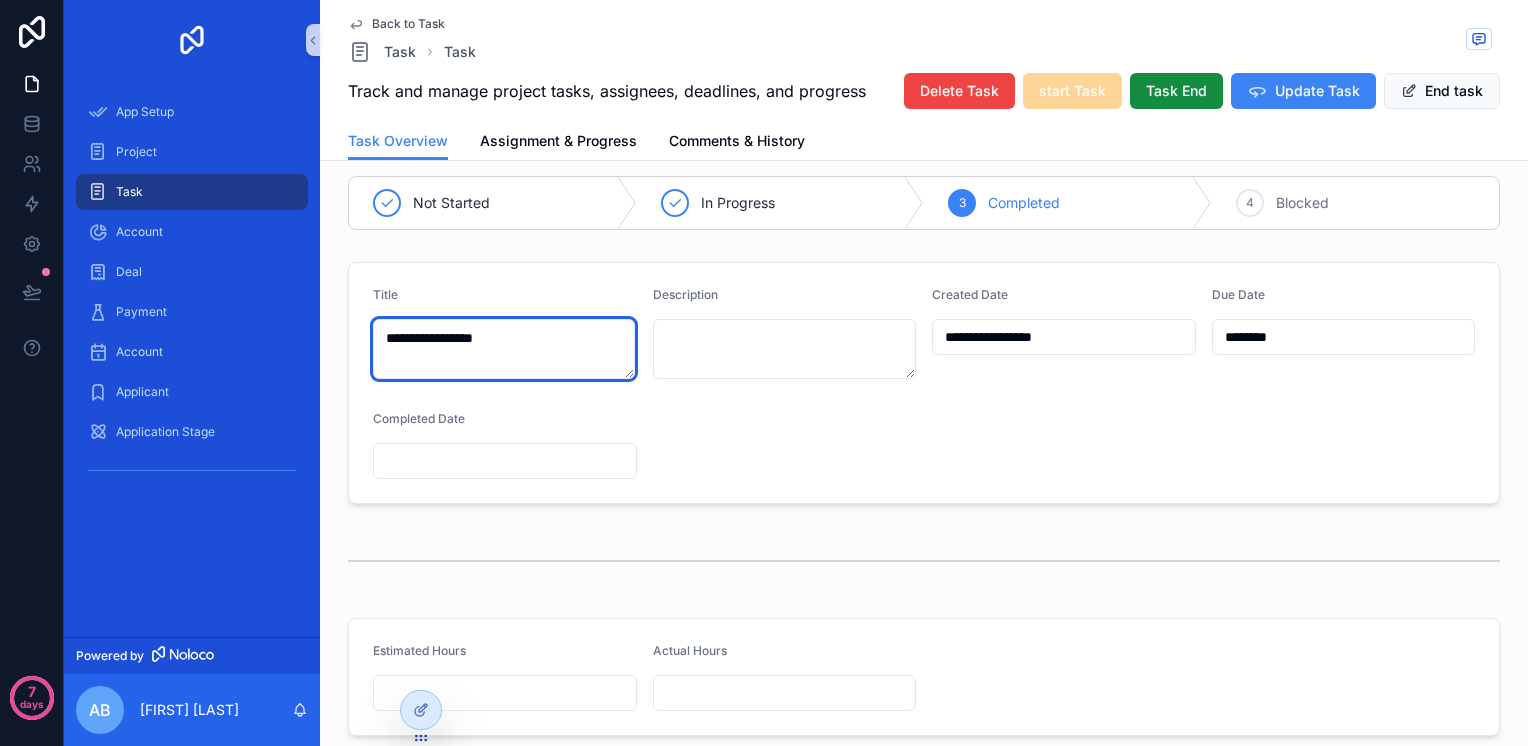 click on "**********" at bounding box center (504, 349) 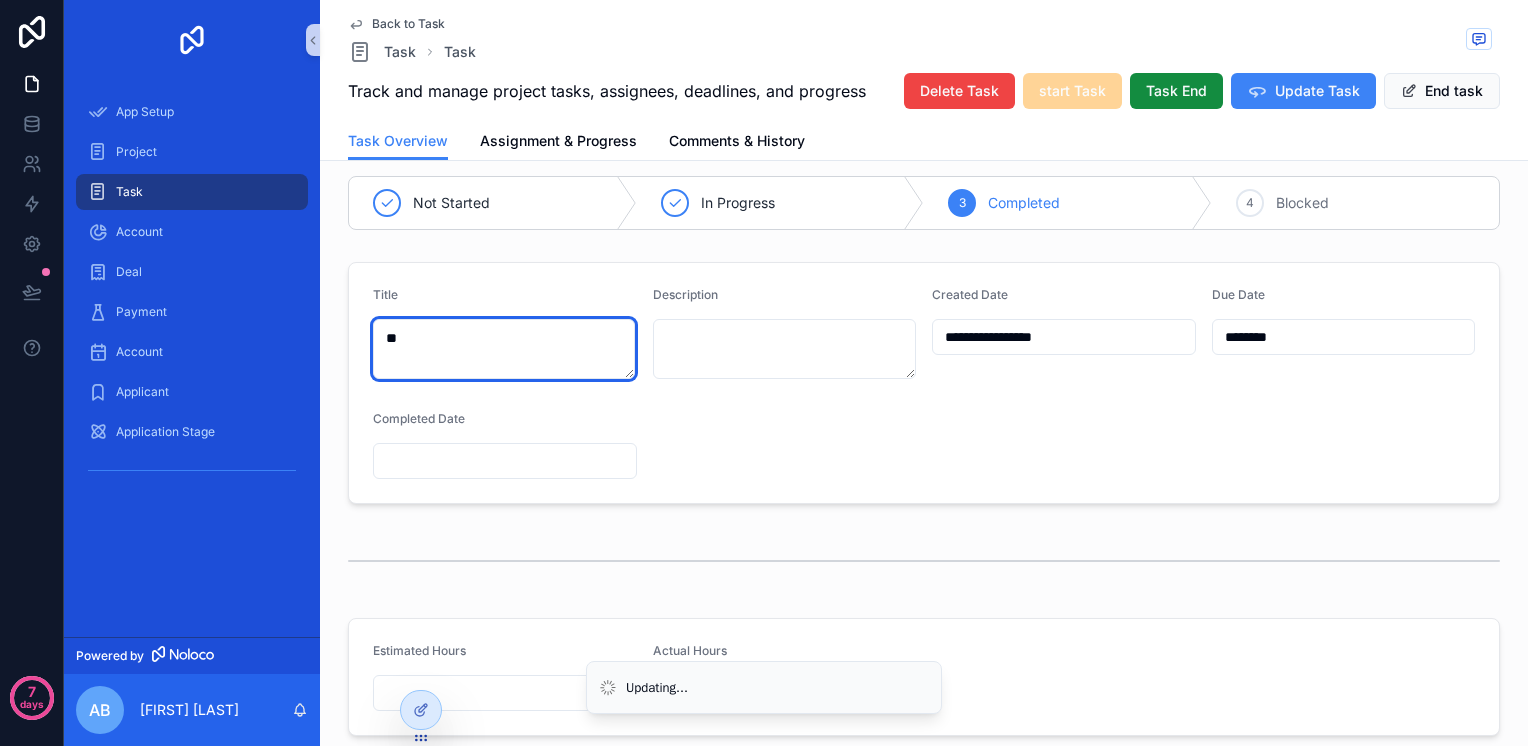 type on "*" 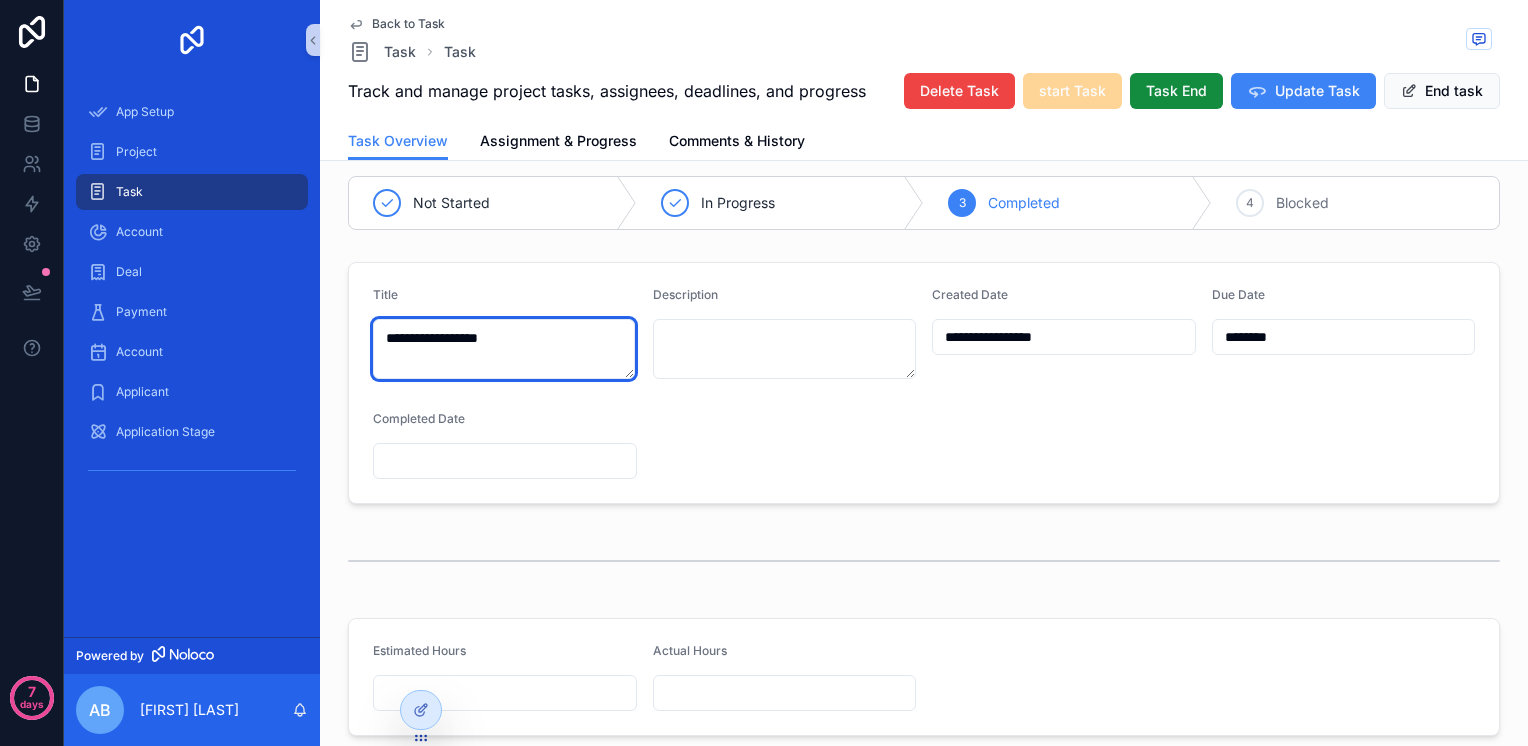 type on "**********" 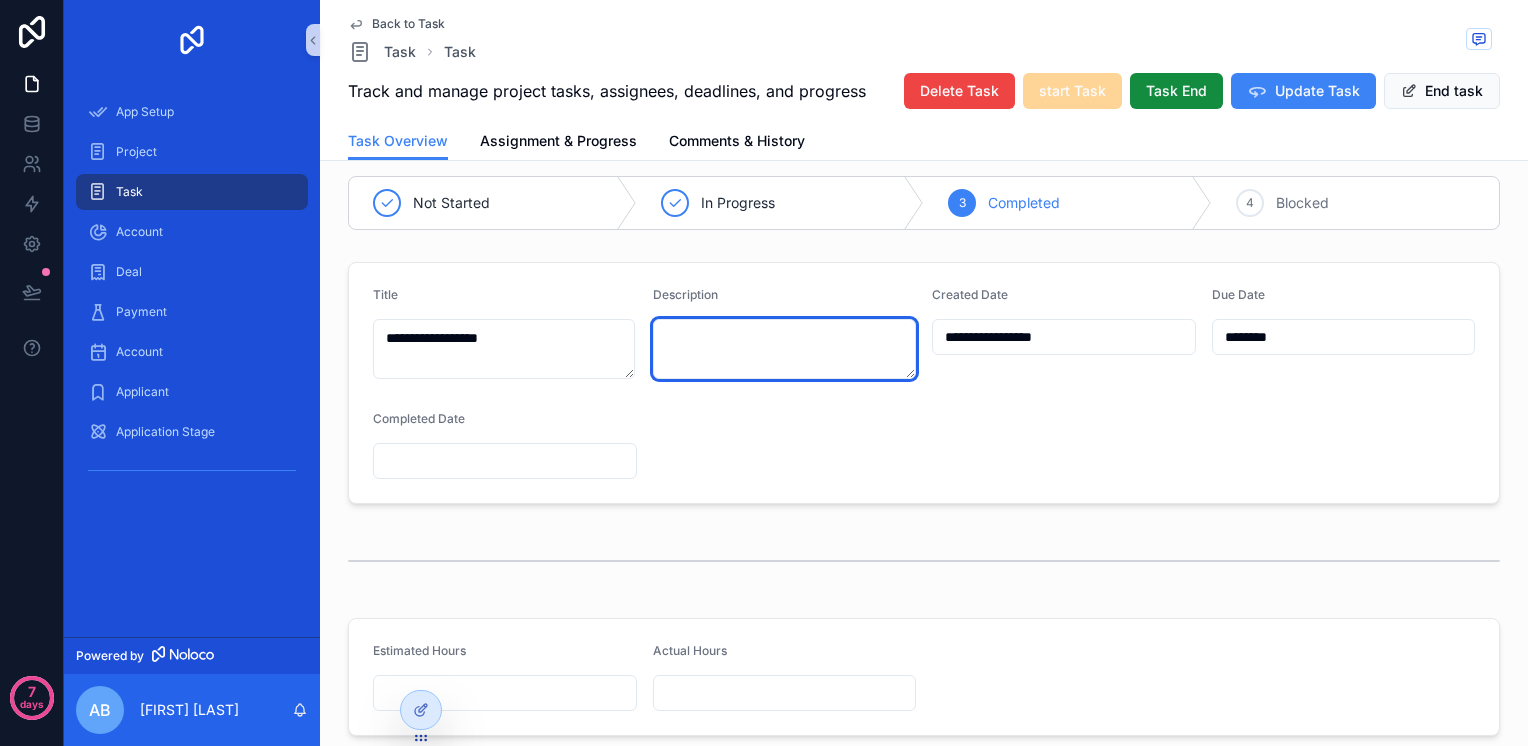 click at bounding box center [785, 349] 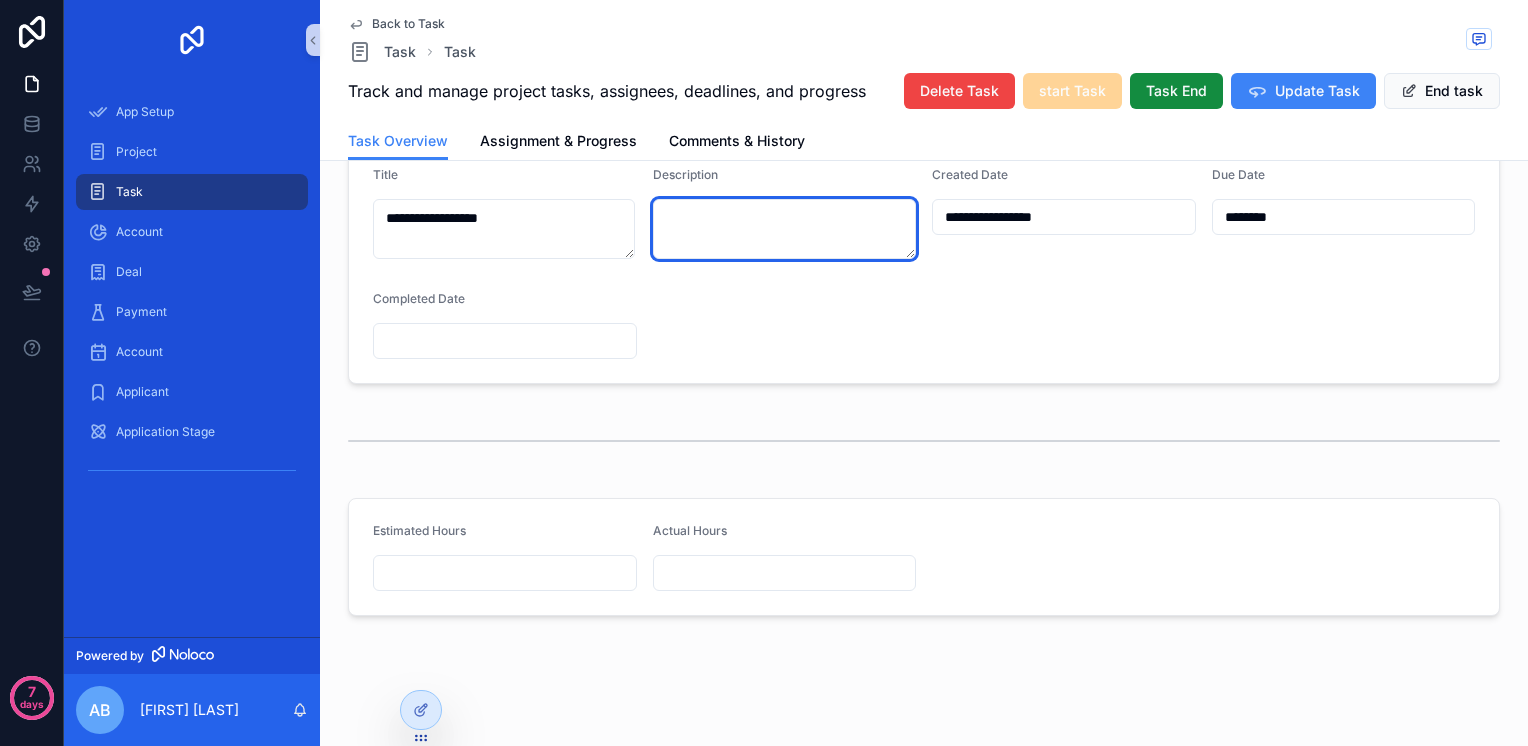 scroll, scrollTop: 356, scrollLeft: 0, axis: vertical 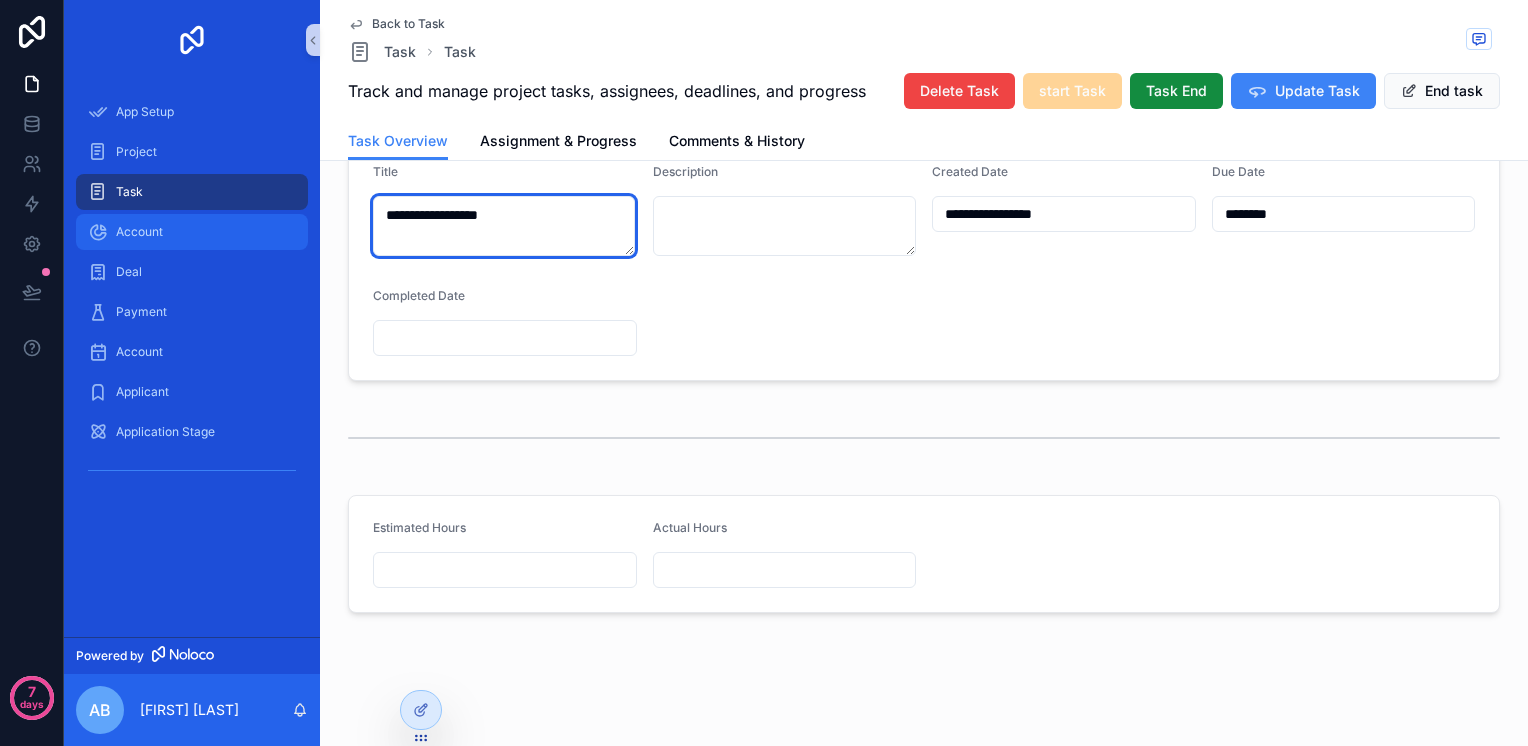drag, startPoint x: 516, startPoint y: 214, endPoint x: 299, endPoint y: 216, distance: 217.00922 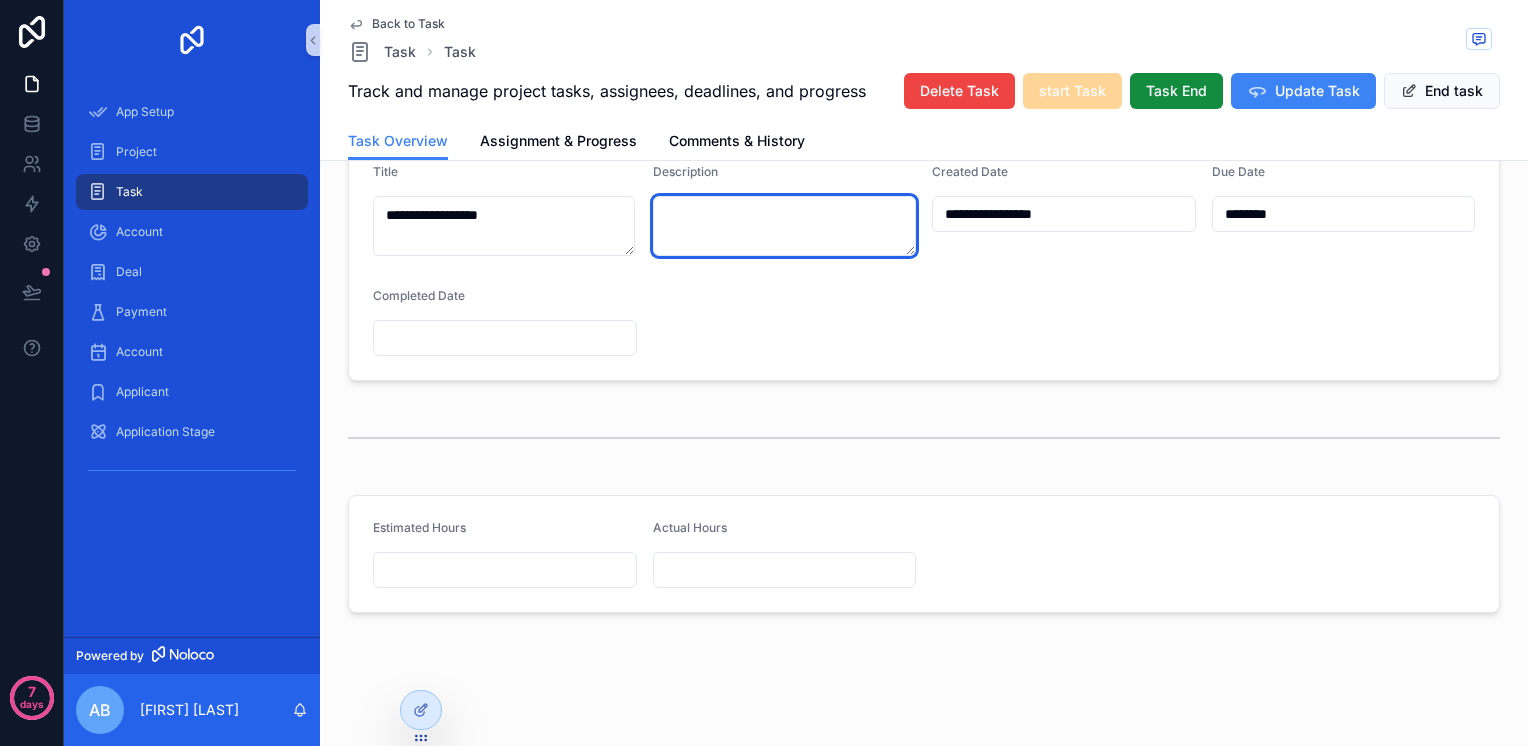 click at bounding box center [785, 226] 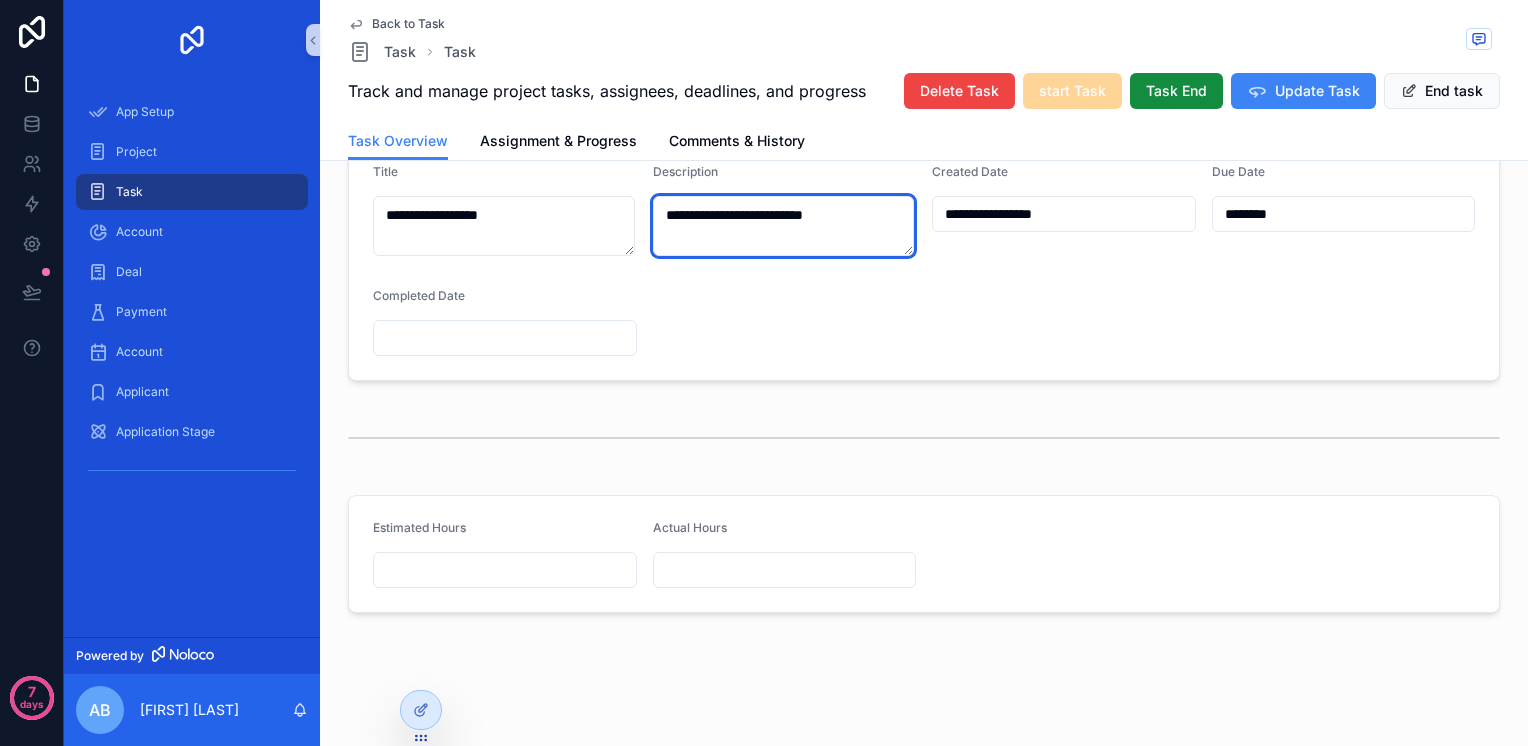 drag, startPoint x: 803, startPoint y: 216, endPoint x: 918, endPoint y: 215, distance: 115.00435 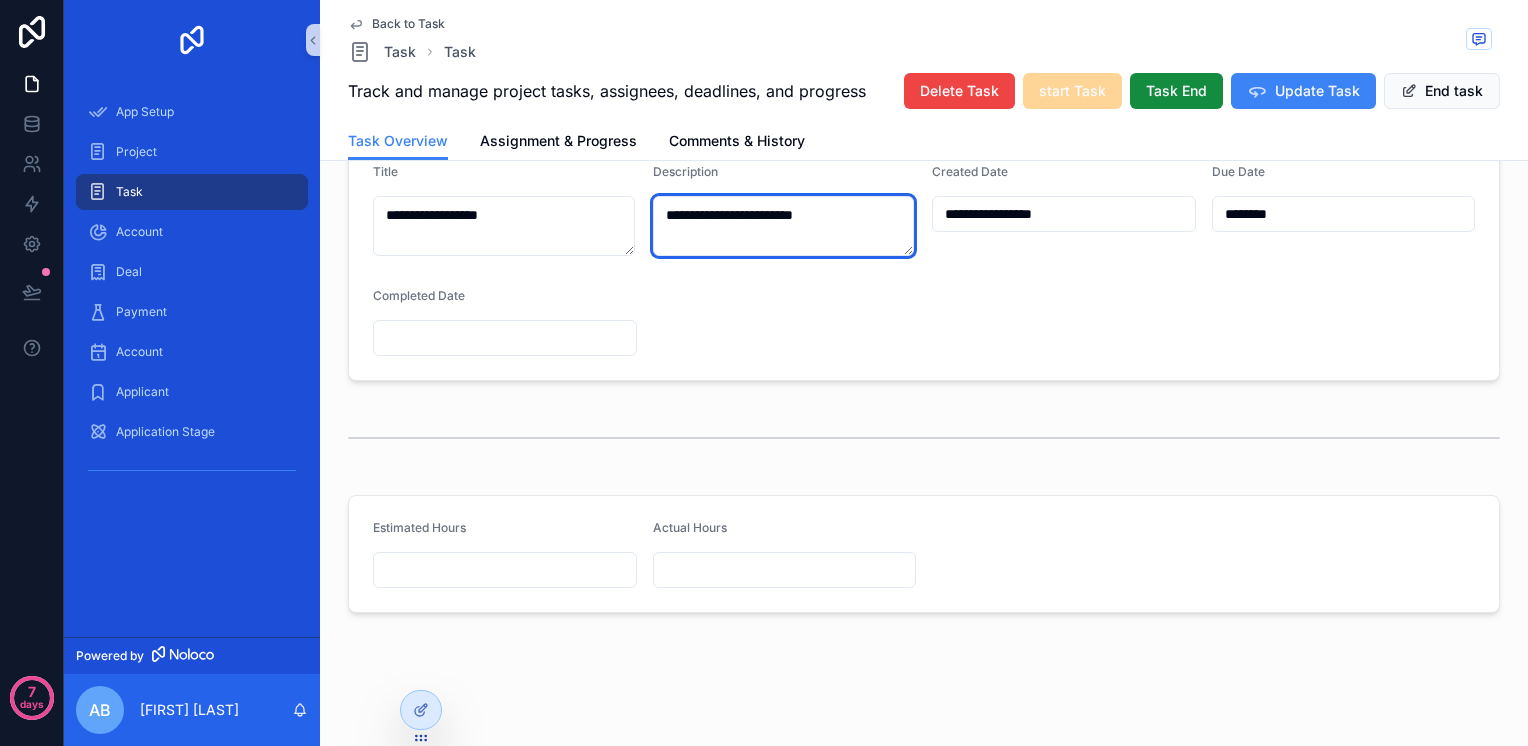 type on "**********" 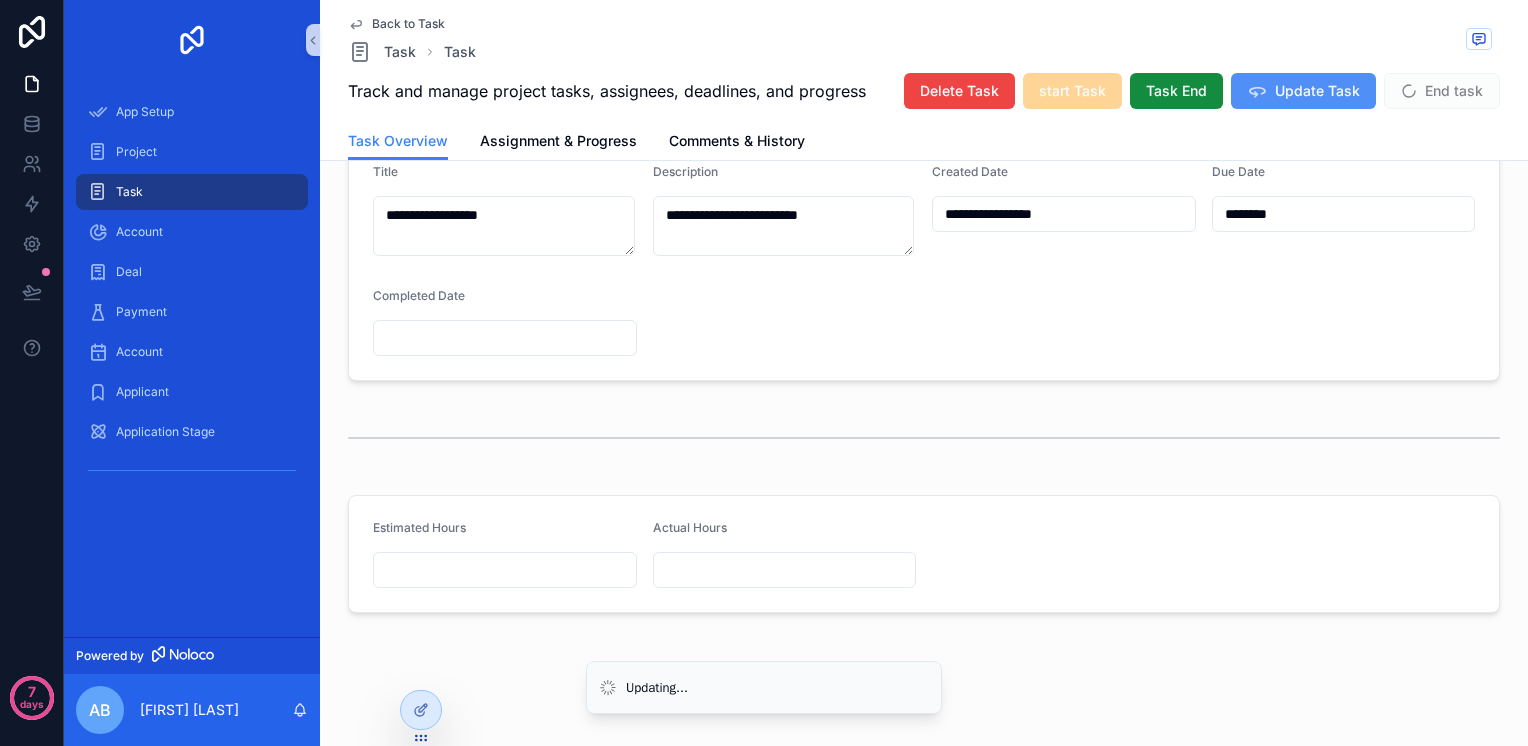 drag, startPoint x: 1451, startPoint y: 80, endPoint x: 1310, endPoint y: 80, distance: 141 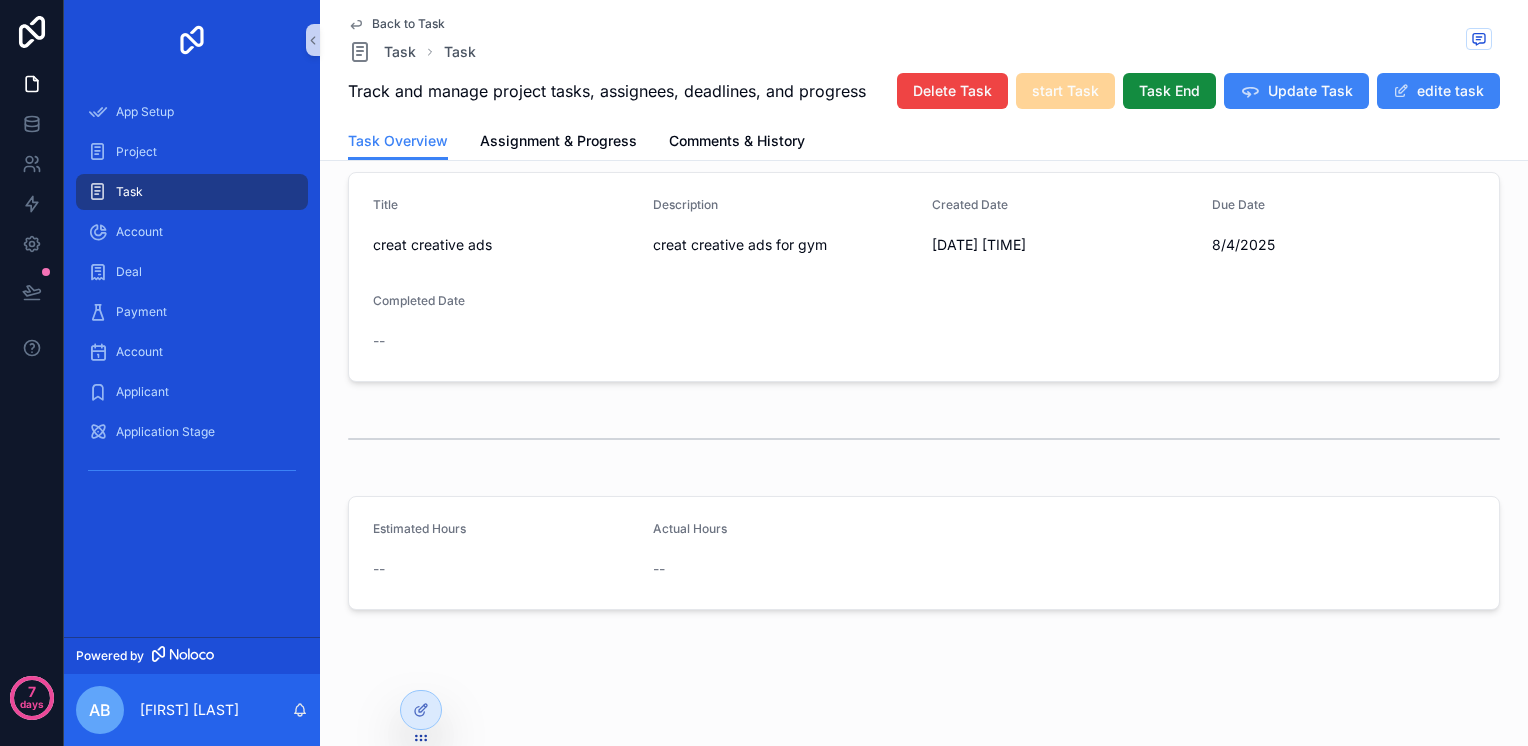 scroll, scrollTop: 320, scrollLeft: 0, axis: vertical 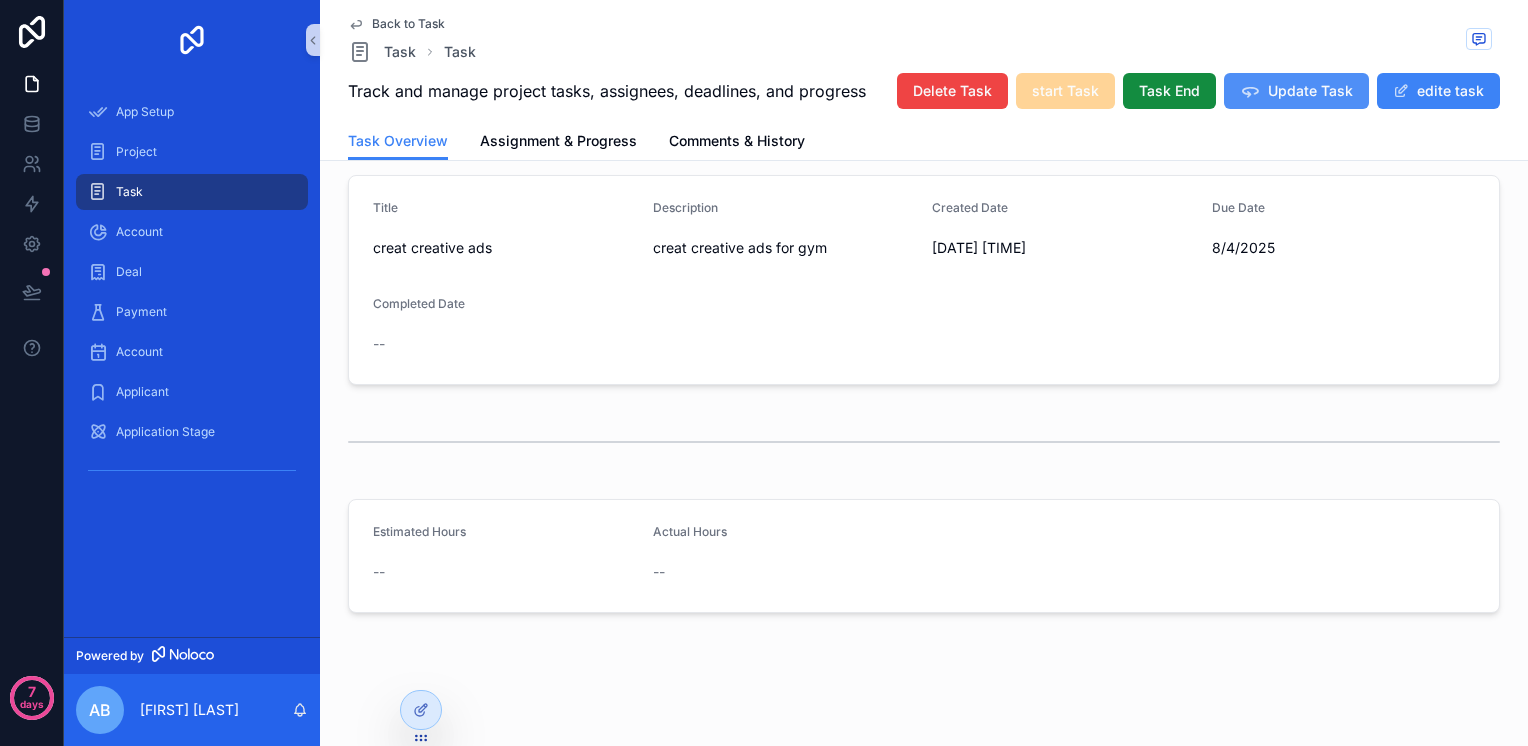 click on "Update Task" at bounding box center (1310, 91) 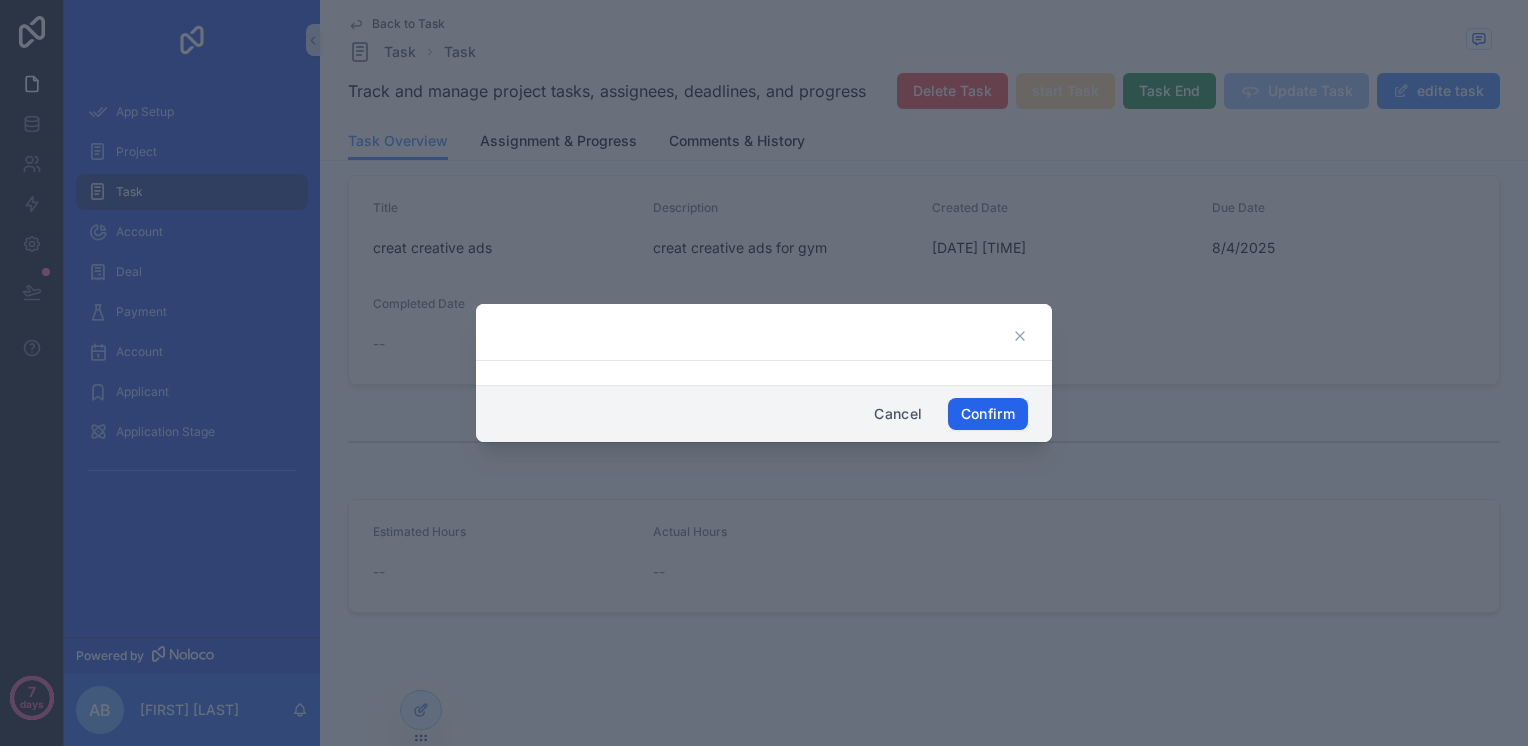 click on "Confirm" at bounding box center [988, 414] 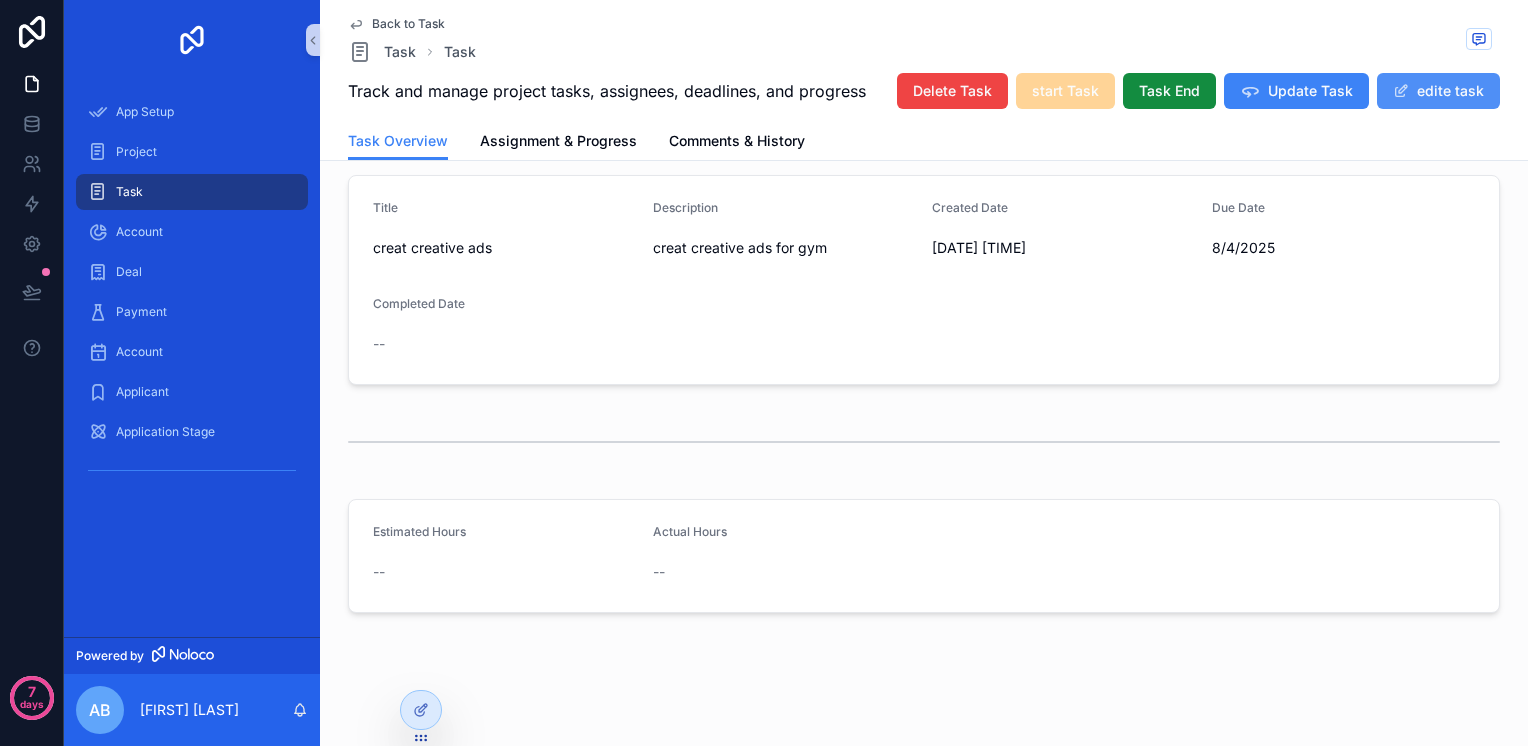 click on "edite task" at bounding box center (1438, 91) 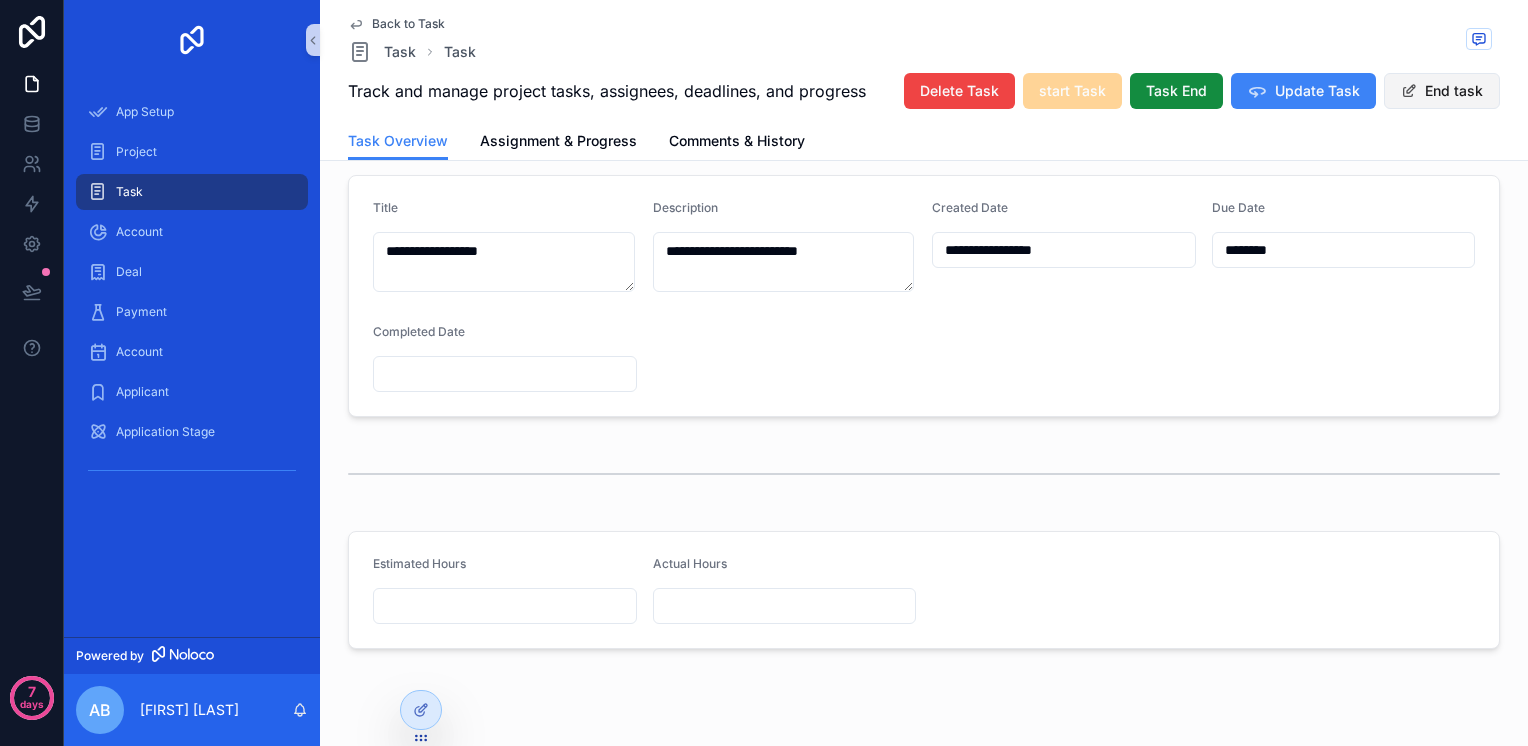 click at bounding box center [1409, 91] 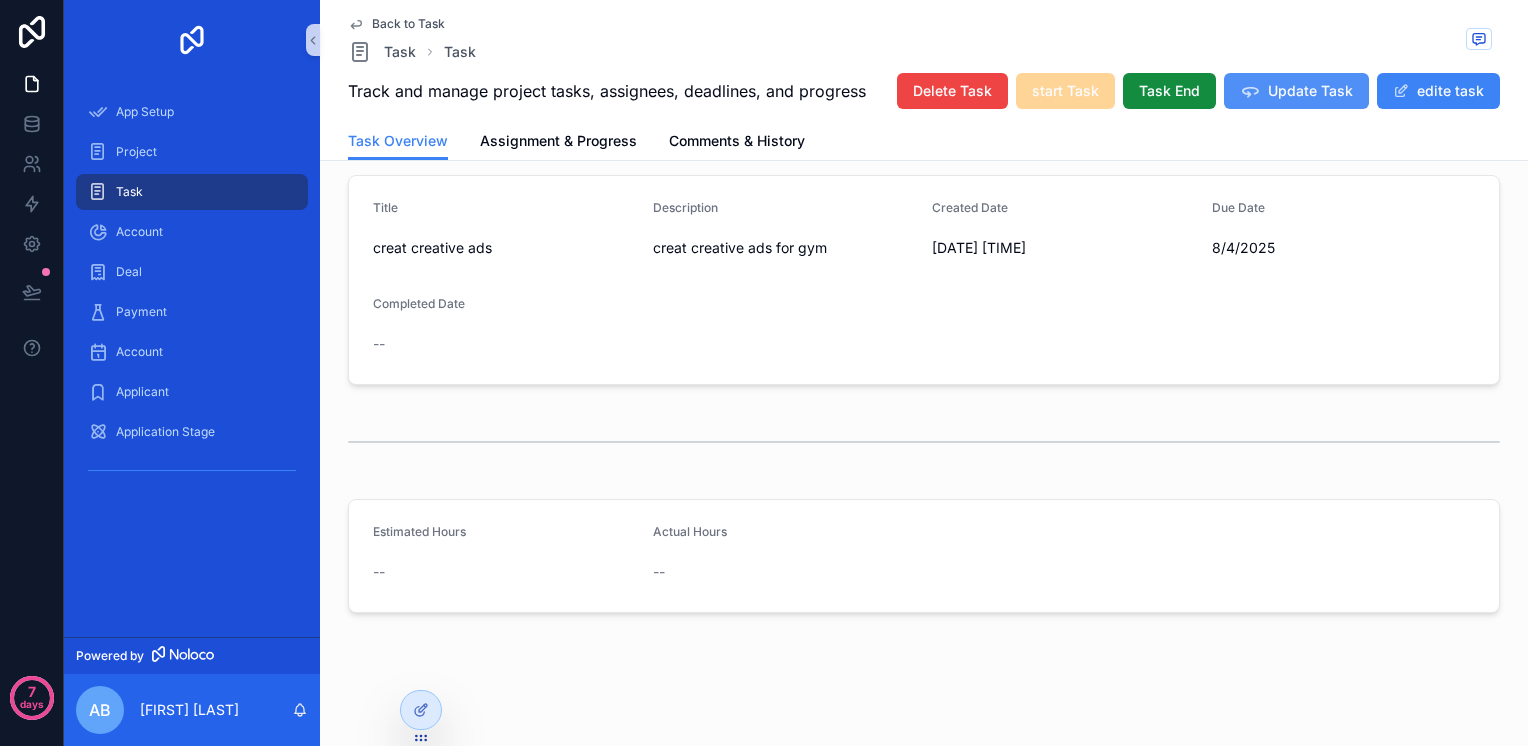 click on "Update Task" at bounding box center [1310, 91] 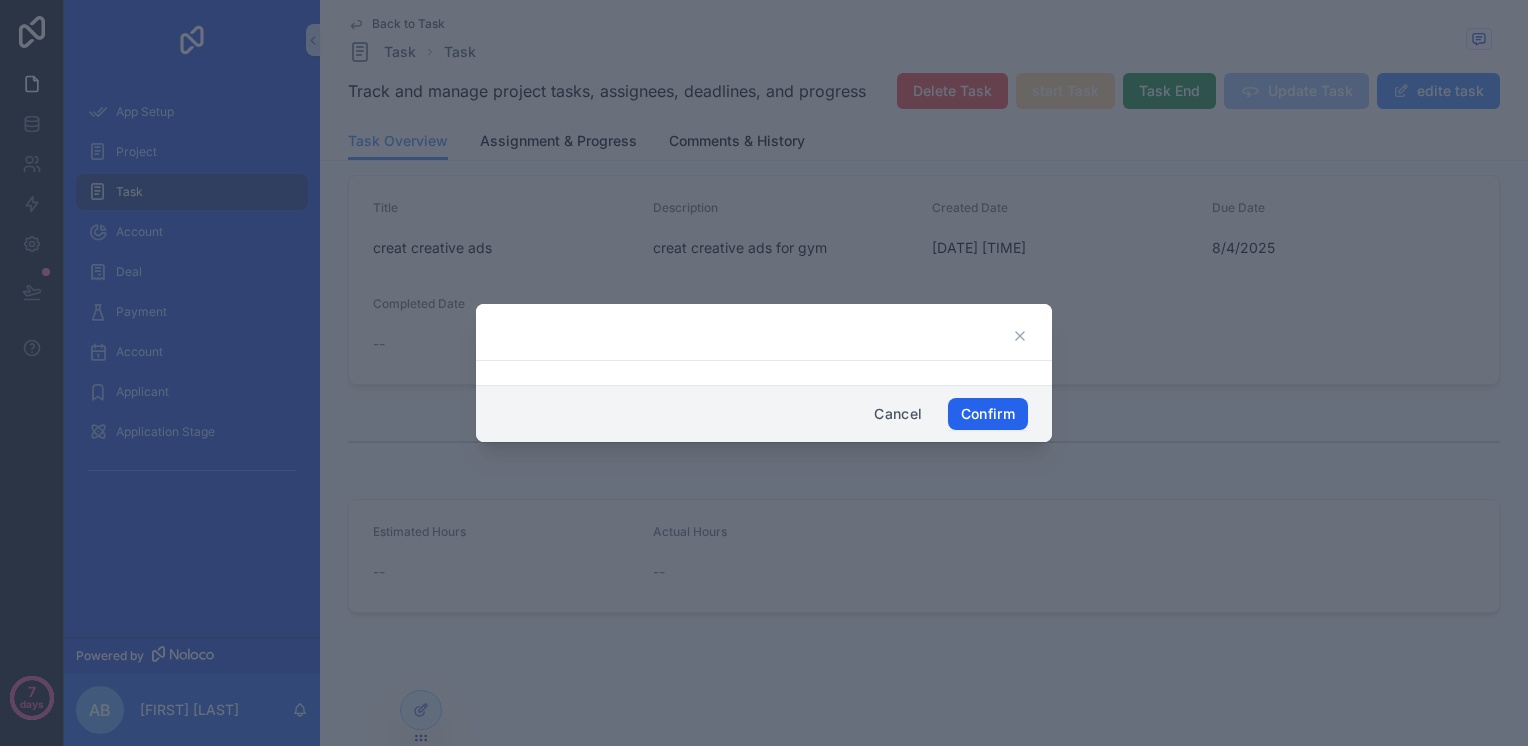 click on "Confirm" at bounding box center [988, 414] 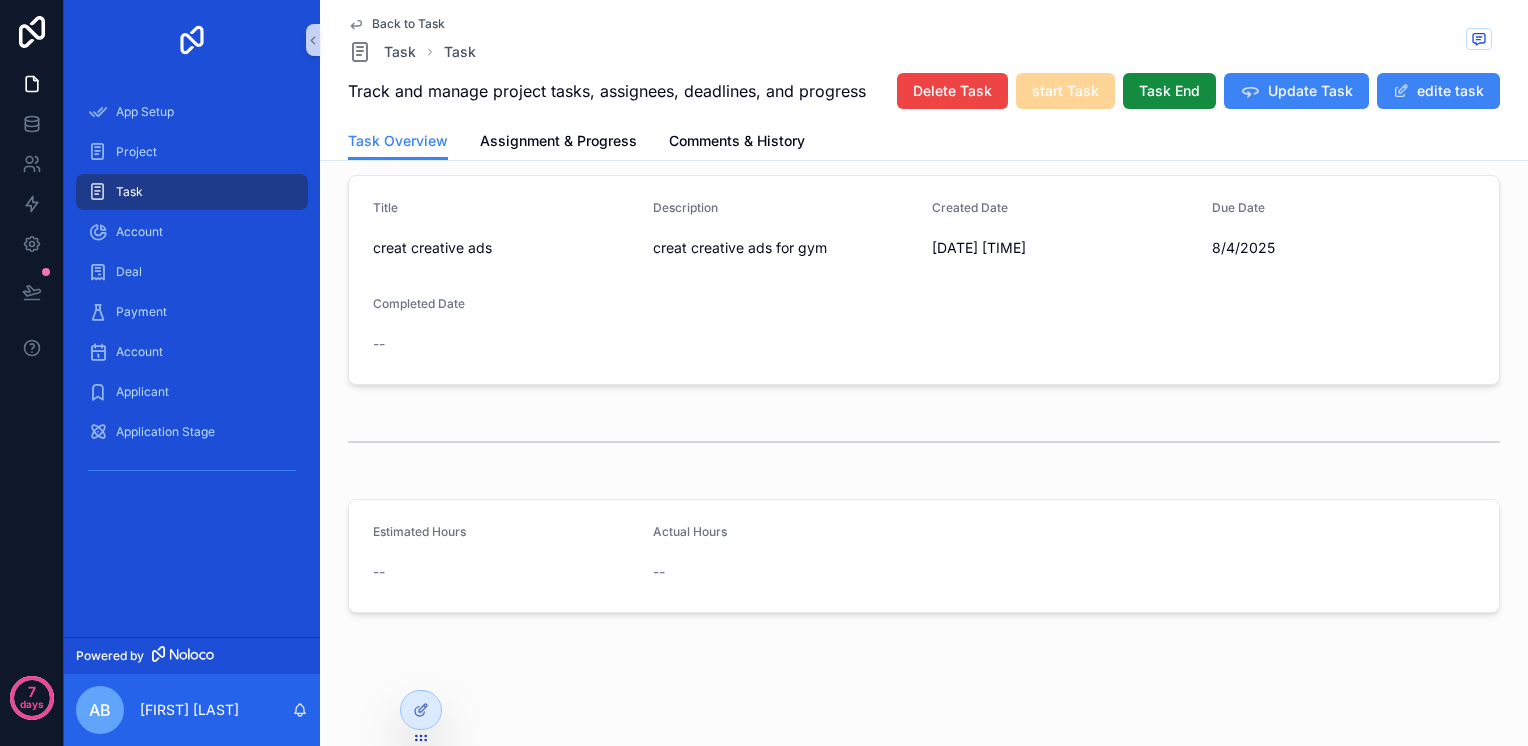 scroll, scrollTop: 0, scrollLeft: 0, axis: both 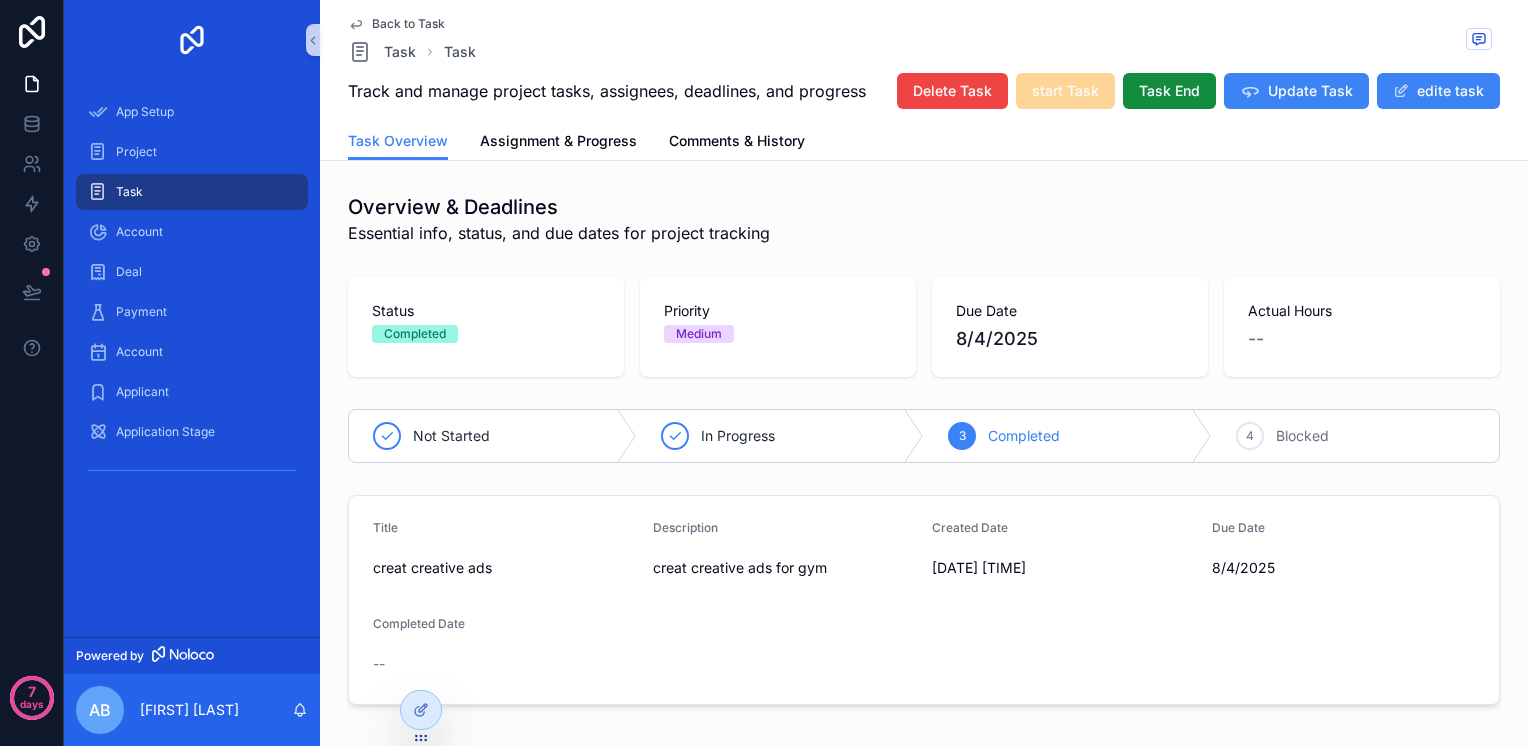 click on "Completed" at bounding box center [1024, 436] 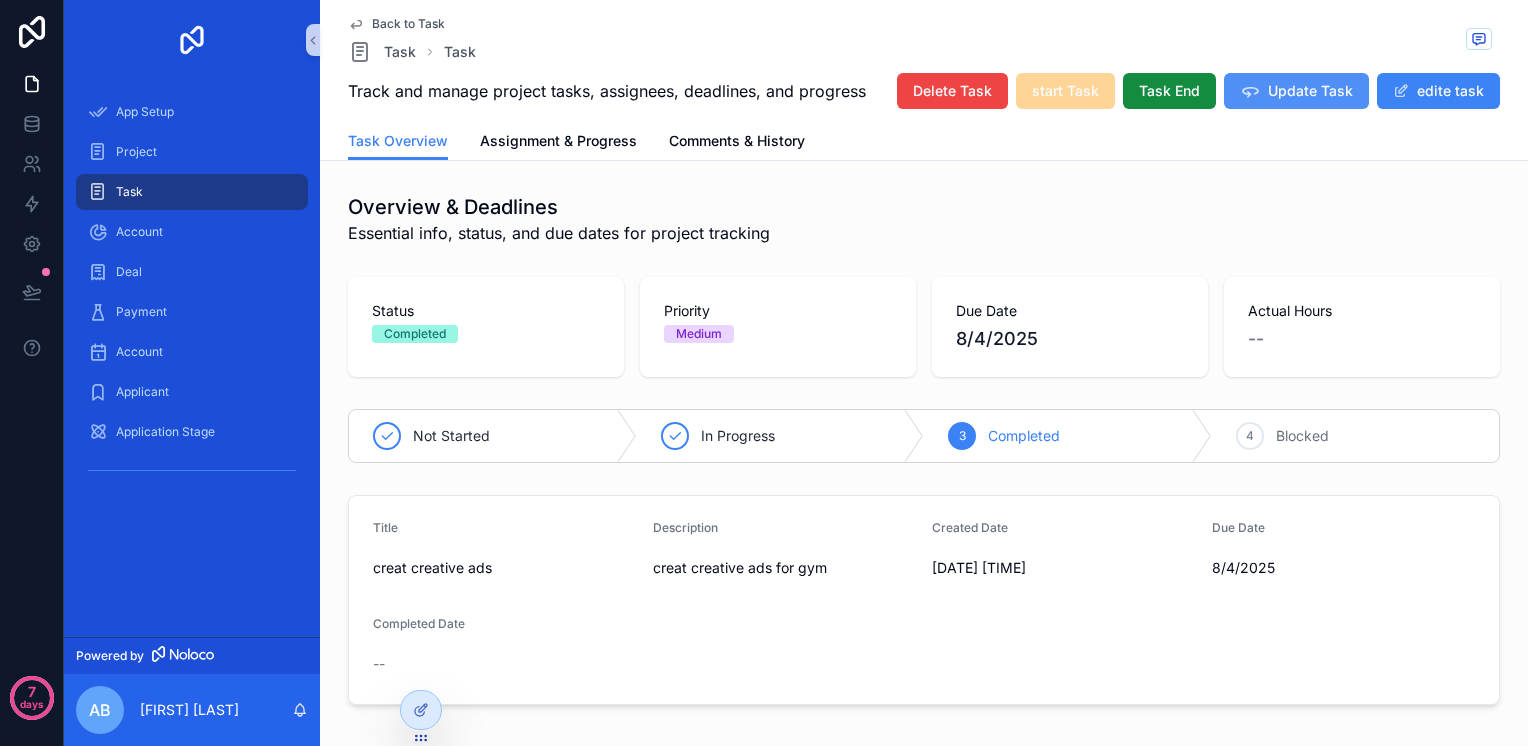 click on "Update Task" at bounding box center (1296, 91) 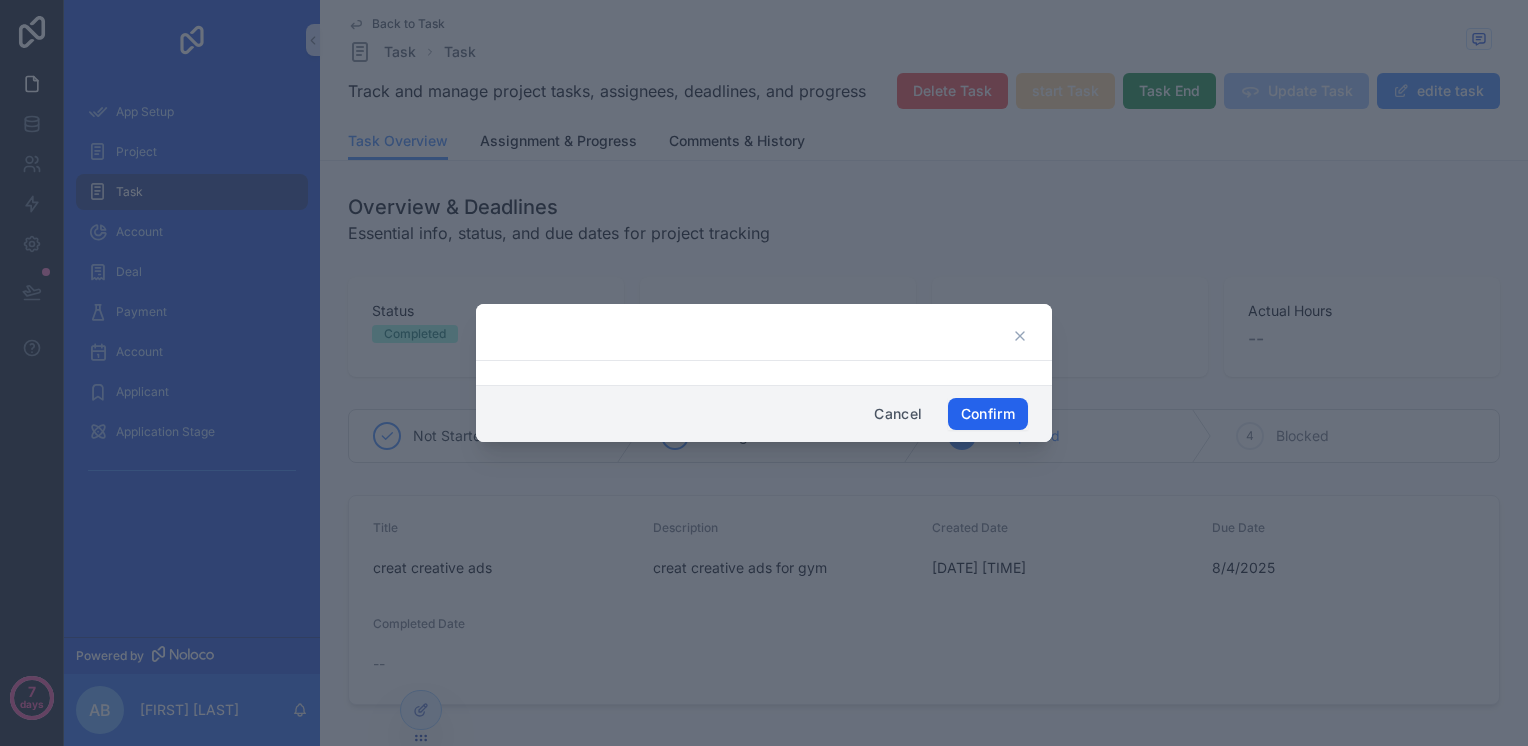 click on "Confirm" at bounding box center [988, 414] 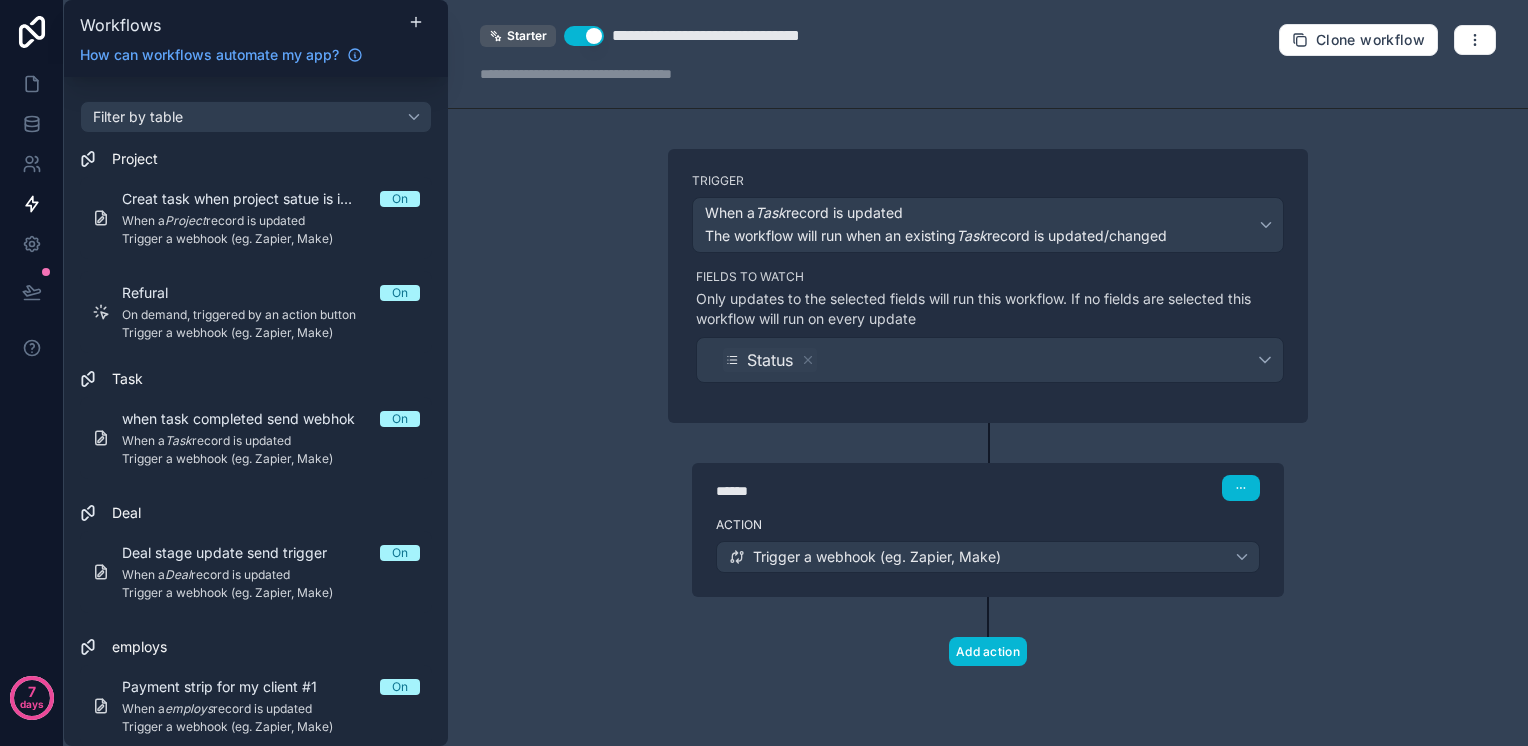 scroll, scrollTop: 0, scrollLeft: 0, axis: both 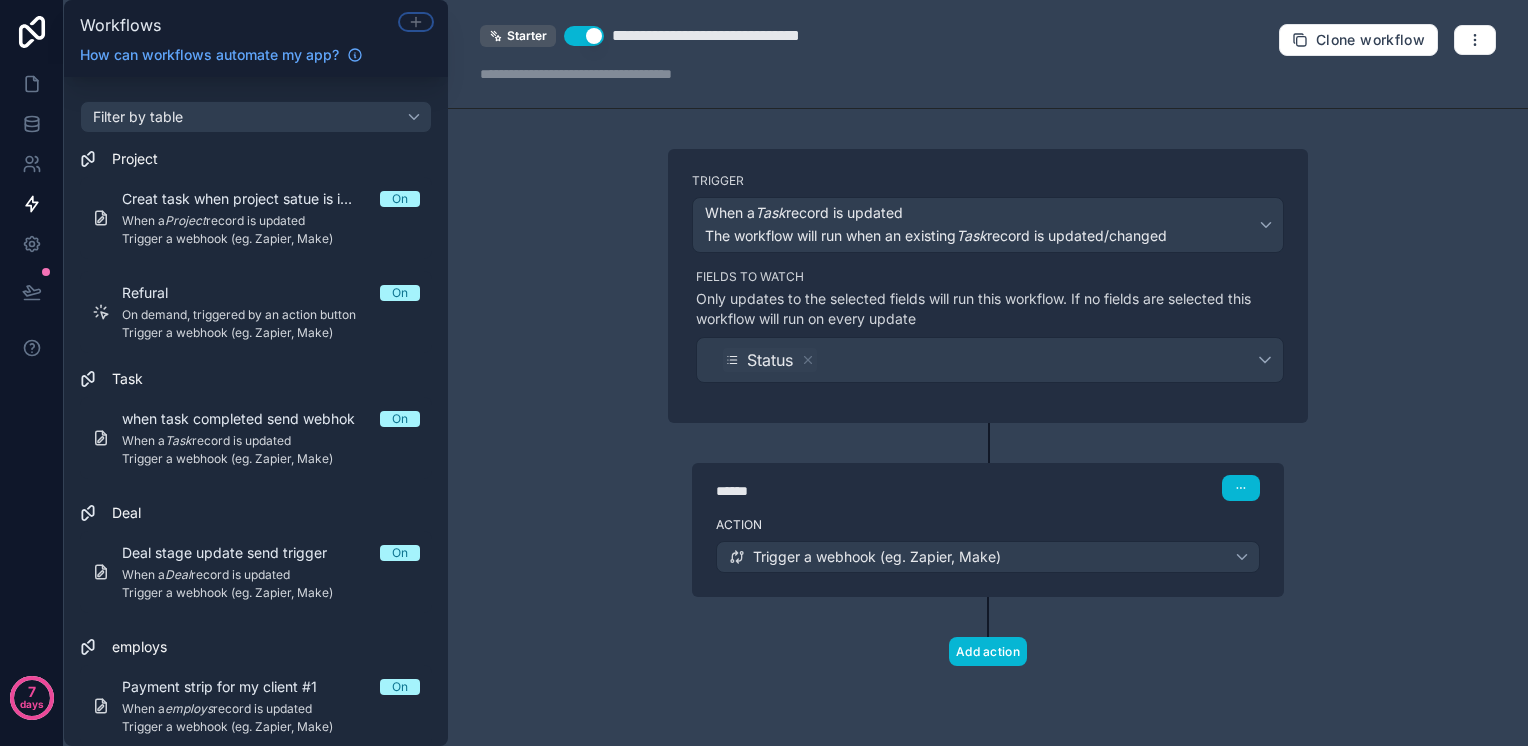 click 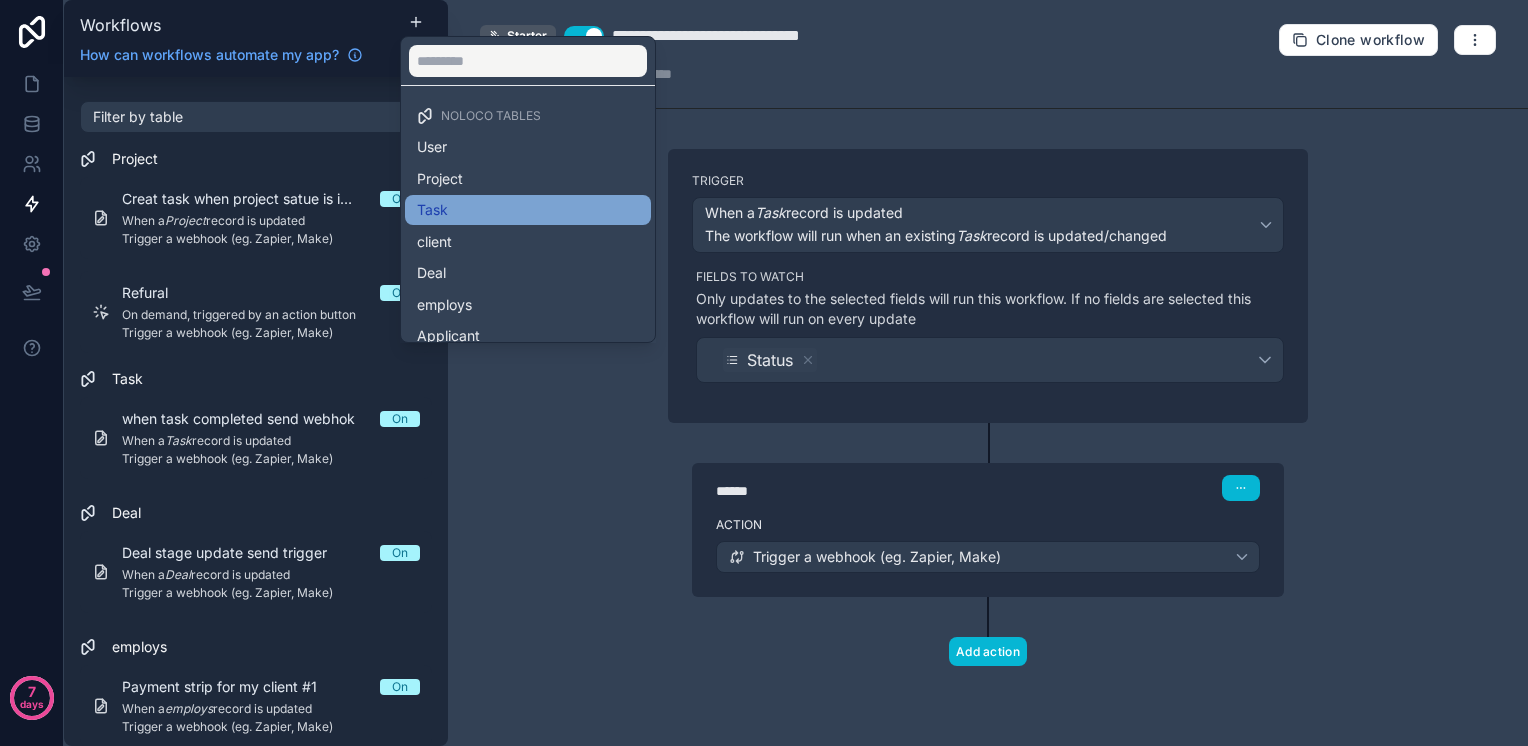 click on "Task" at bounding box center (528, 210) 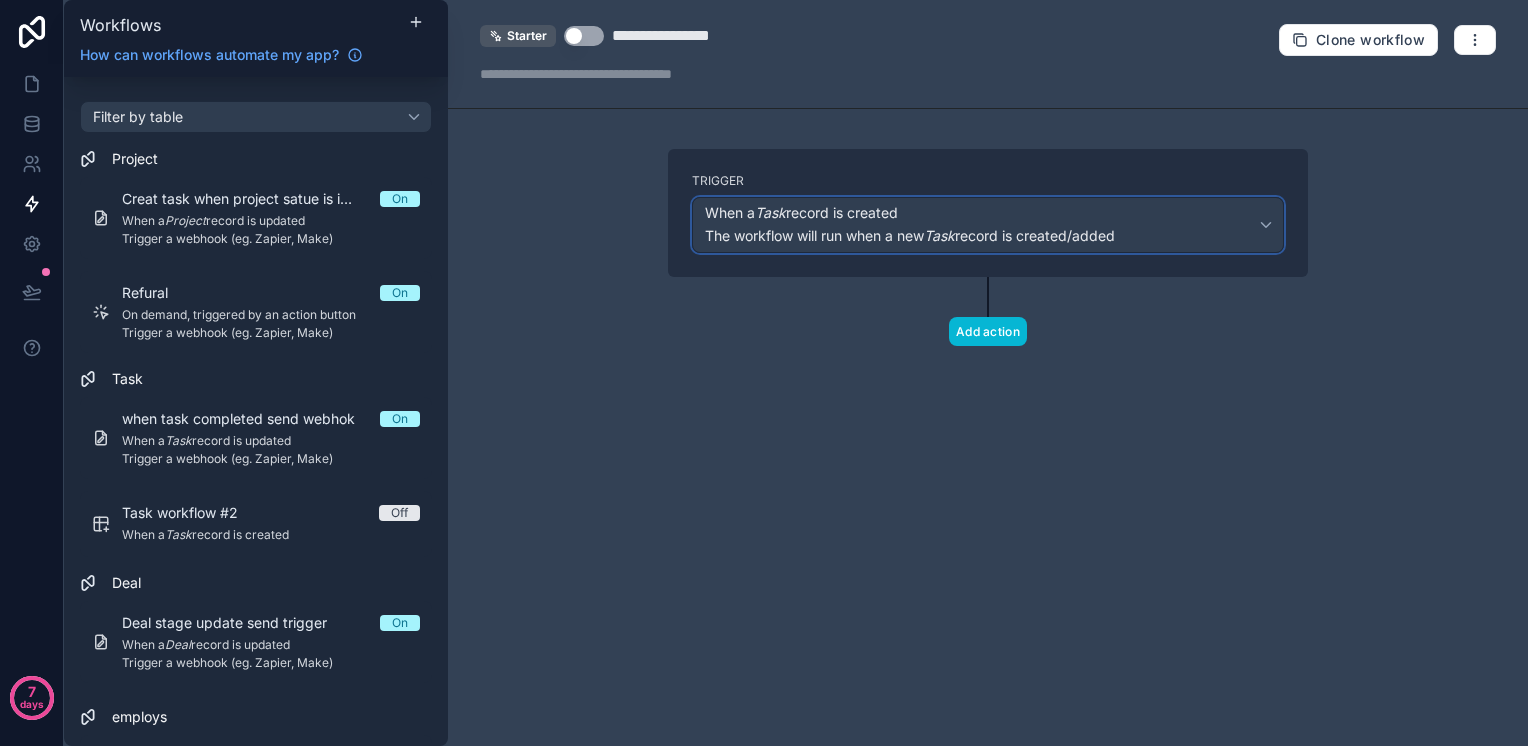 click on "The workflow will run when a new  Task  record is created/added" at bounding box center (910, 236) 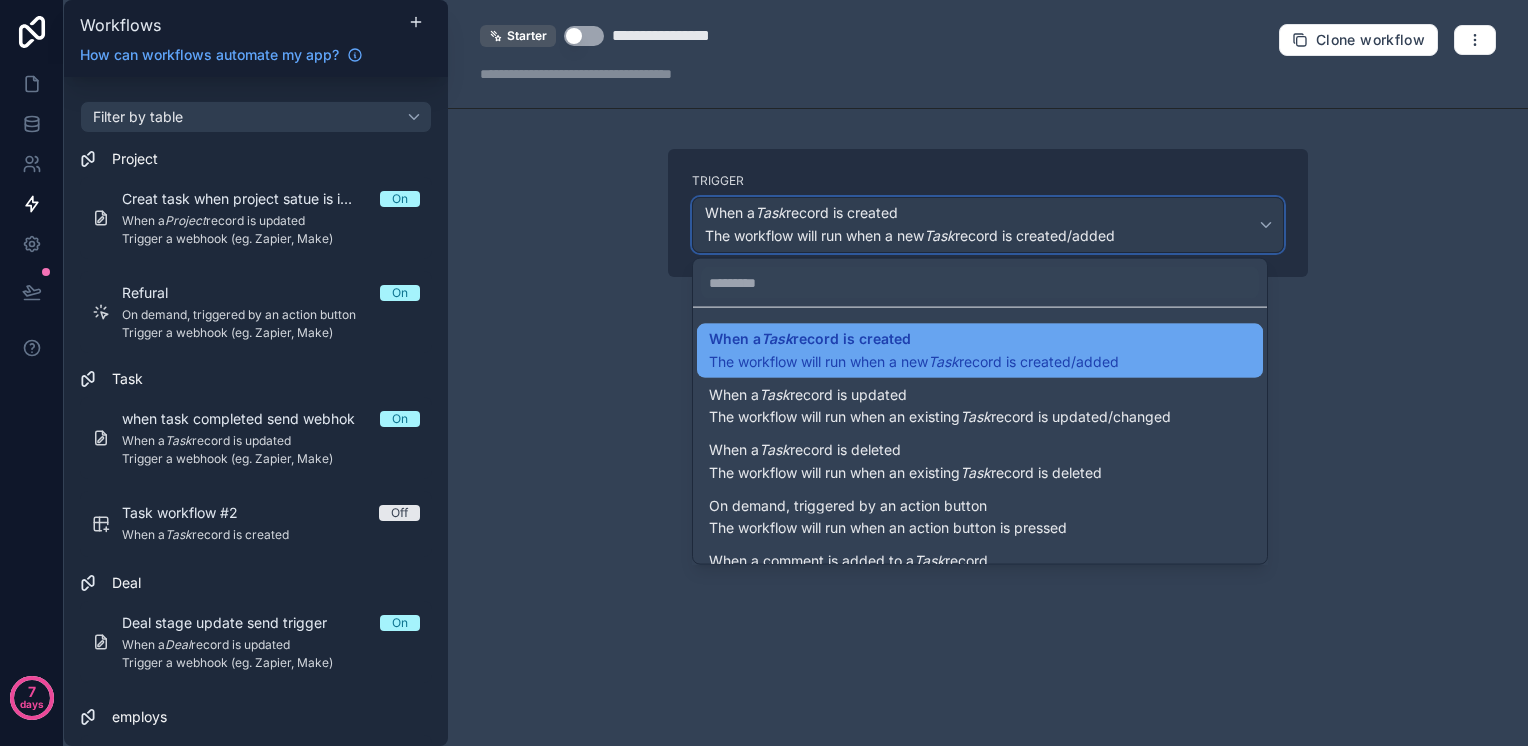 scroll, scrollTop: 39, scrollLeft: 0, axis: vertical 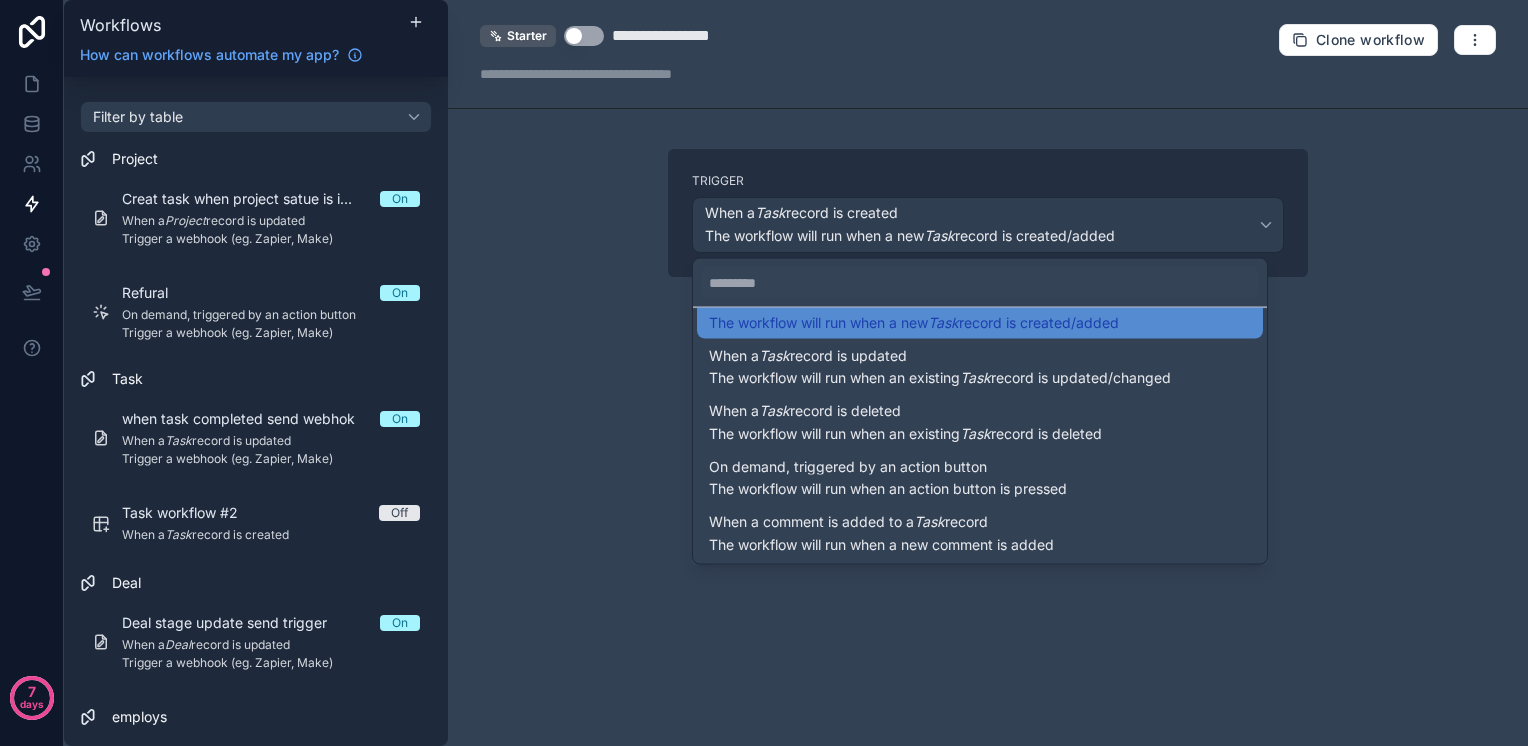 click at bounding box center [764, 373] 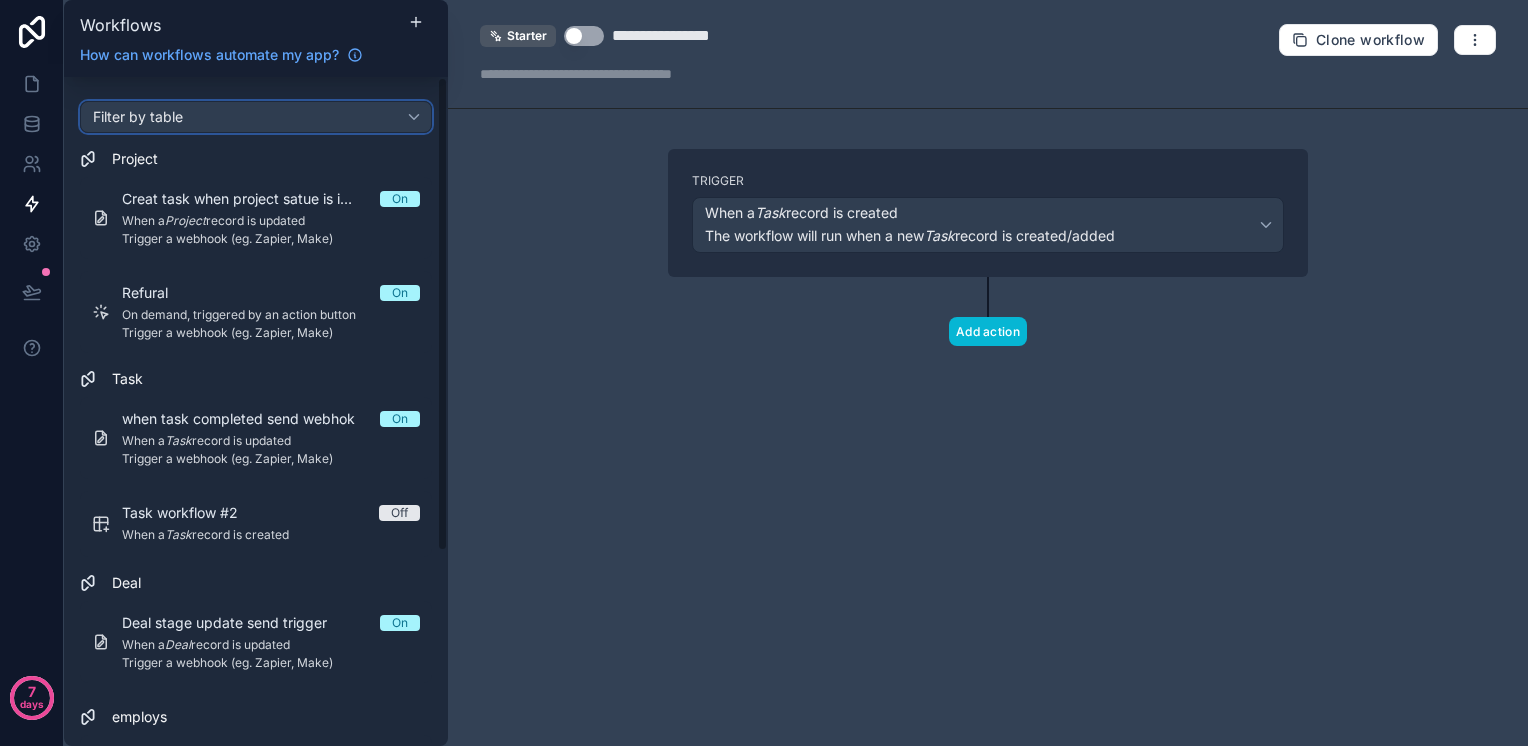 click on "Filter by table" at bounding box center [256, 117] 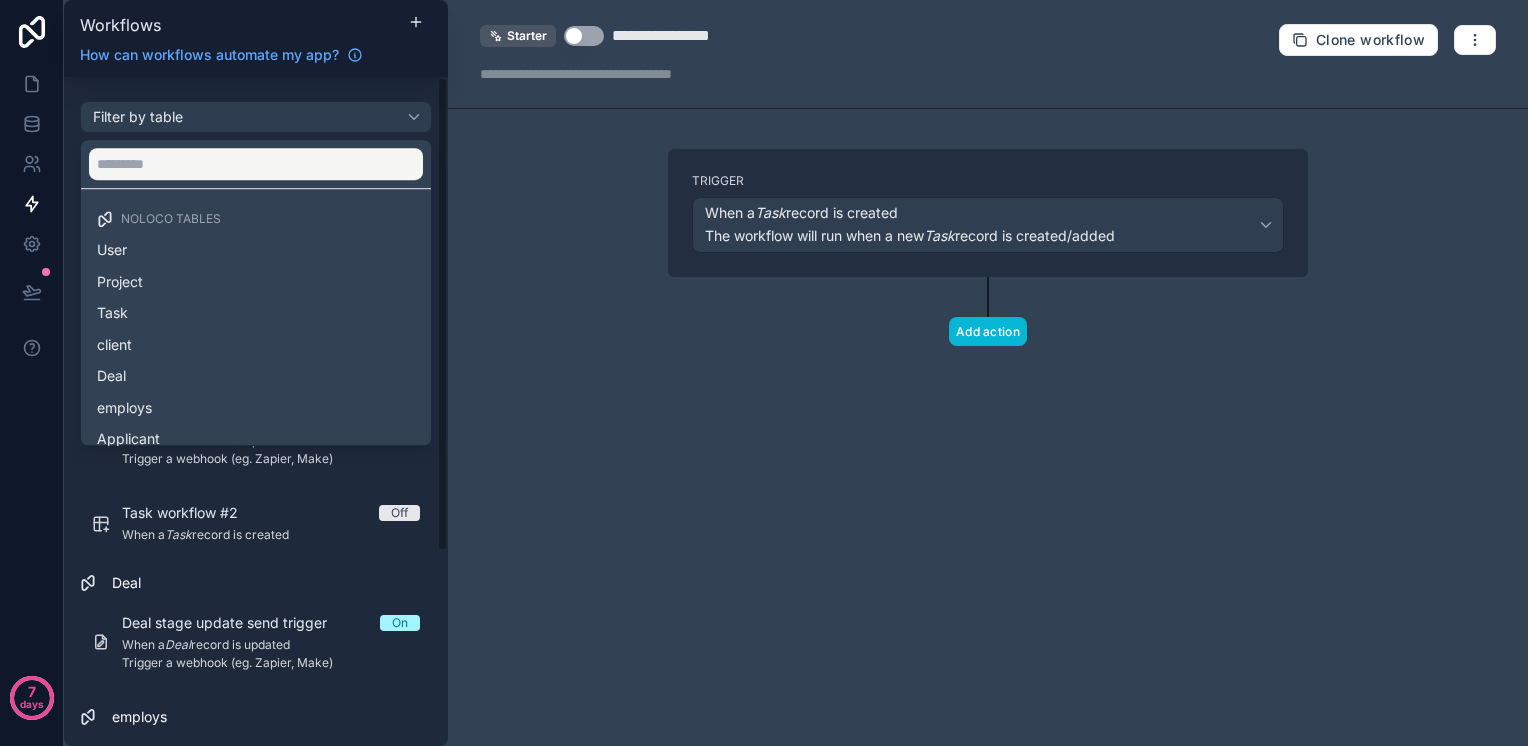 click at bounding box center (764, 373) 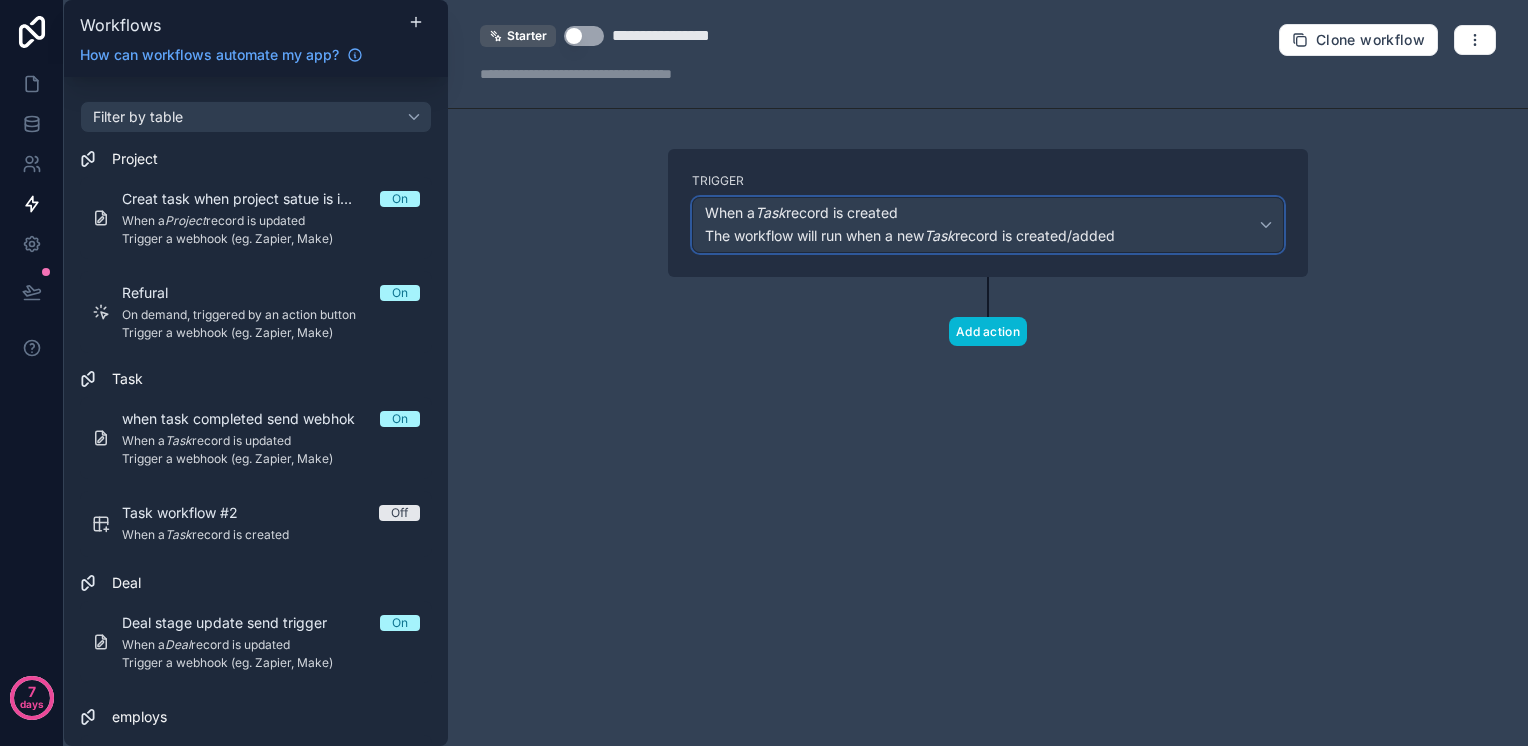 click on "The workflow will run when a new  Task  record is created/added" at bounding box center [910, 235] 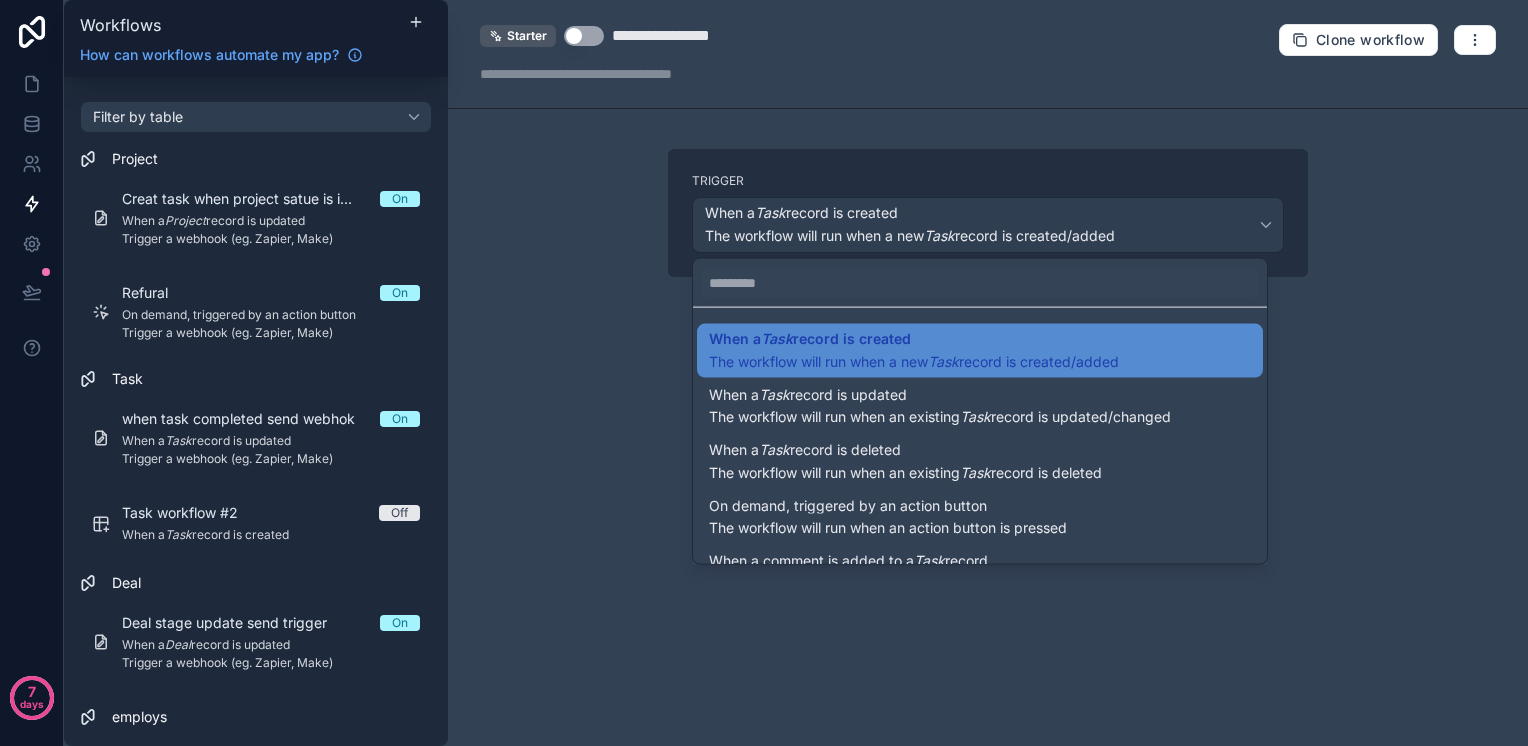 click at bounding box center [764, 373] 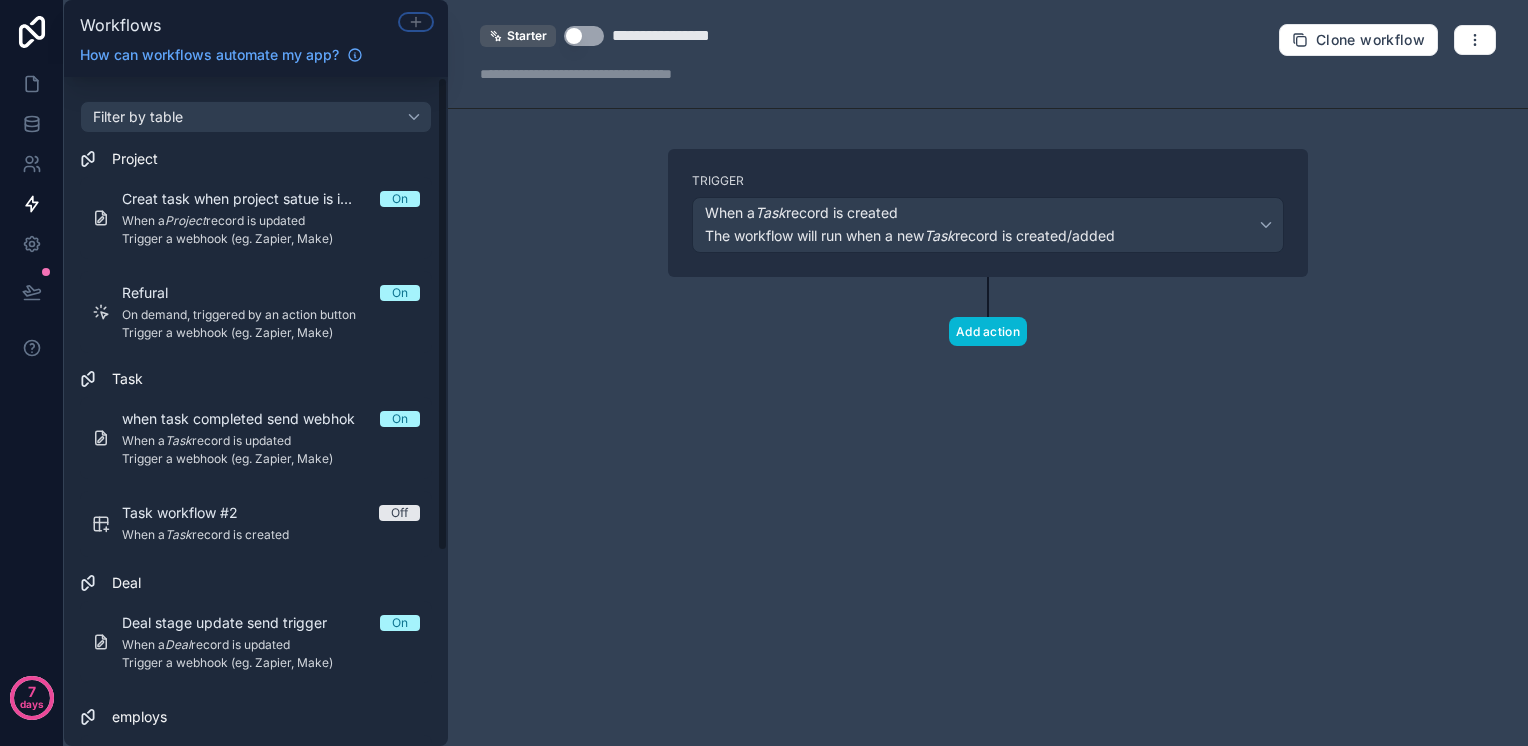 click 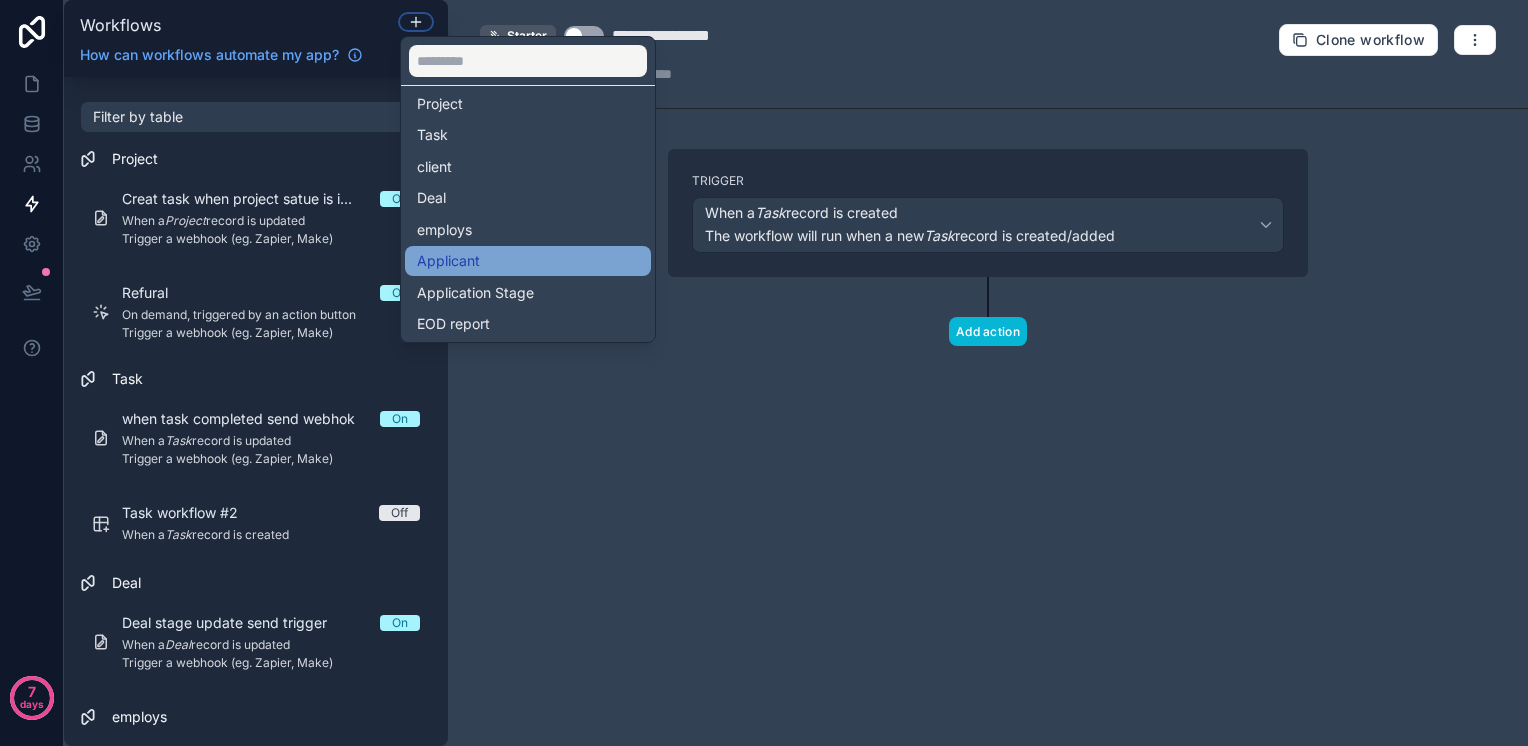 scroll, scrollTop: 0, scrollLeft: 0, axis: both 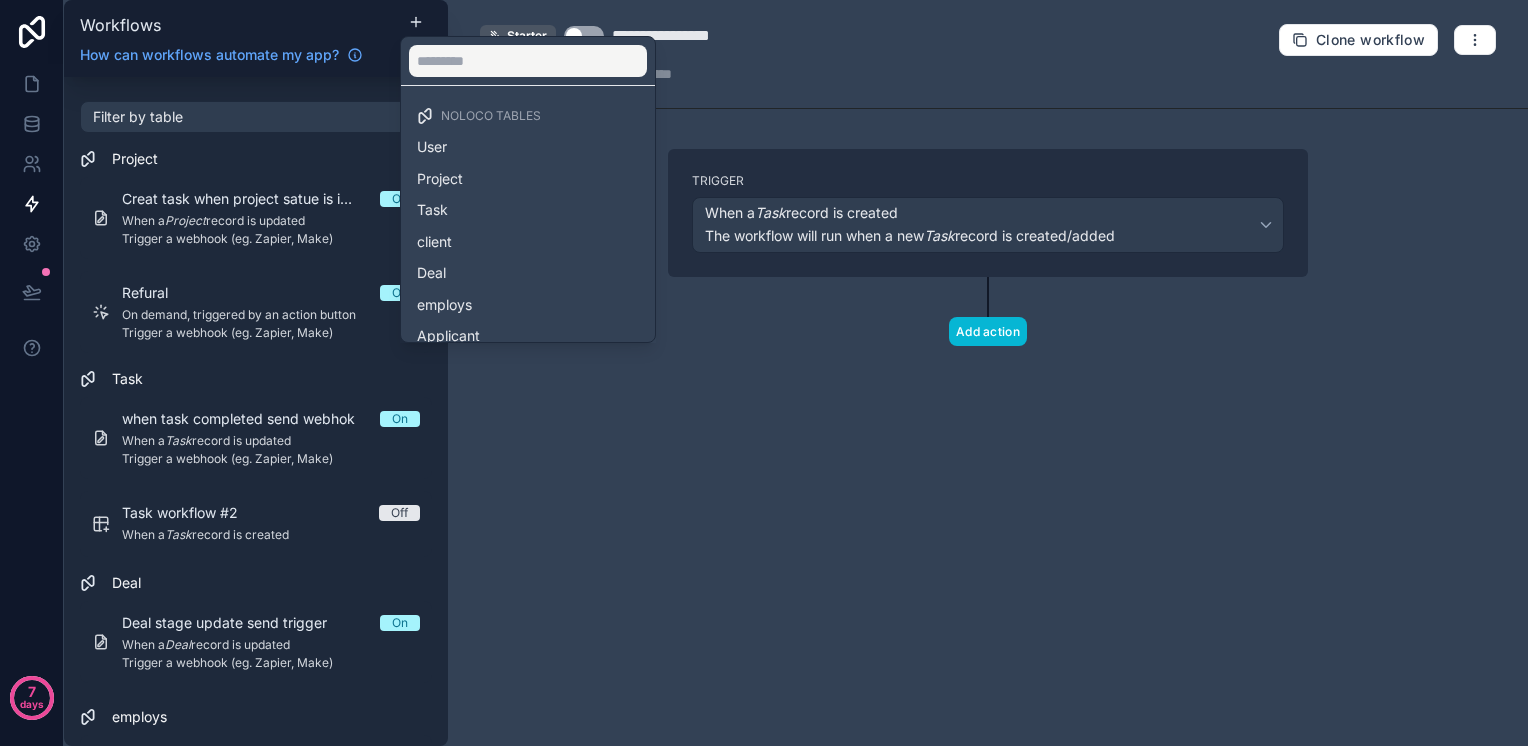 click at bounding box center [764, 373] 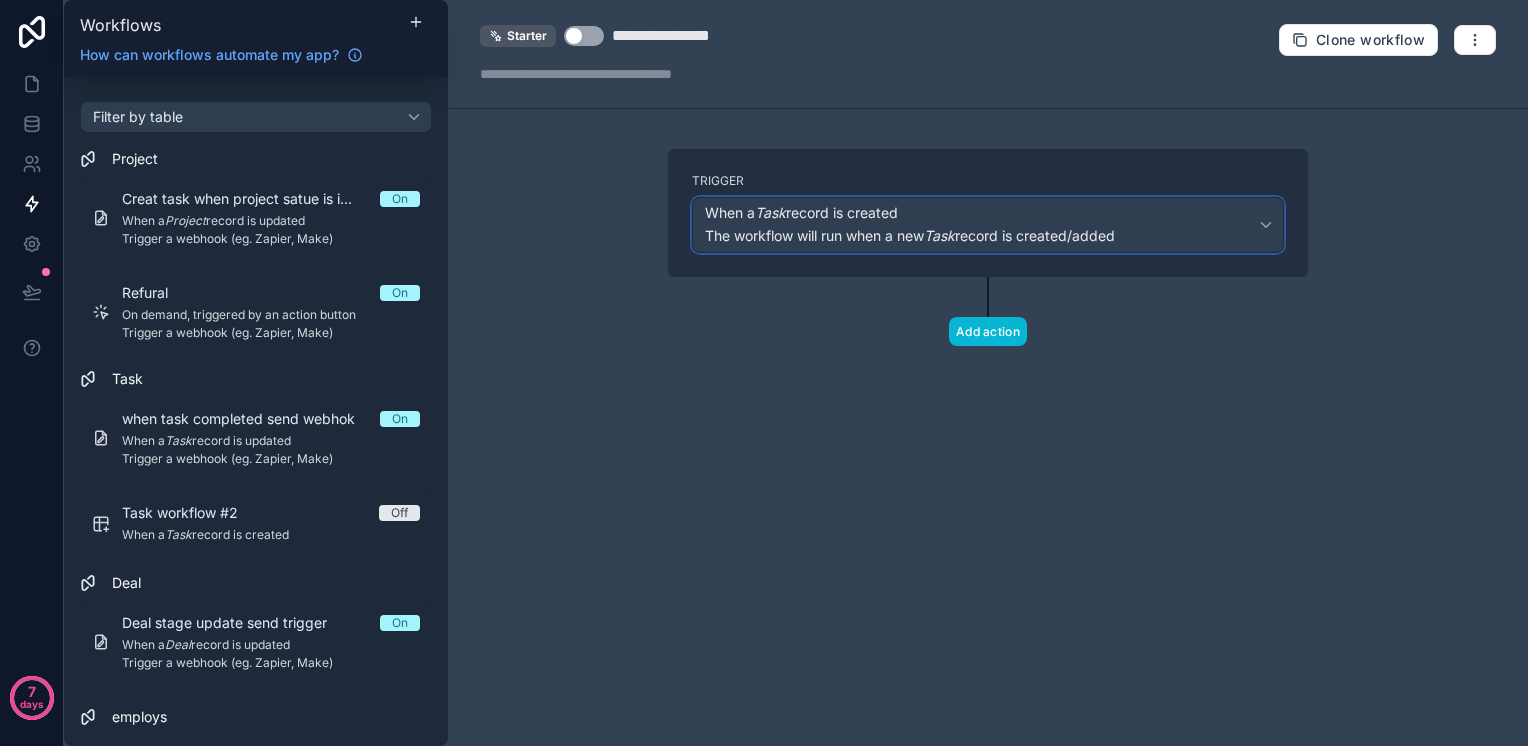 click on "When a  Task  record is created The workflow will run when a new  Task  record is created/added" at bounding box center [988, 225] 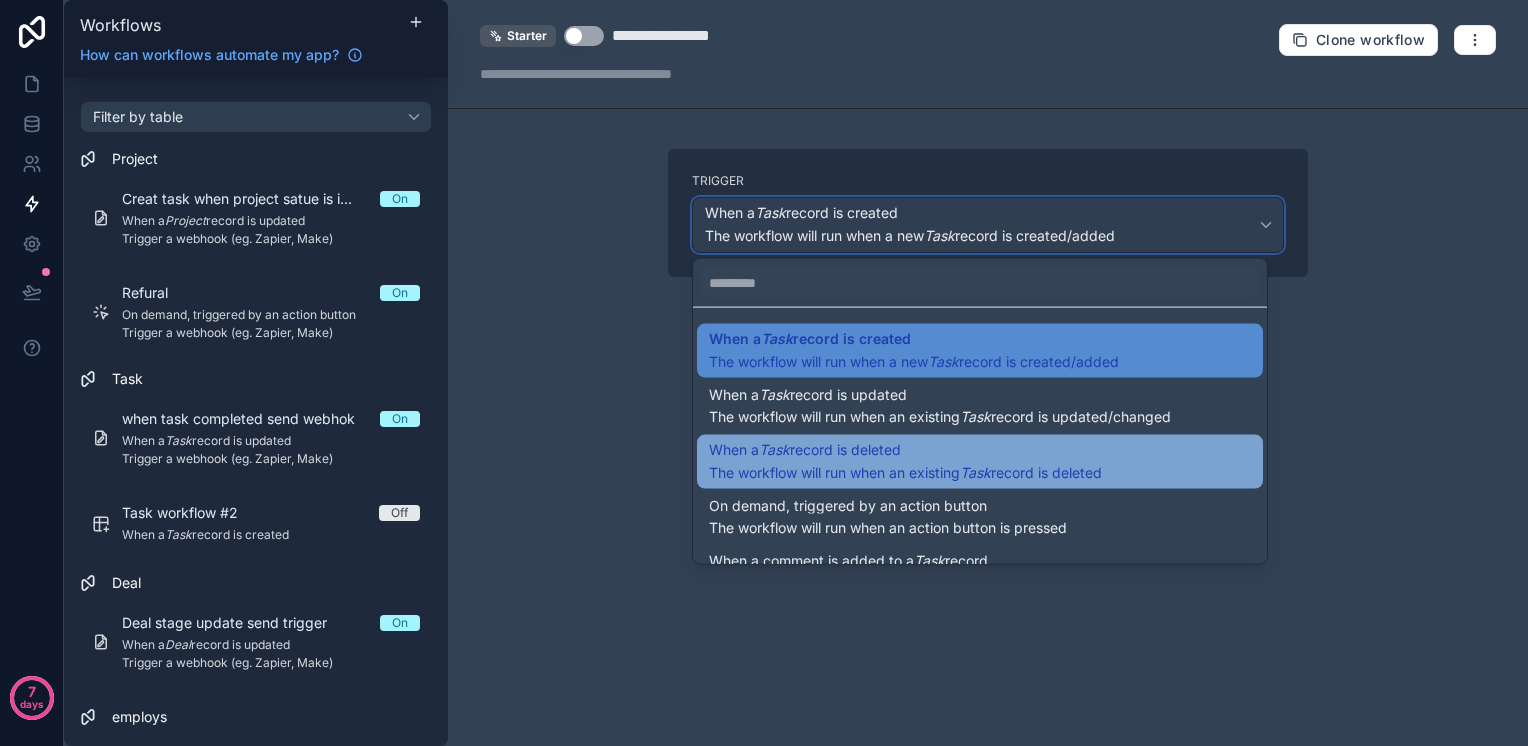 scroll, scrollTop: 39, scrollLeft: 0, axis: vertical 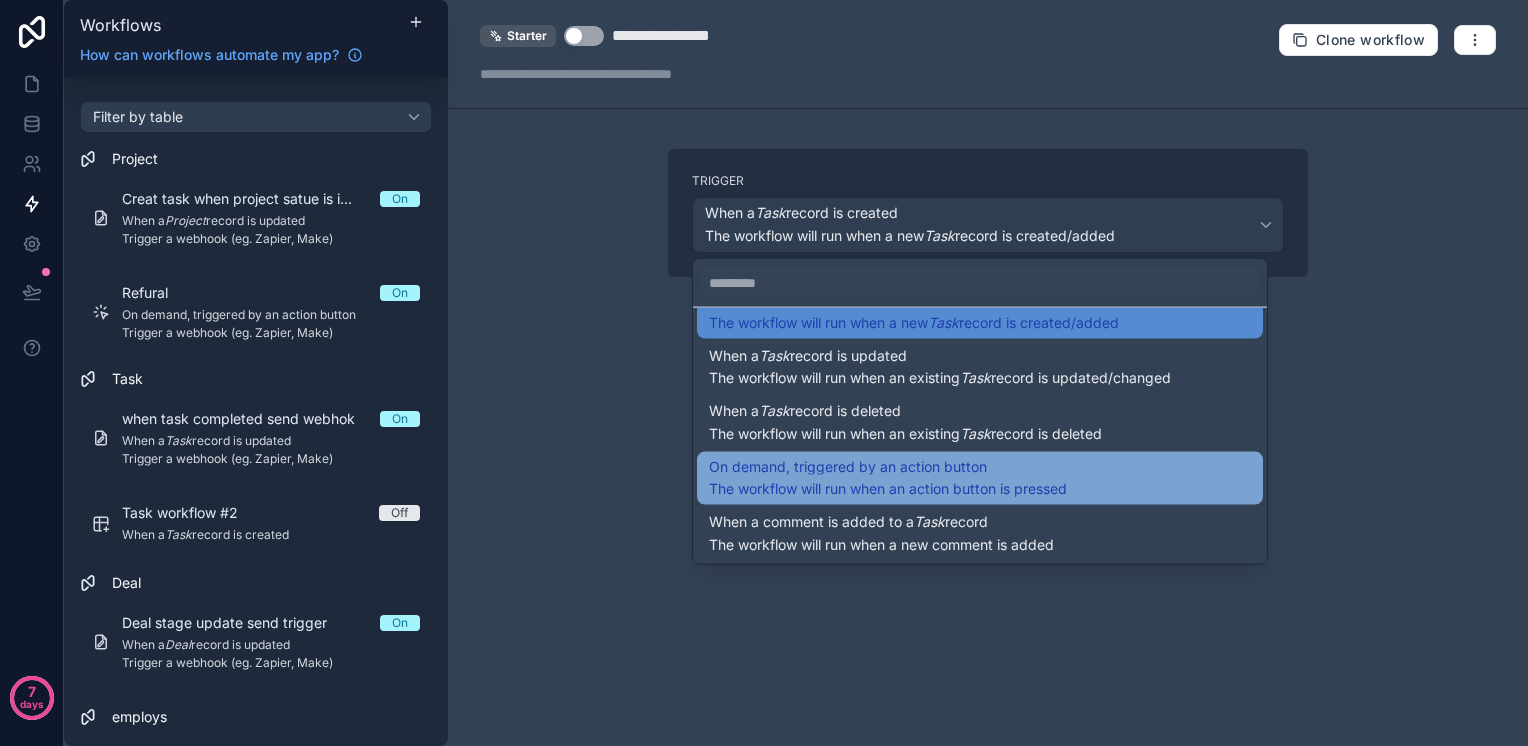 click on "The workflow will run when an action button is pressed" at bounding box center [888, 488] 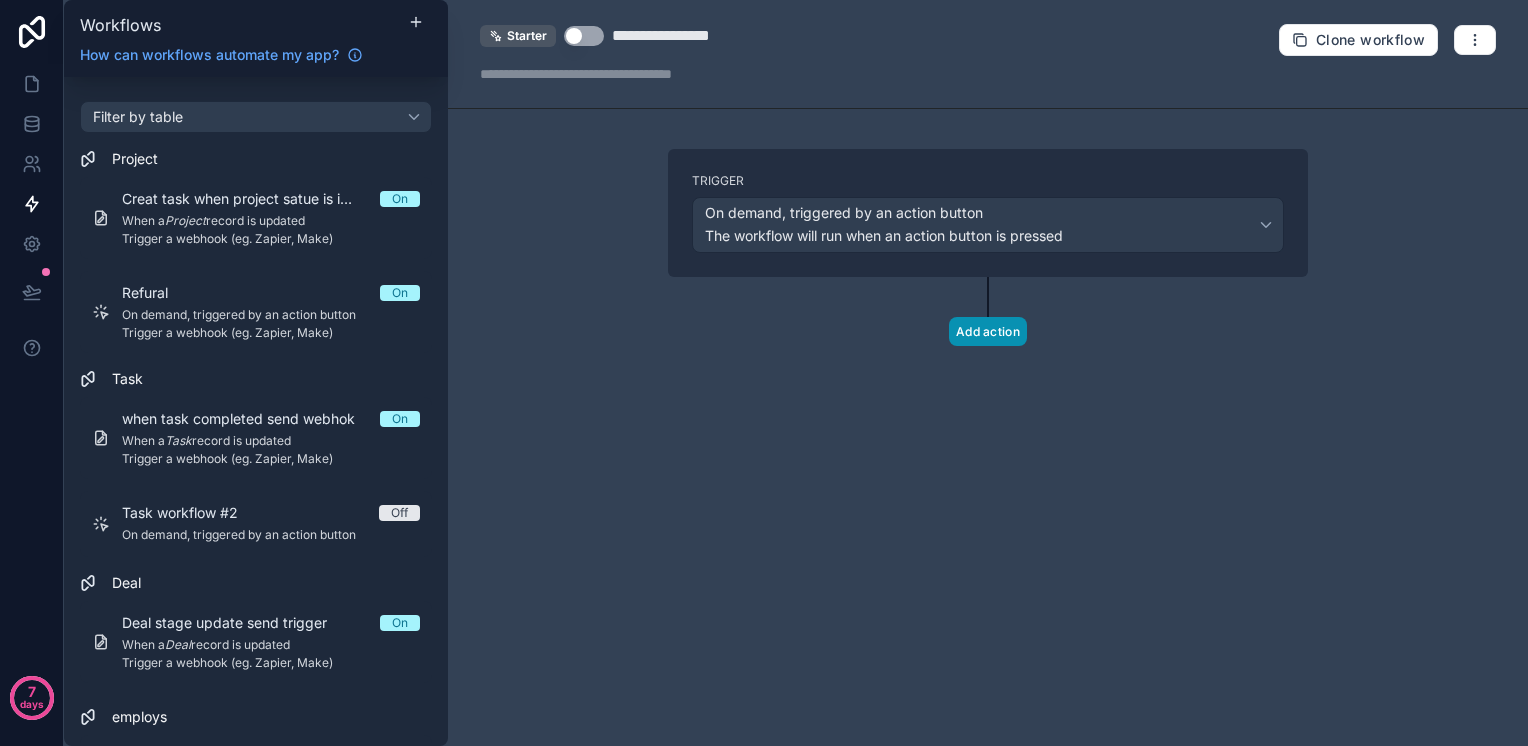 click on "Add action" at bounding box center (988, 331) 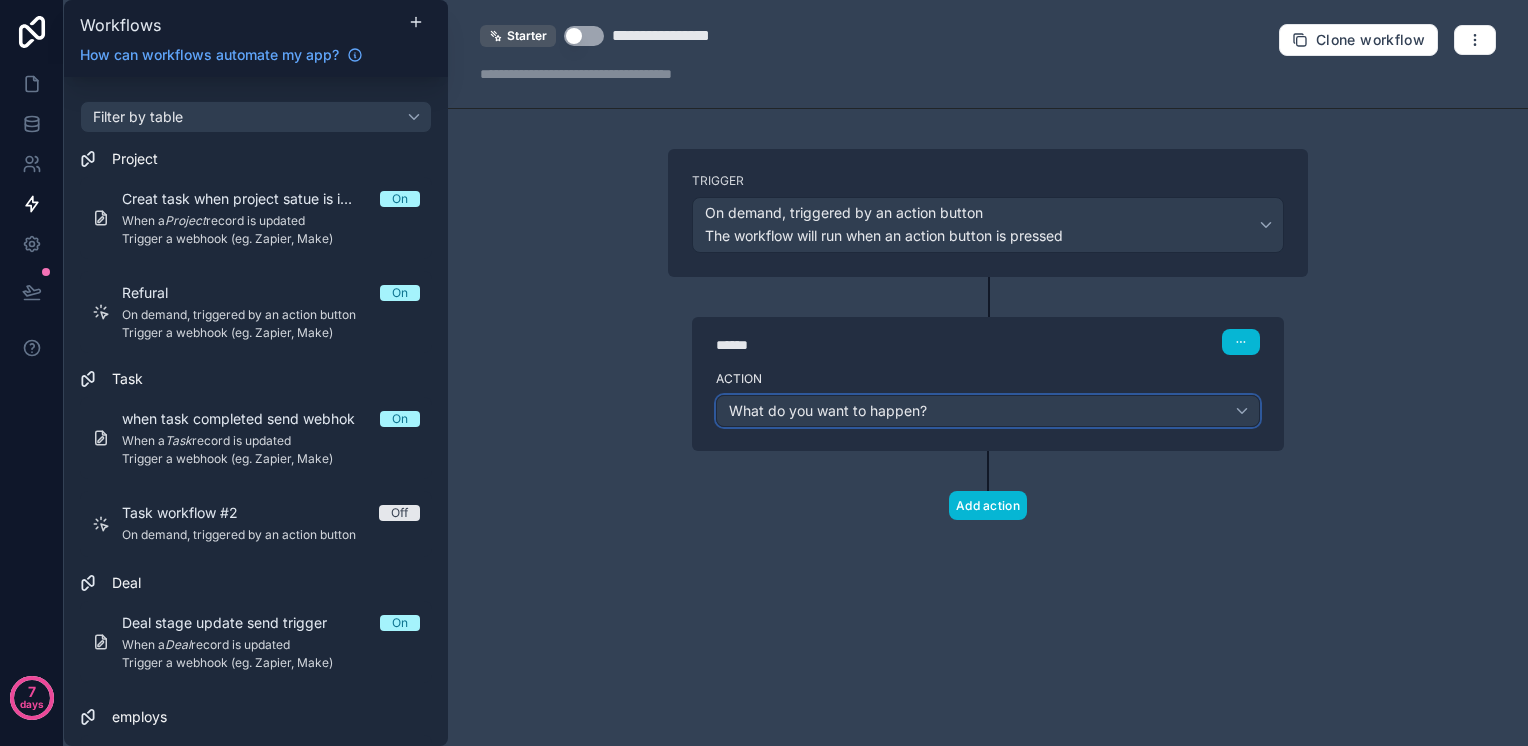 click on "What do you want to happen?" at bounding box center (988, 411) 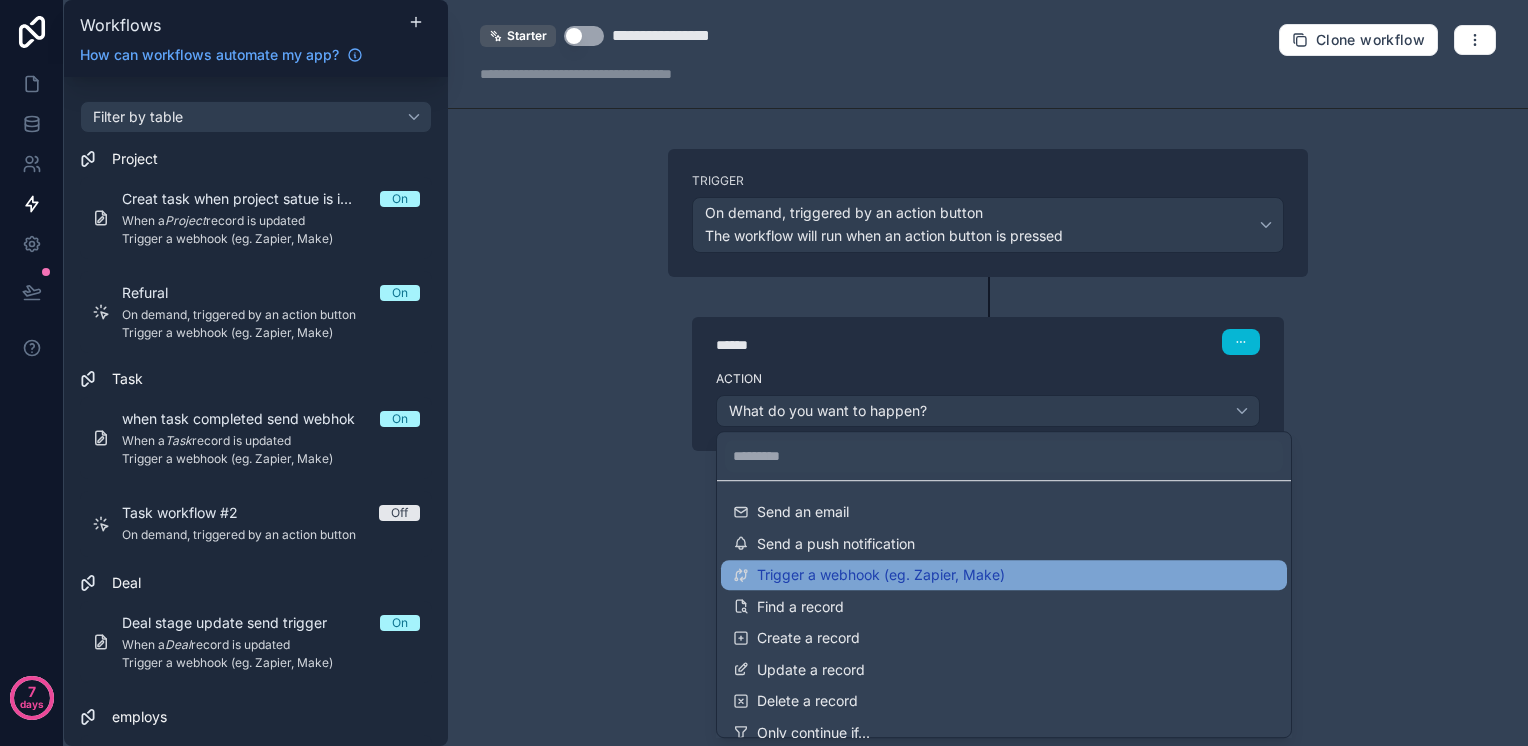 click on "Trigger a webhook (eg. Zapier, Make)" at bounding box center [881, 575] 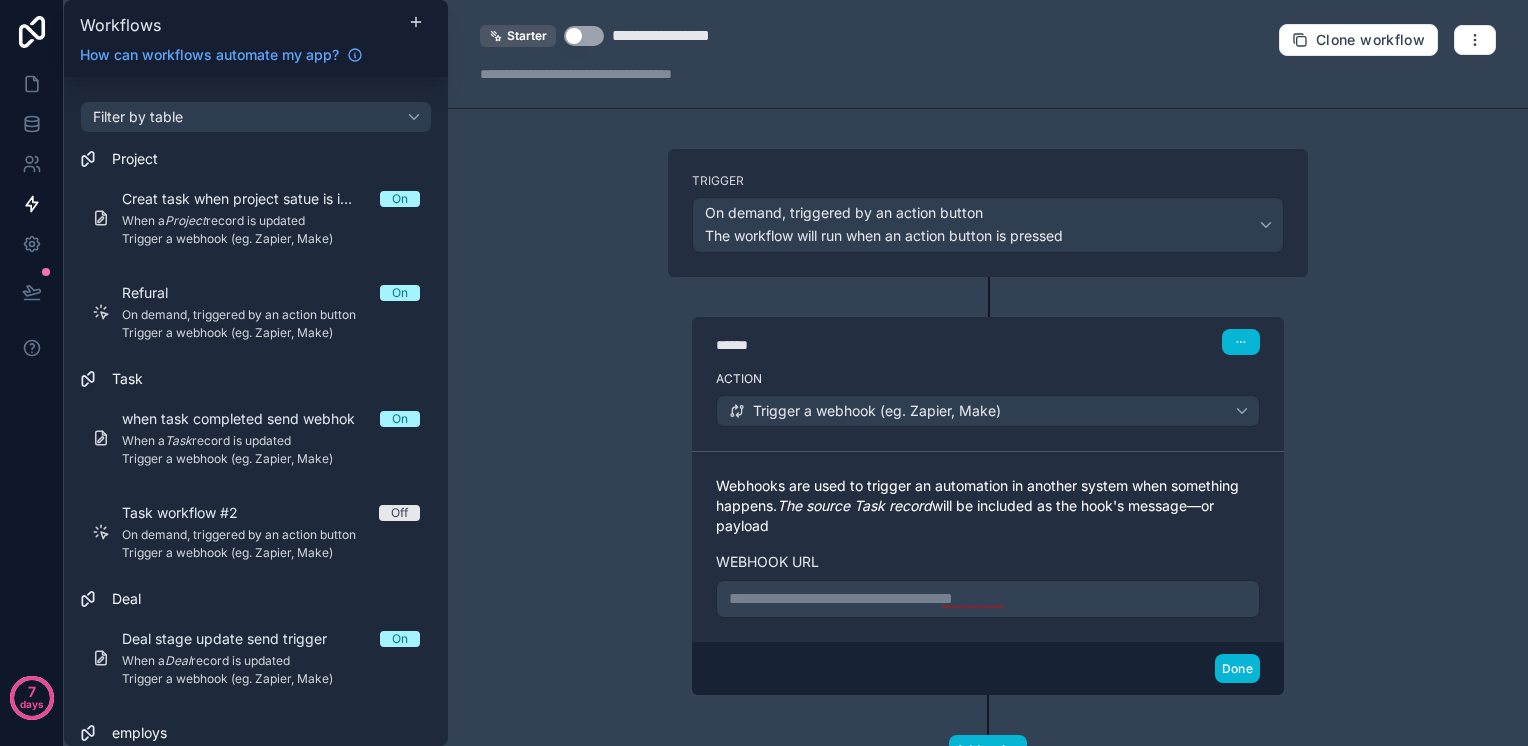click on "**********" at bounding box center [988, 599] 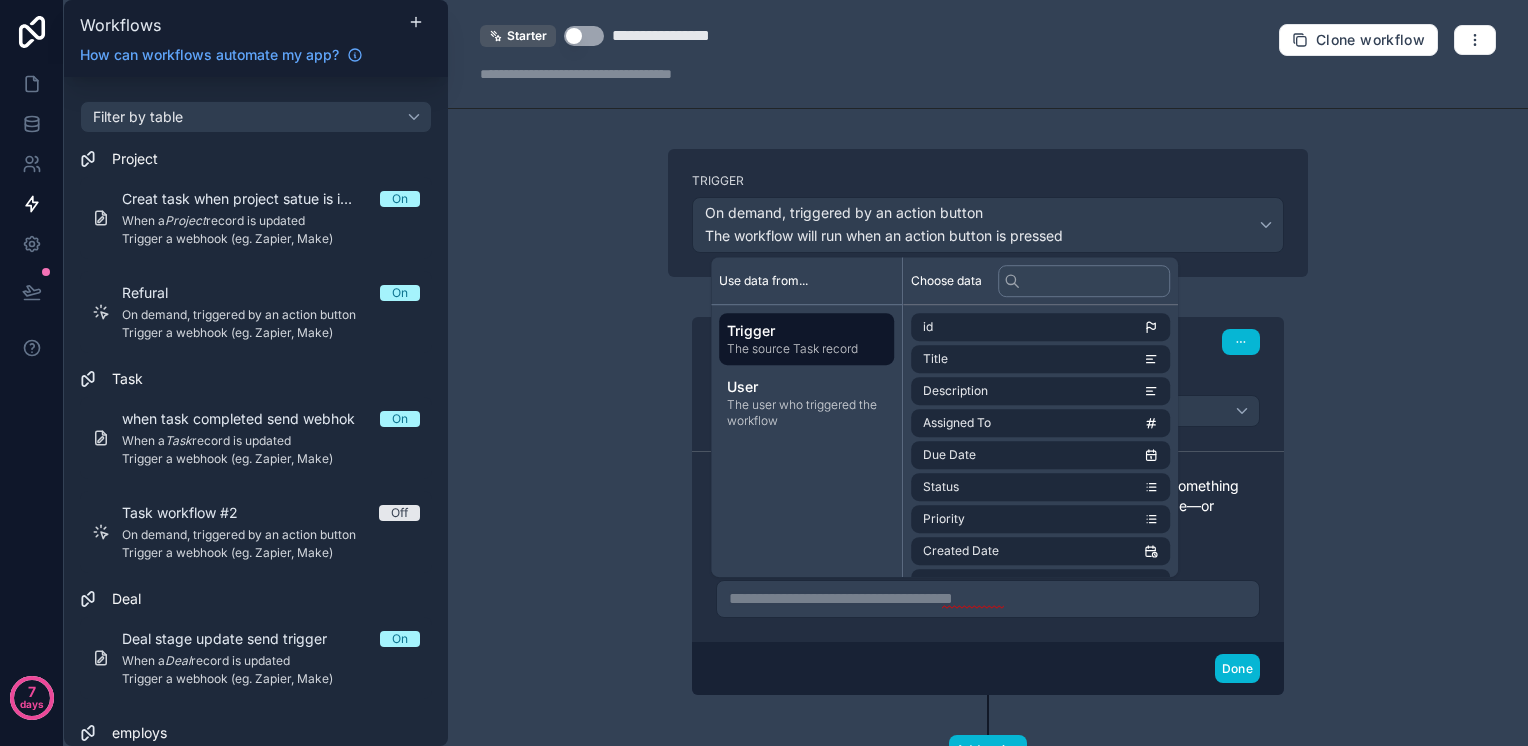 click on "**********" at bounding box center [687, 36] 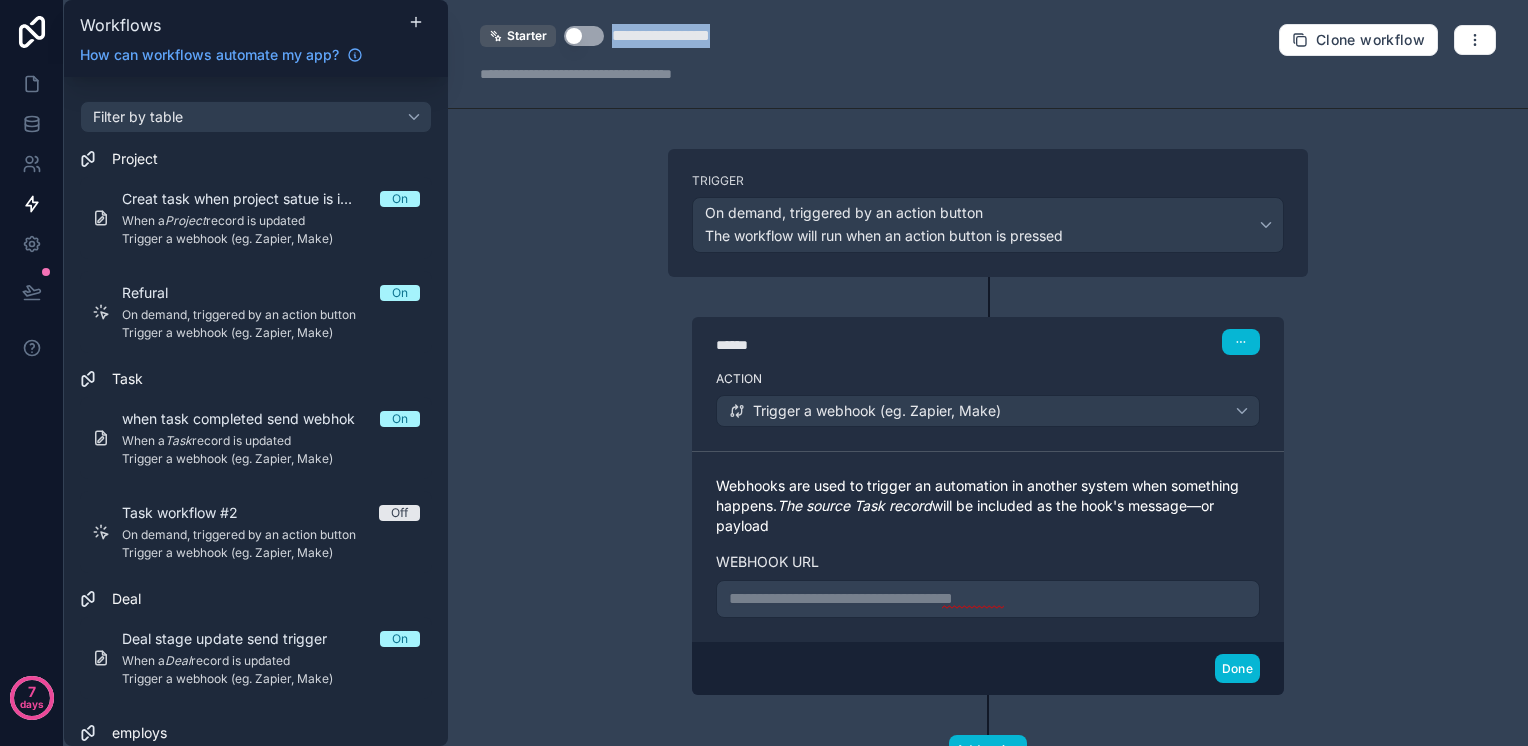 drag, startPoint x: 613, startPoint y: 36, endPoint x: 761, endPoint y: 35, distance: 148.00337 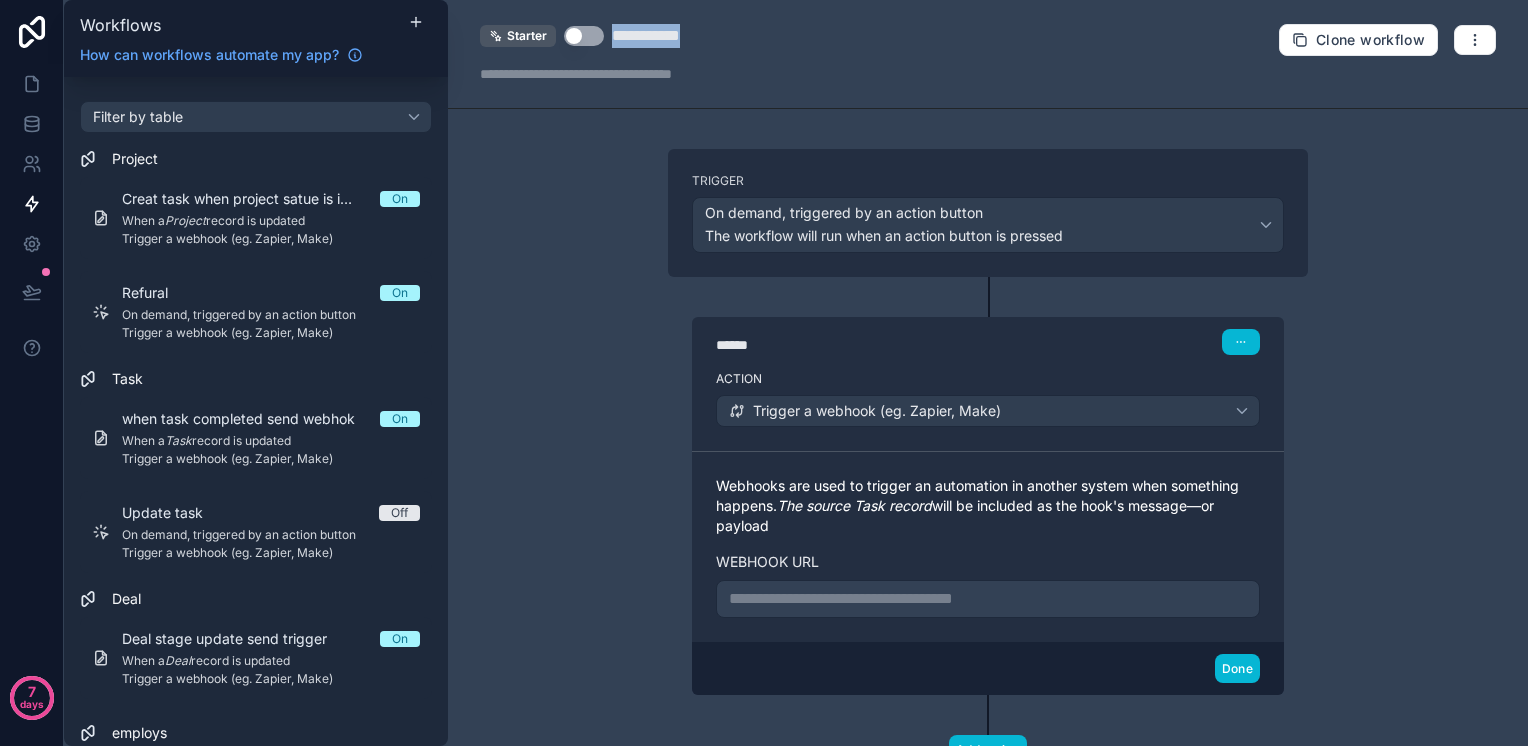 drag, startPoint x: 616, startPoint y: 36, endPoint x: 744, endPoint y: 43, distance: 128.19127 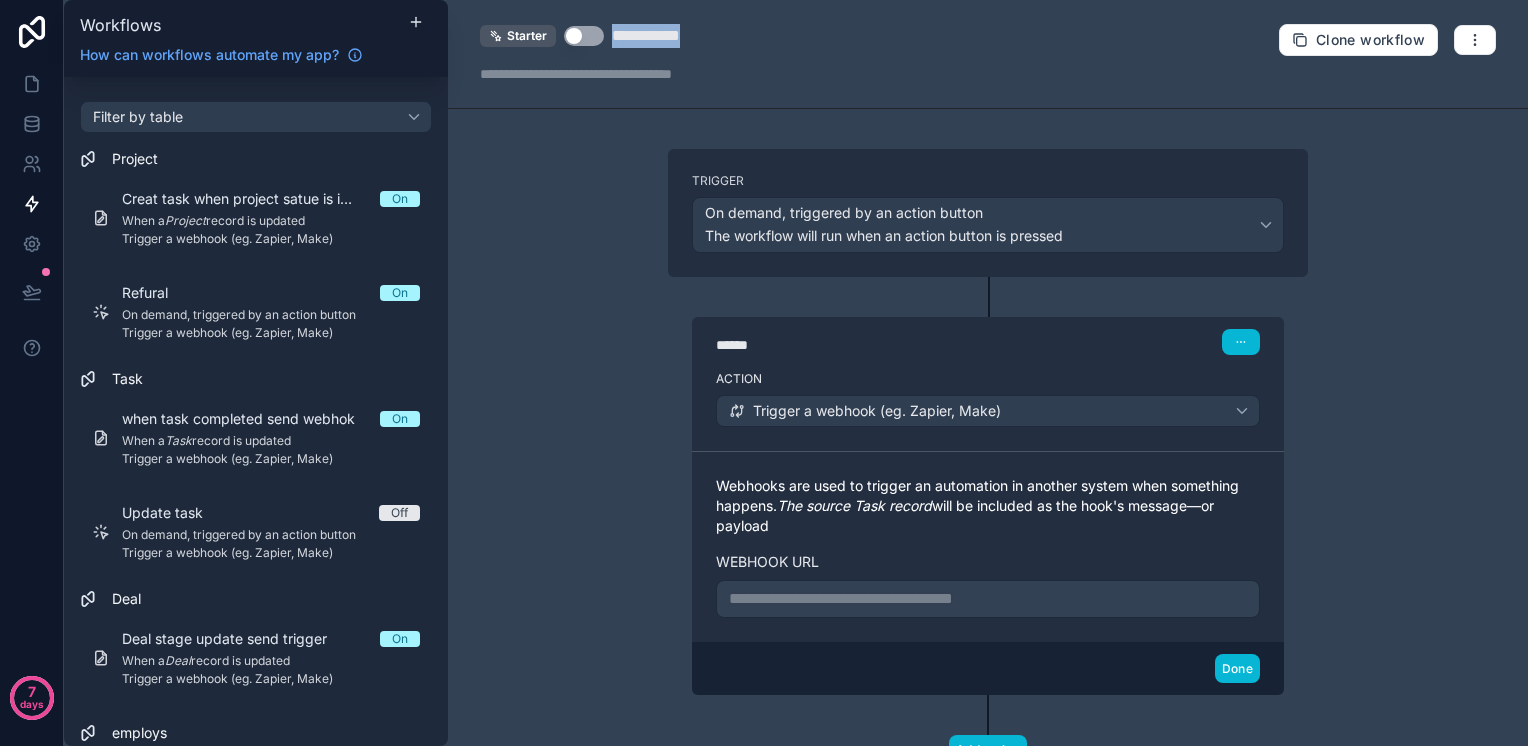 click on "**********" at bounding box center [620, 36] 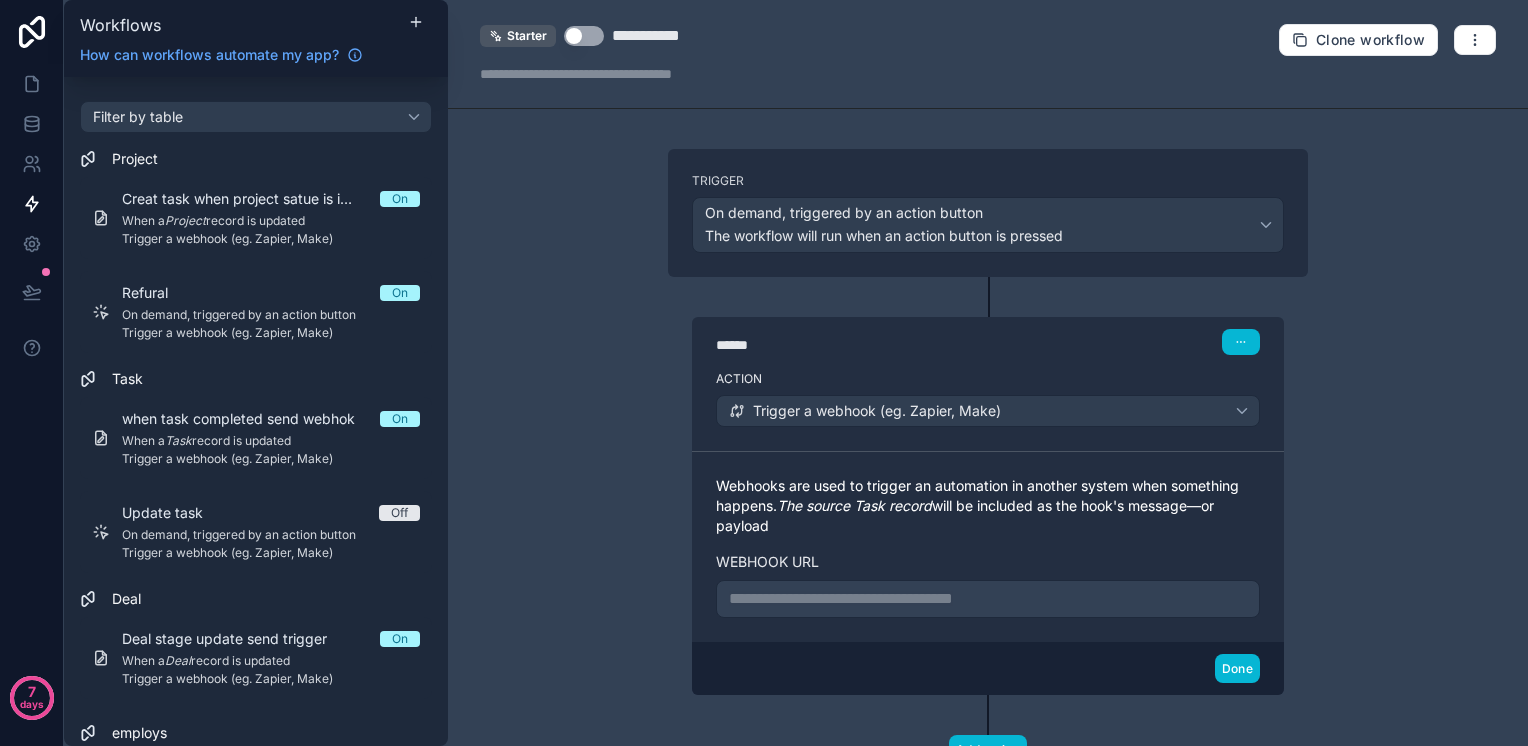 click on "**********" at bounding box center [988, 373] 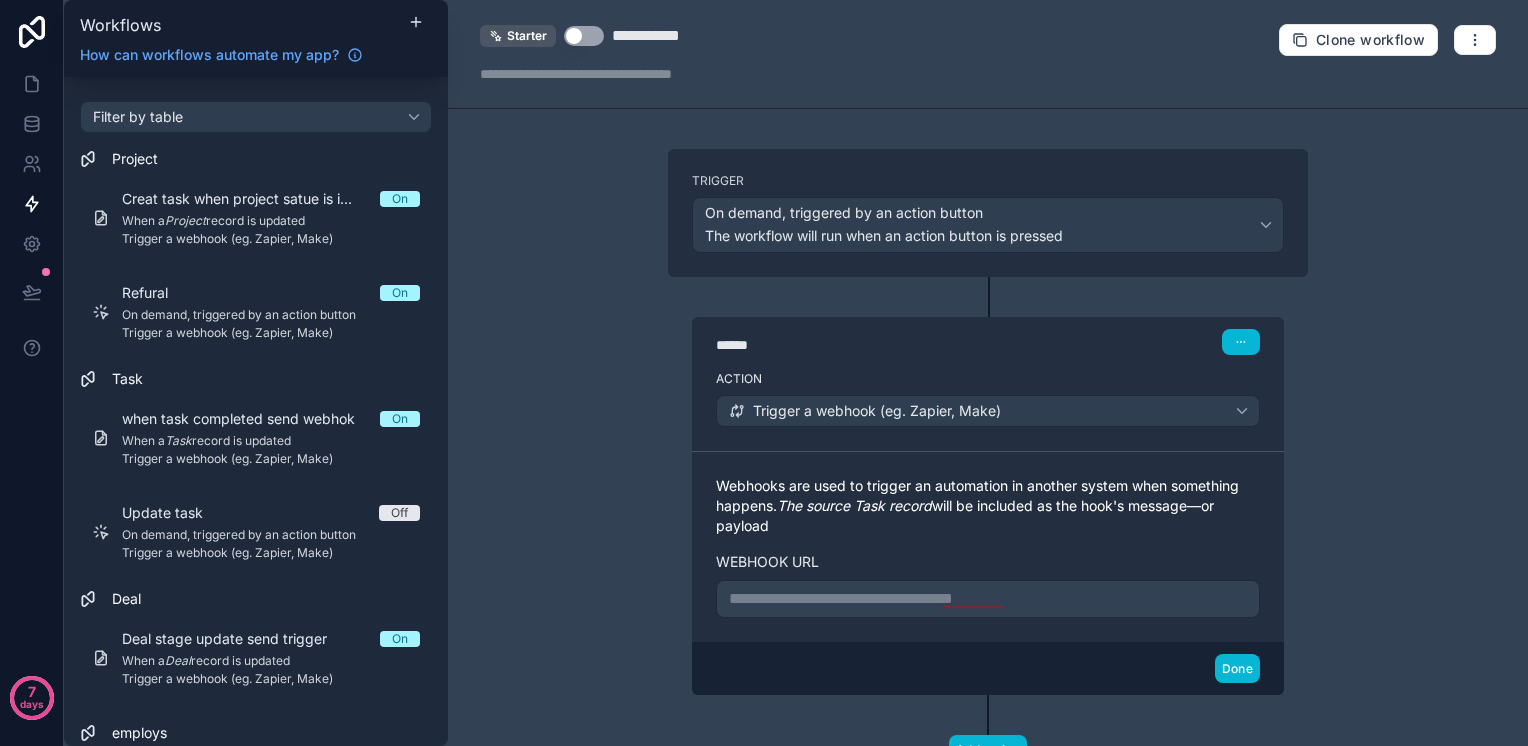 click on "**********" at bounding box center (988, 599) 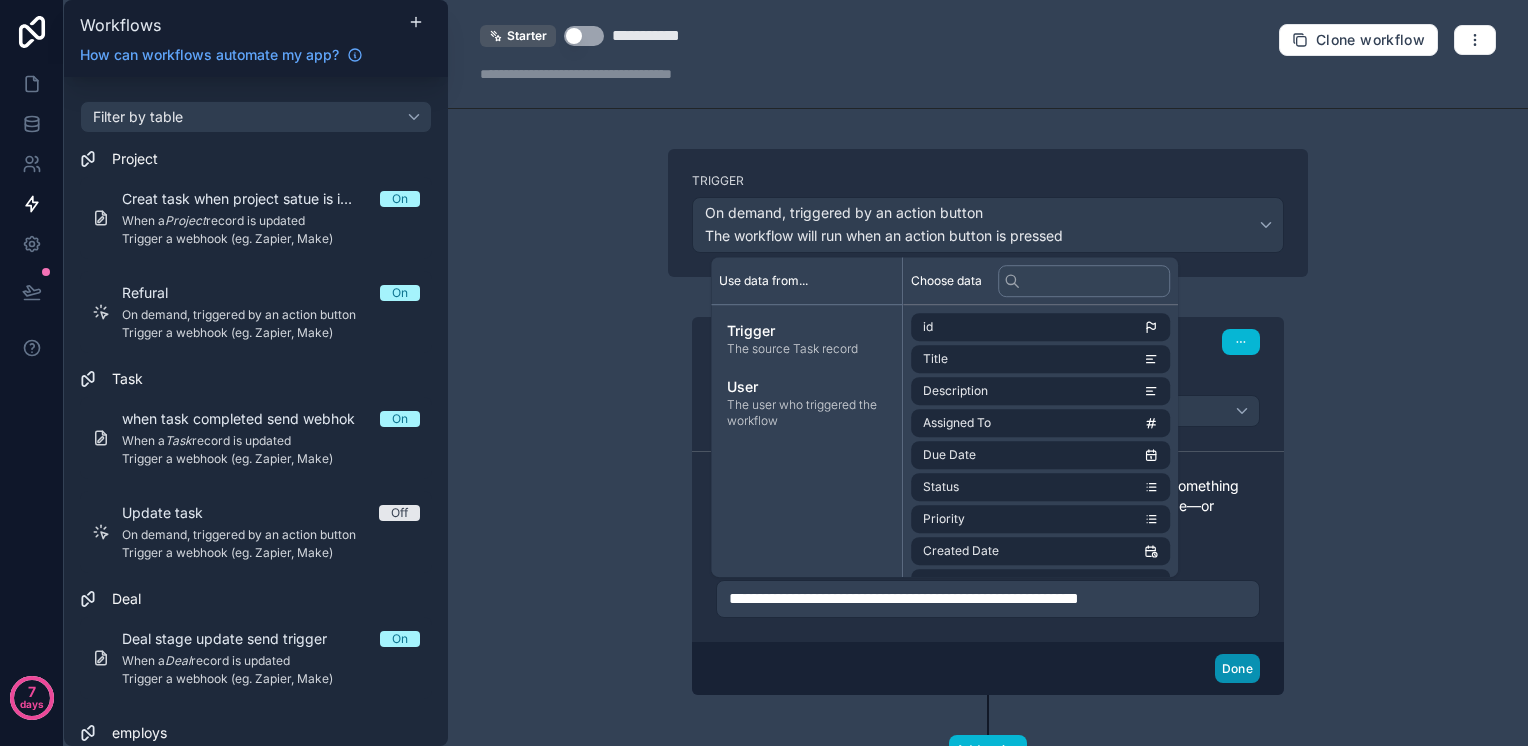 click on "Done" at bounding box center (1237, 668) 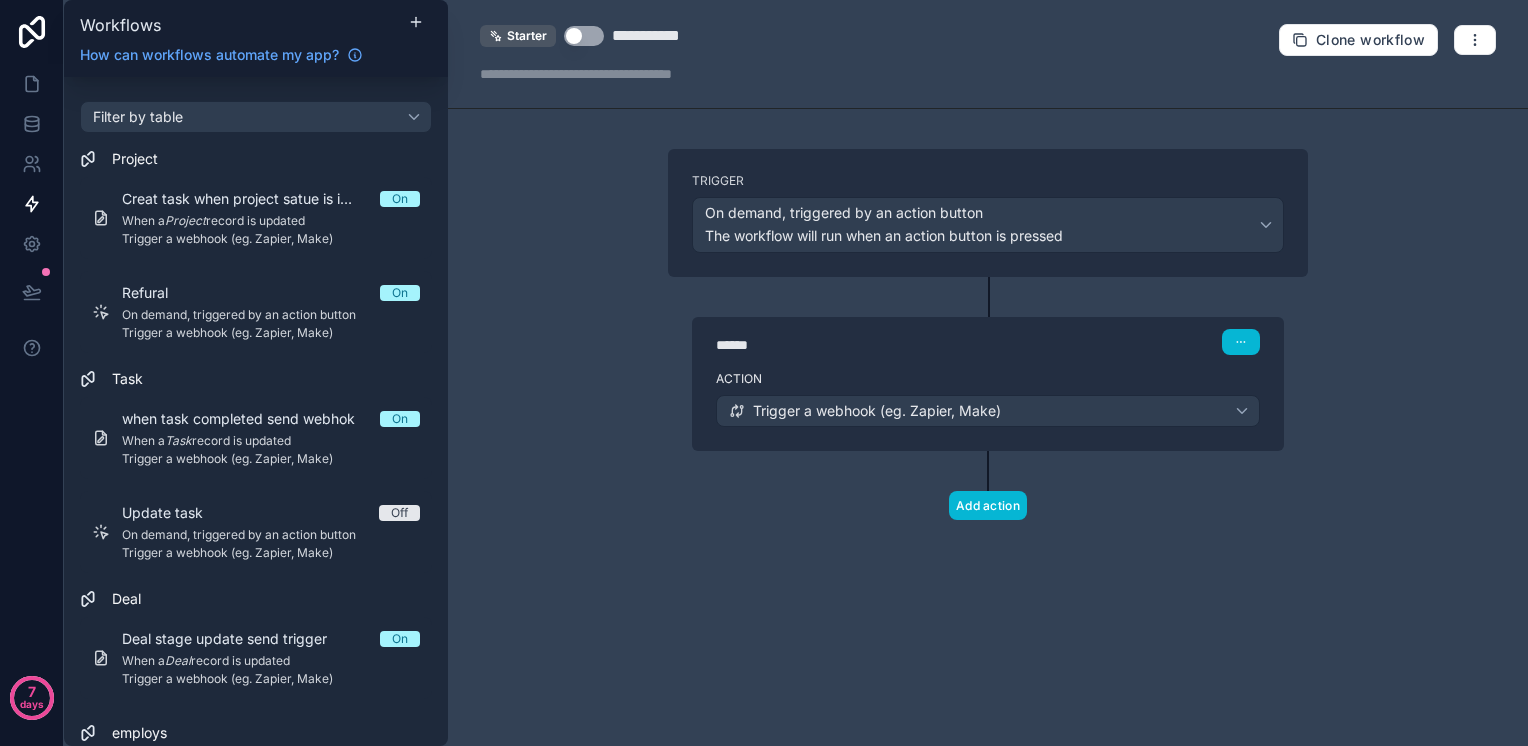 click on "Use setting" at bounding box center [584, 36] 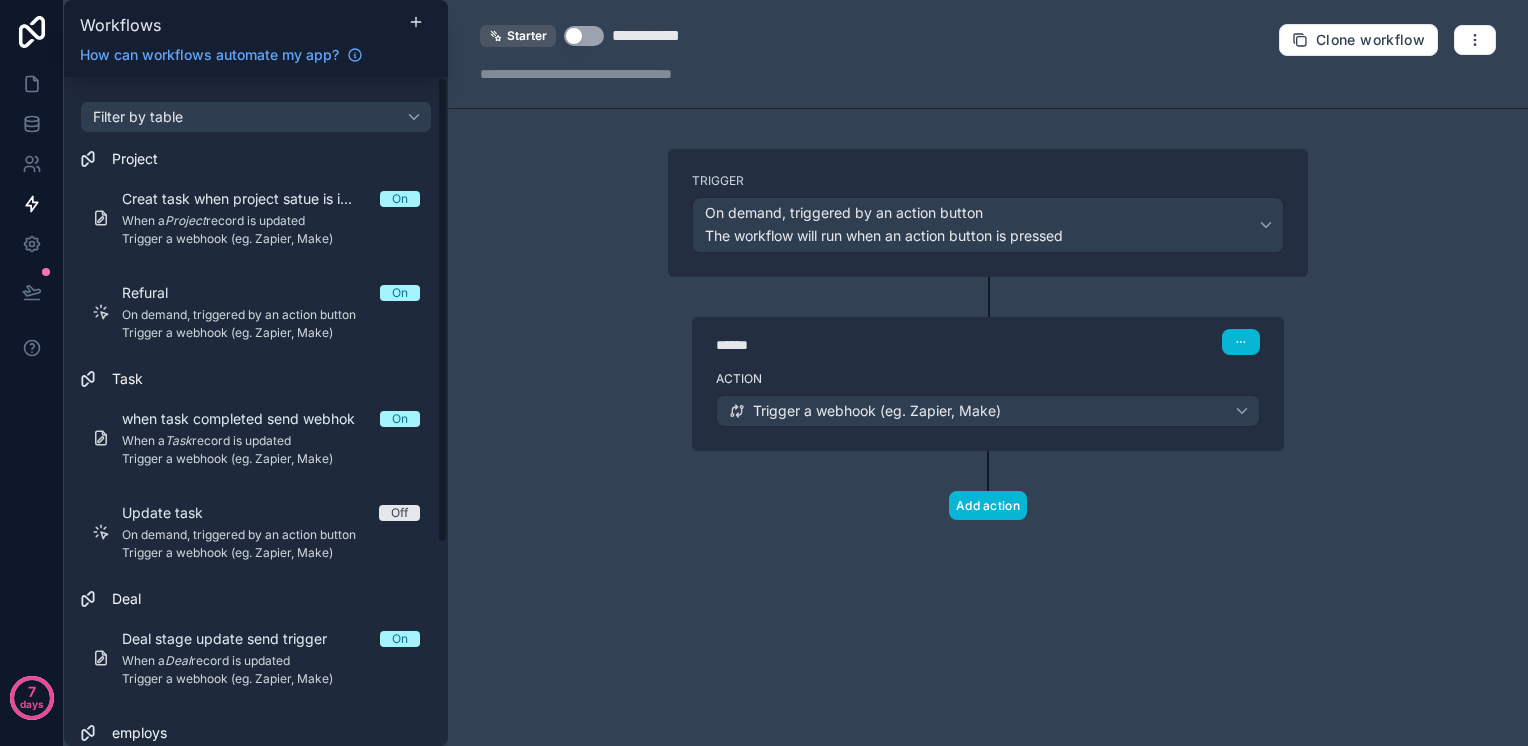 click on "Use setting" at bounding box center [584, 36] 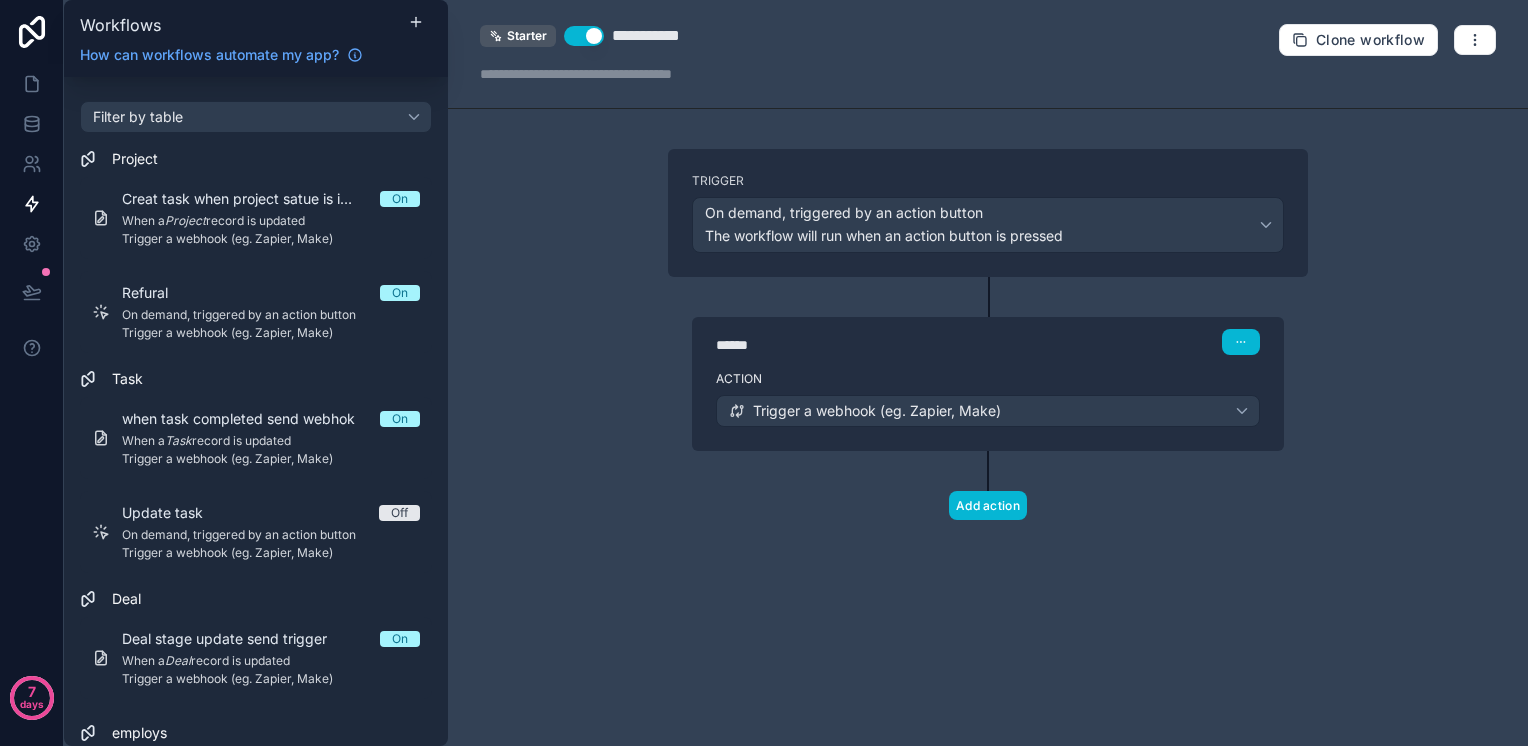 click on "**********" at bounding box center [988, 373] 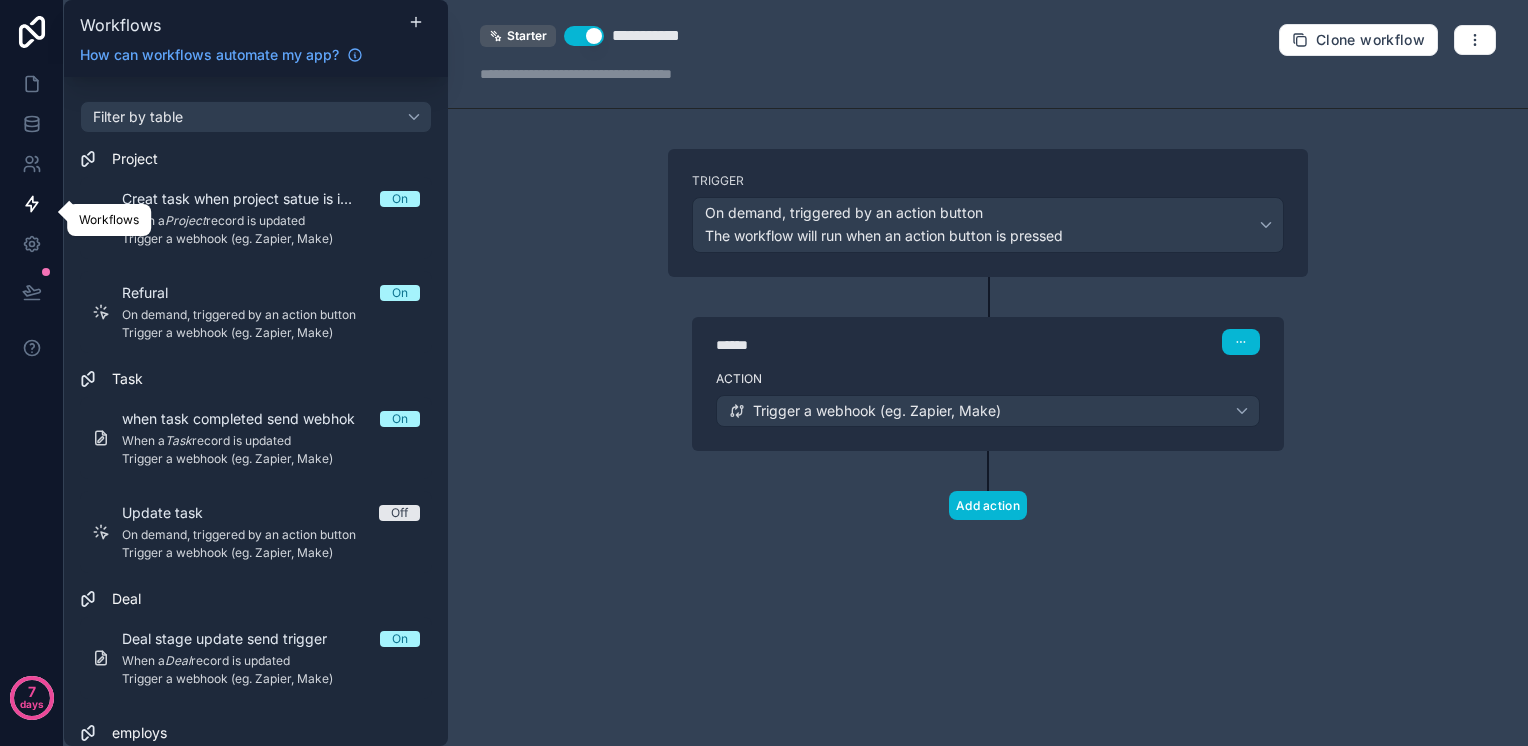 click 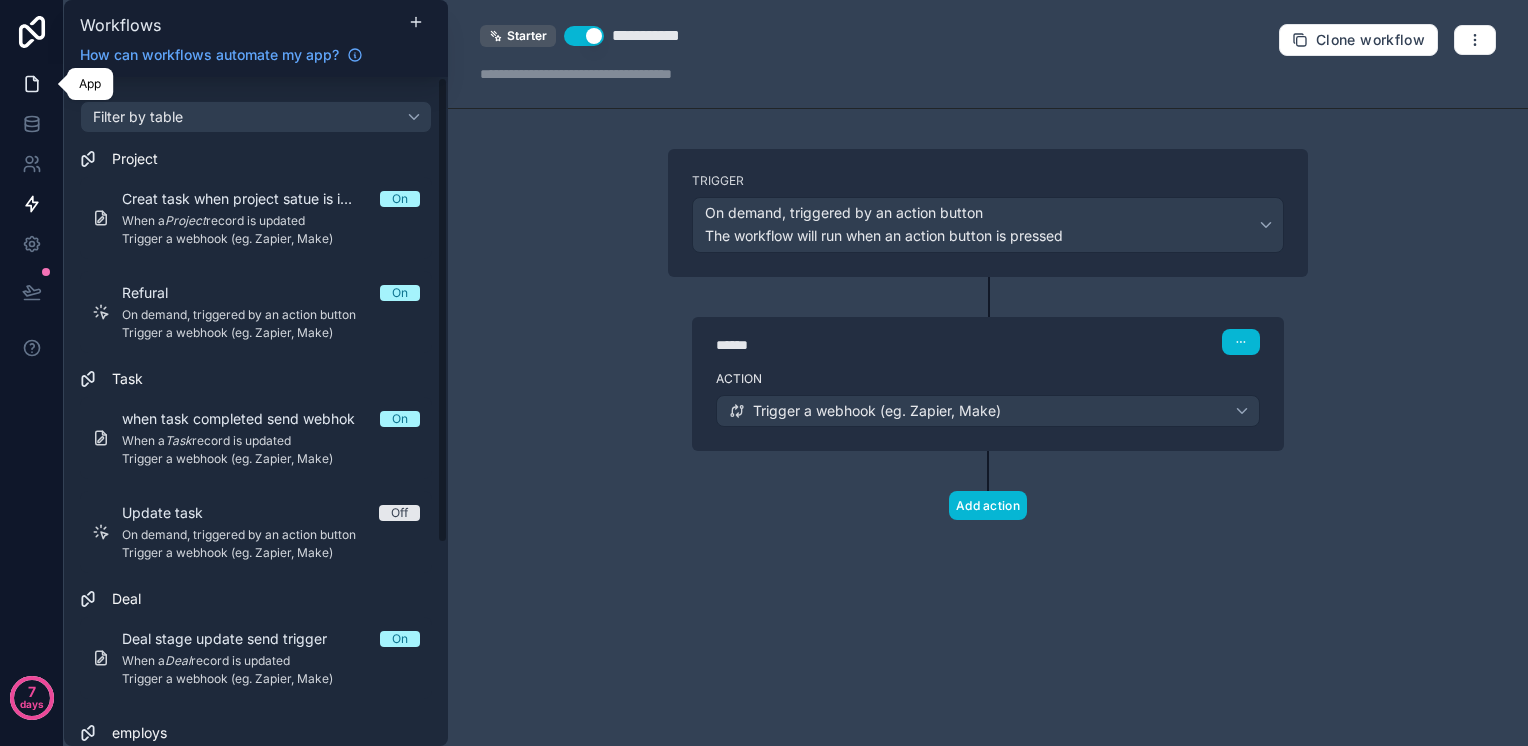 click 